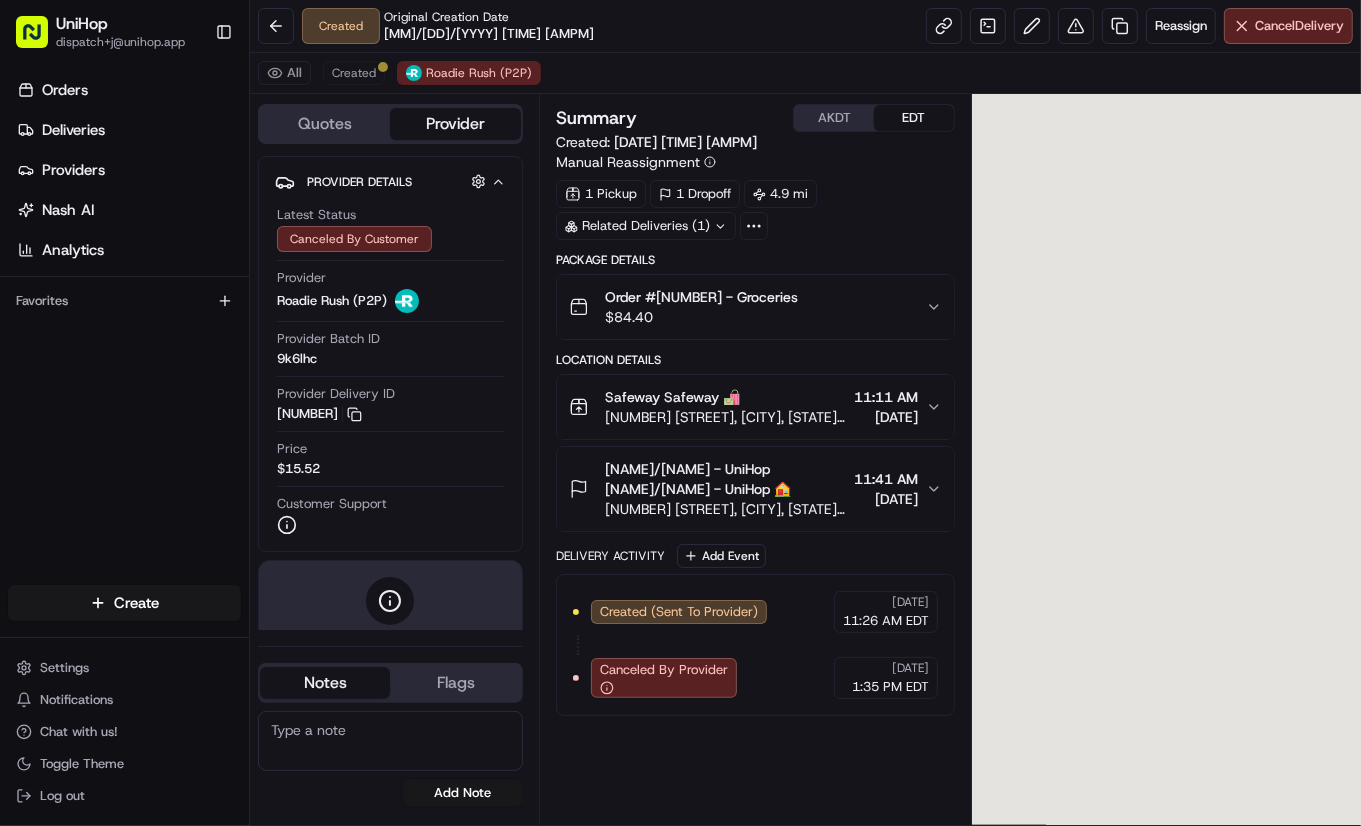scroll, scrollTop: 0, scrollLeft: 0, axis: both 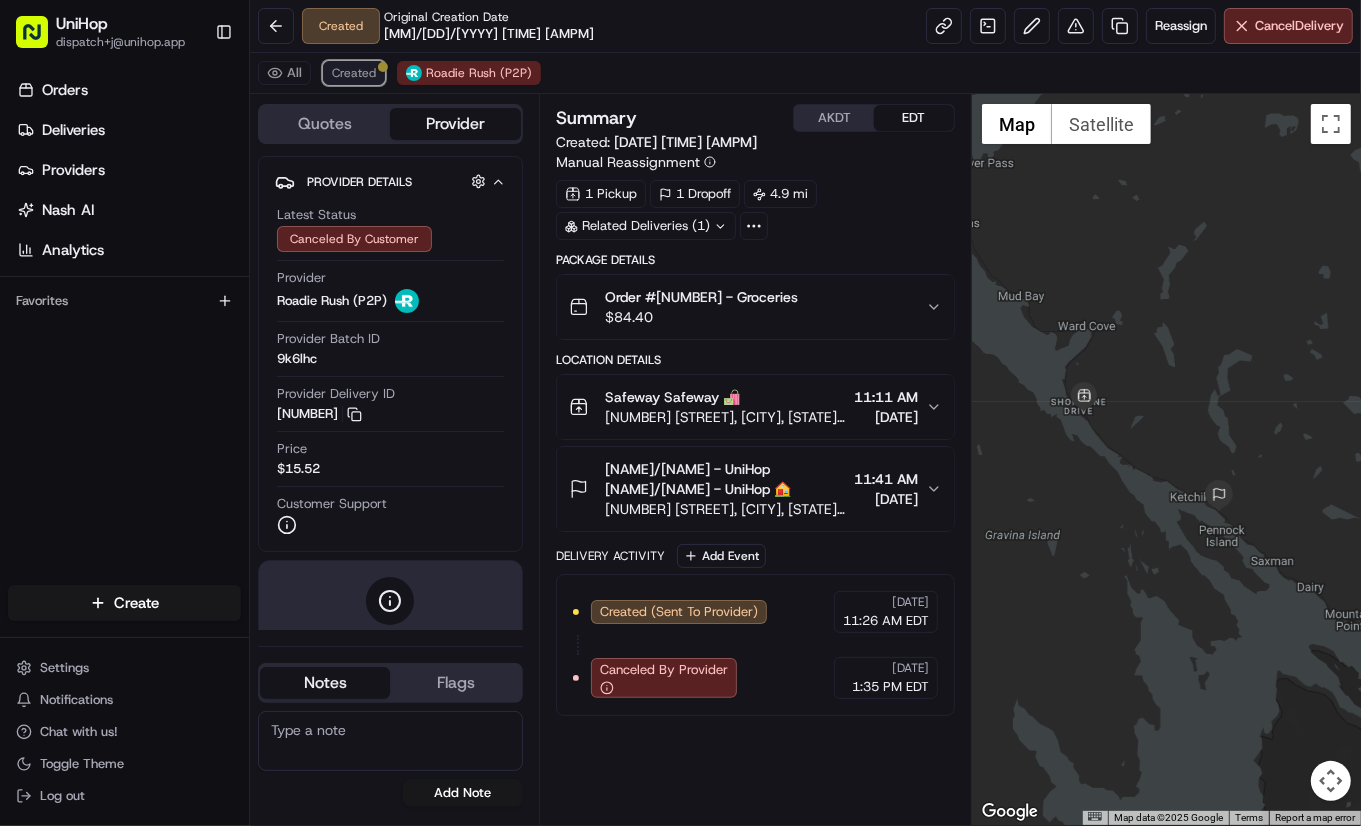 click on "Created" at bounding box center (354, 73) 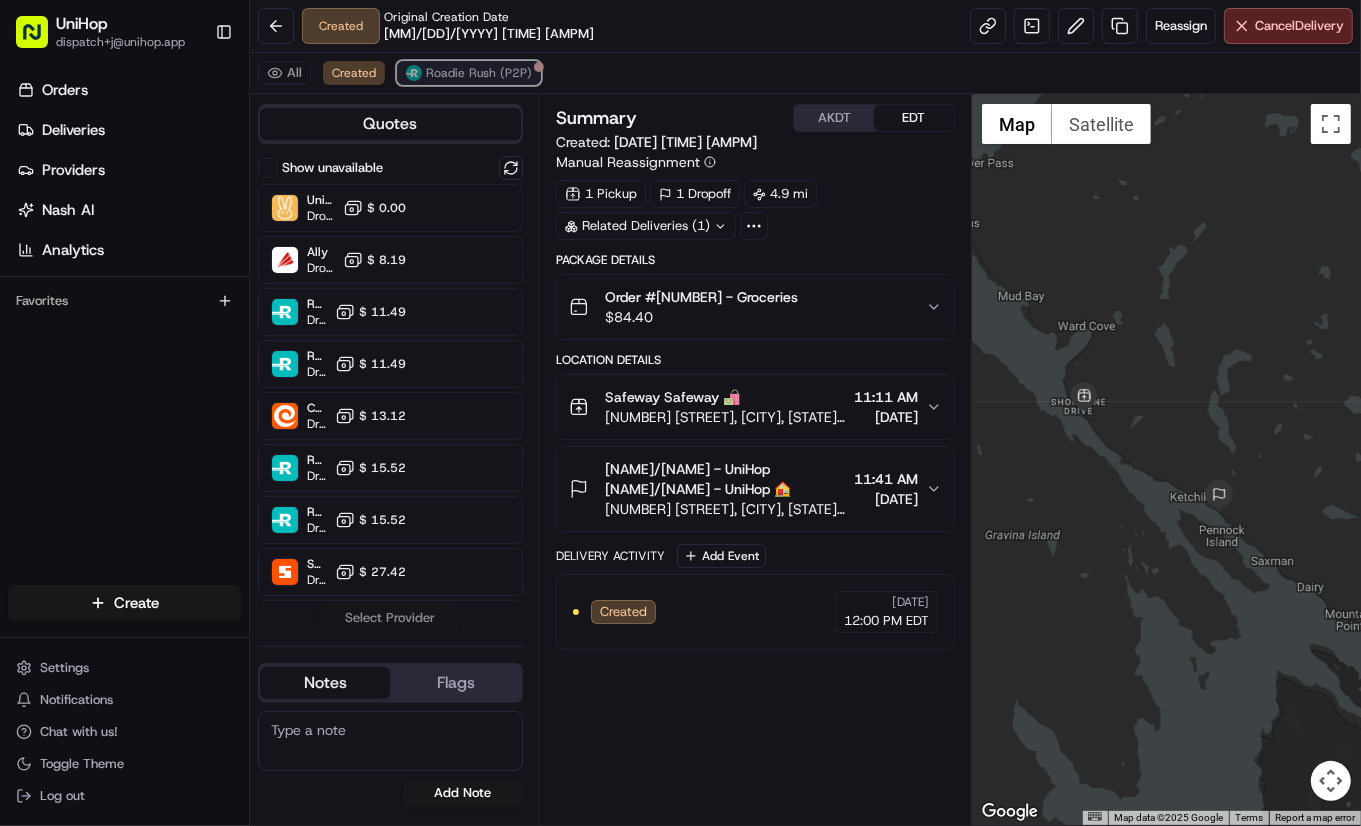 click on "Roadie Rush (P2P)" at bounding box center (479, 73) 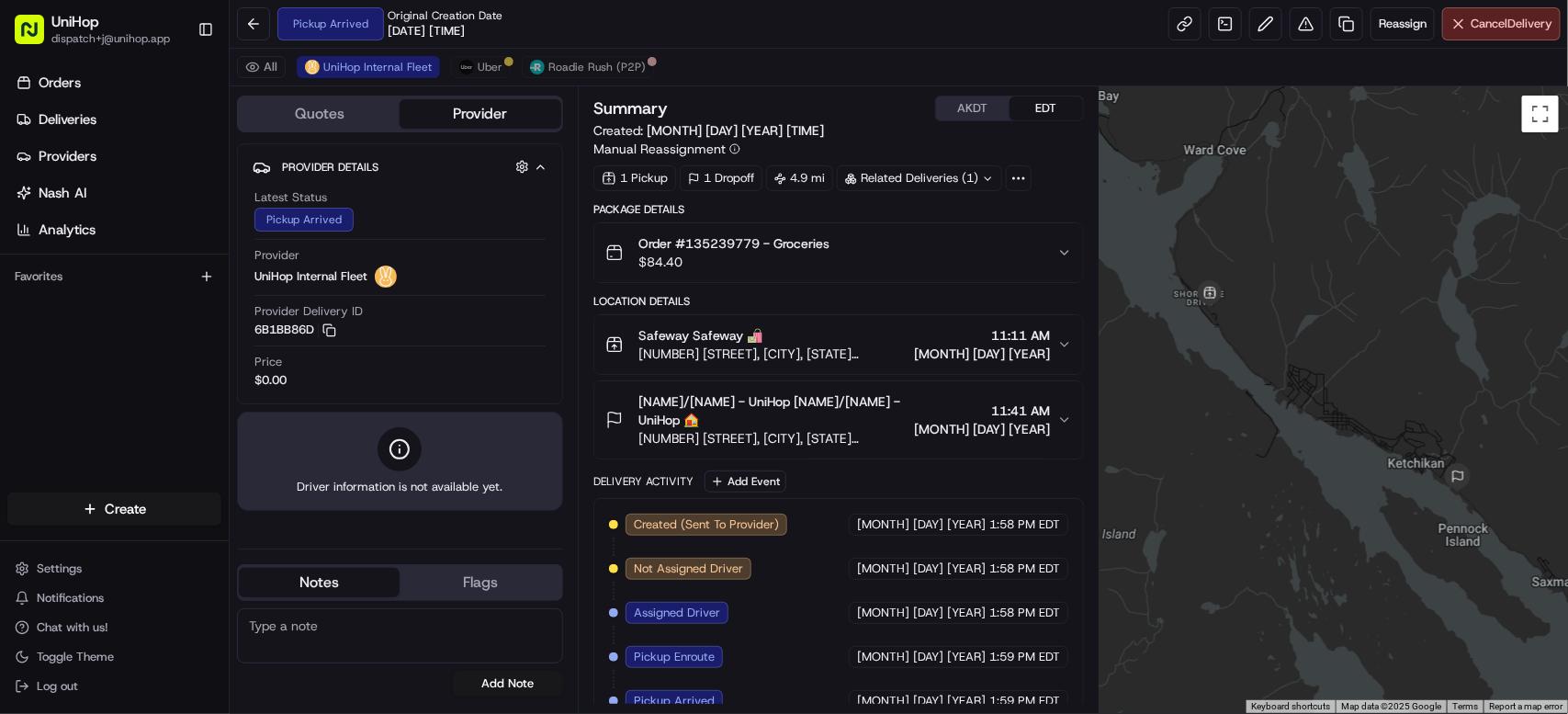 scroll, scrollTop: 0, scrollLeft: 0, axis: both 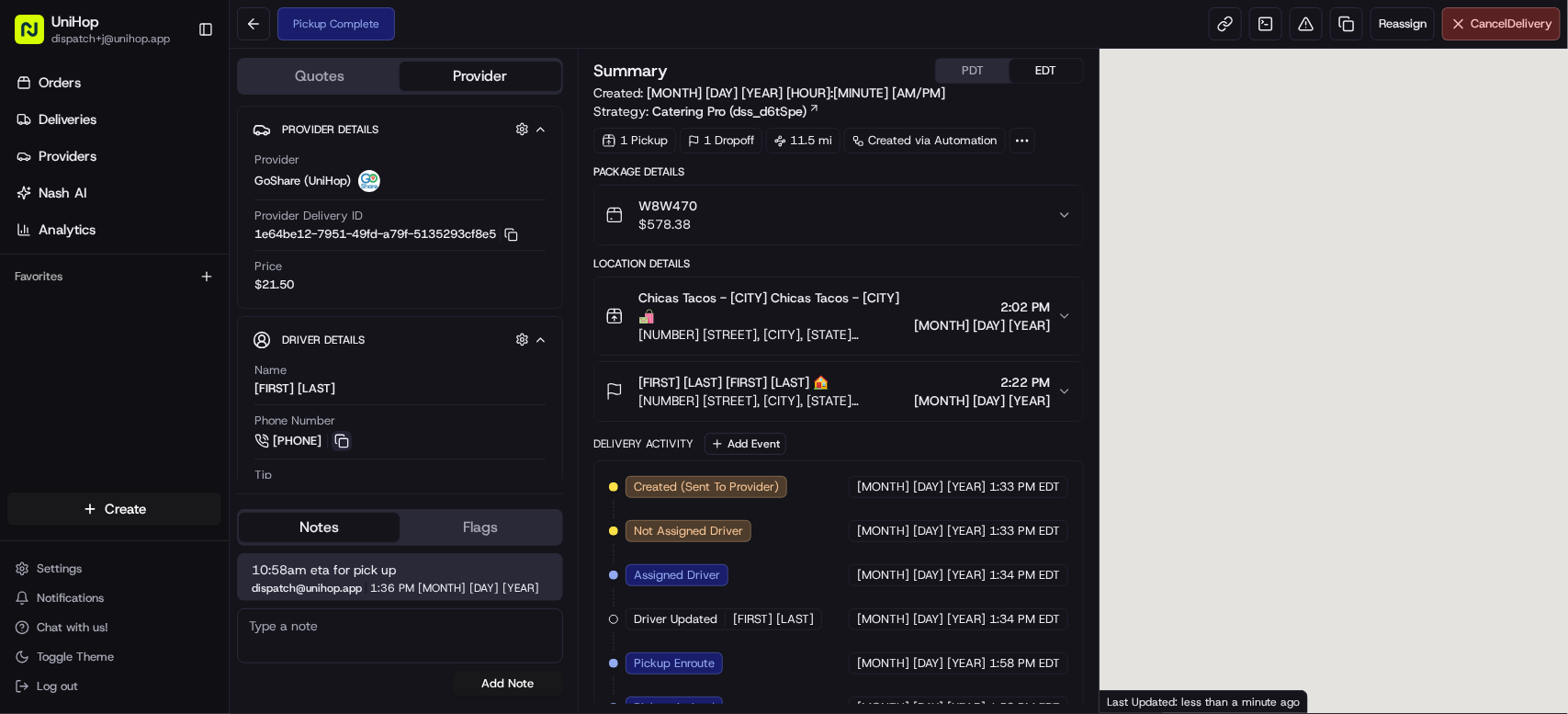 click at bounding box center [342, 441] 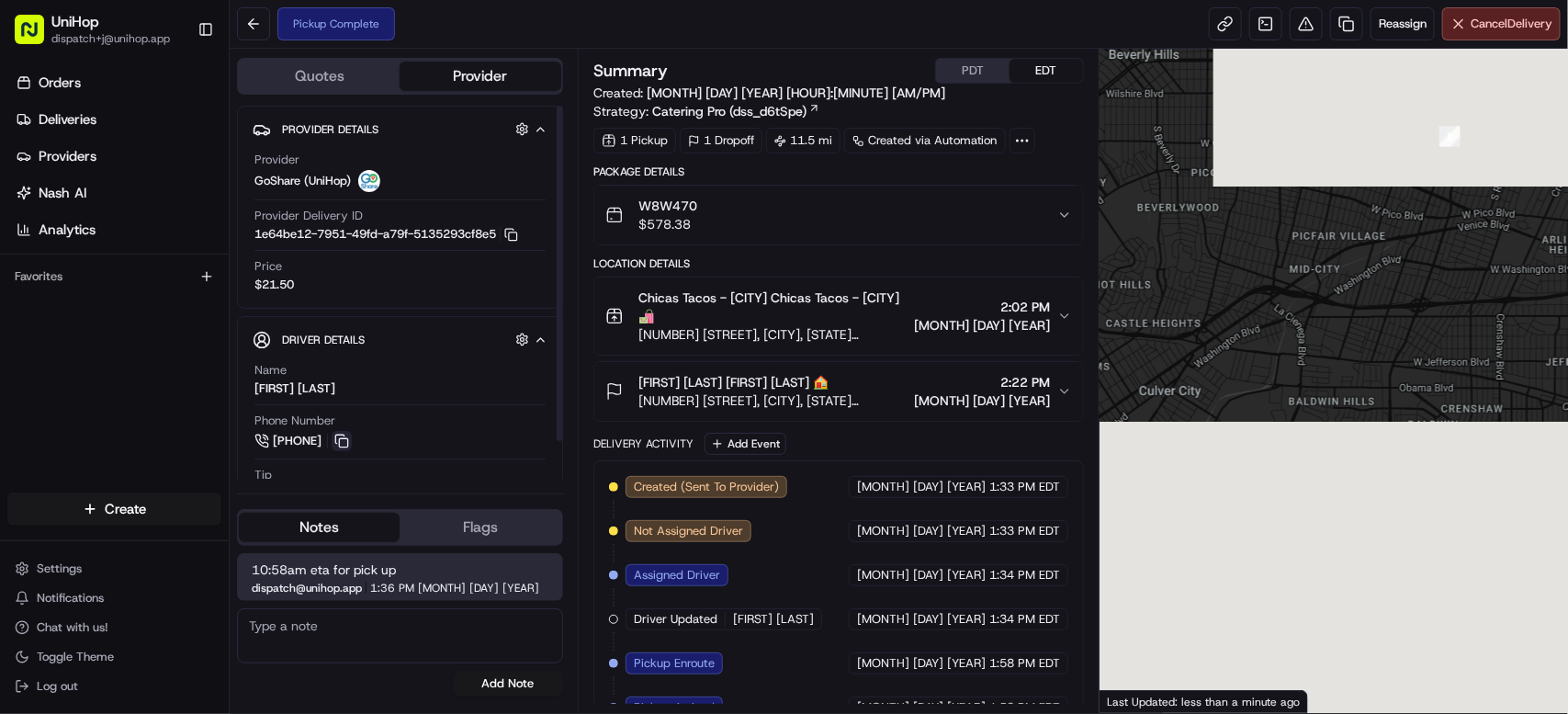 click at bounding box center [342, 441] 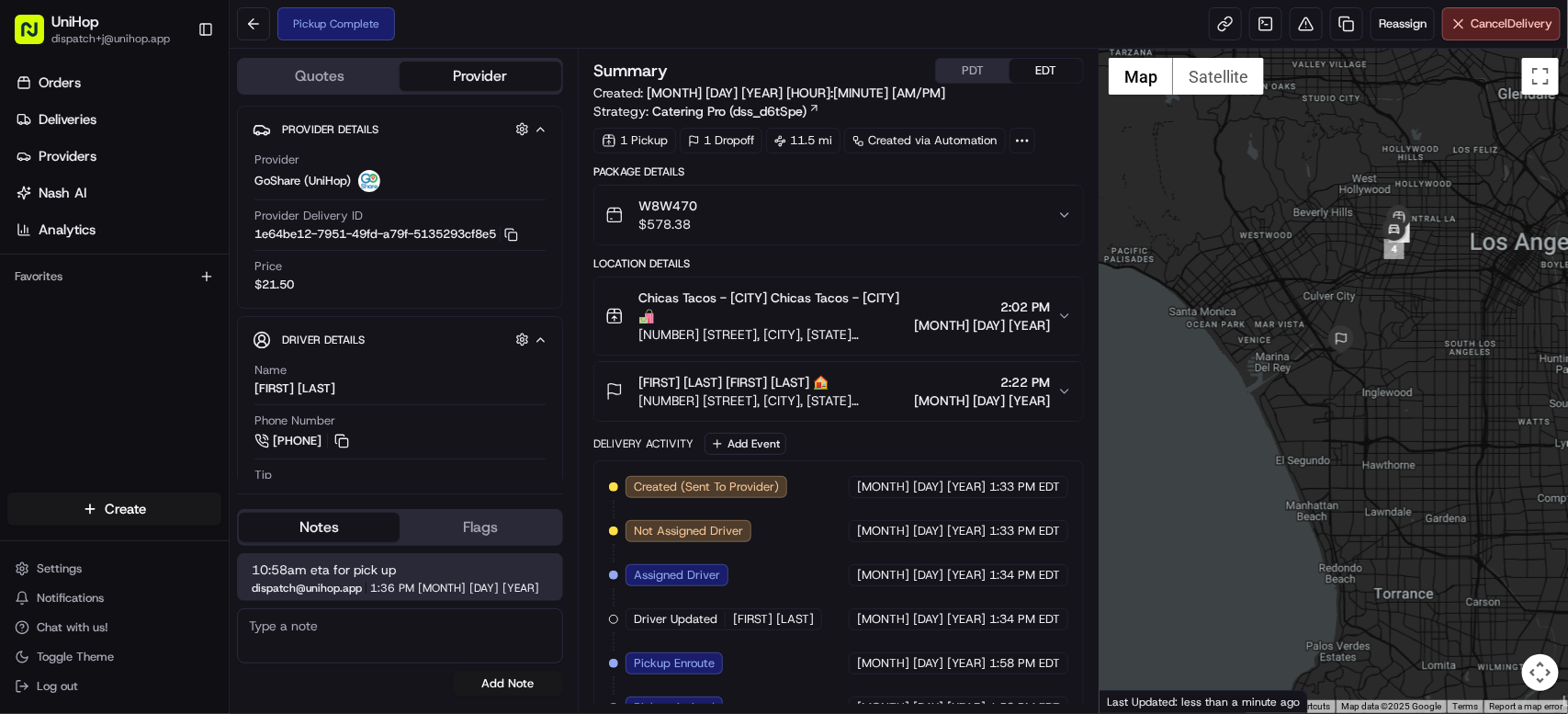drag, startPoint x: 1213, startPoint y: 292, endPoint x: 1246, endPoint y: 252, distance: 51.85557 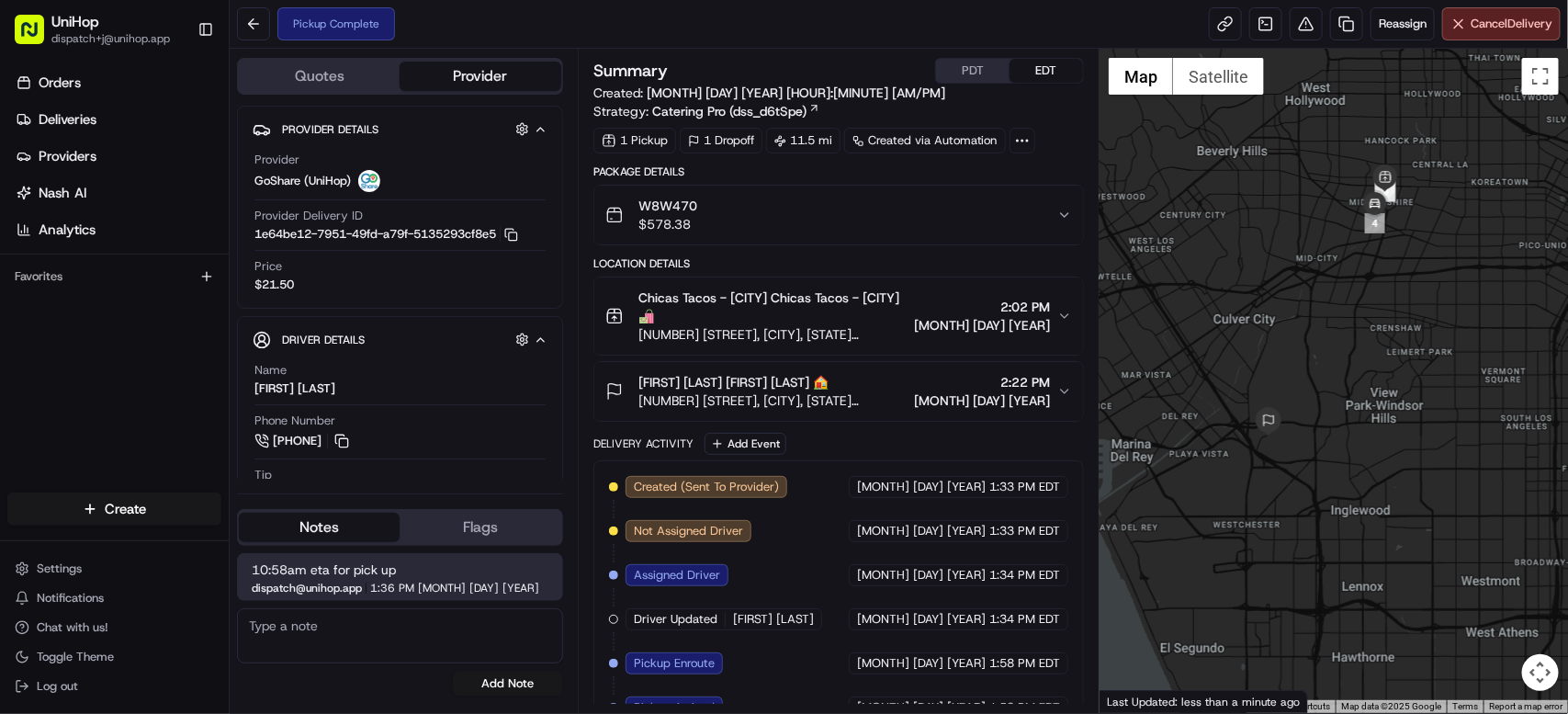 drag, startPoint x: 1387, startPoint y: 290, endPoint x: 1325, endPoint y: 323, distance: 70.235319 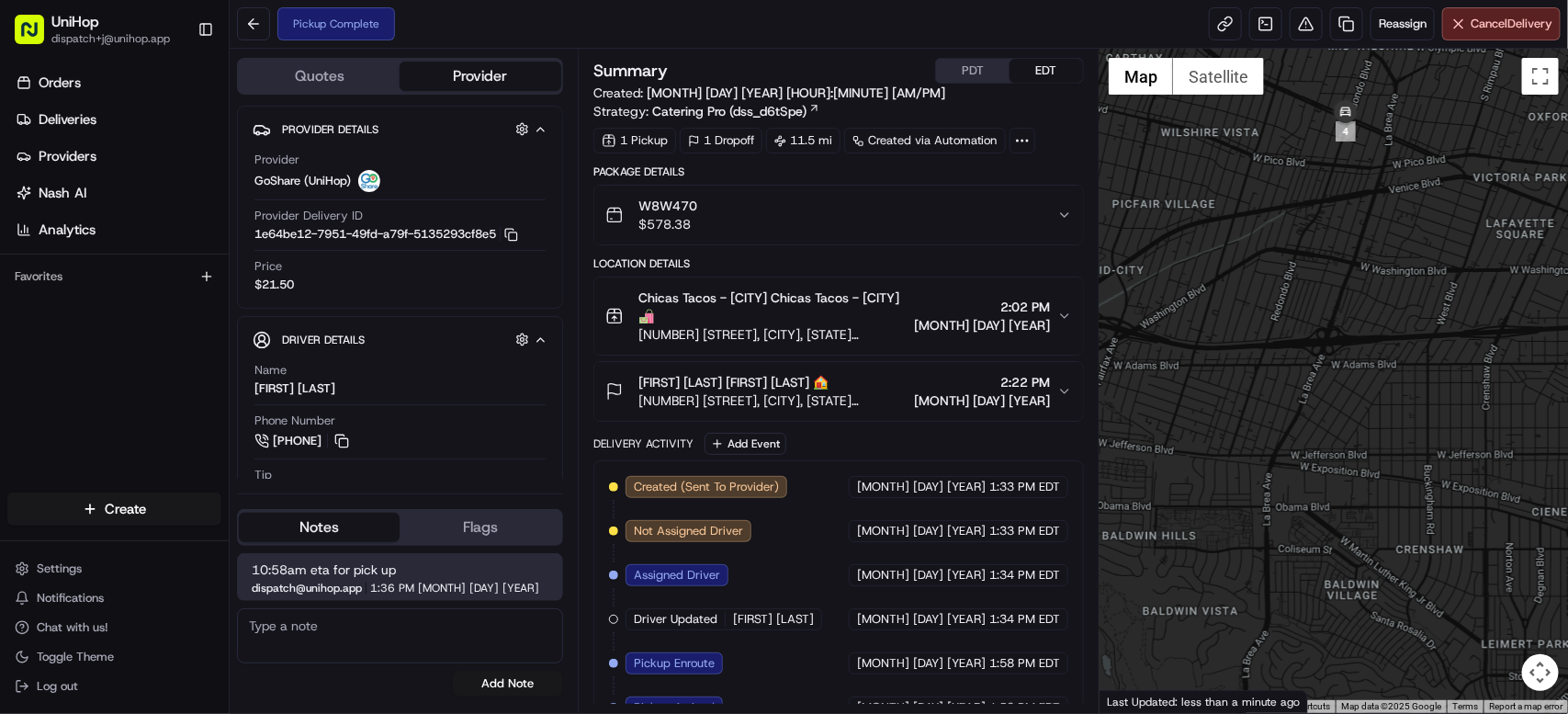 drag, startPoint x: 1288, startPoint y: 324, endPoint x: 1422, endPoint y: 169, distance: 204.89265 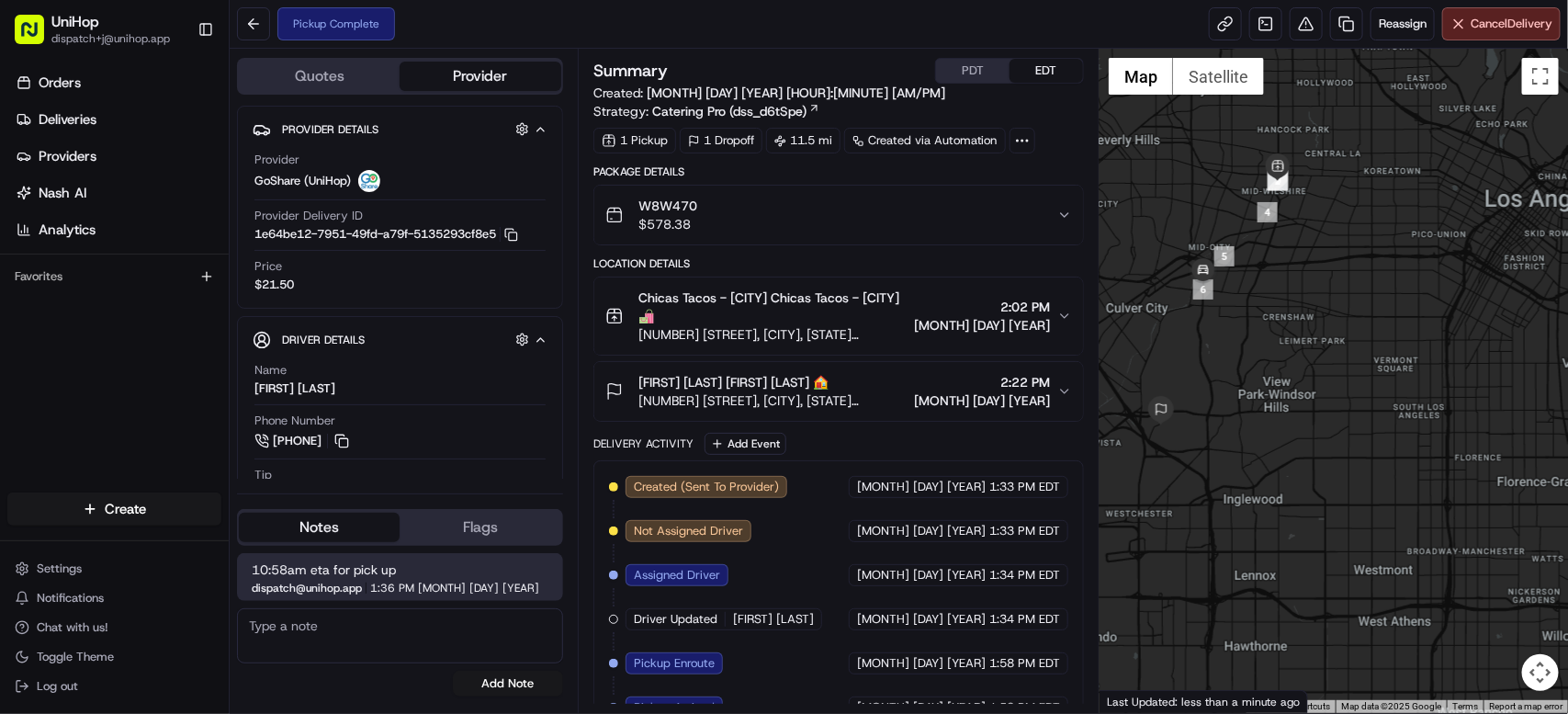 drag, startPoint x: 1215, startPoint y: 333, endPoint x: 1234, endPoint y: 288, distance: 48.846699 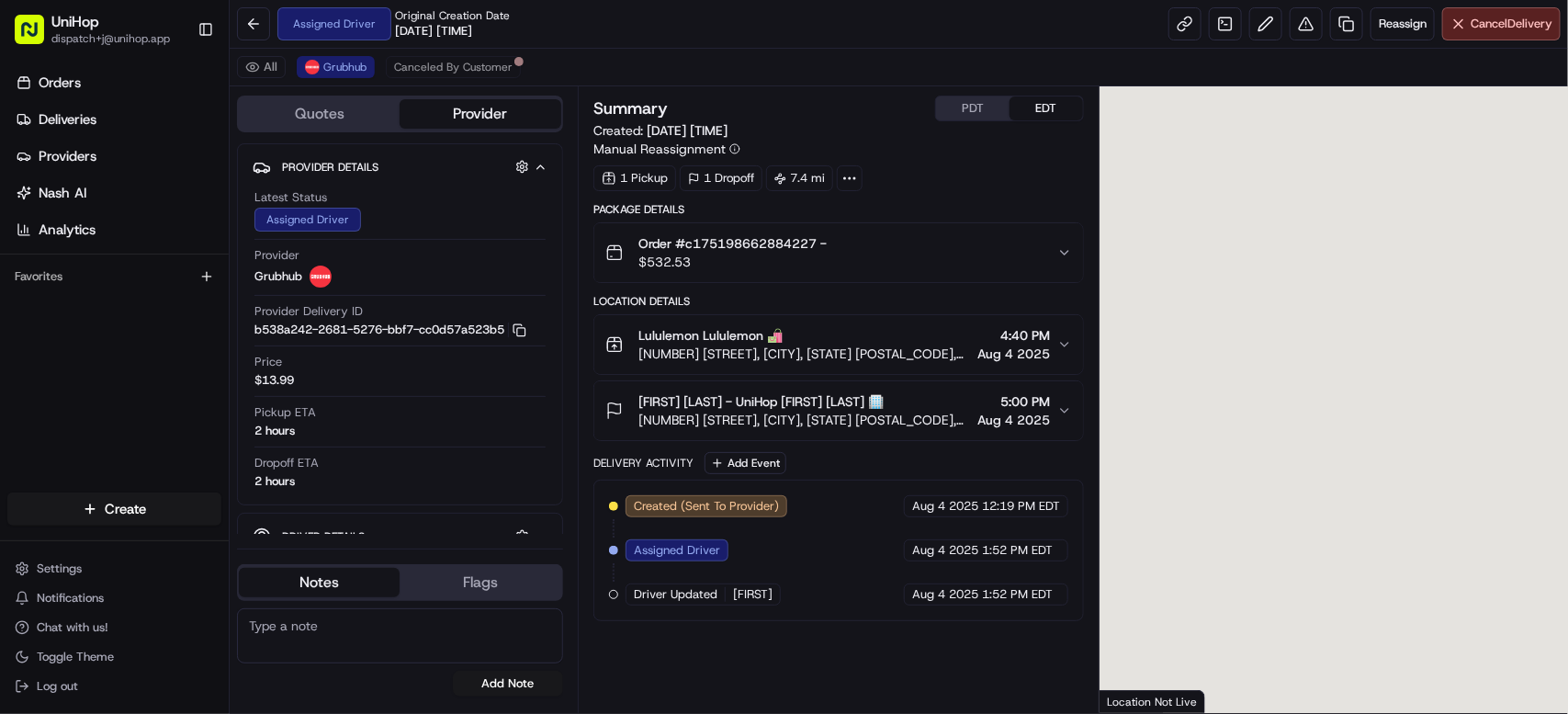 scroll, scrollTop: 0, scrollLeft: 0, axis: both 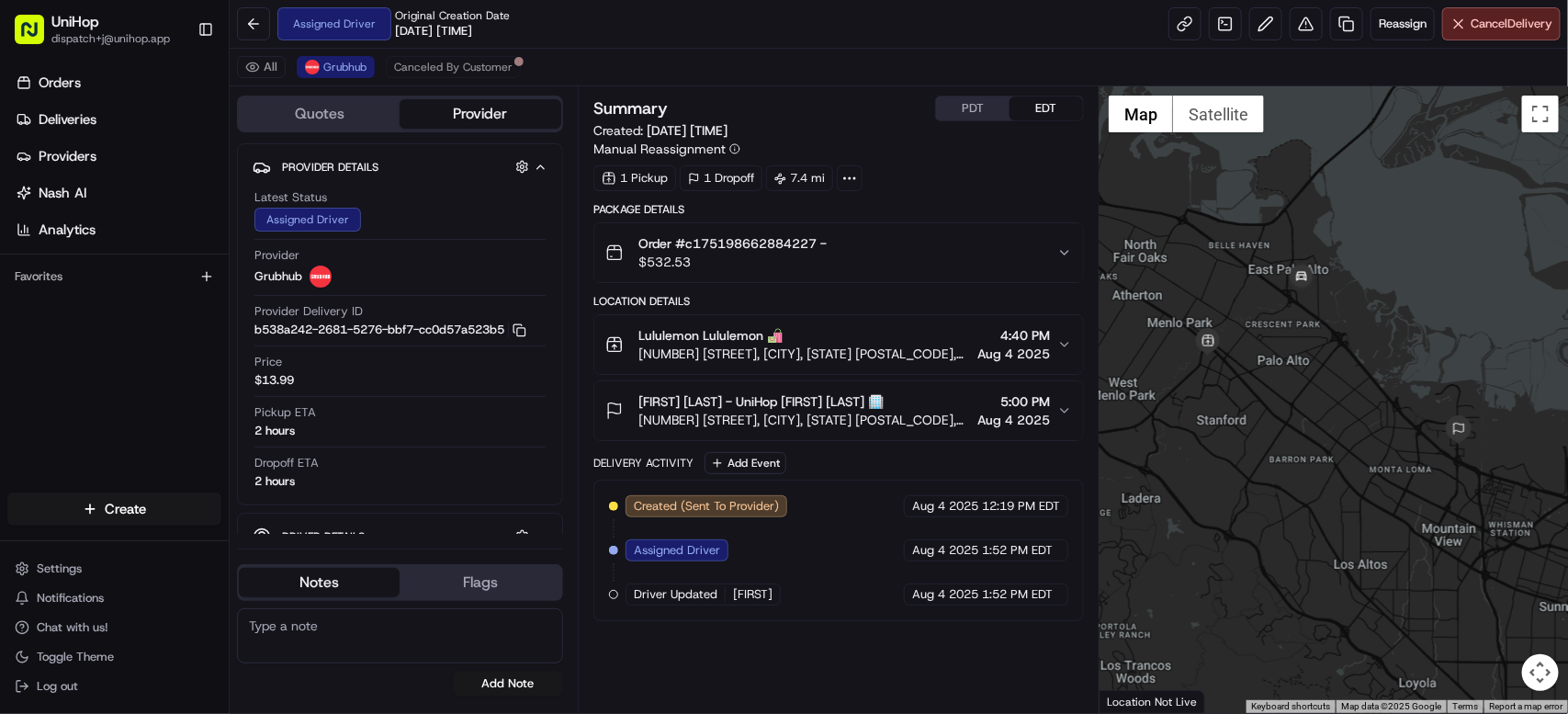 click on "Lululemon Lululemon 🛍️" at bounding box center (804, 335) 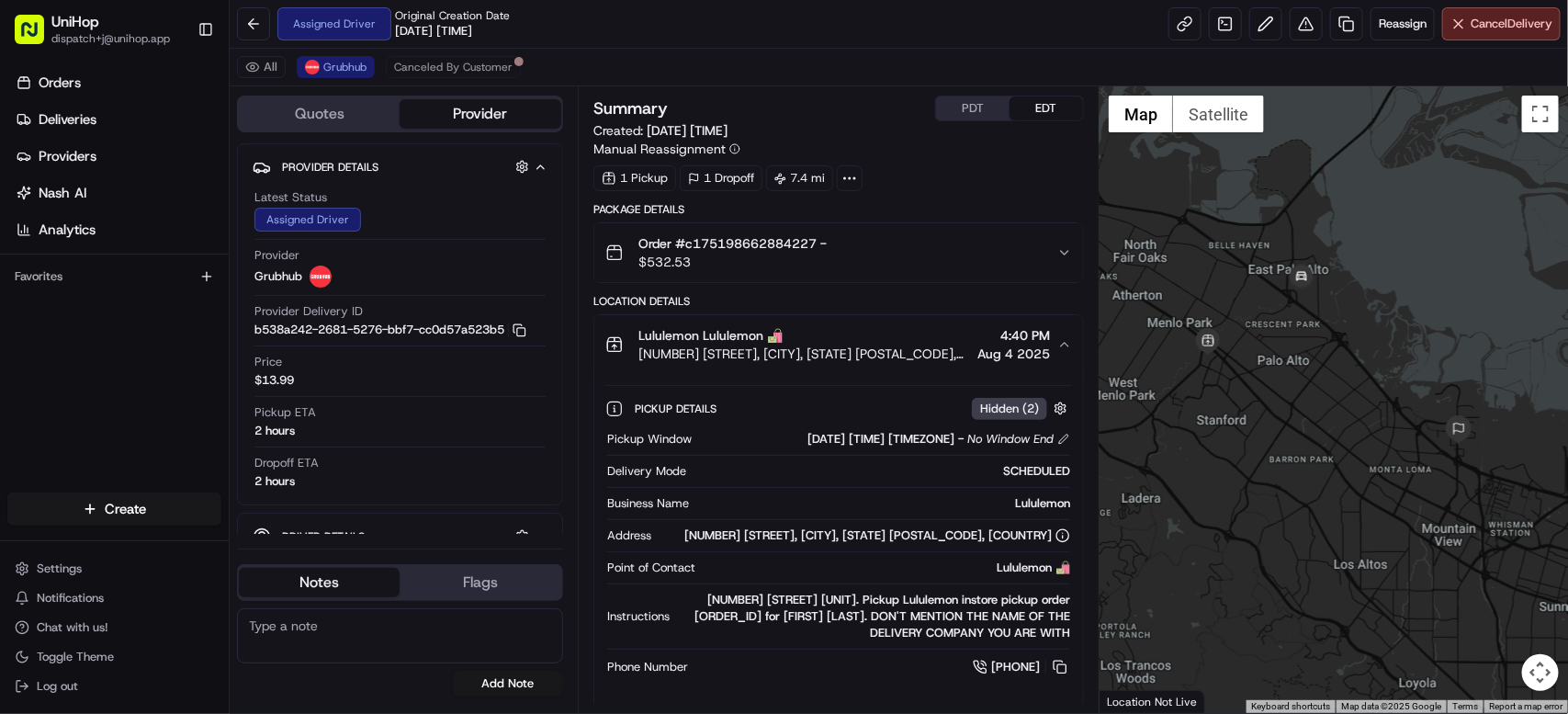 click on "Lululemon Lululemon 🛍️" at bounding box center (804, 335) 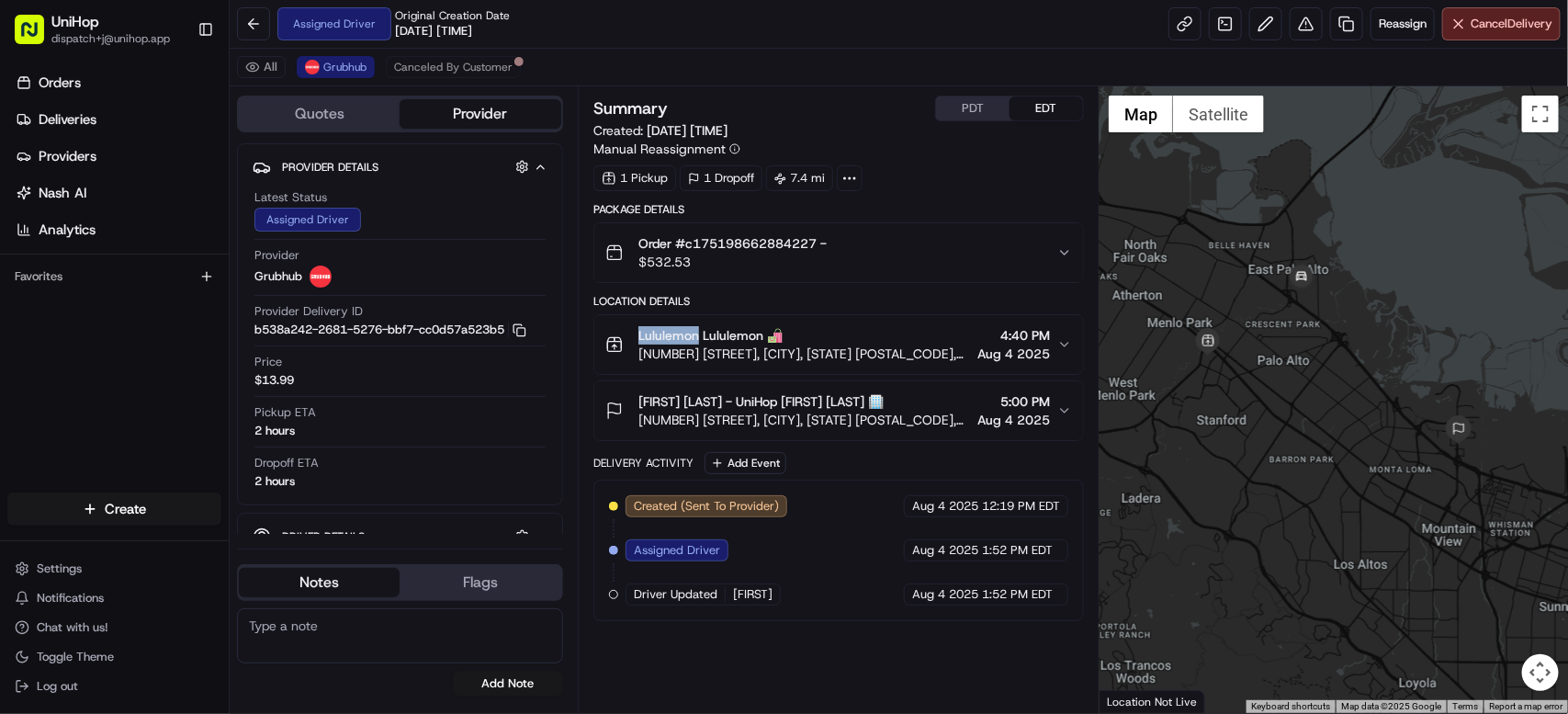 drag, startPoint x: 698, startPoint y: 337, endPoint x: 633, endPoint y: 338, distance: 65.00769 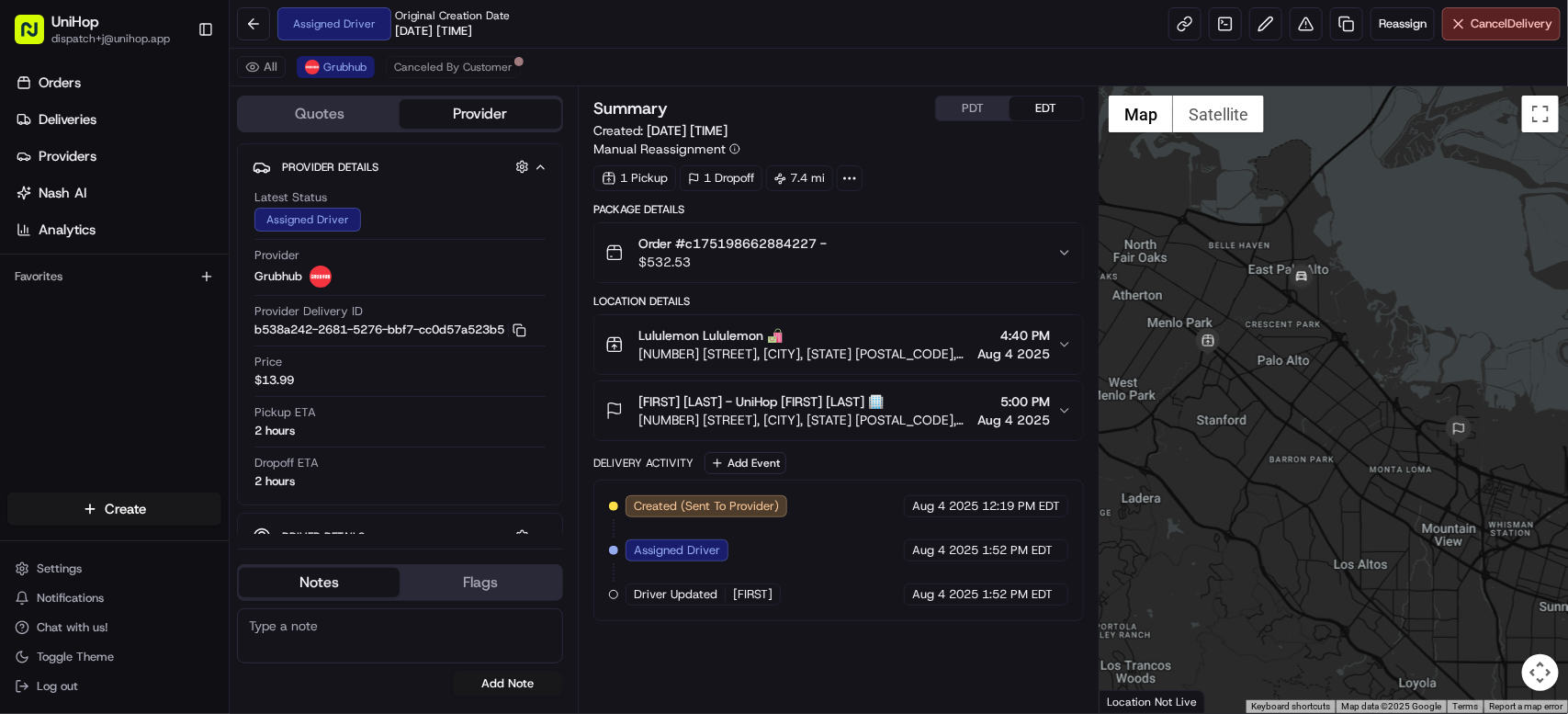 click on "Orders Deliveries Providers Nash AI Analytics Favorites" at bounding box center (114, 283) 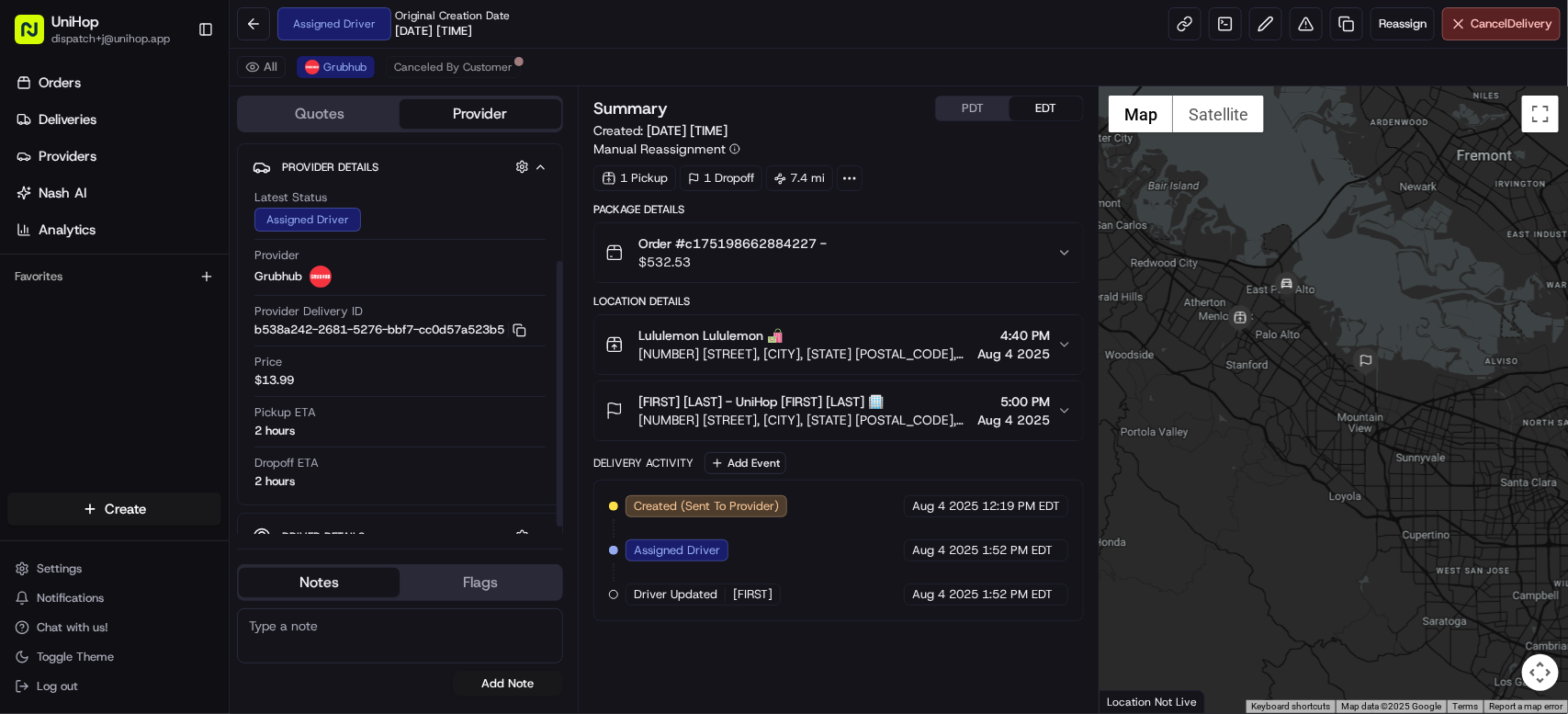 scroll, scrollTop: 185, scrollLeft: 0, axis: vertical 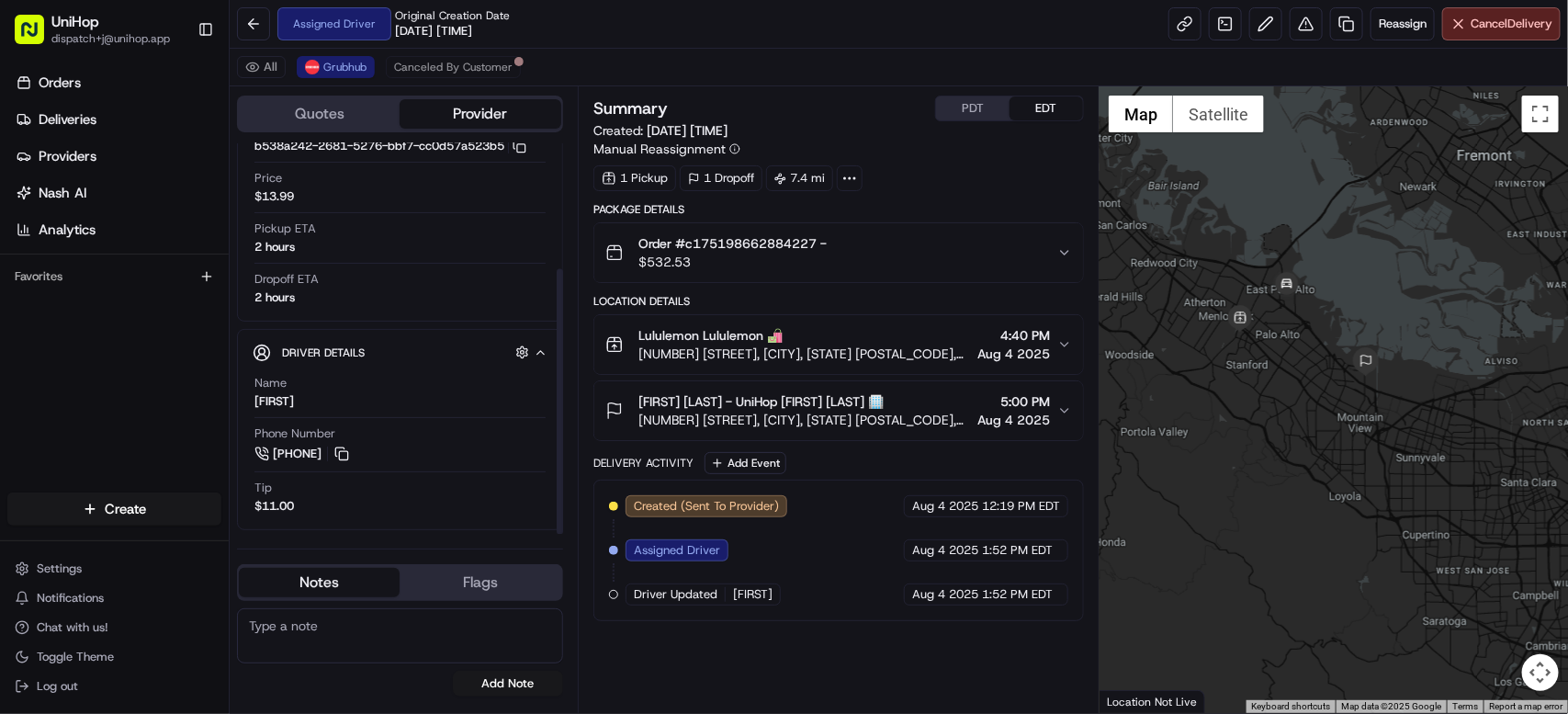 click on "Orders Deliveries Providers Nash AI Analytics Favorites" at bounding box center [114, 283] 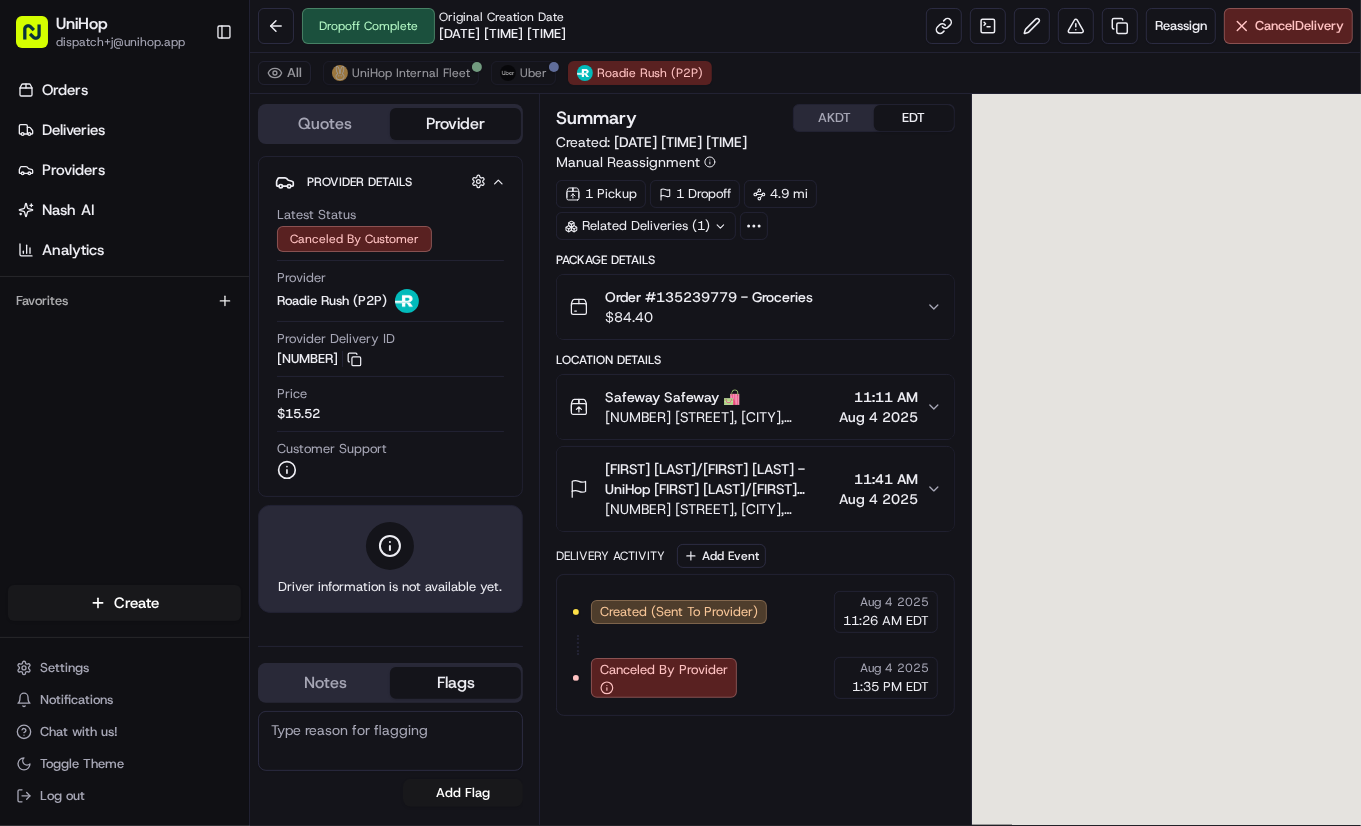 scroll, scrollTop: 0, scrollLeft: 0, axis: both 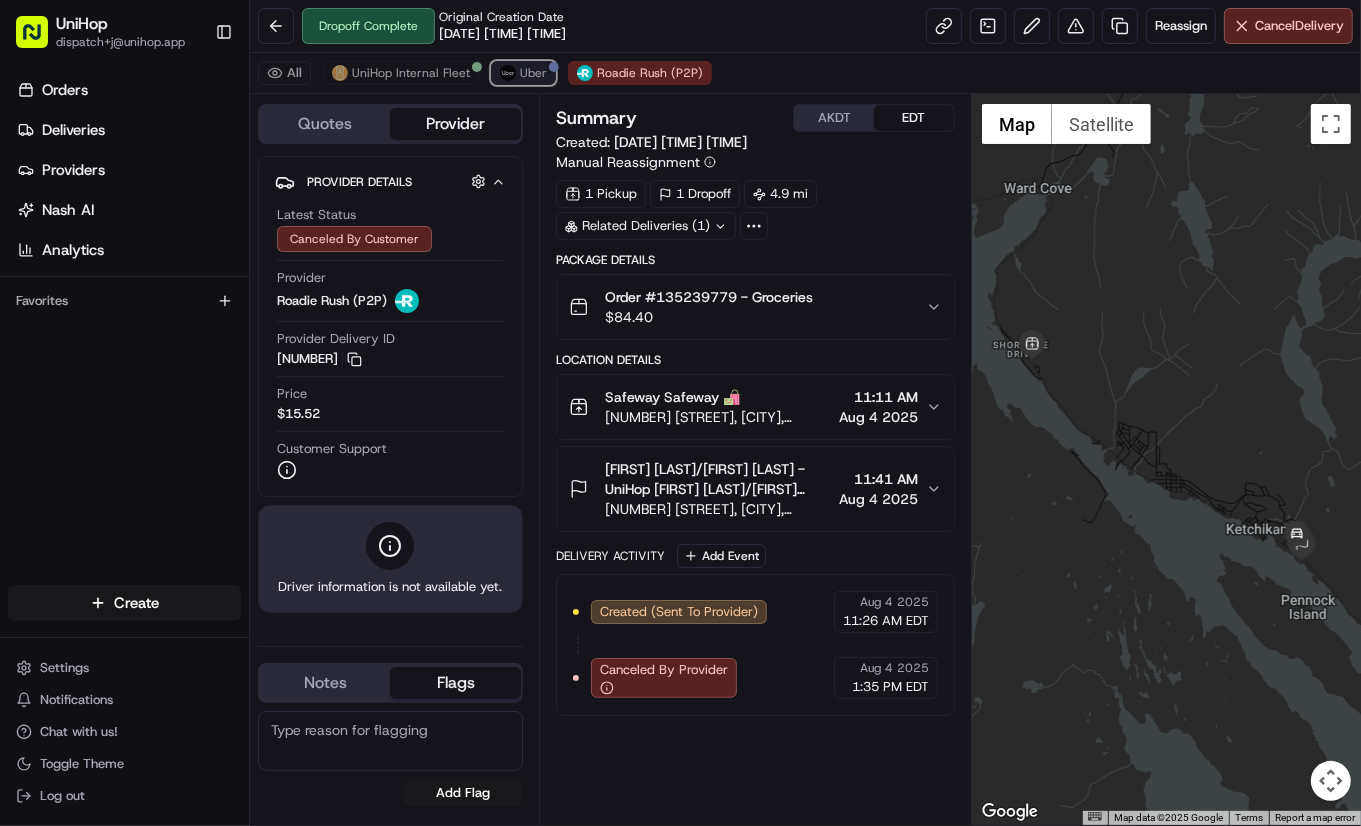 click at bounding box center (508, 73) 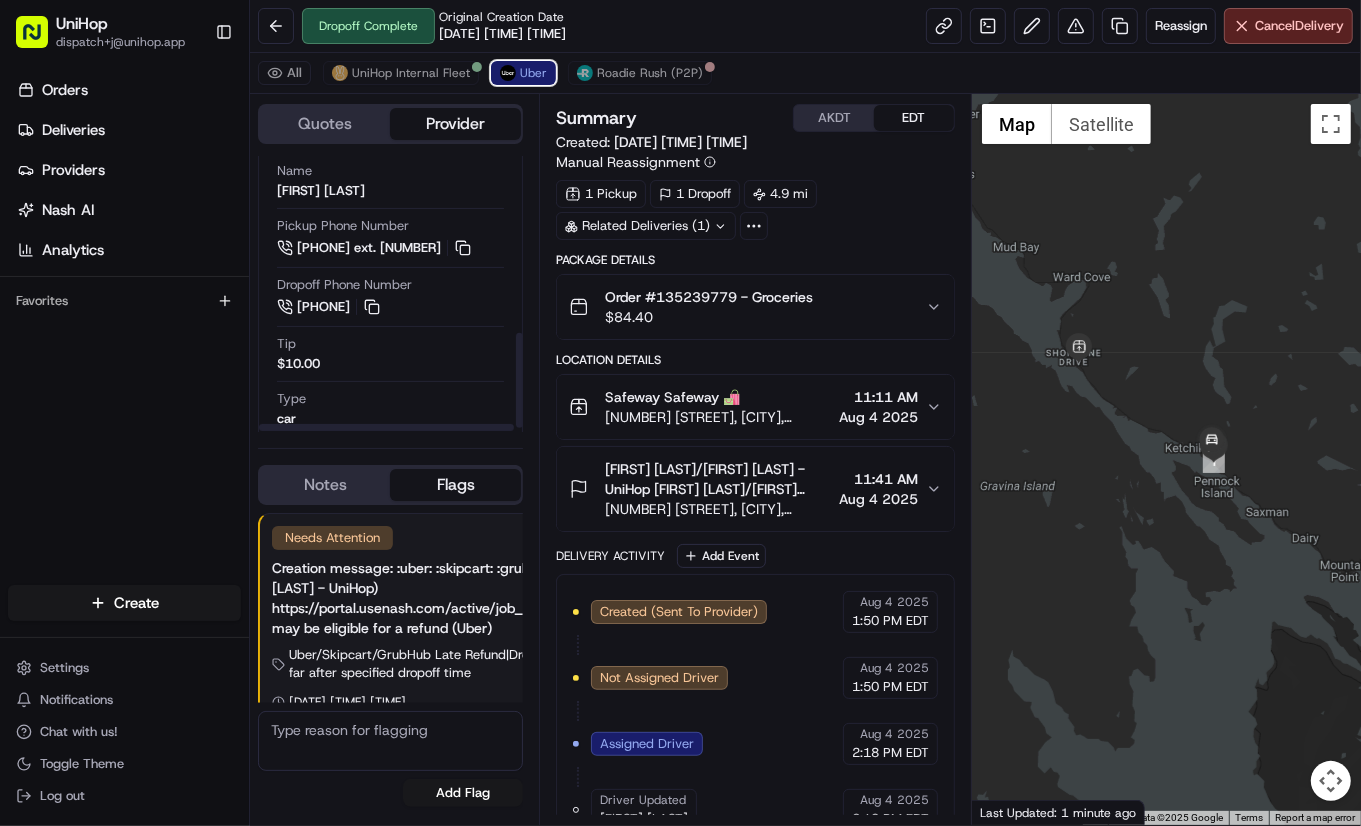 scroll, scrollTop: 546, scrollLeft: 0, axis: vertical 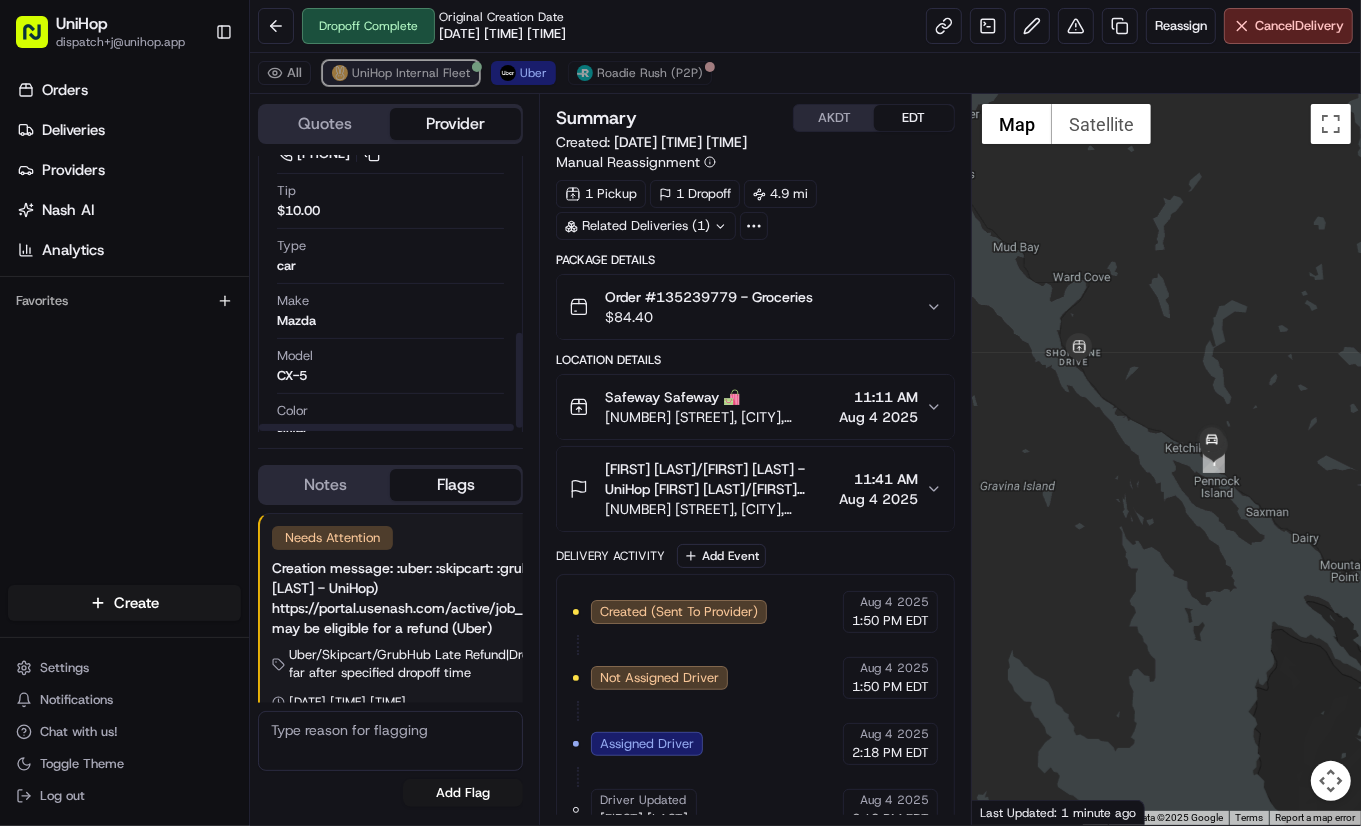 click on "UniHop Internal Fleet" at bounding box center (411, 73) 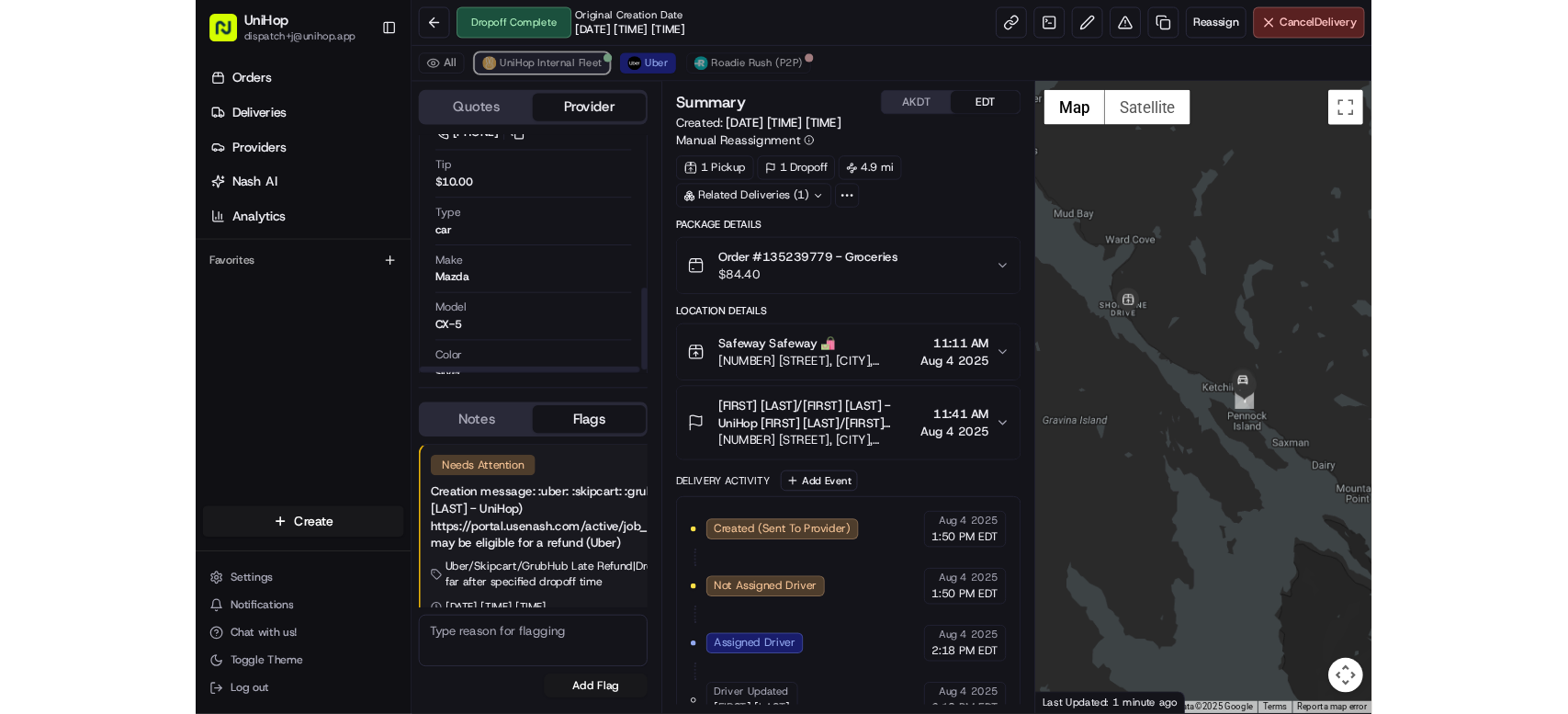 scroll, scrollTop: 0, scrollLeft: 0, axis: both 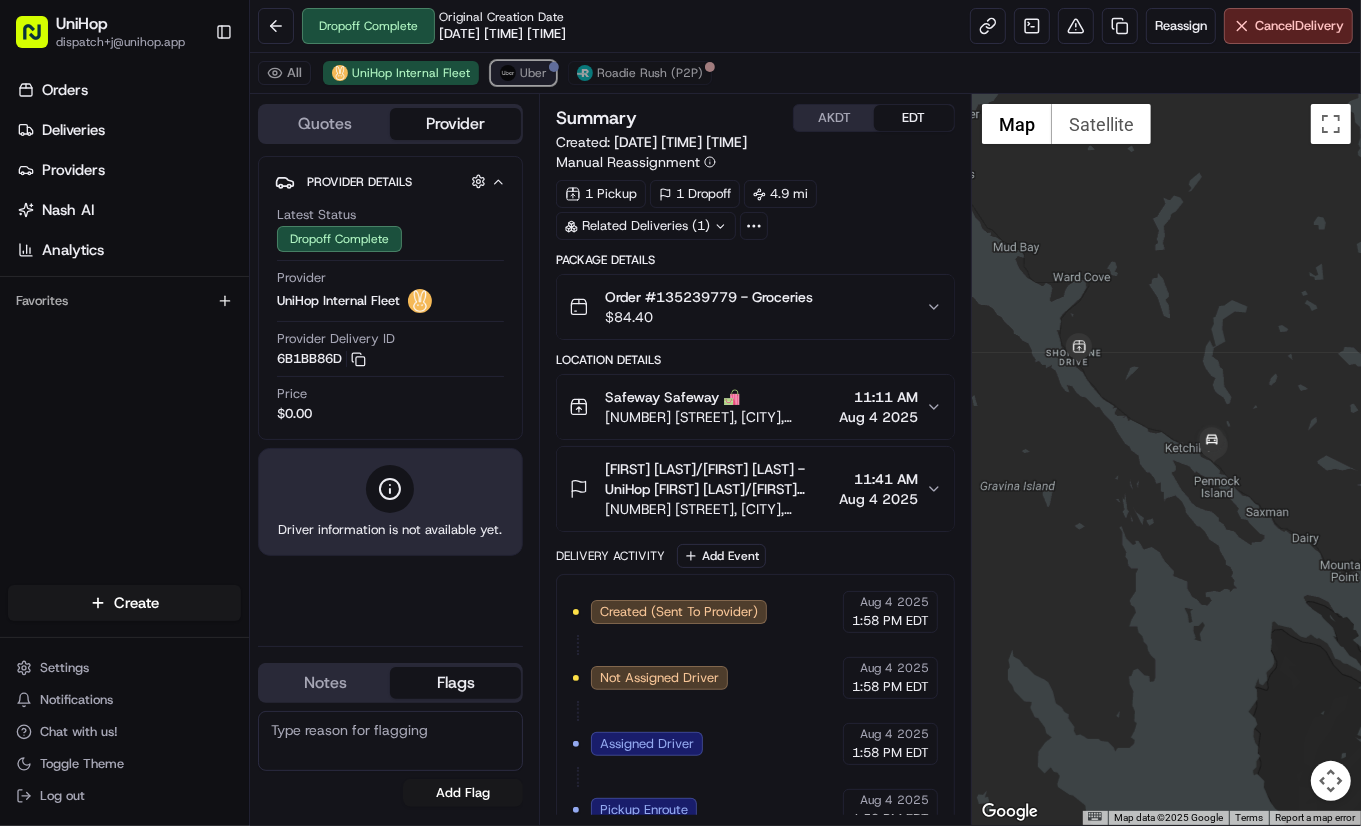 click on "Uber" at bounding box center [533, 73] 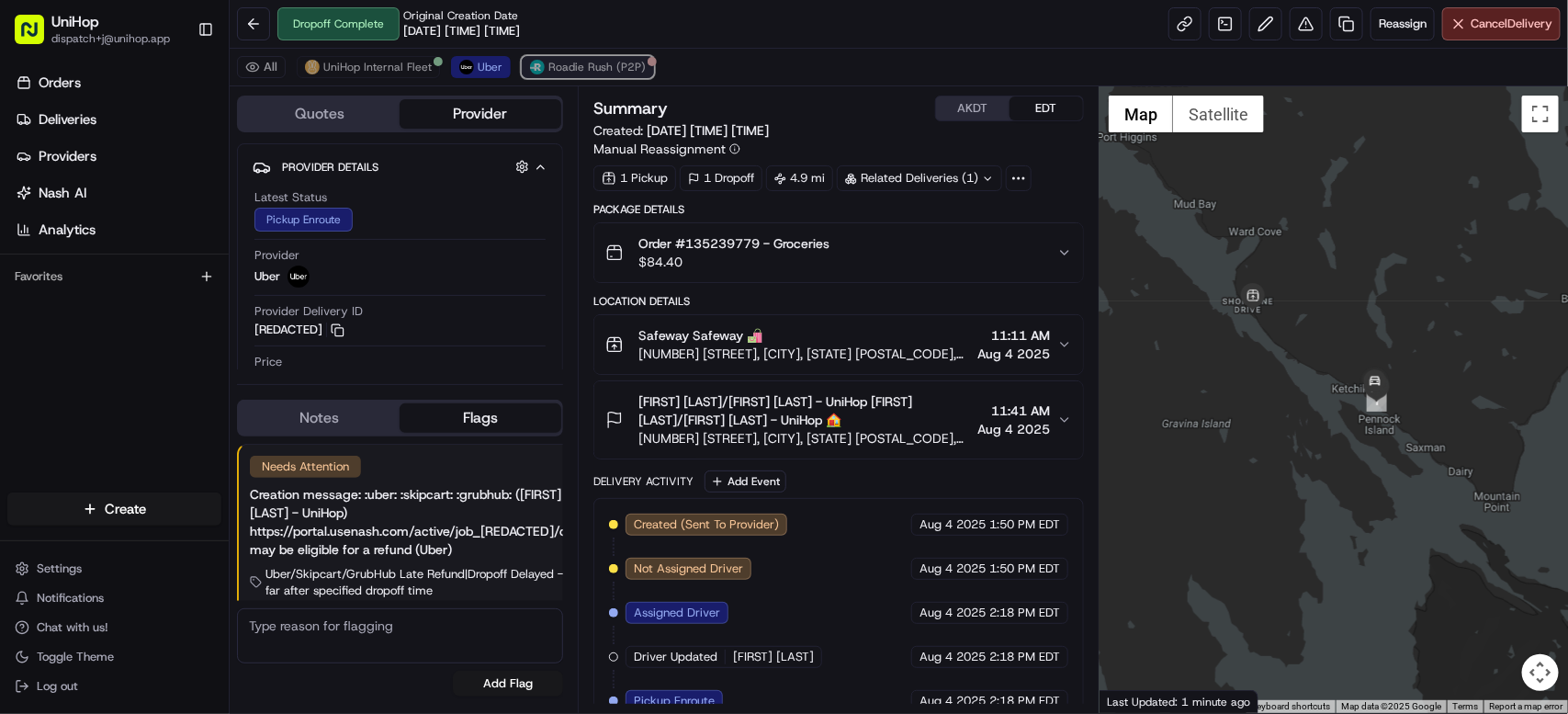 click at bounding box center [537, 67] 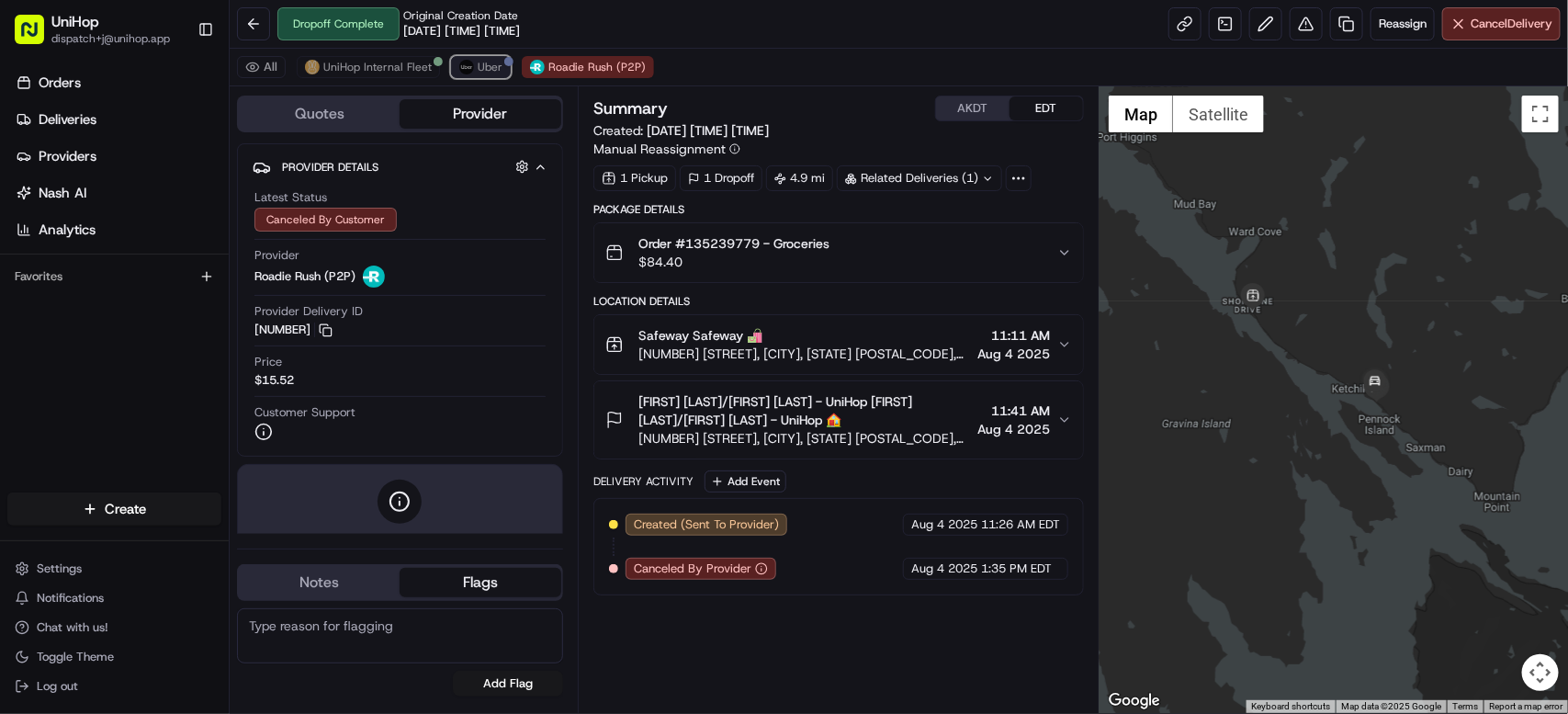 click on "Uber" at bounding box center (480, 67) 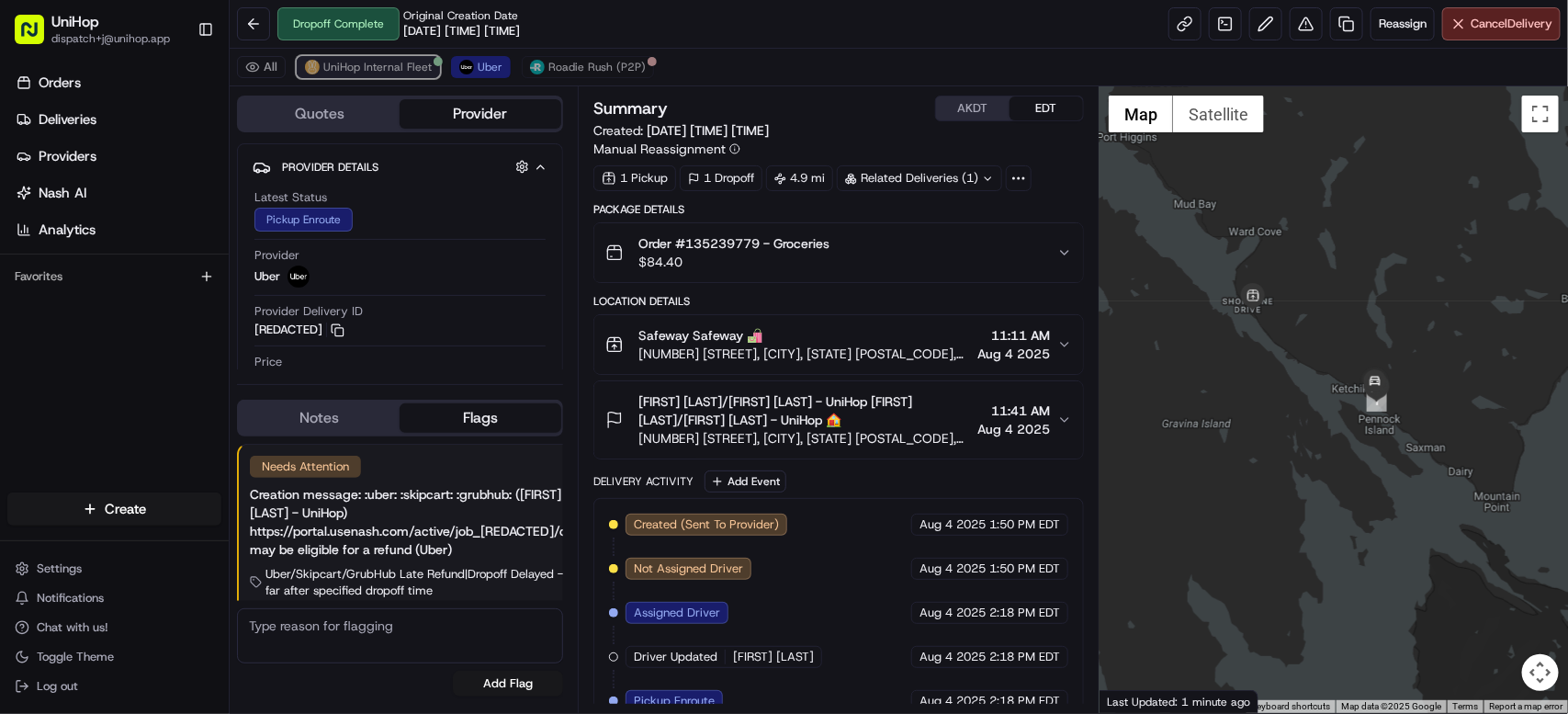 click on "UniHop Internal Fleet" at bounding box center [378, 67] 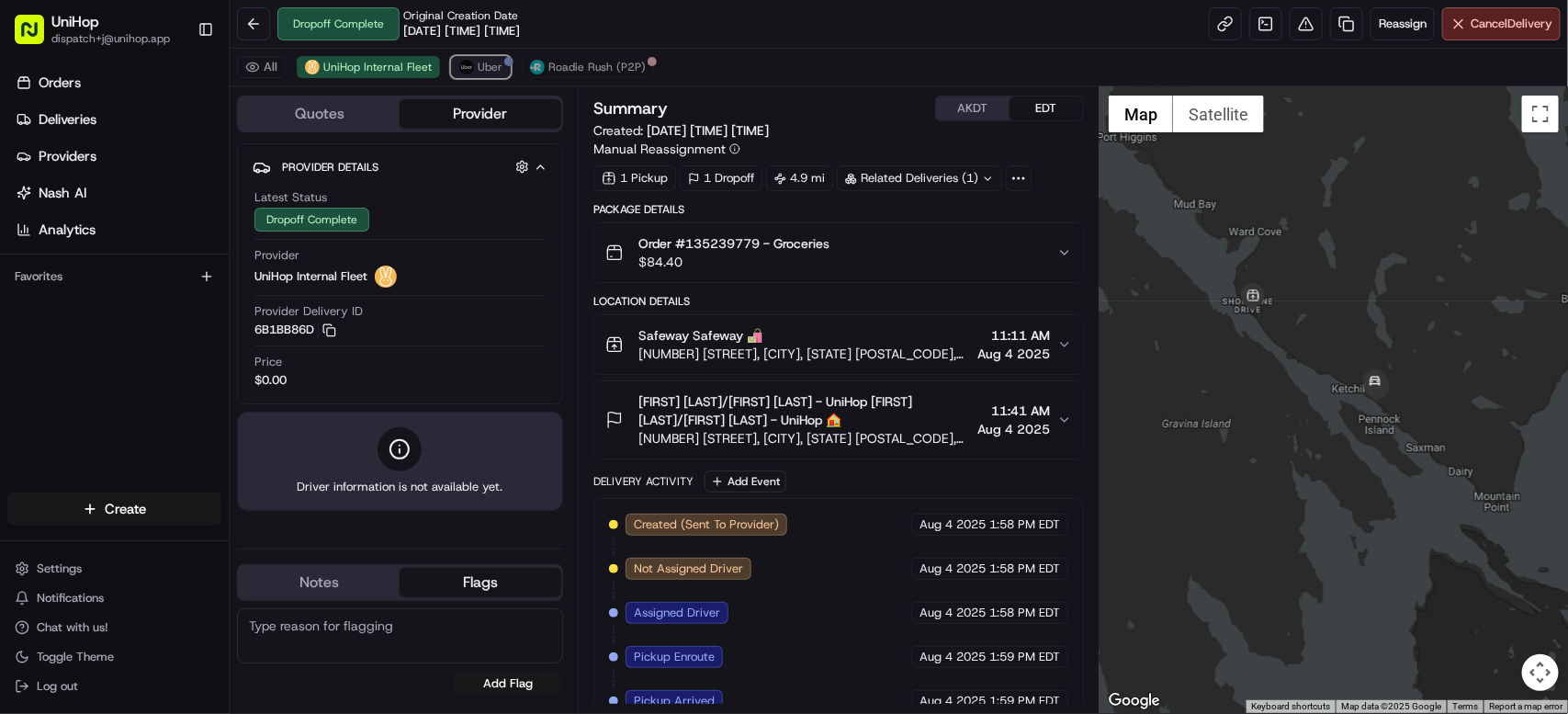 click at bounding box center (467, 67) 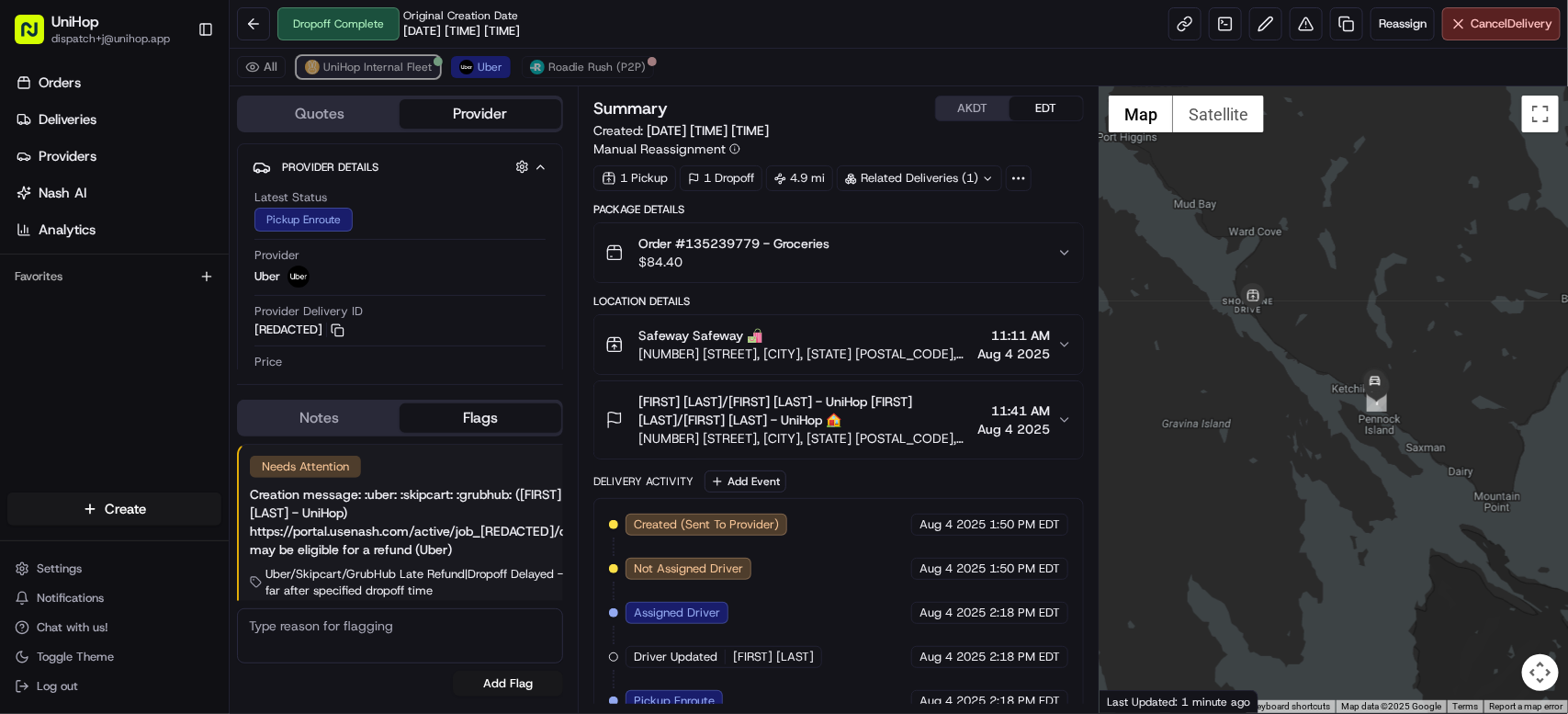 click on "UniHop Internal Fleet" at bounding box center [378, 67] 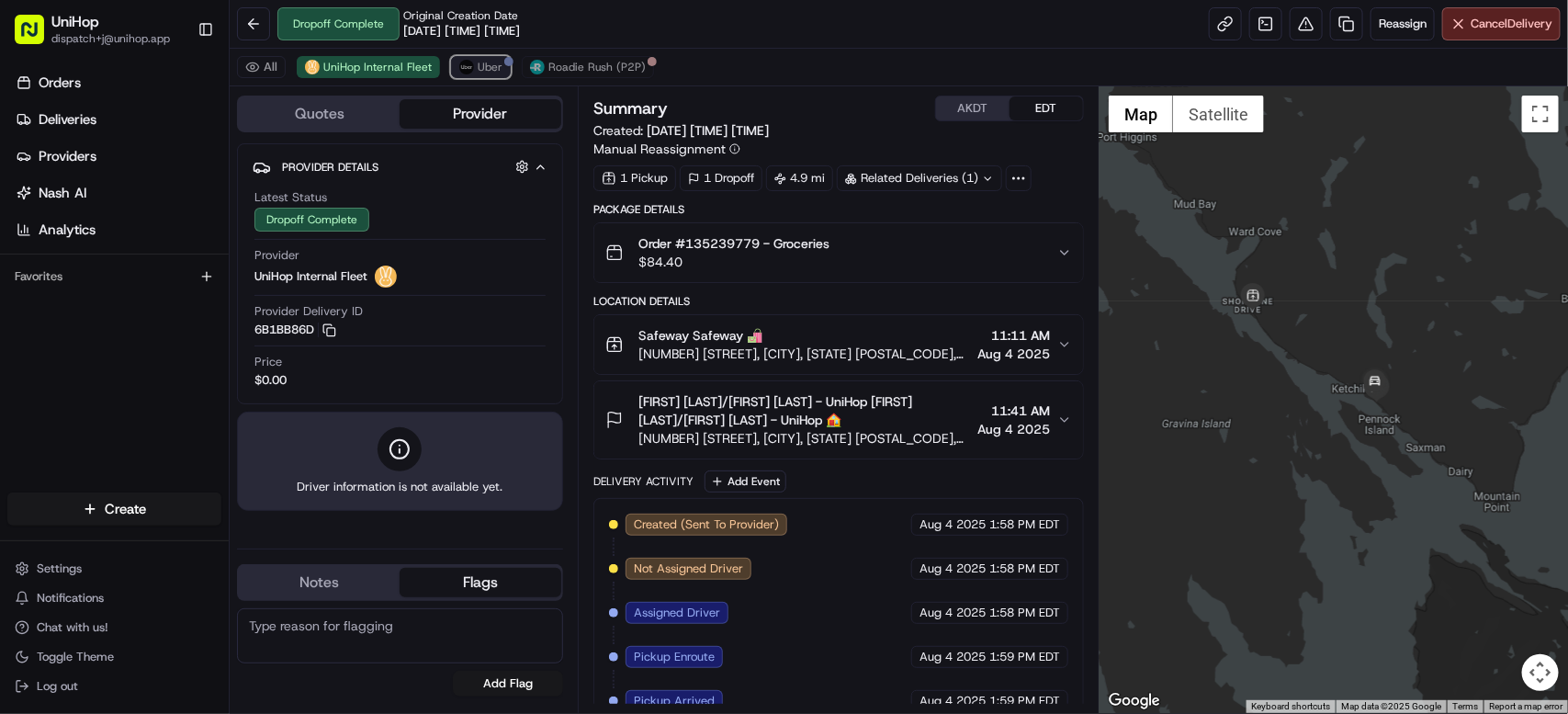 click at bounding box center (467, 67) 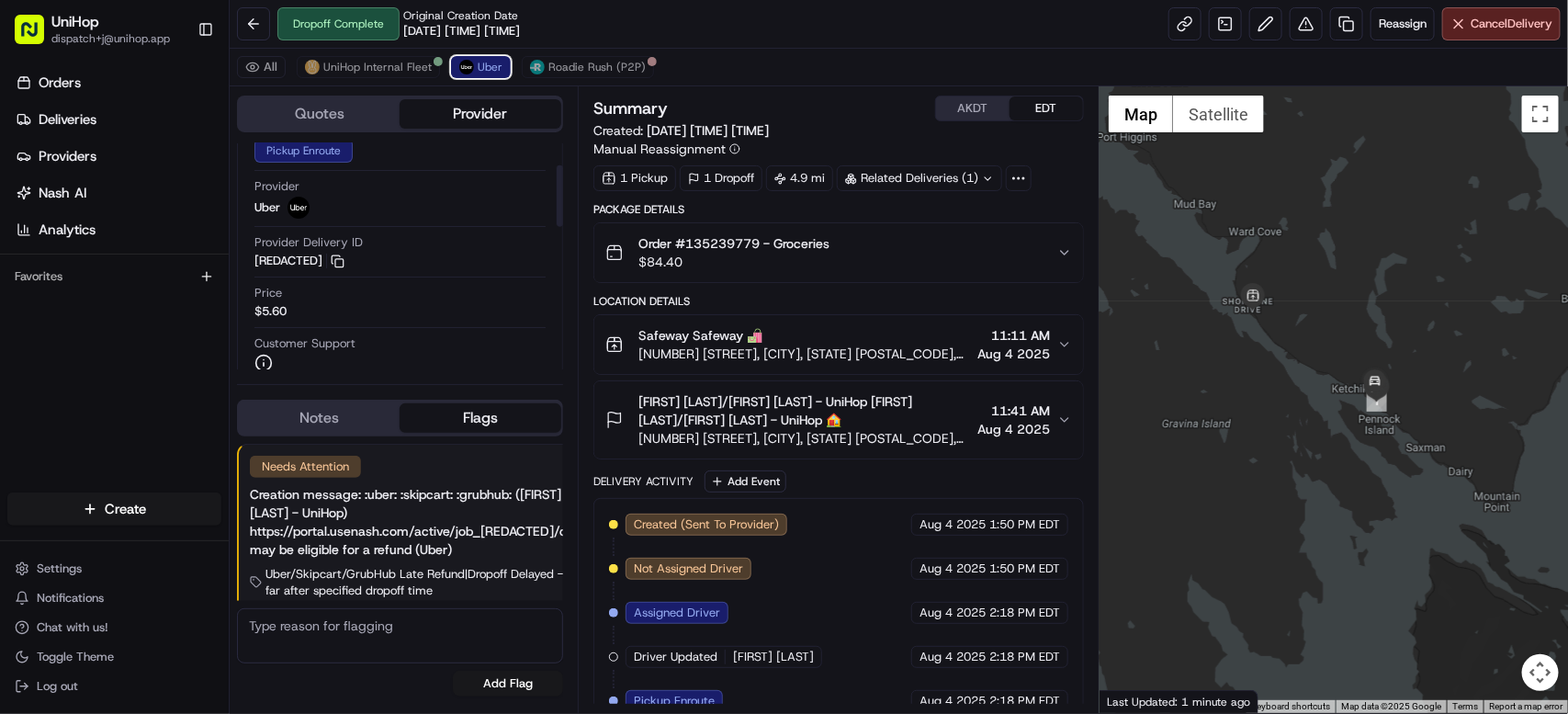 scroll, scrollTop: 80, scrollLeft: 0, axis: vertical 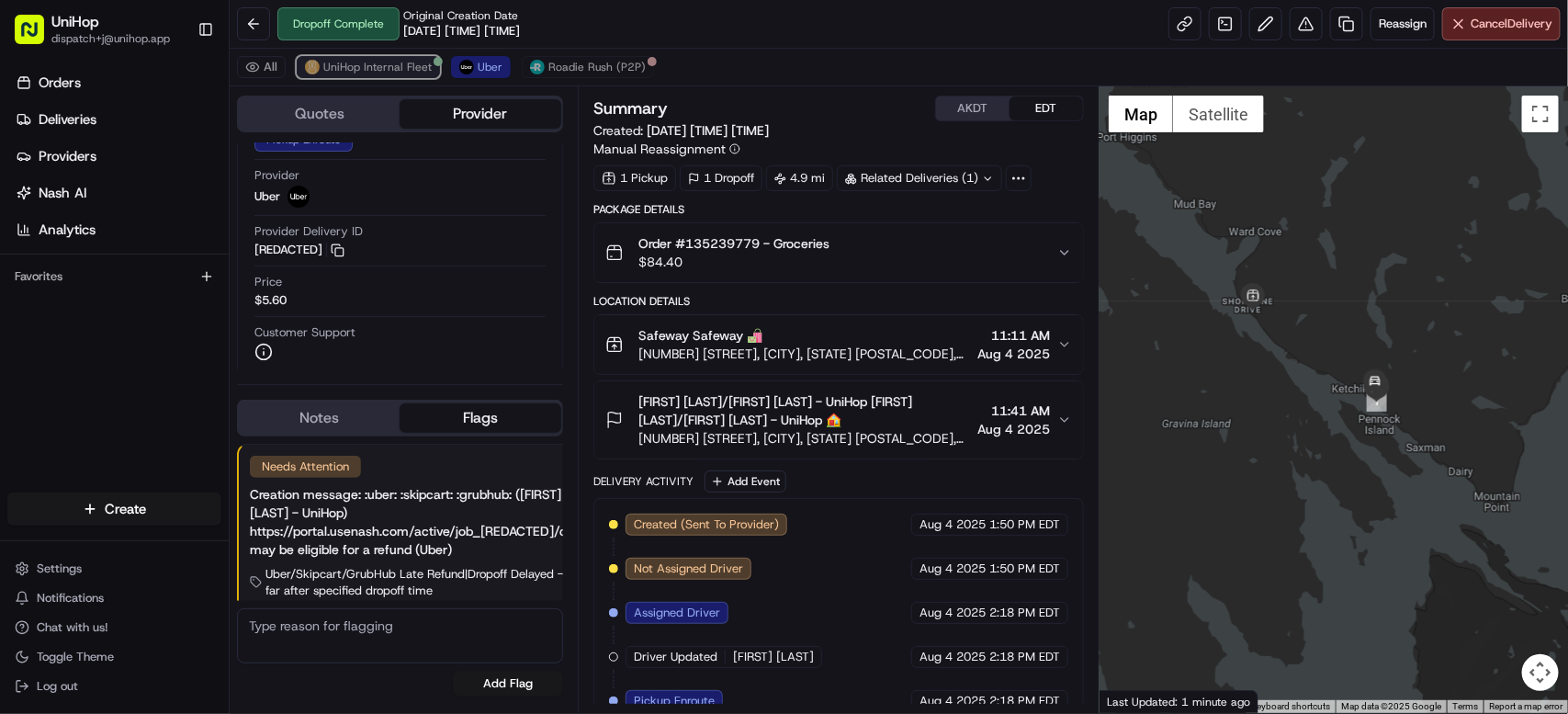 click on "UniHop Internal Fleet" at bounding box center (378, 67) 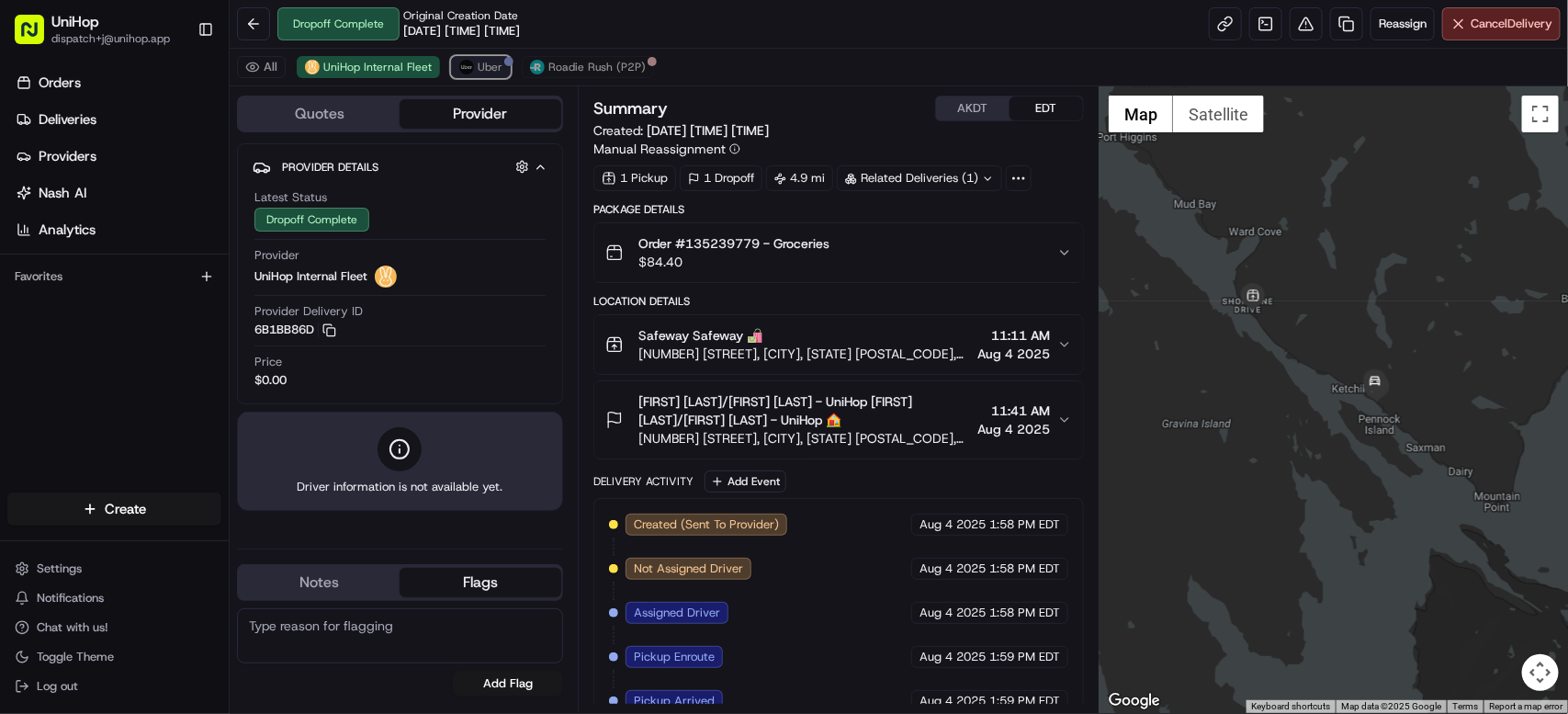 click on "Uber" at bounding box center [490, 67] 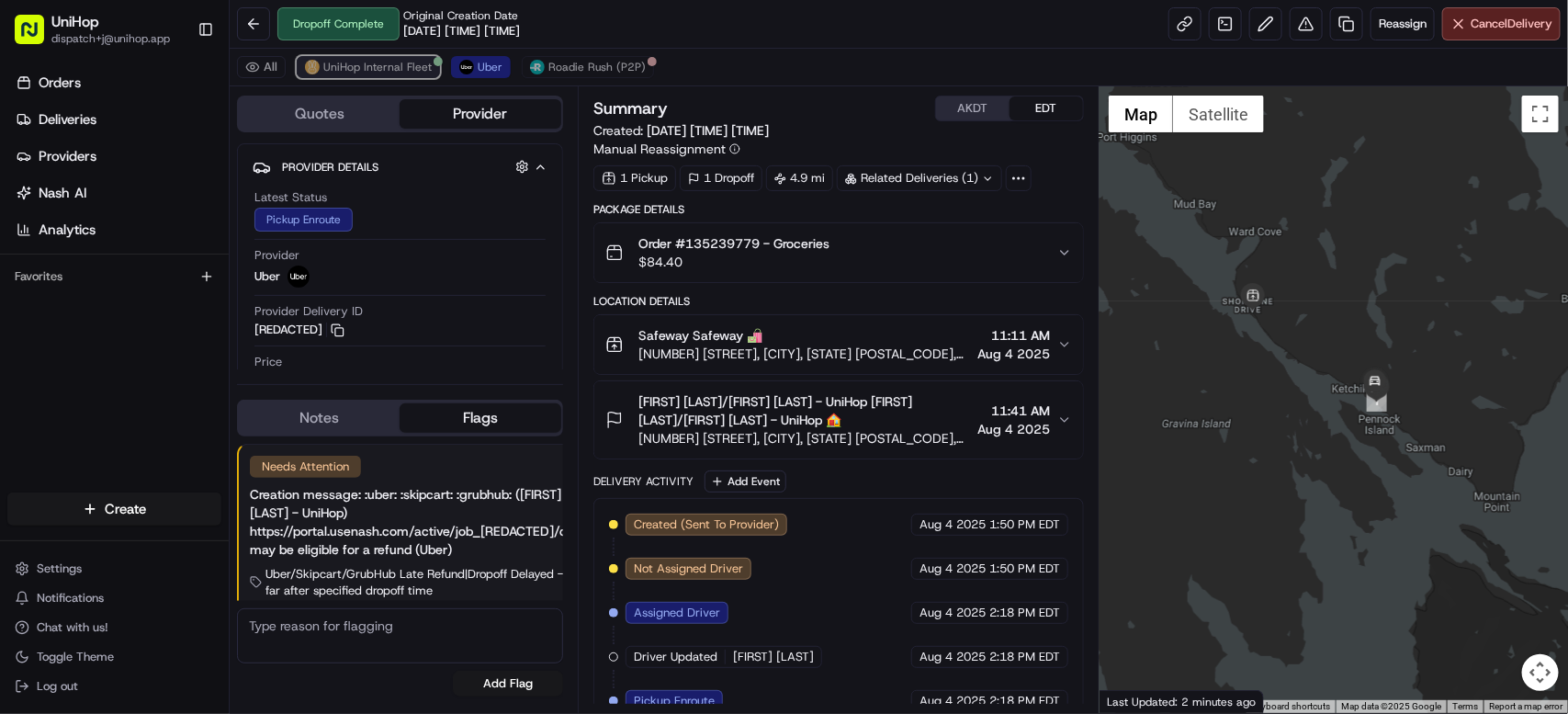 click on "UniHop Internal Fleet" at bounding box center (378, 67) 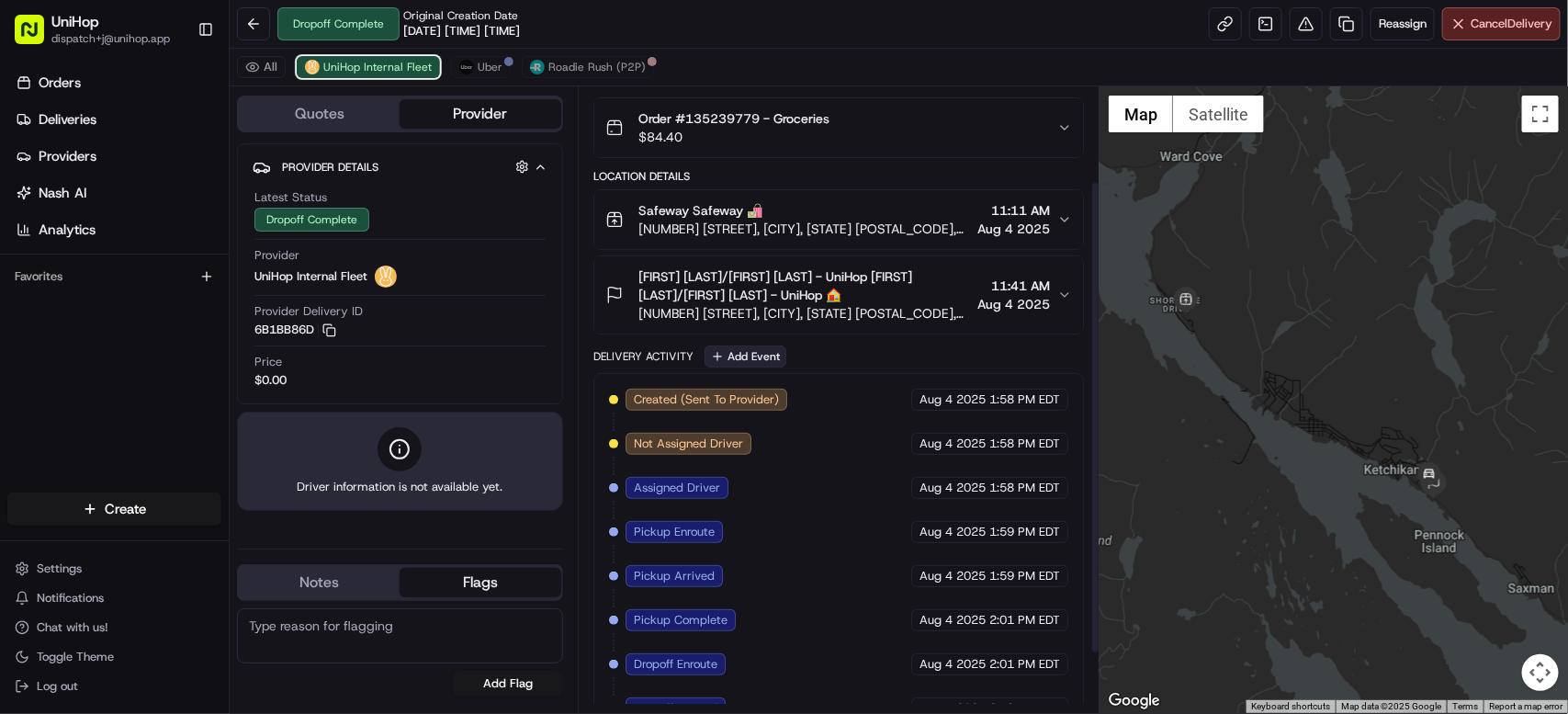 scroll, scrollTop: 205, scrollLeft: 0, axis: vertical 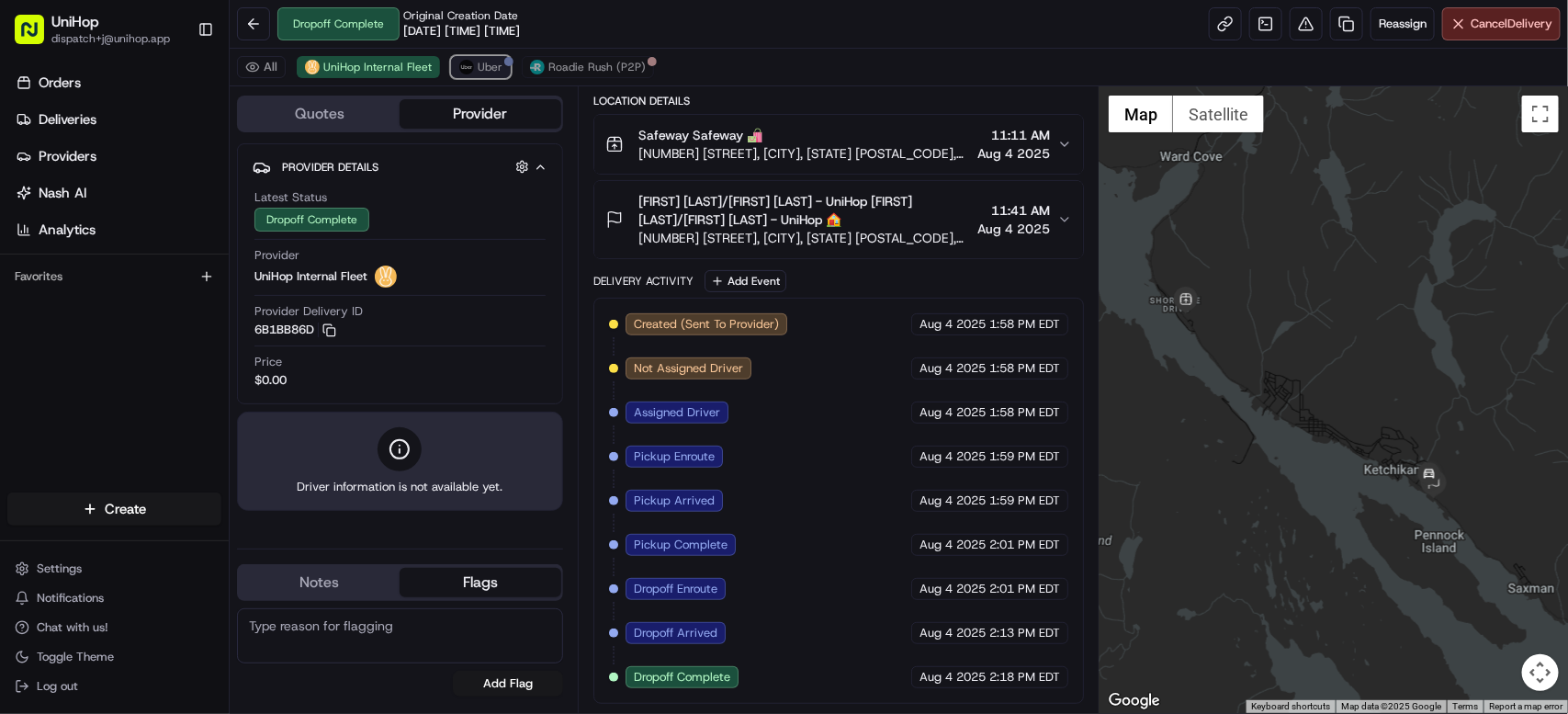 click on "Uber" at bounding box center [480, 67] 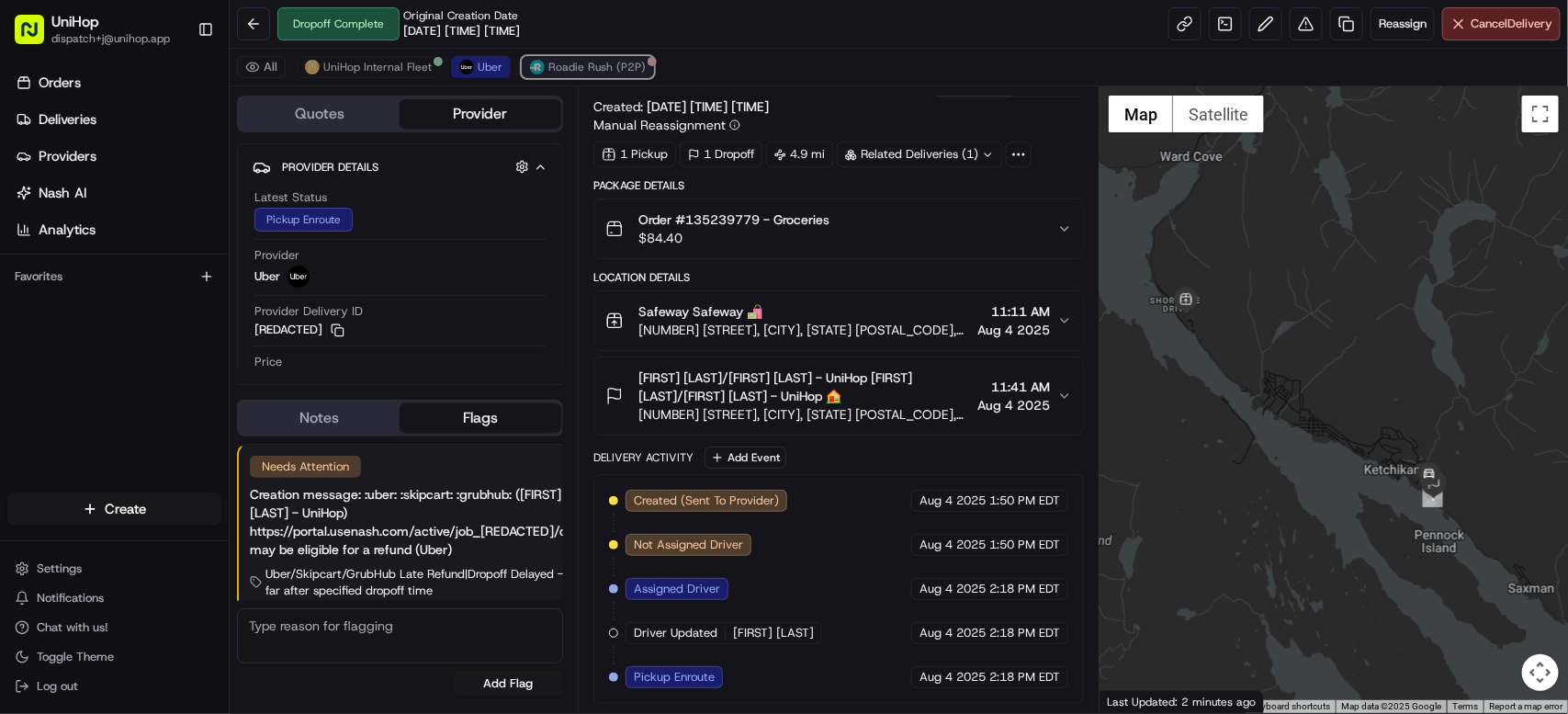click on "Roadie Rush (P2P)" at bounding box center (597, 67) 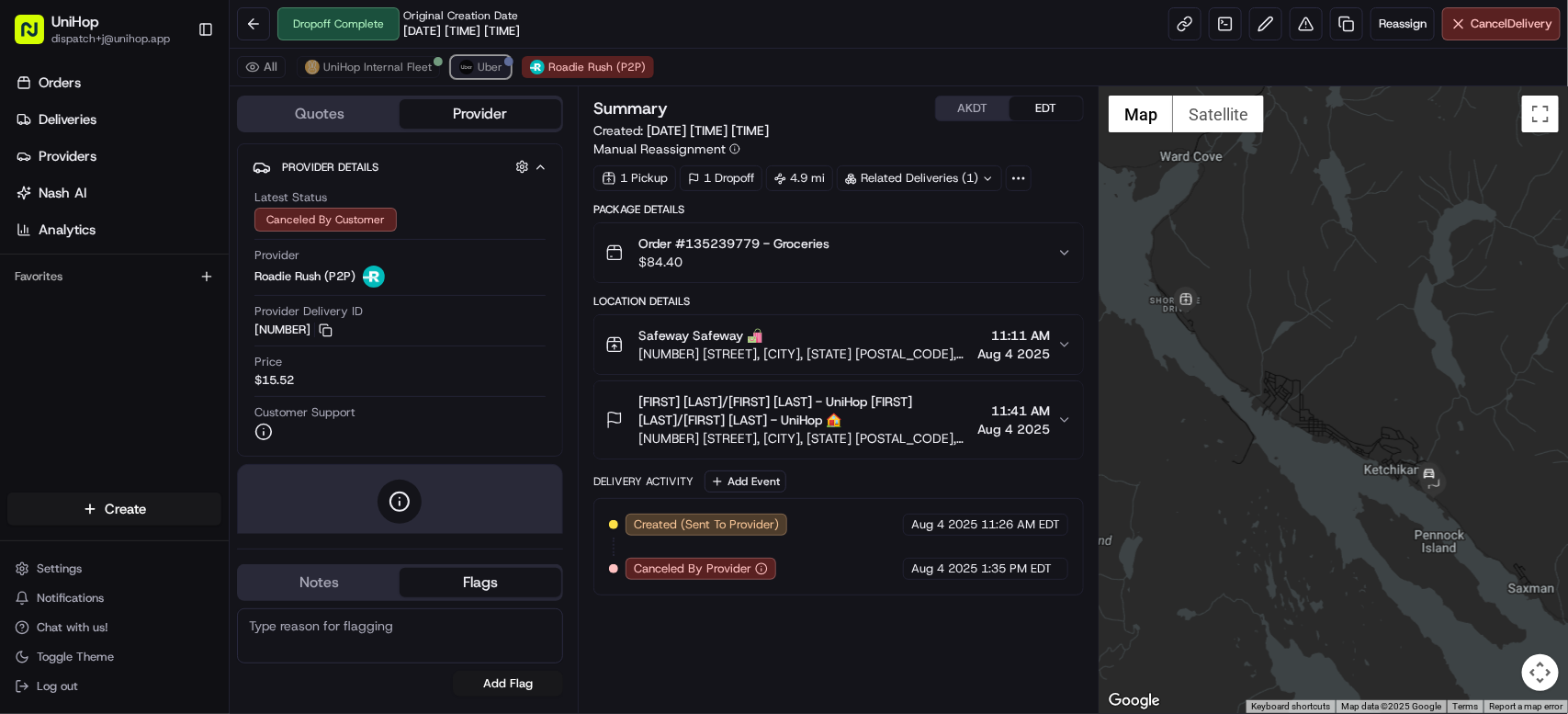 click on "Uber" at bounding box center (490, 67) 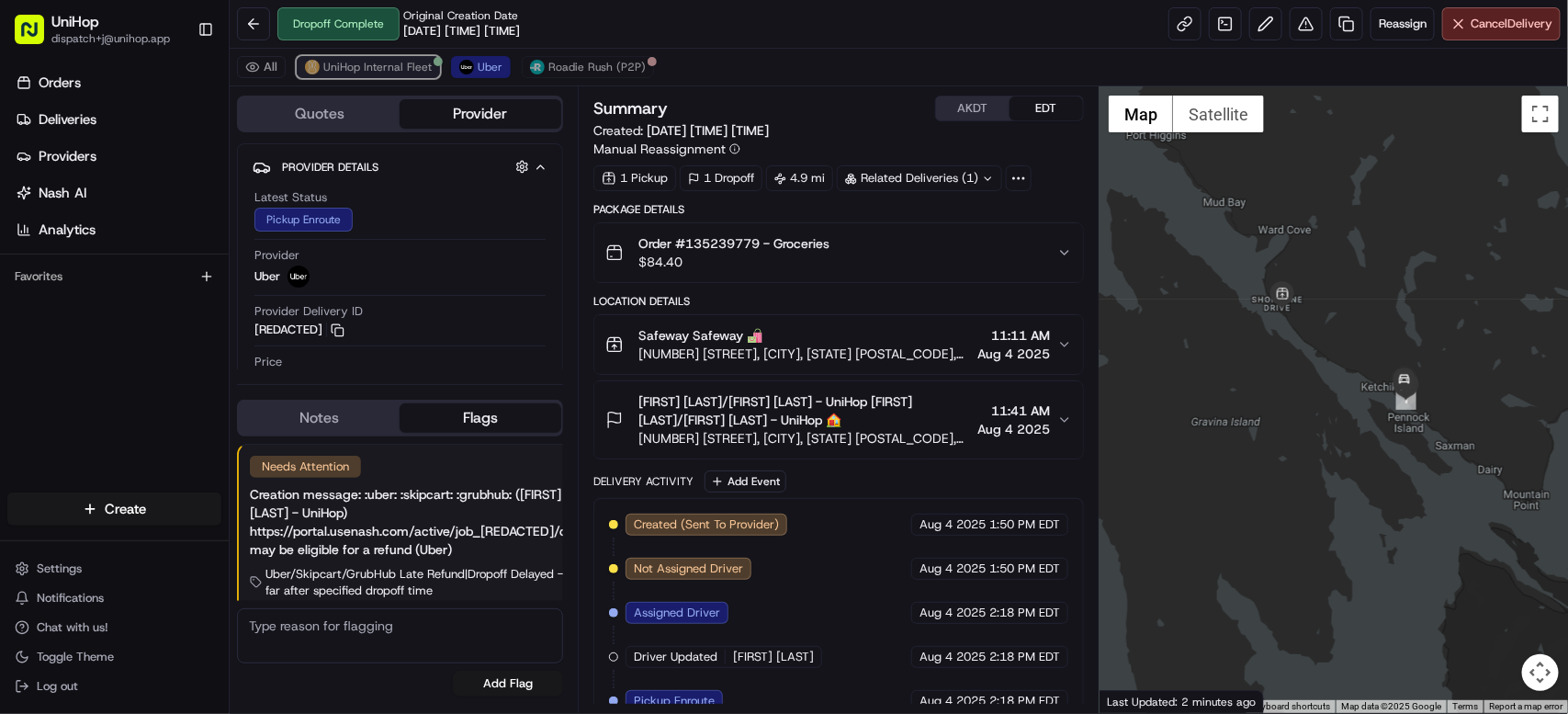 click on "UniHop Internal Fleet" at bounding box center [378, 67] 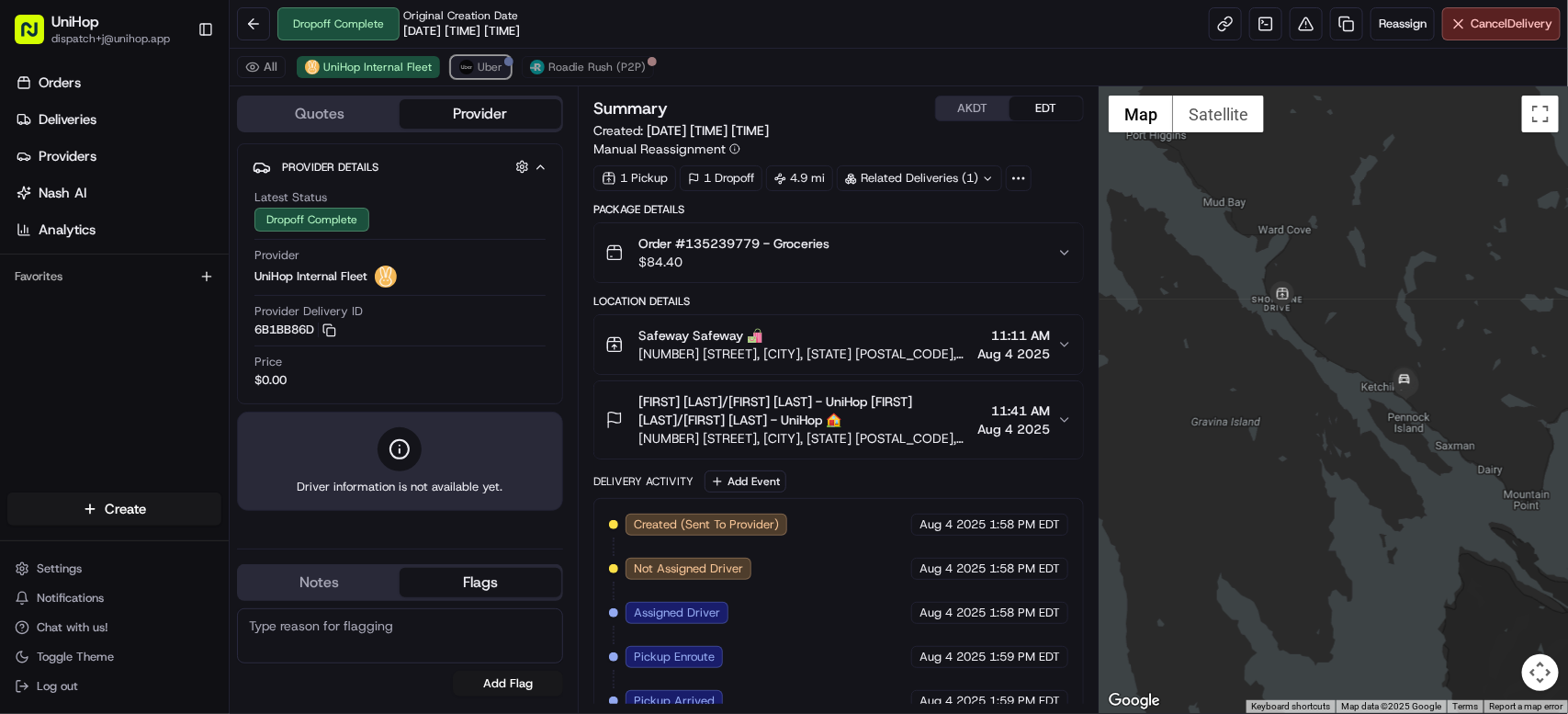 click on "Uber" at bounding box center [490, 67] 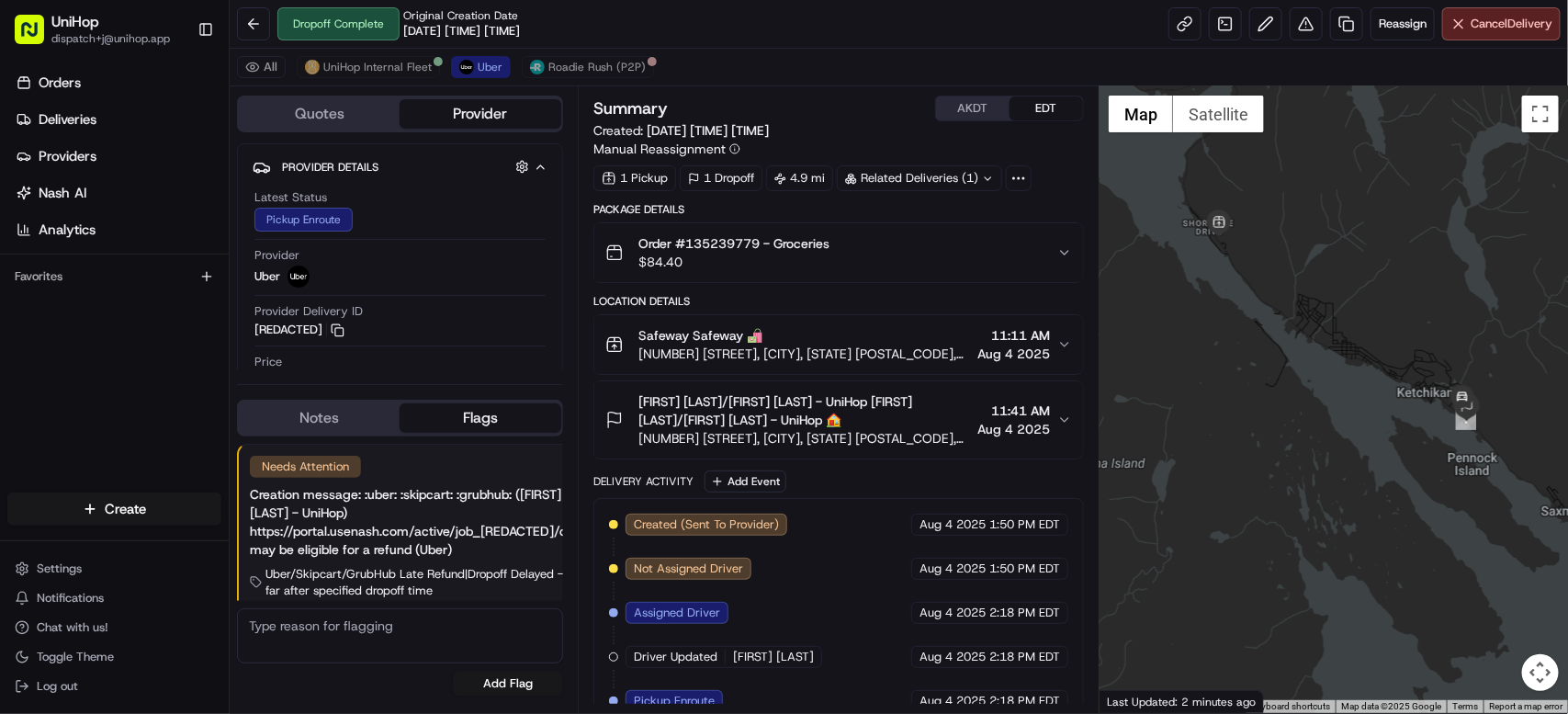 drag, startPoint x: 1388, startPoint y: 357, endPoint x: 1439, endPoint y: 324, distance: 60.74537 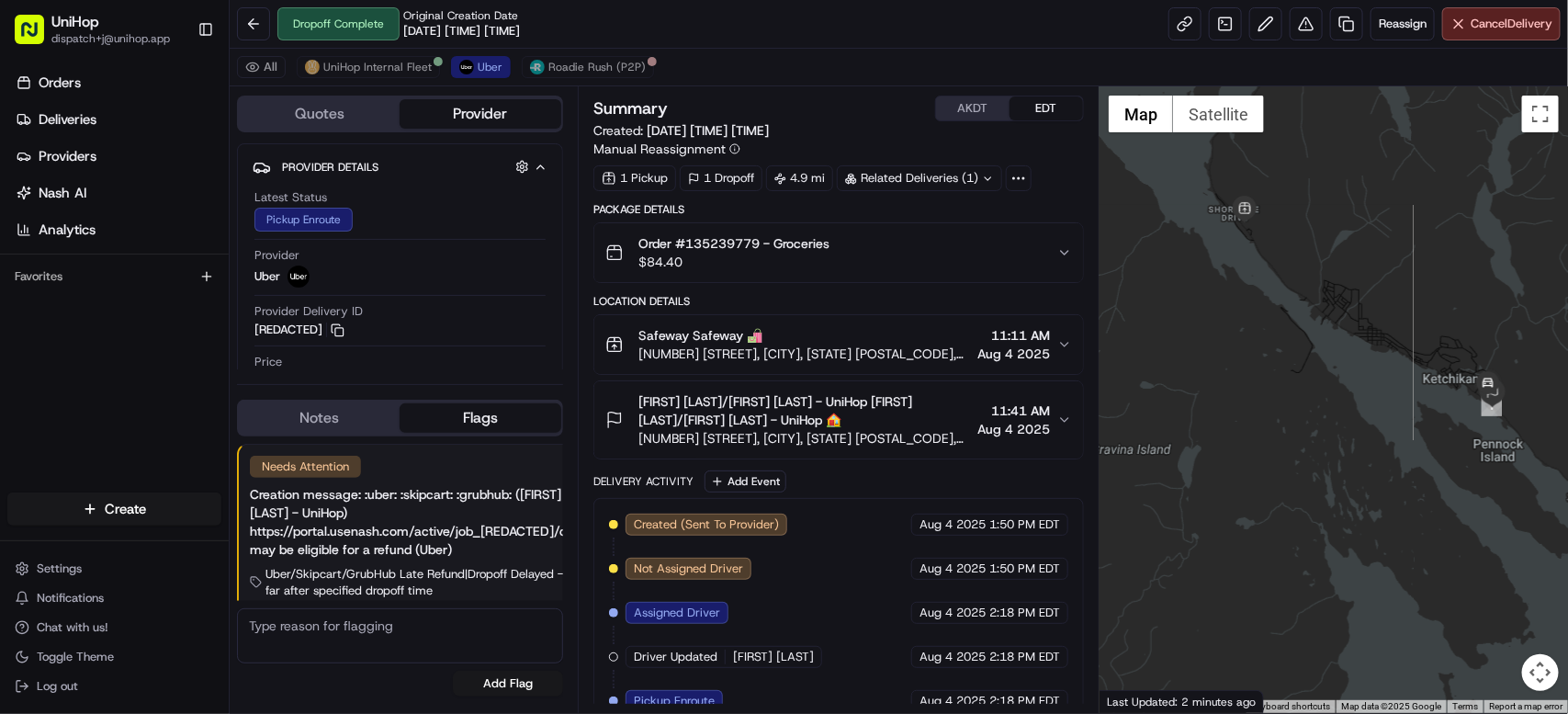 drag, startPoint x: 1427, startPoint y: 318, endPoint x: 1456, endPoint y: 303, distance: 32.64966 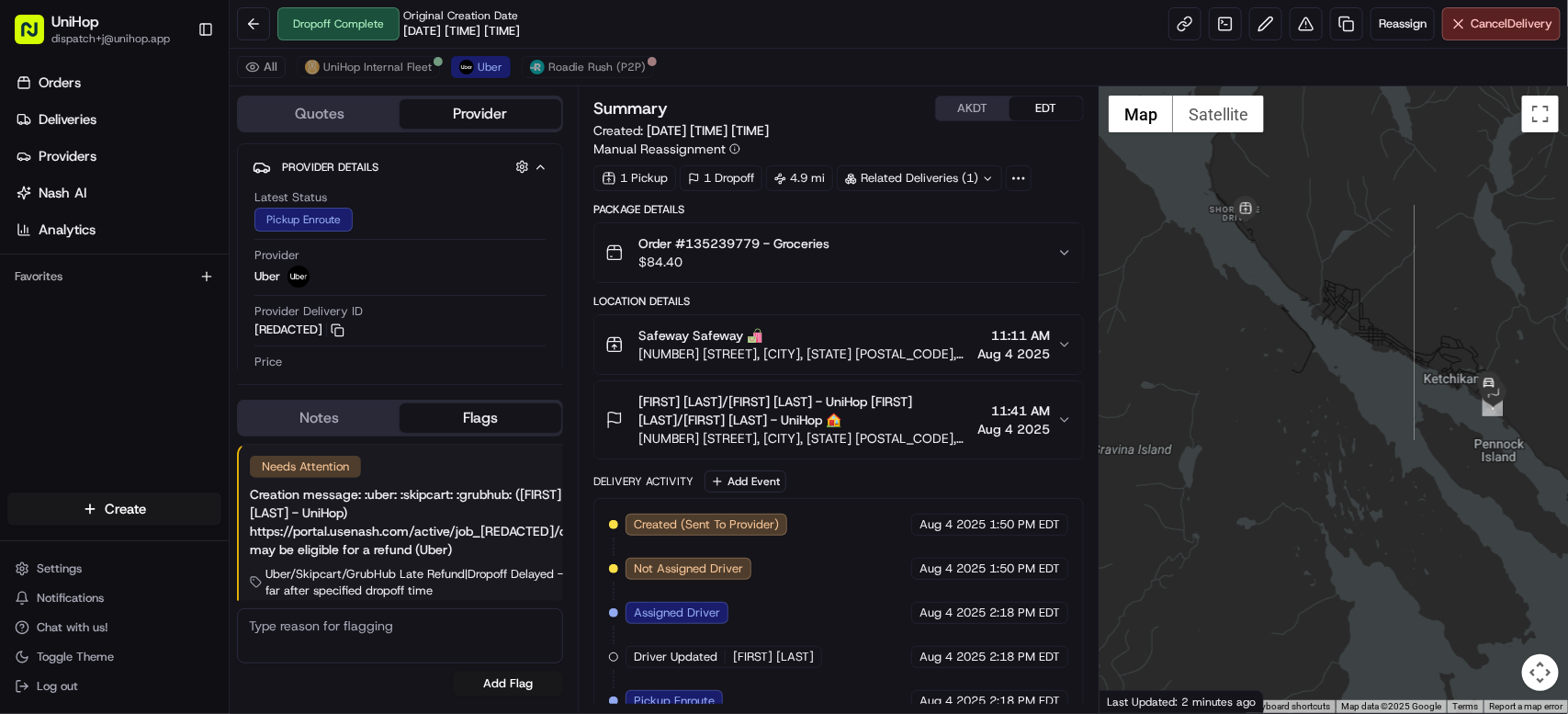 click on "2417 Tongass Ave, Ketchikan, AK 99901, USA" at bounding box center (804, 354) 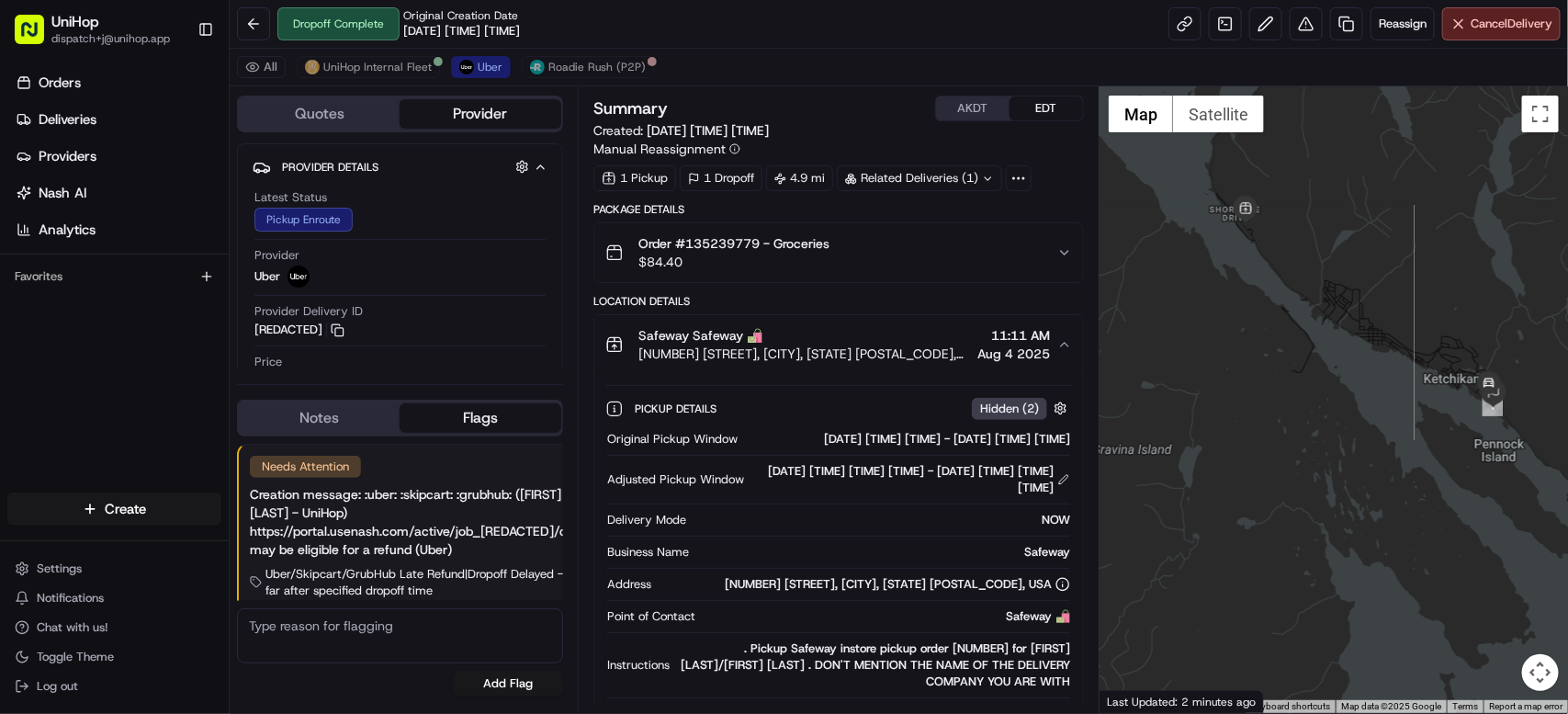 scroll, scrollTop: 207, scrollLeft: 0, axis: vertical 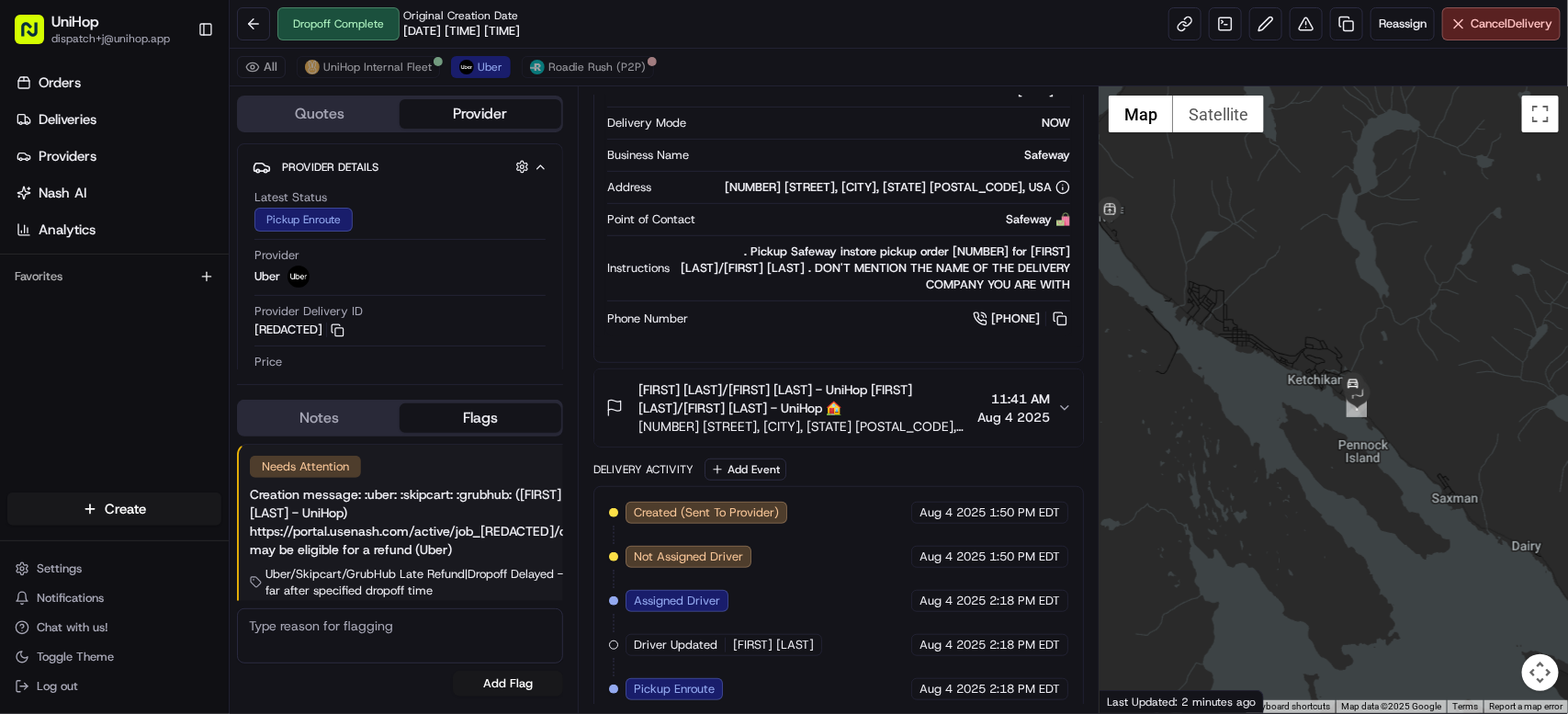 drag, startPoint x: 1378, startPoint y: 335, endPoint x: 1240, endPoint y: 336, distance: 138.00362 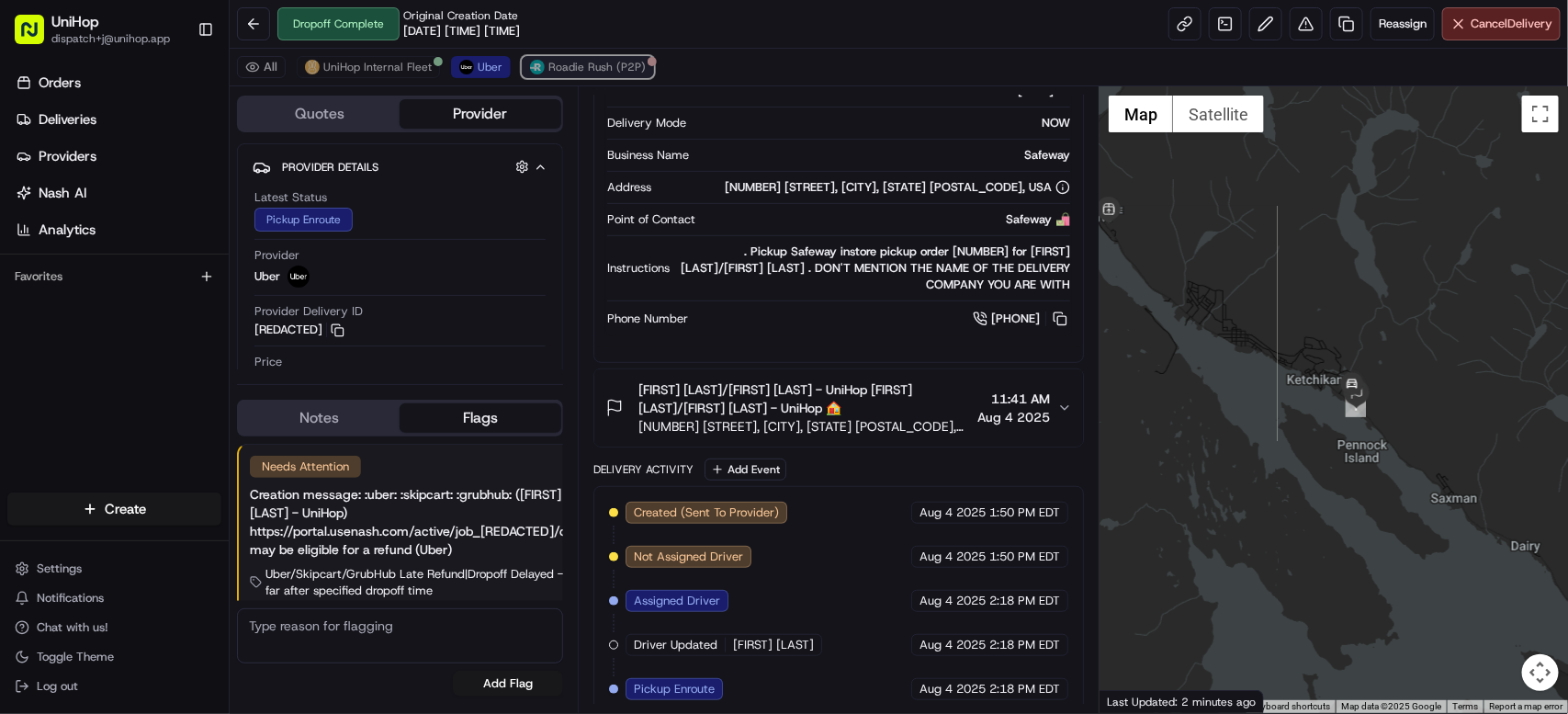 click on "Roadie Rush (P2P)" at bounding box center [597, 67] 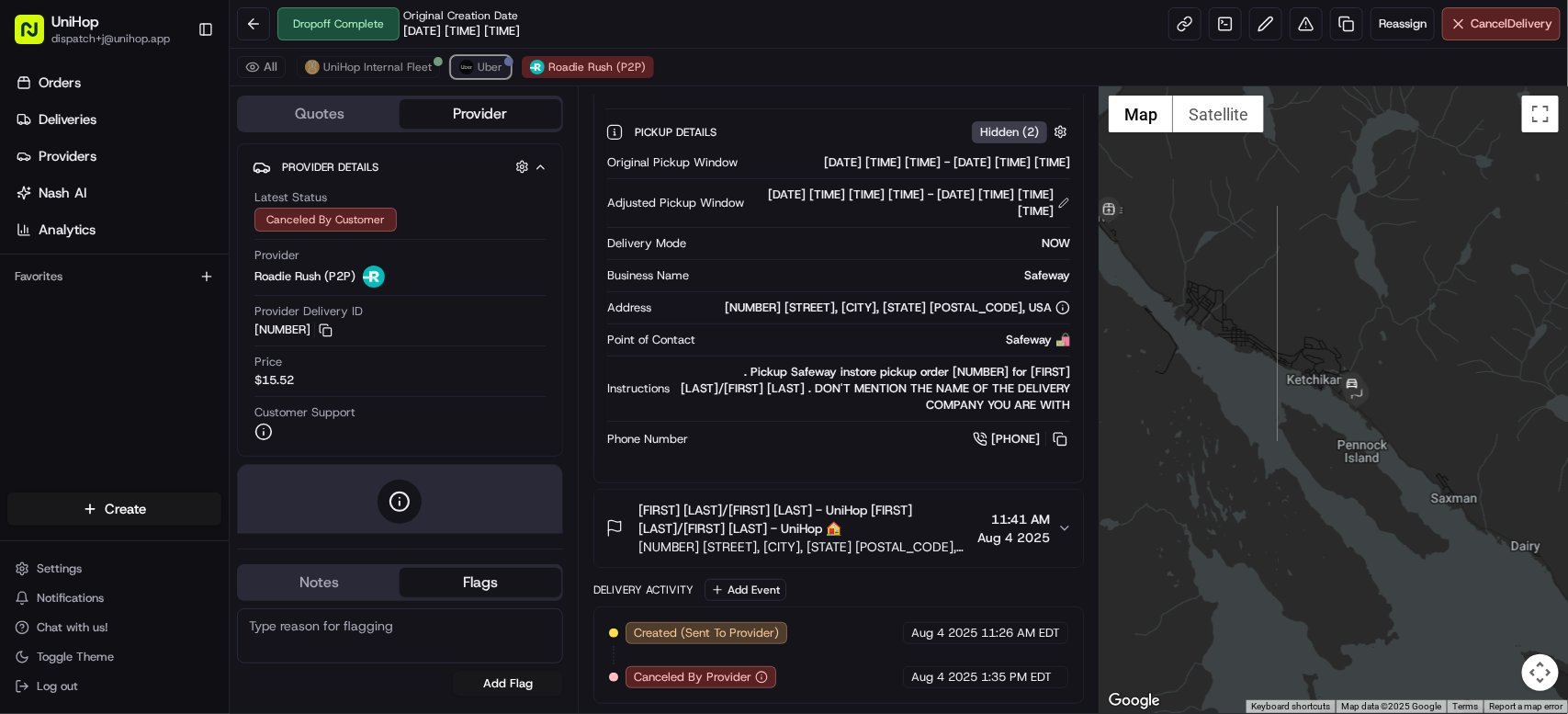 click on "Uber" at bounding box center (480, 67) 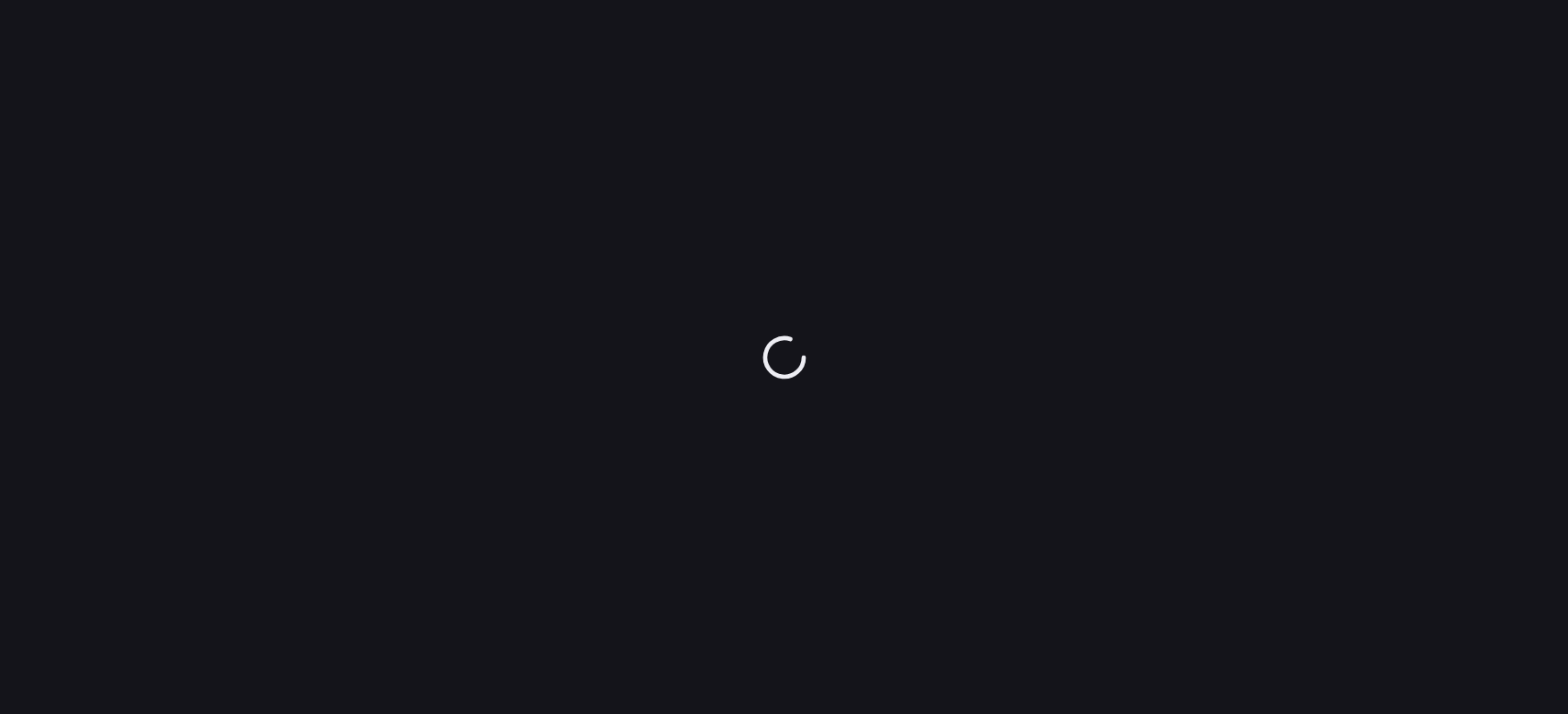 scroll, scrollTop: 0, scrollLeft: 0, axis: both 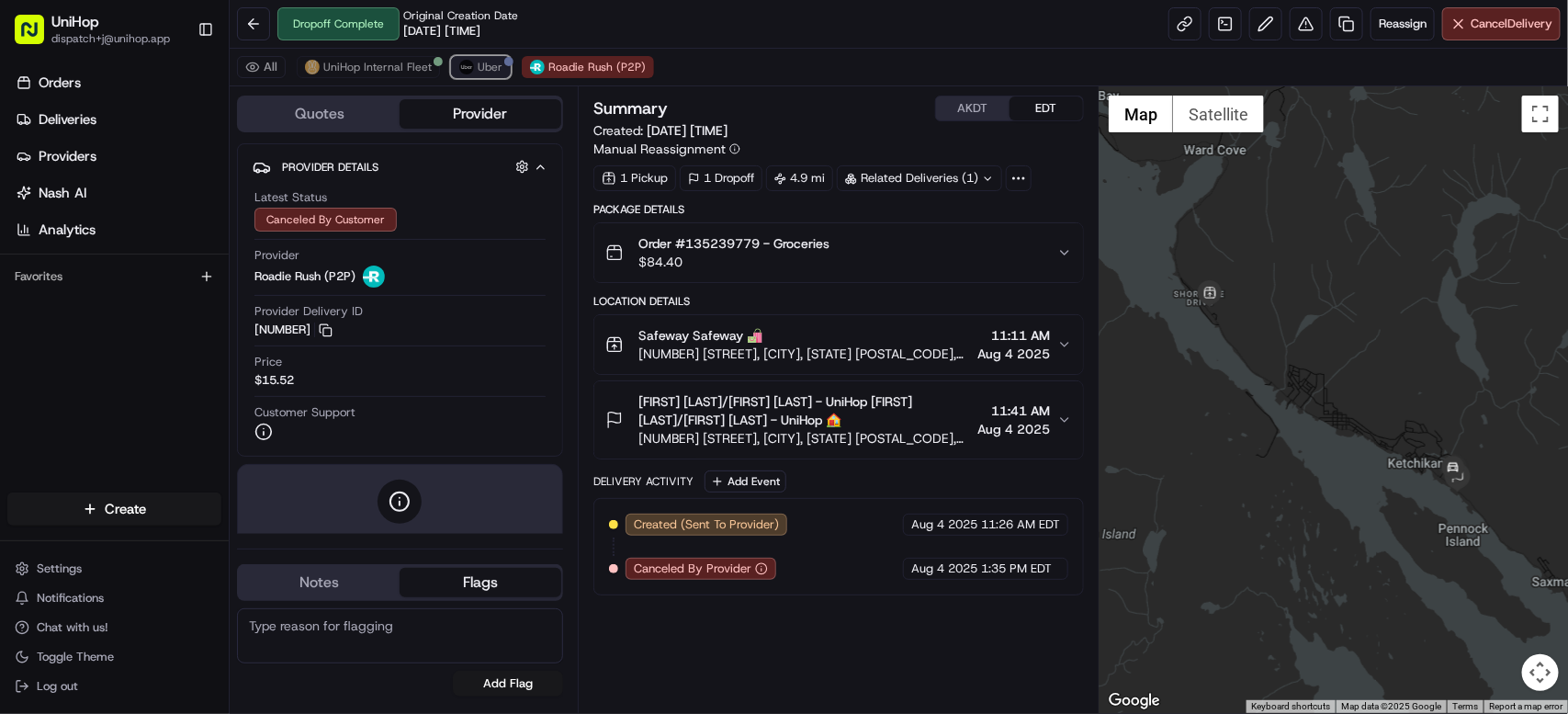 click on "Uber" at bounding box center [490, 67] 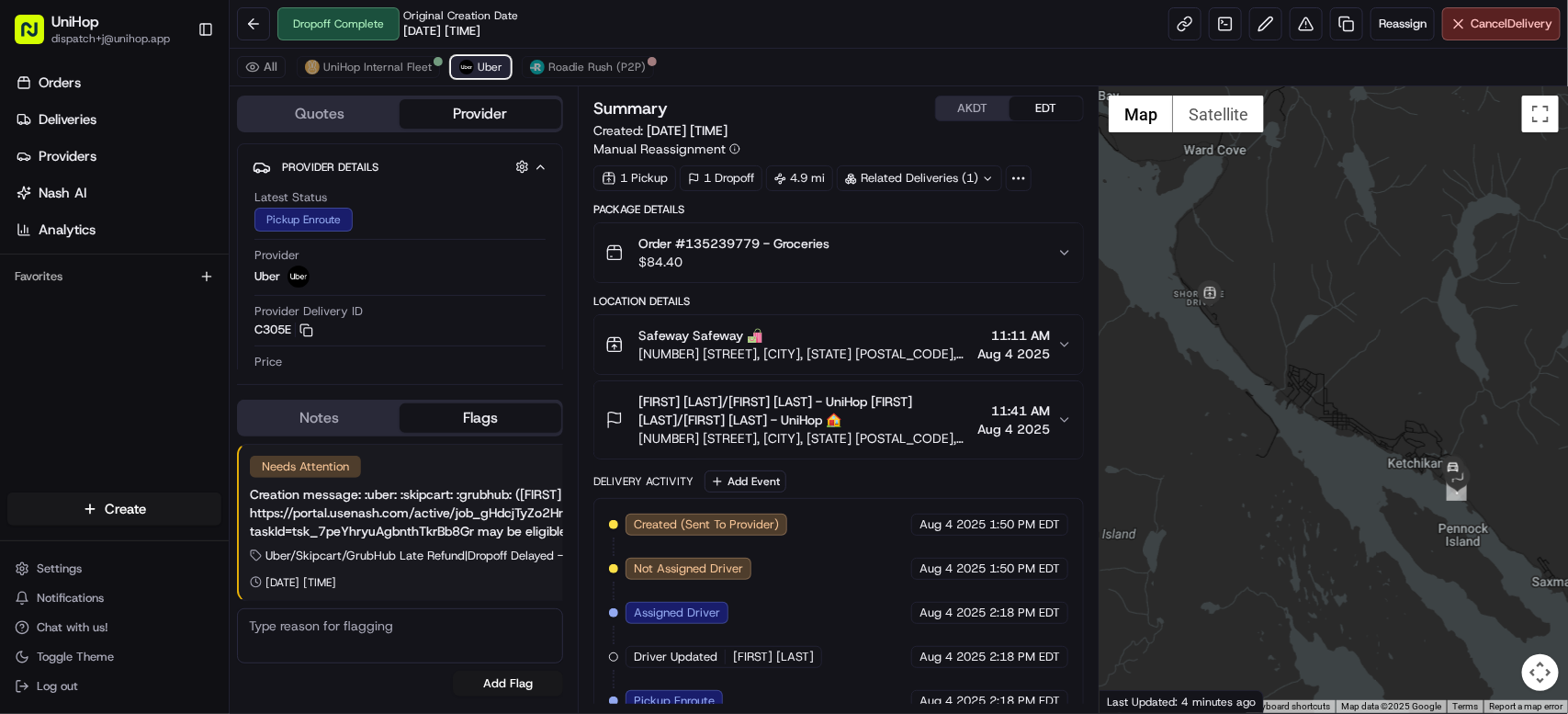 scroll, scrollTop: 0, scrollLeft: 0, axis: both 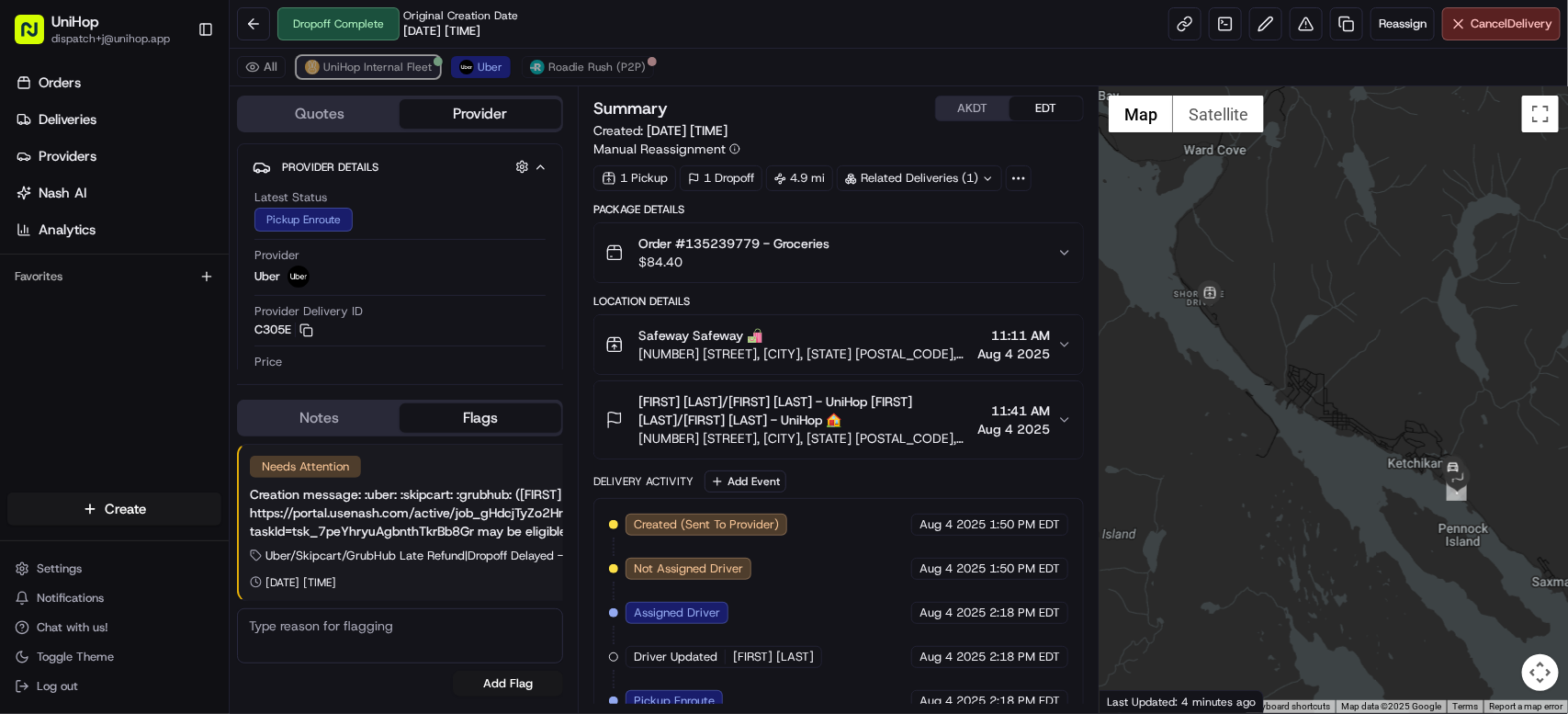 click on "UniHop Internal Fleet" at bounding box center [378, 67] 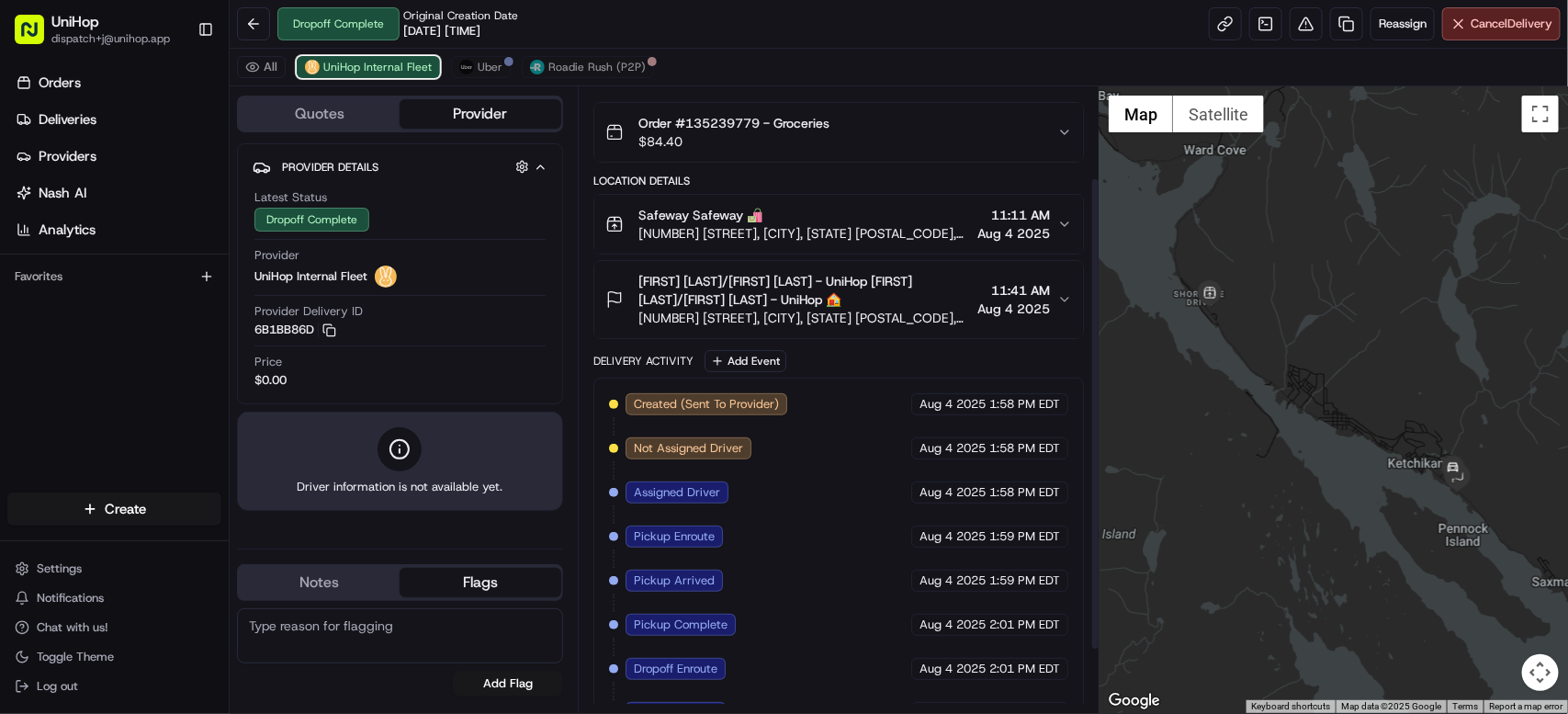 scroll, scrollTop: 205, scrollLeft: 0, axis: vertical 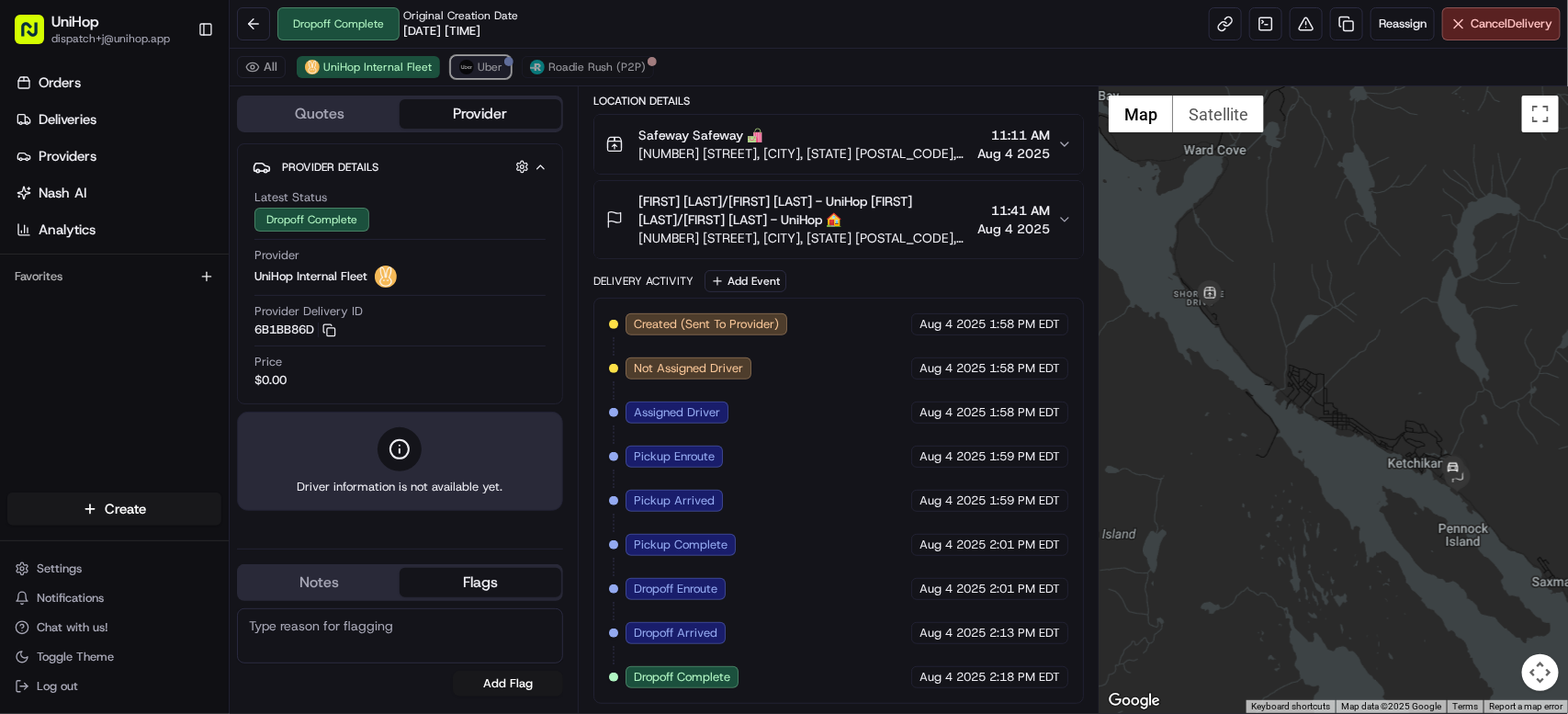 click on "Uber" at bounding box center [480, 67] 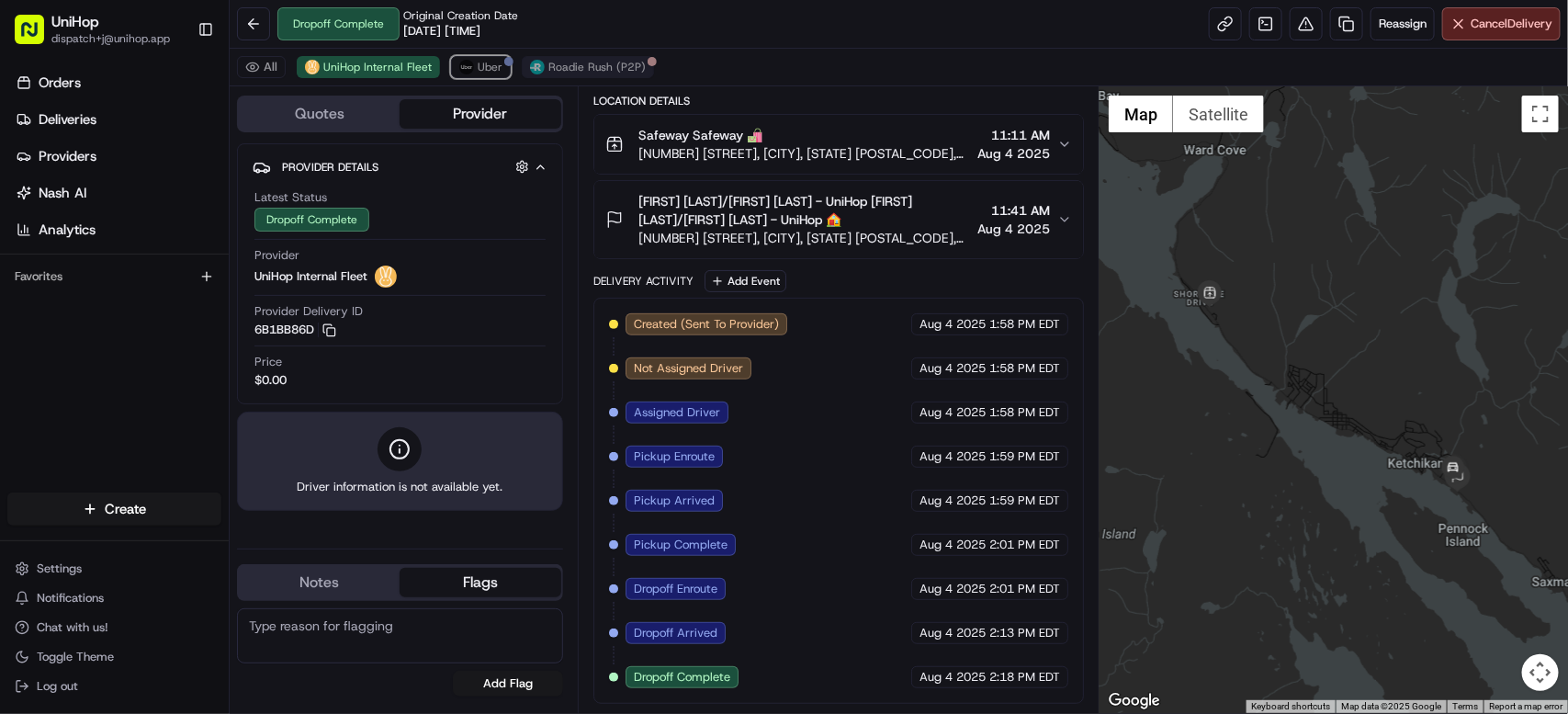 scroll, scrollTop: 28, scrollLeft: 0, axis: vertical 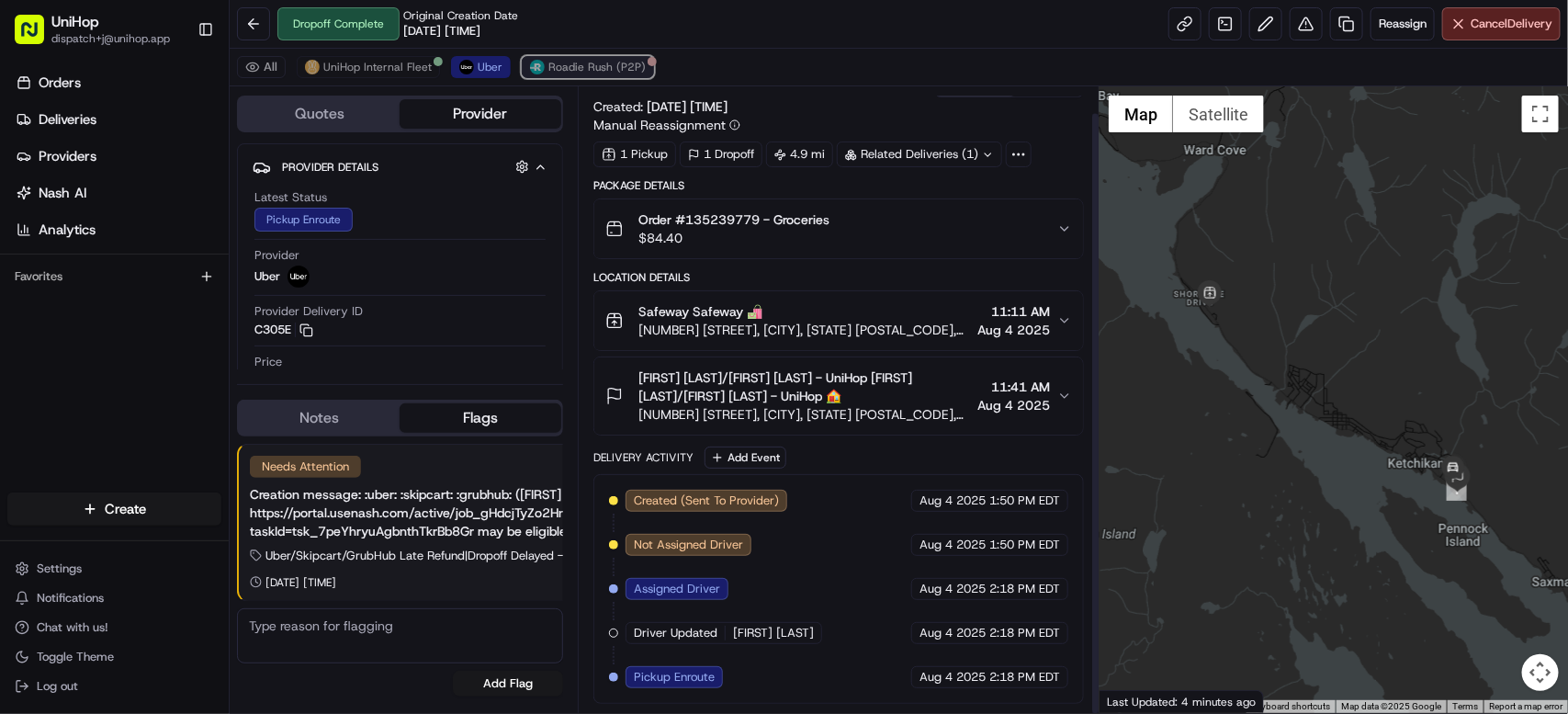 click on "Roadie Rush (P2P)" at bounding box center [597, 67] 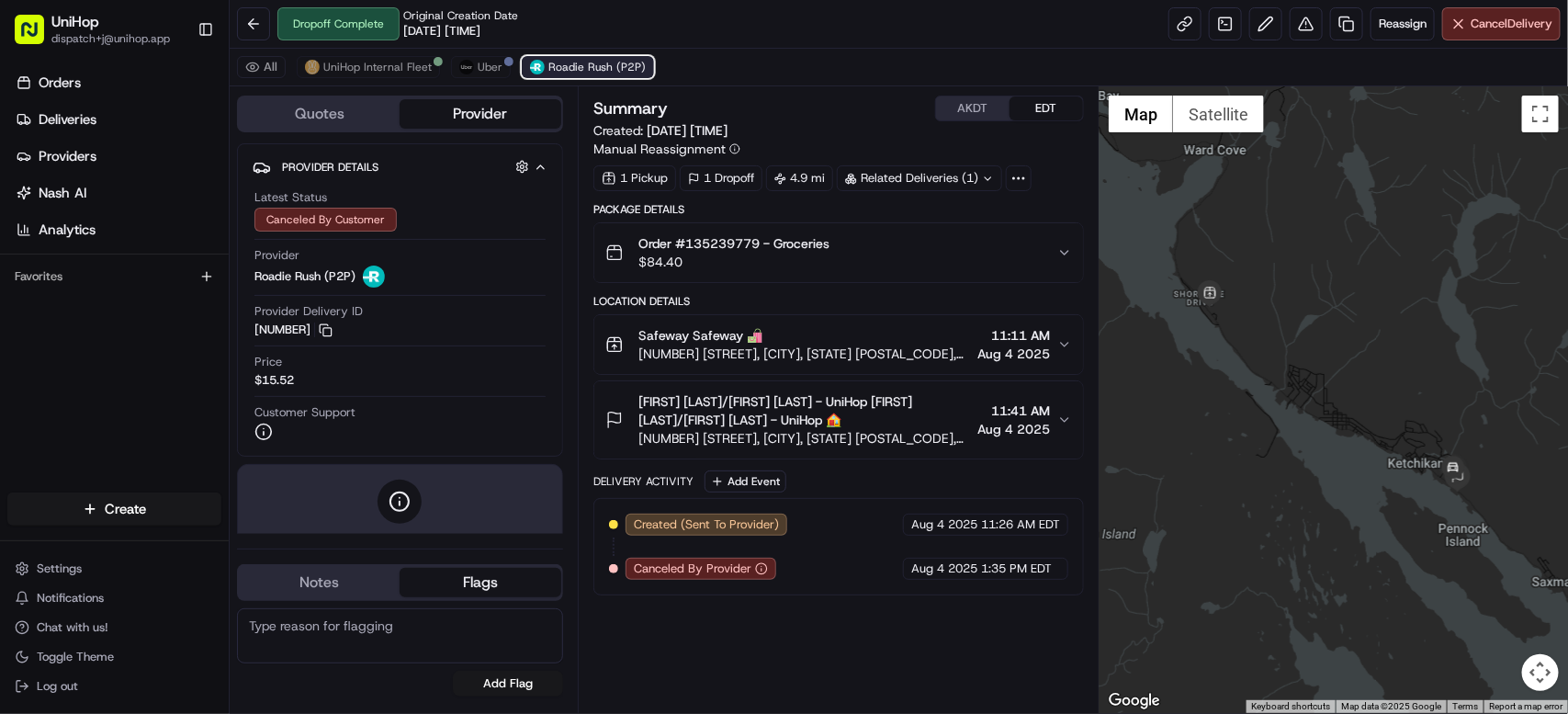 scroll, scrollTop: 0, scrollLeft: 0, axis: both 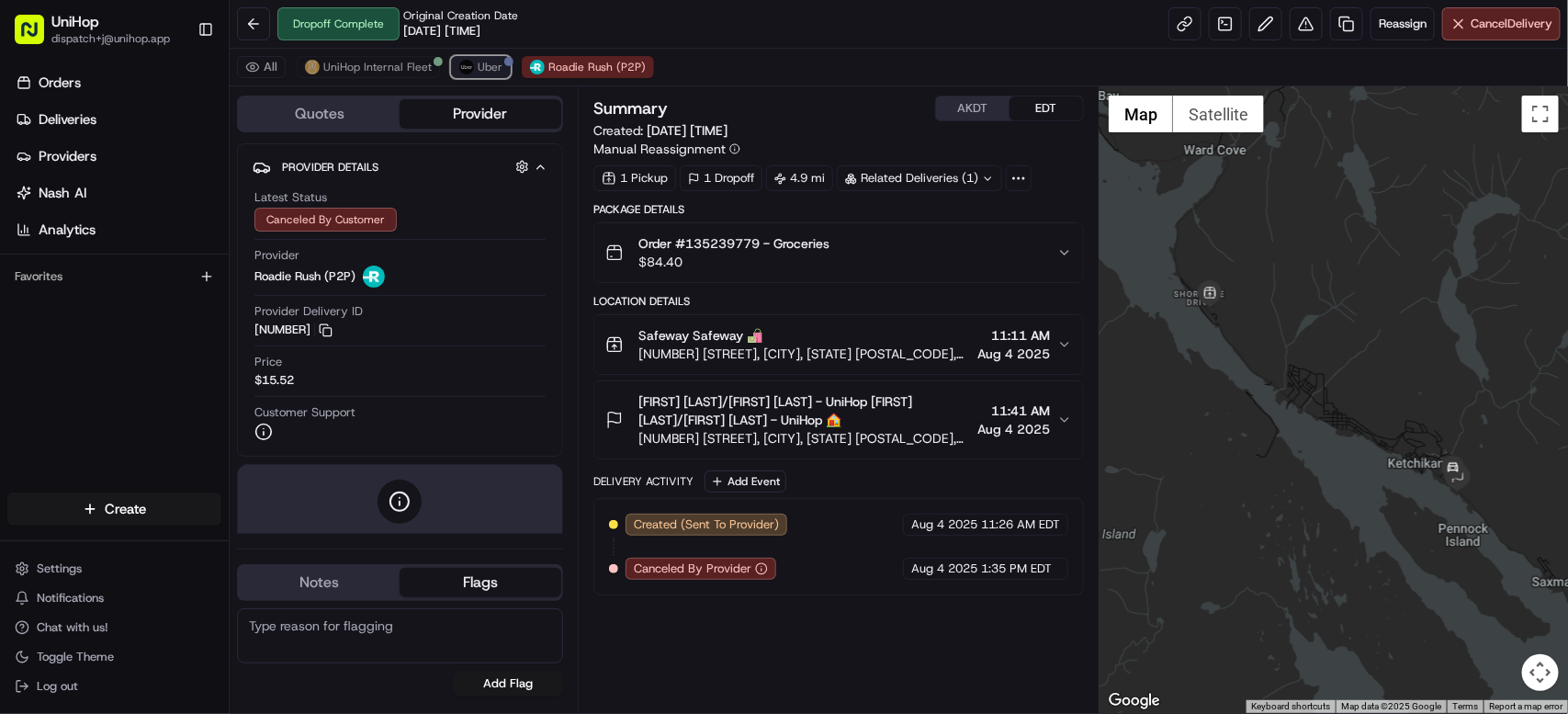 click on "Uber" at bounding box center (490, 67) 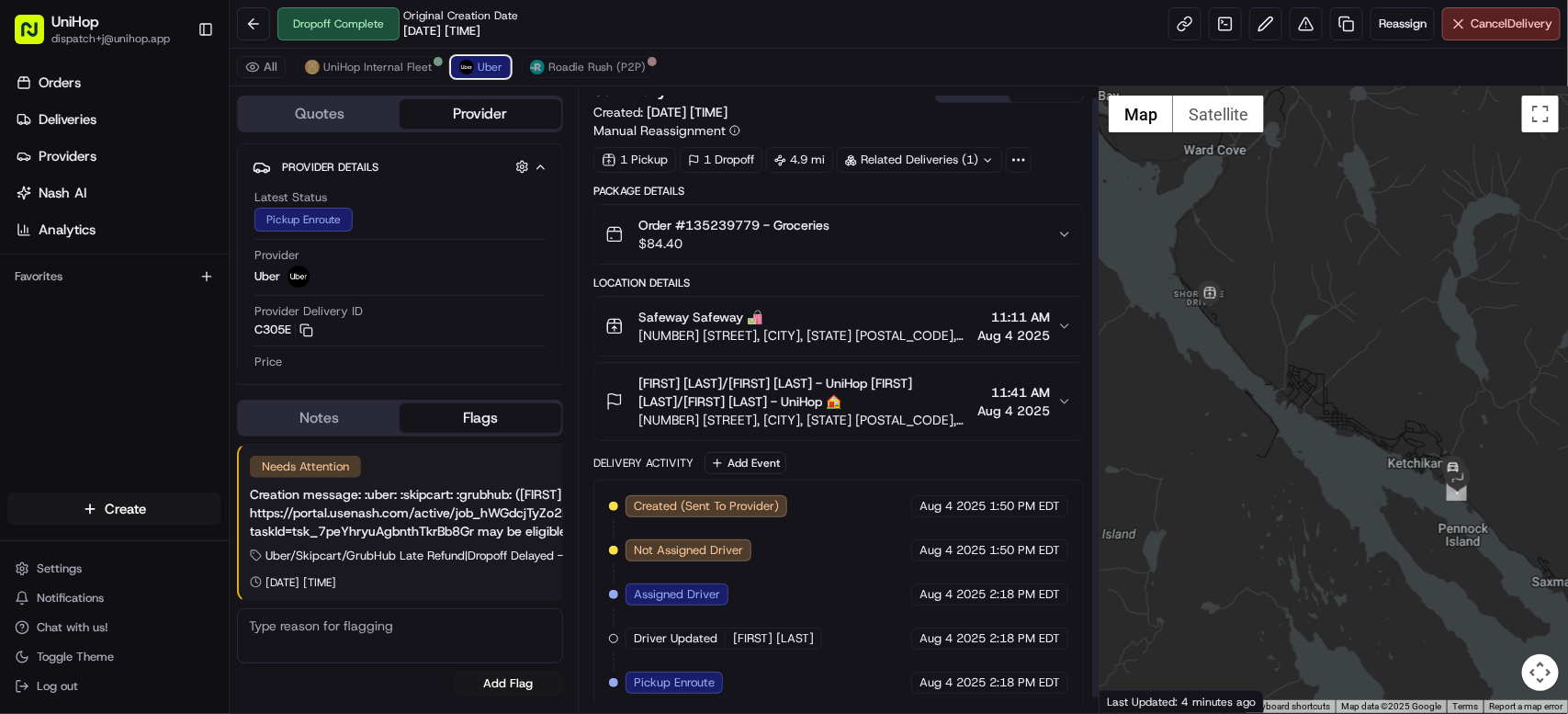 scroll, scrollTop: 28, scrollLeft: 0, axis: vertical 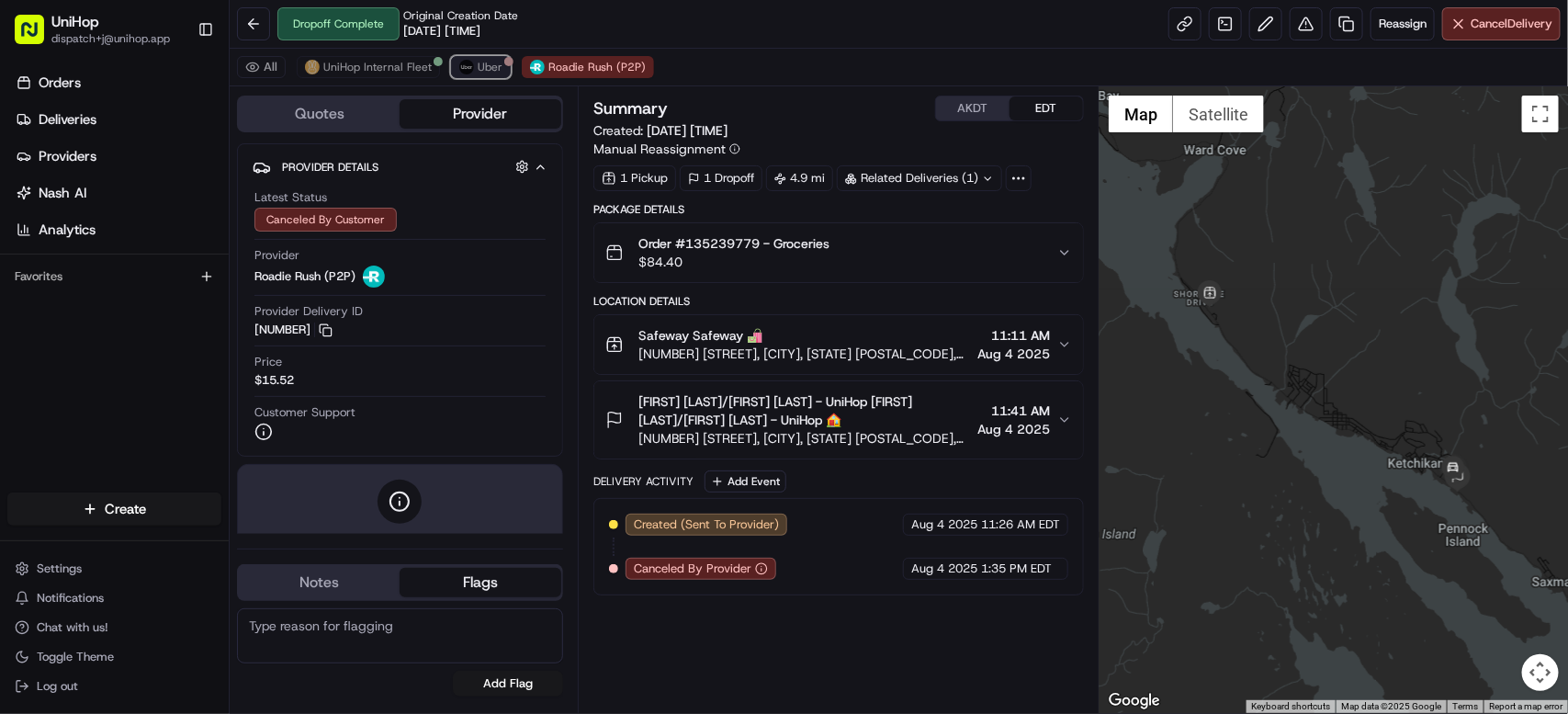 click on "Uber" at bounding box center [480, 67] 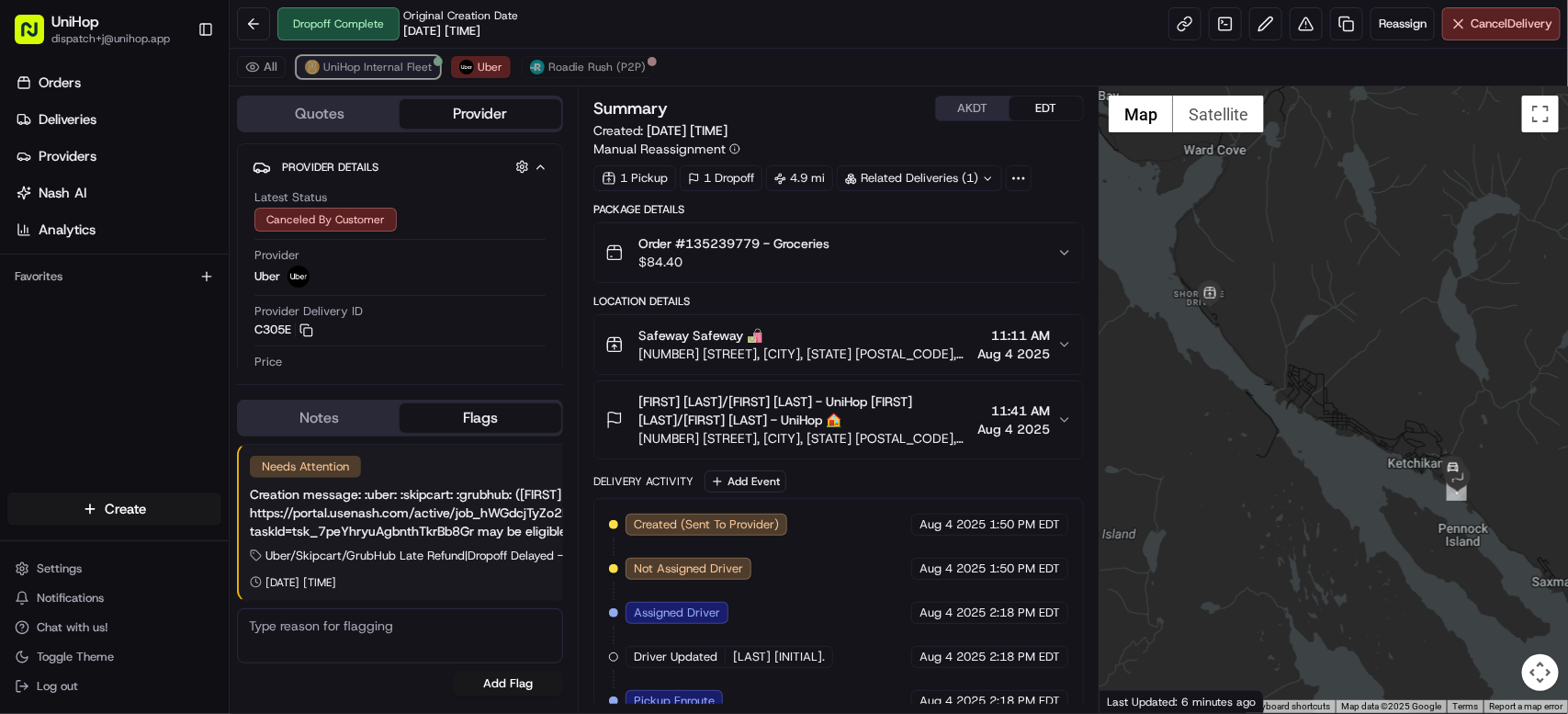 click on "UniHop Internal Fleet" at bounding box center [378, 67] 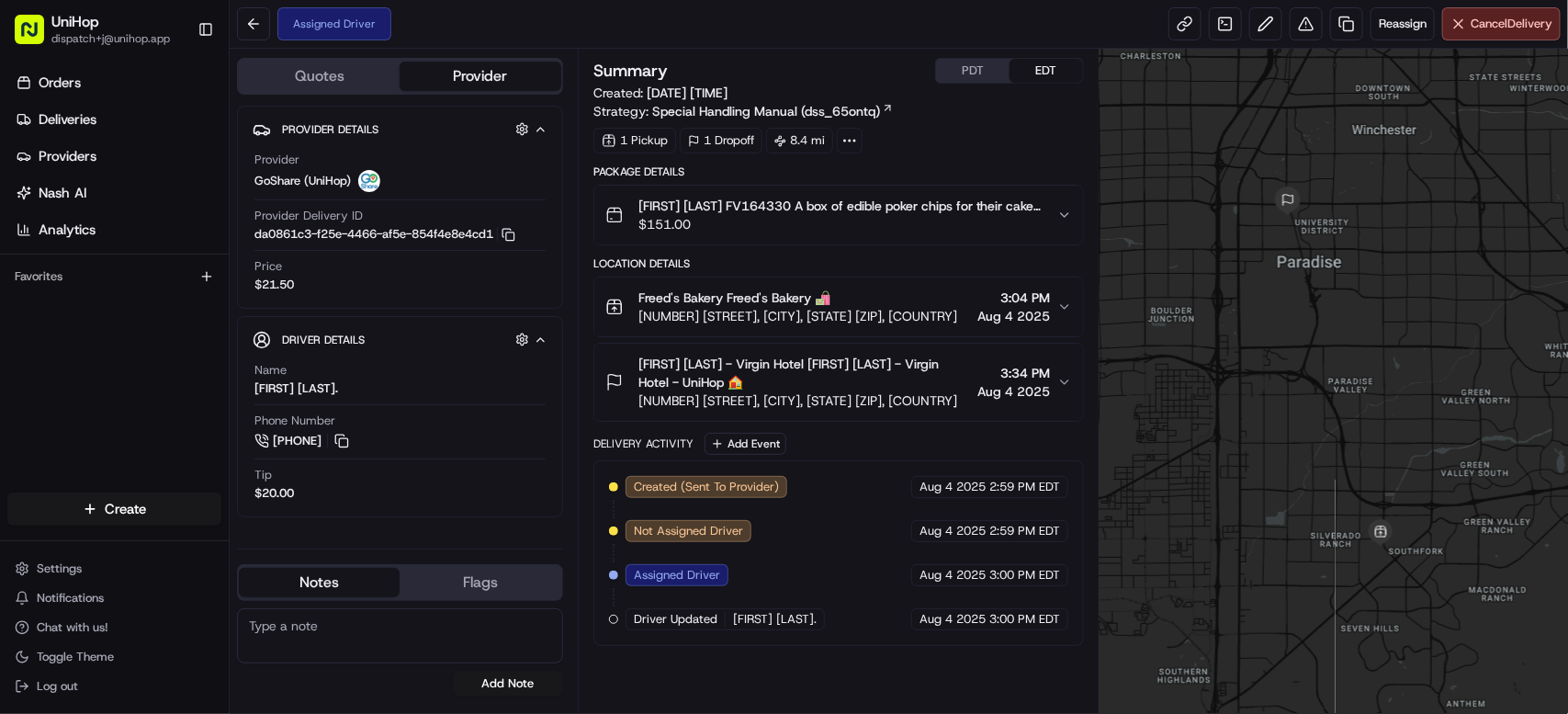 scroll, scrollTop: 0, scrollLeft: 0, axis: both 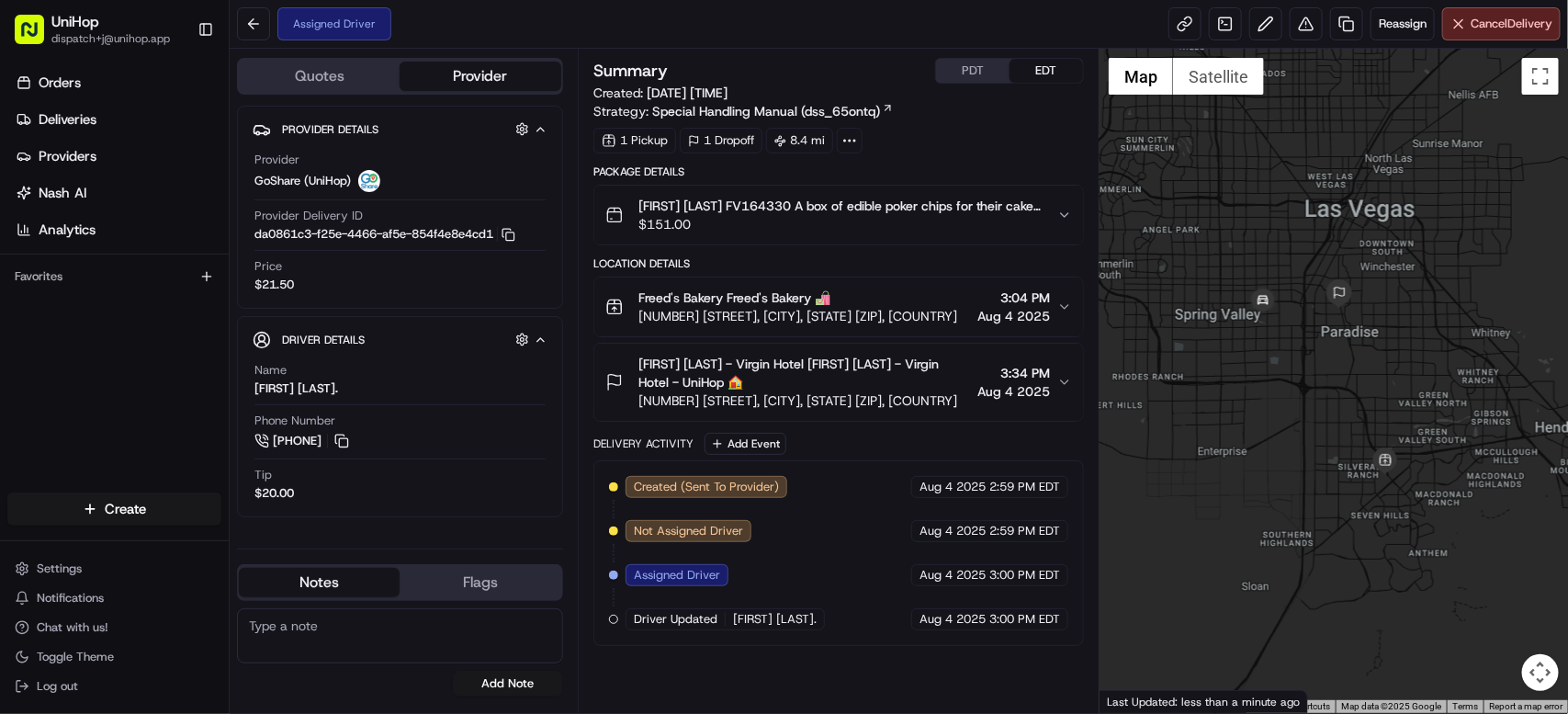drag, startPoint x: 1222, startPoint y: 268, endPoint x: 1196, endPoint y: 266, distance: 26.07681 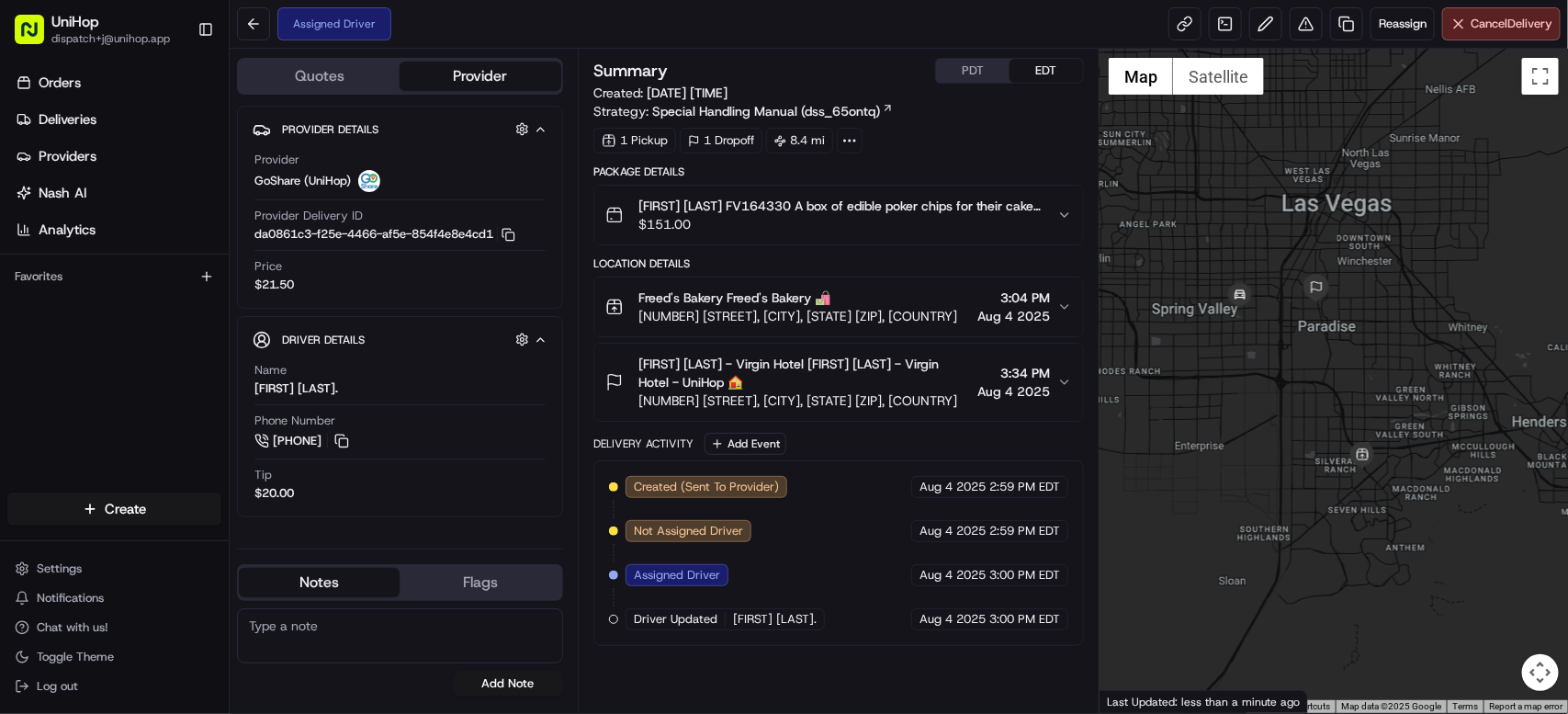 drag, startPoint x: 1196, startPoint y: 266, endPoint x: 1170, endPoint y: 260, distance: 26.683328 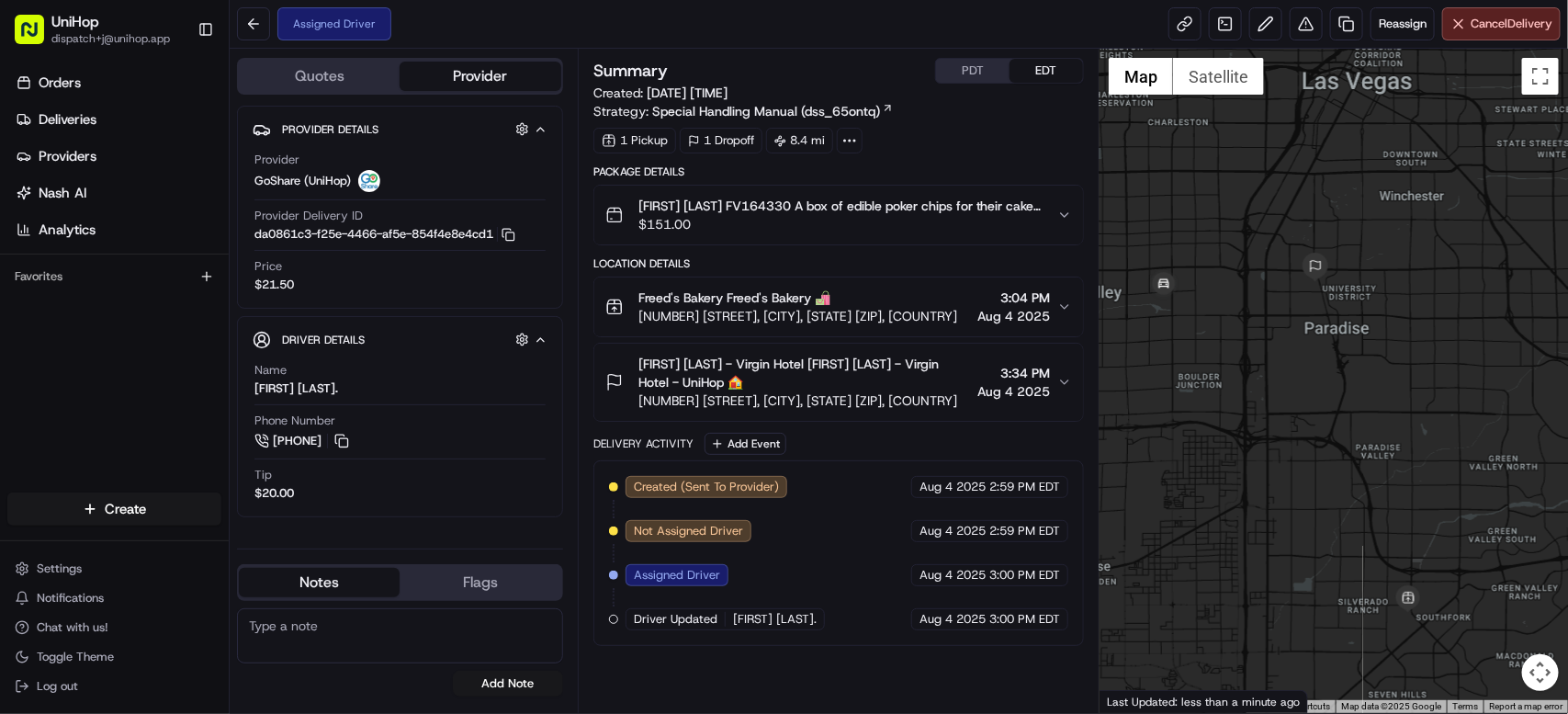 drag, startPoint x: 1269, startPoint y: 362, endPoint x: 1246, endPoint y: 328, distance: 41.048752 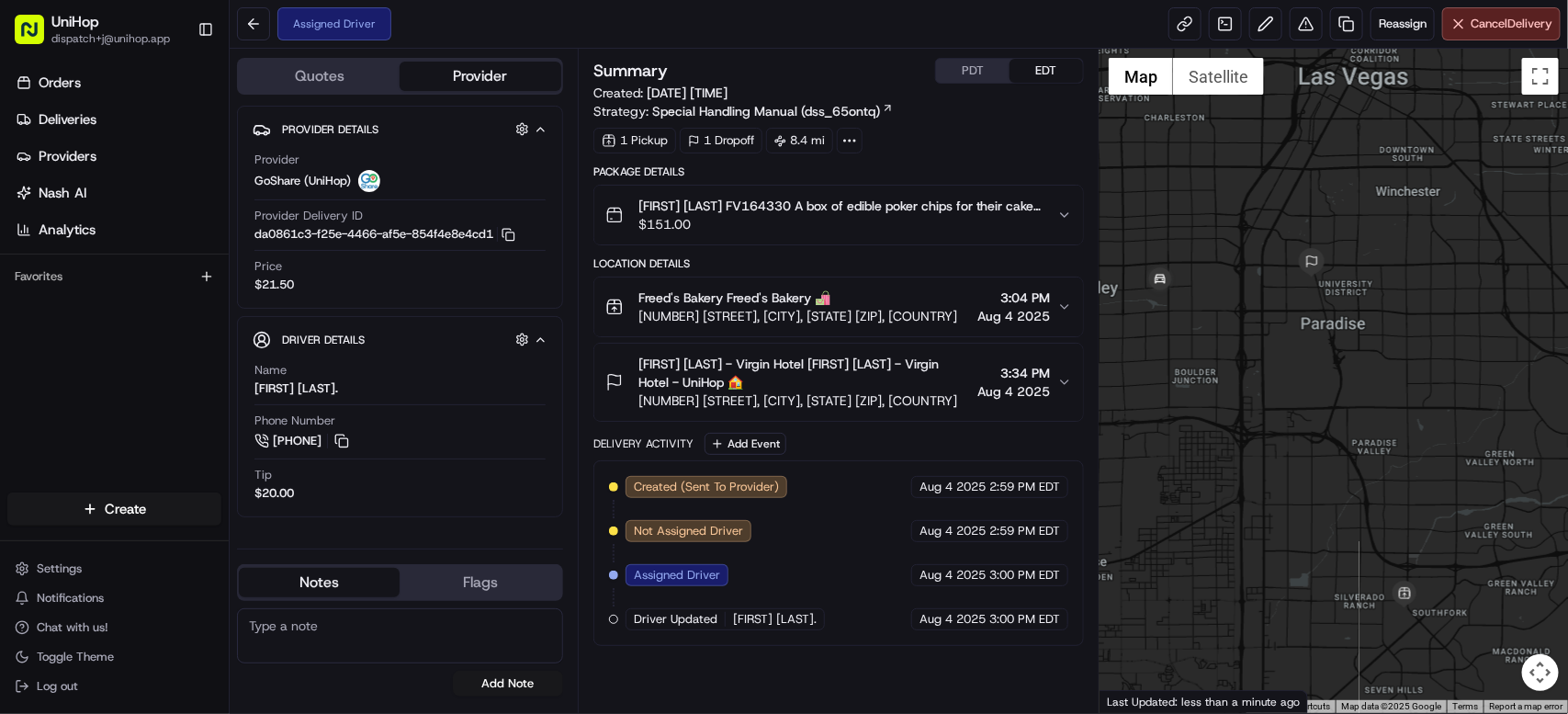 click on "PDT" at bounding box center [973, 71] 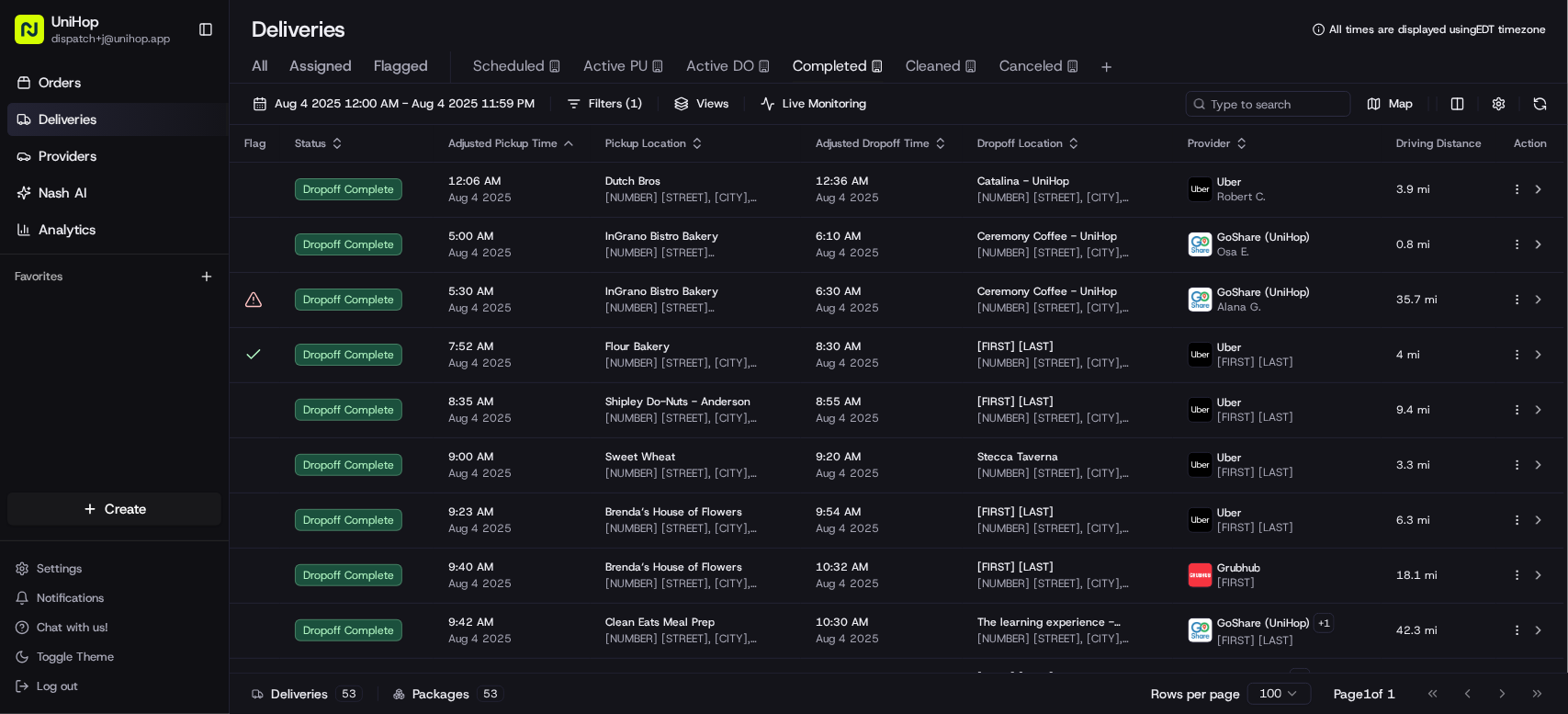scroll, scrollTop: 0, scrollLeft: 0, axis: both 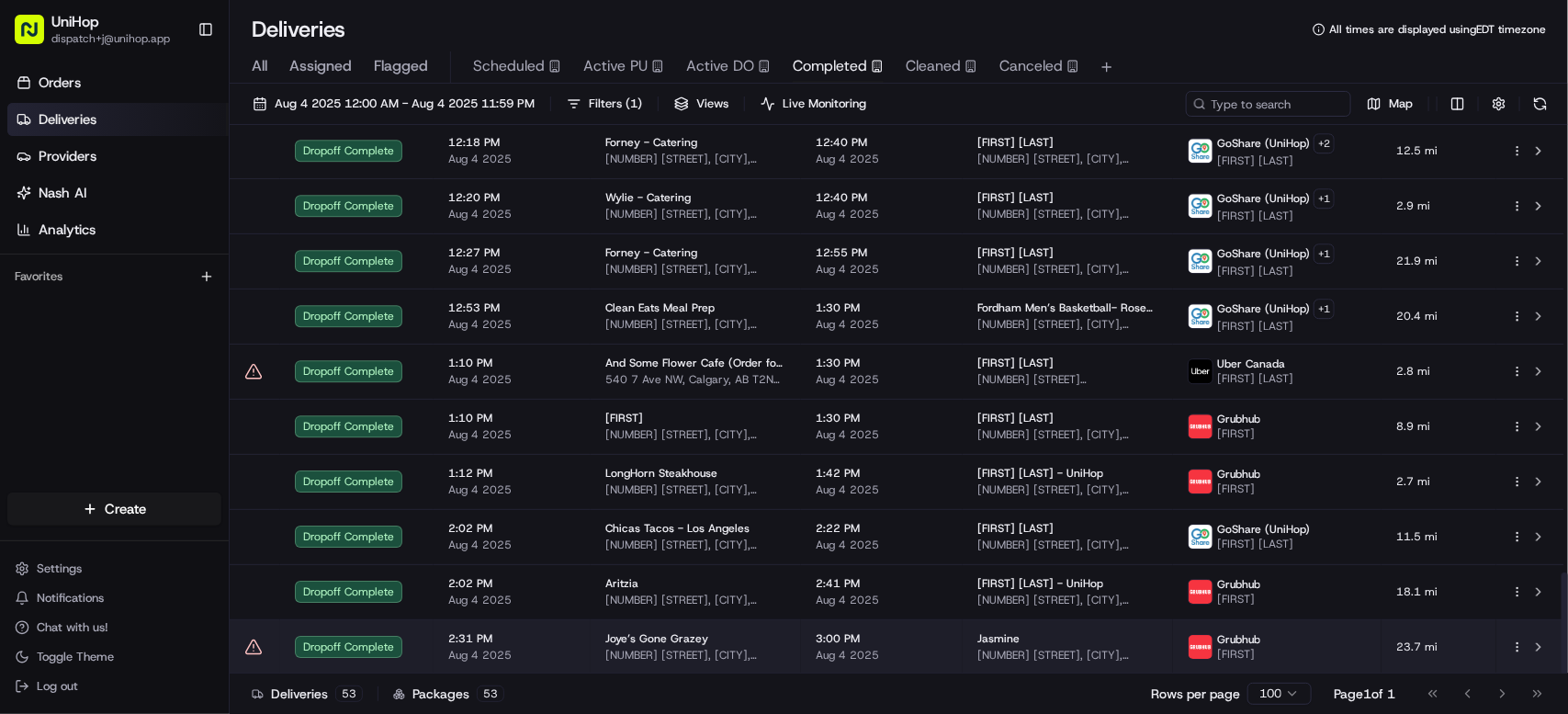 click on "[NUMBER] [STREET], [CITY], [STATE] [POSTAL CODE], USA" at bounding box center [695, 655] 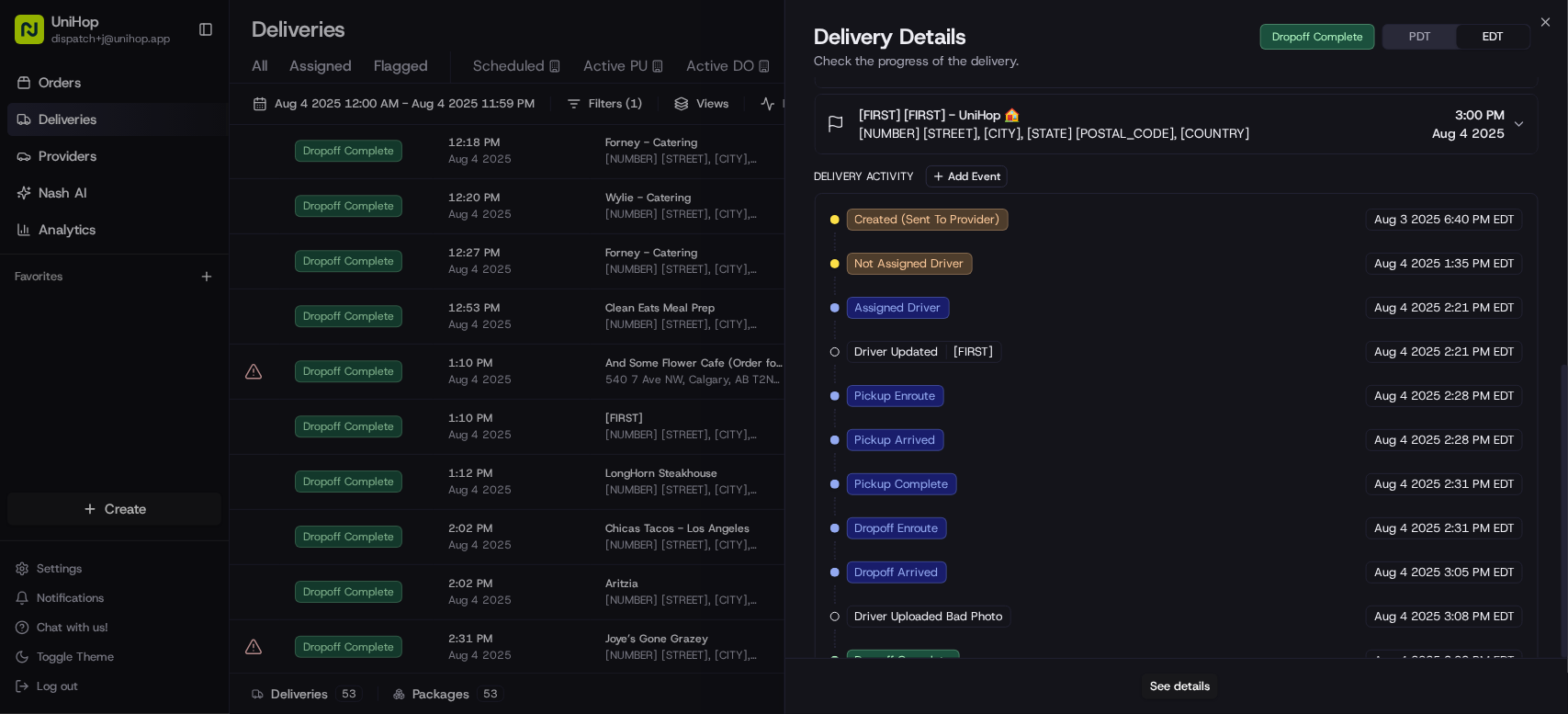 scroll, scrollTop: 570, scrollLeft: 0, axis: vertical 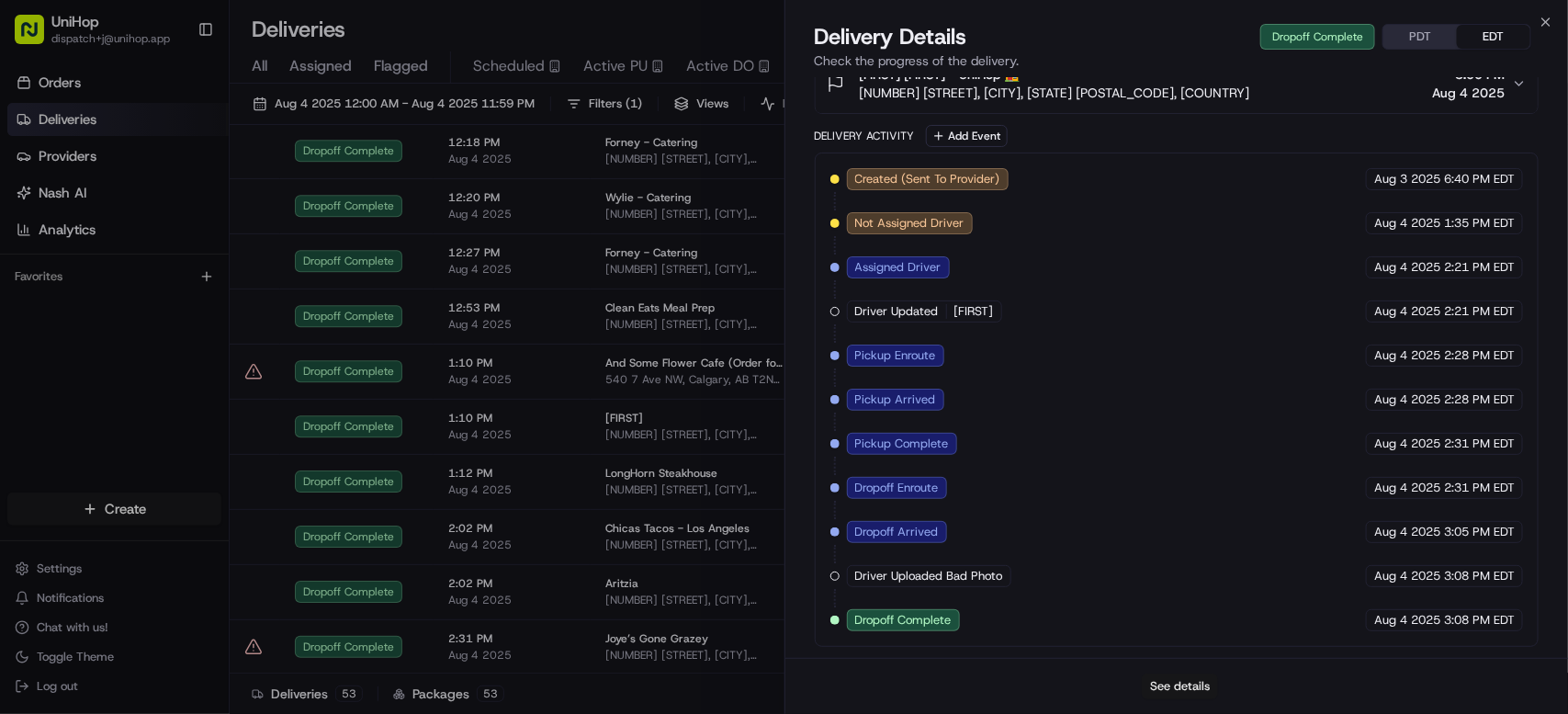 click on "See details" at bounding box center (1179, 686) 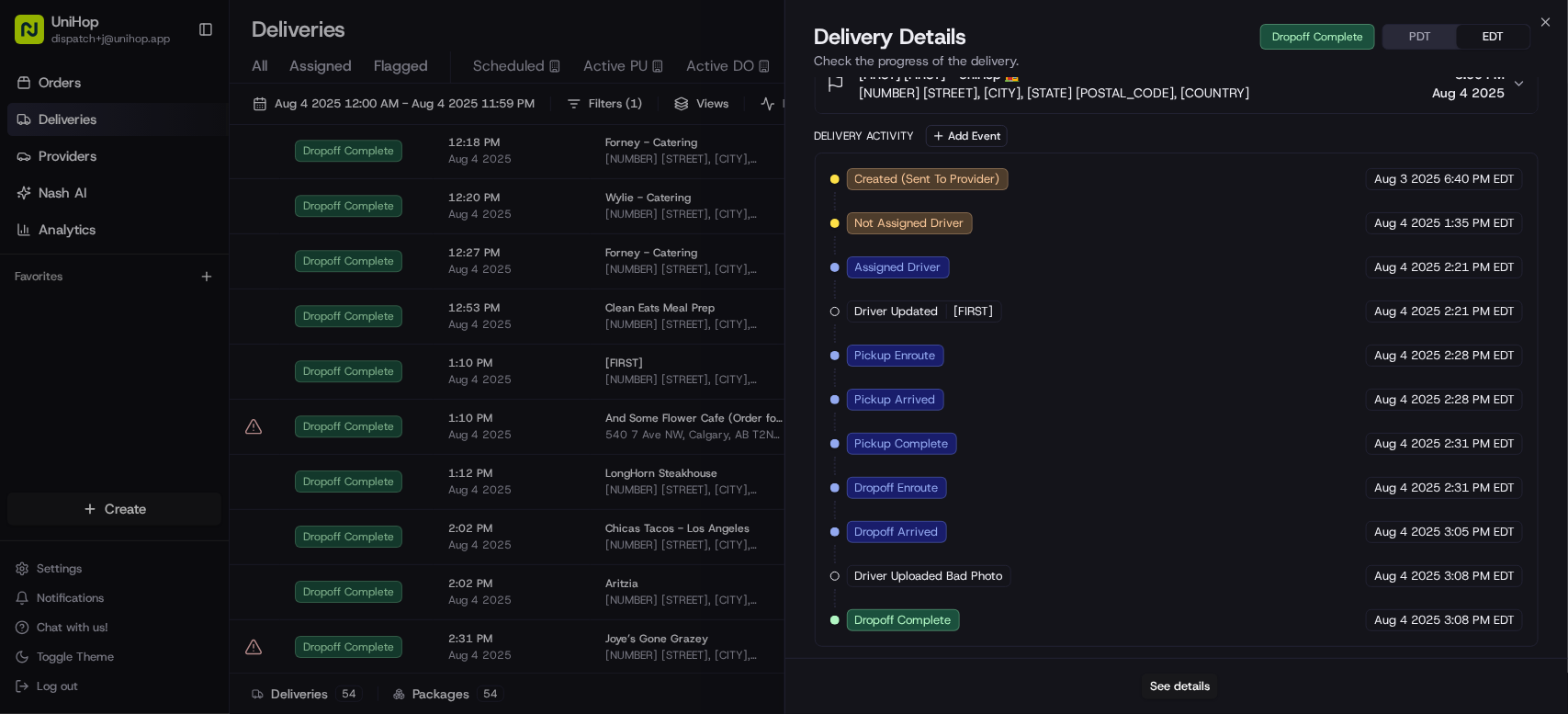 drag, startPoint x: 106, startPoint y: 347, endPoint x: 148, endPoint y: 339, distance: 42.755117 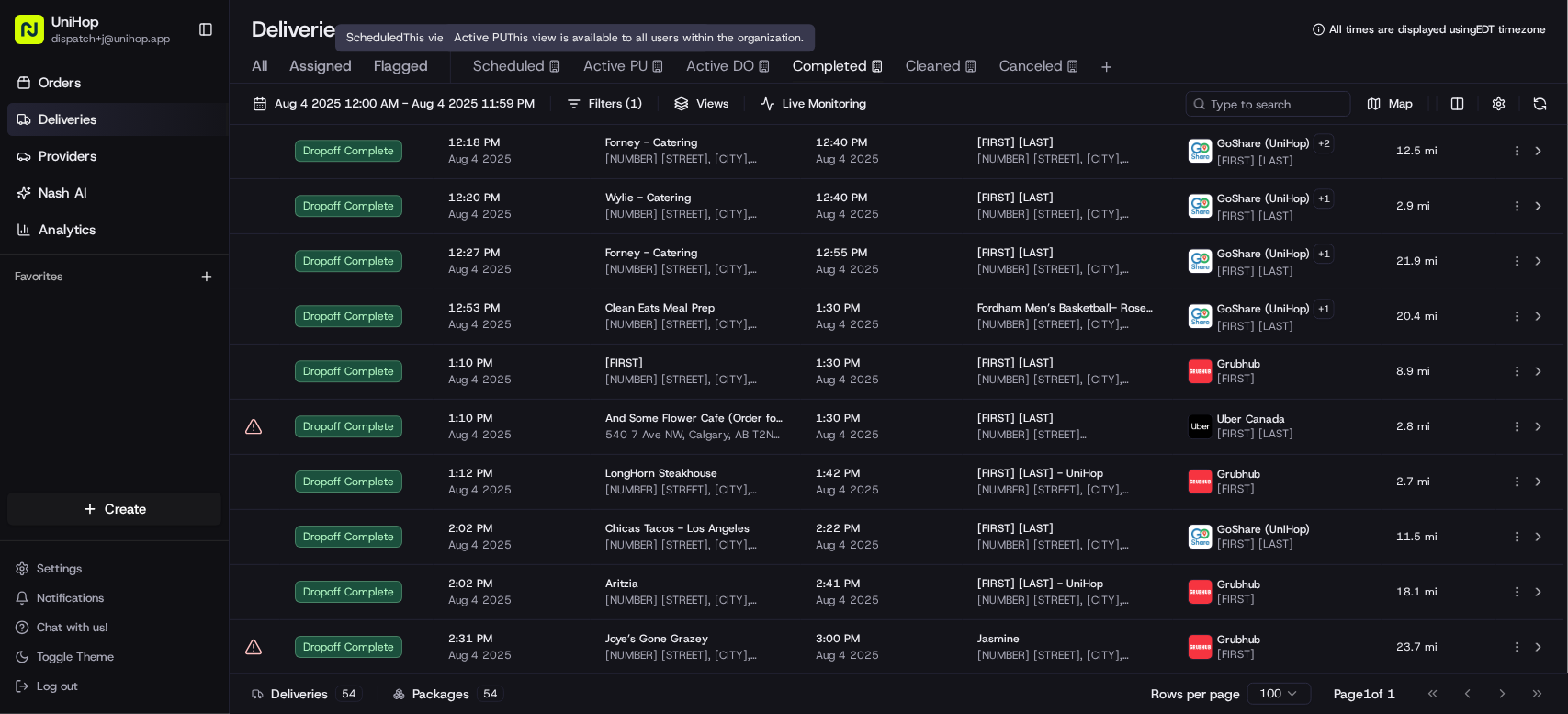 click on "Active PU" at bounding box center [615, 66] 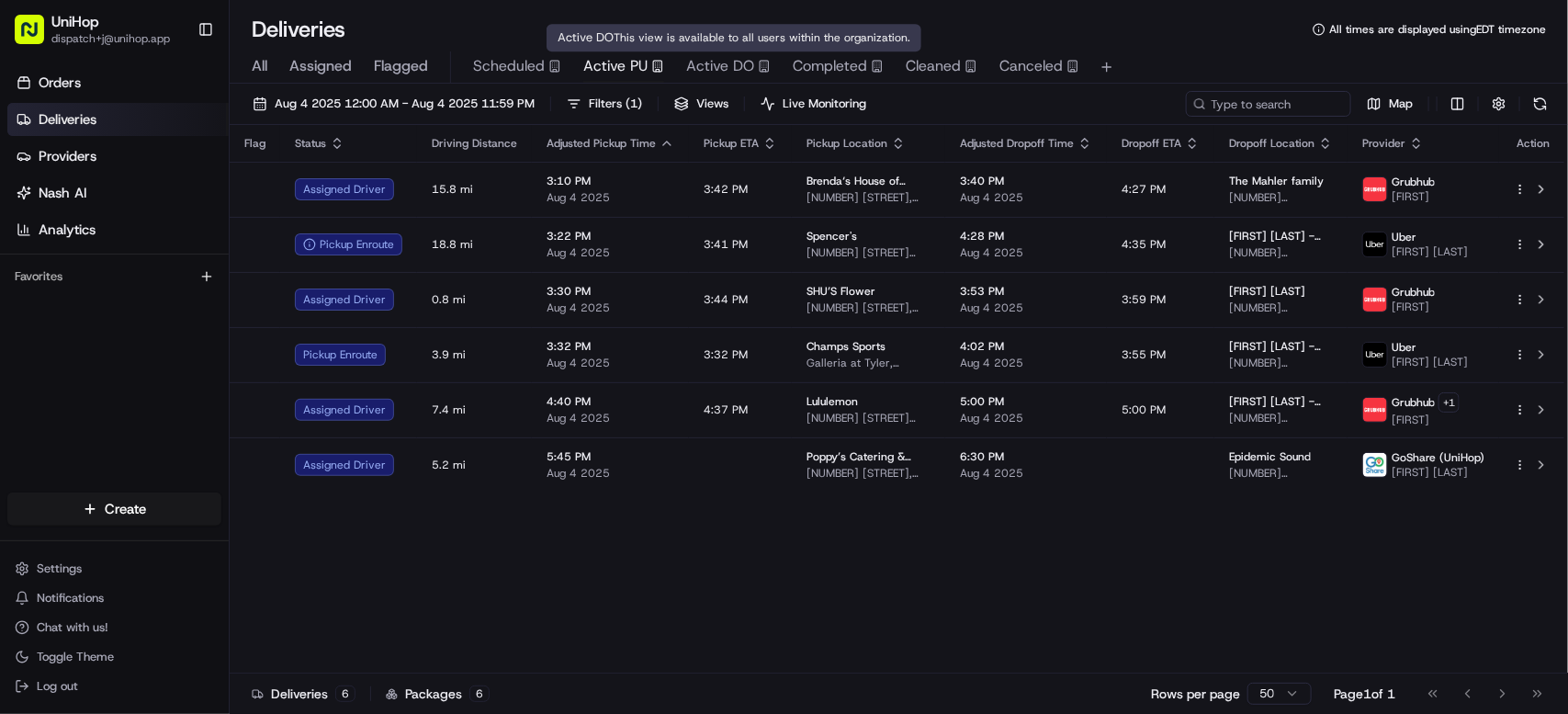 click on "Active DO" at bounding box center (720, 66) 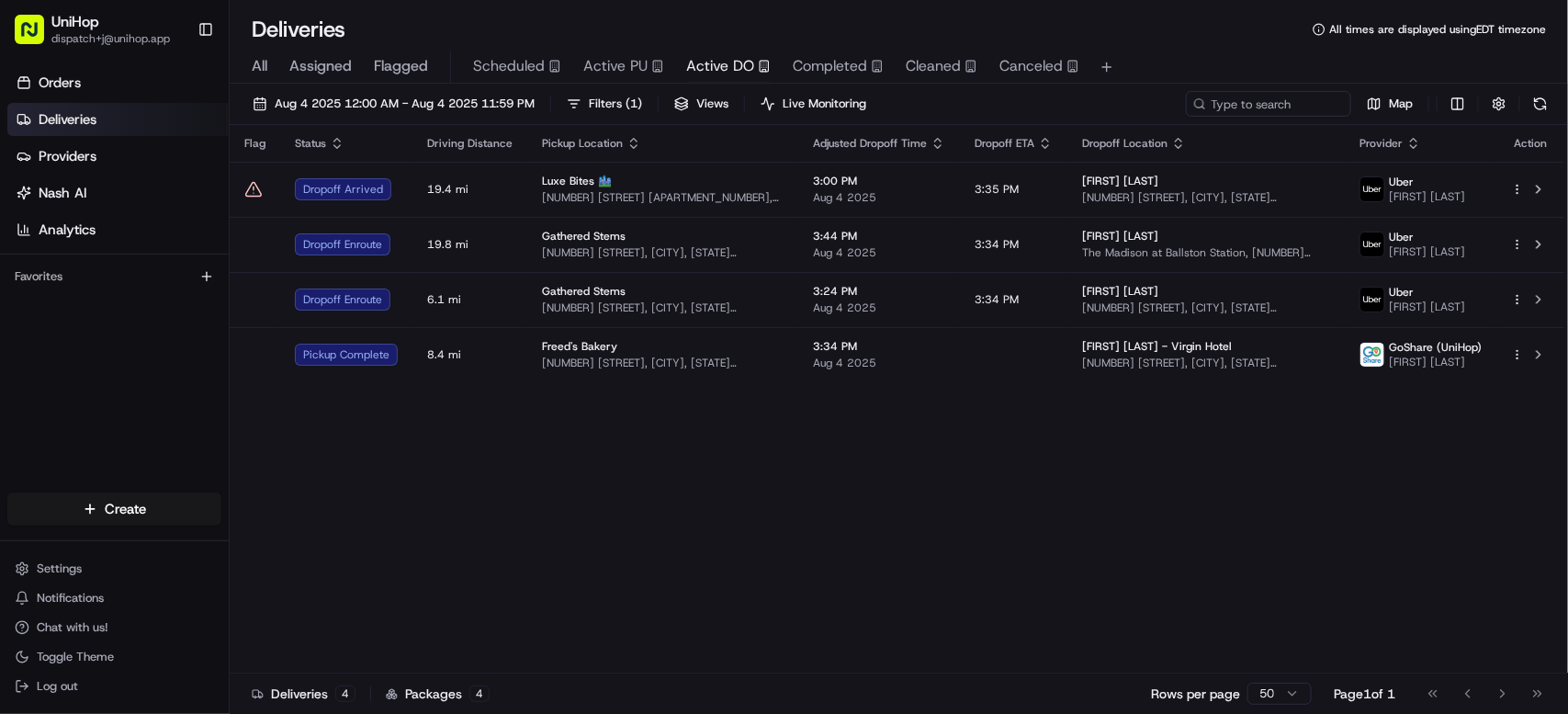 click on "Flag Status Driving Distance Pickup Location Adjusted Dropoff Time Dropoff ETA Dropoff Location Provider Action Dropoff Arrived 19.4 mi Luxe Bites 🏙️ 3317 N Mission Rd k1, Los Angeles, CA 90031, USA 3:00 PM Aug 4 2025 3:35 PM Leyla Khosrowshahi 220 Colorado Ave, Santa Monica, CA 90401, USA Uber Latoya G. Dropoff Enroute 19.8 mi Gathered Stems 13632 Old Dairy Rd, Herndon, VA 20171, USA 3:44 PM Aug 4 2025 3:34 PM Annie Jones The Madison at Ballston Station, 4401 4th St N, Arlington, VA 22203, USA Uber Gustavo L. Dropoff Enroute 6.1 mi Gathered Stems 13632 Old Dairy Rd, Herndon, VA 20171, USA 3:24 PM Aug 4 2025 3:34 PM Scott Huggins 11736 Valley Ridge Cir, Fairfax, VA 22033, USA Uber Kevin C. Pickup Complete 8.4 mi Freed's Bakery 9815 S Eastern Ave, Las Vegas, NV 89183, USA 3:34 PM Aug 4 2025 Carmen Matheny - Virgin Hotel 4455 Paradise Rd, Las Vegas, NV 89119, USA GoShare (UniHop) Emir P." at bounding box center (897, 399) 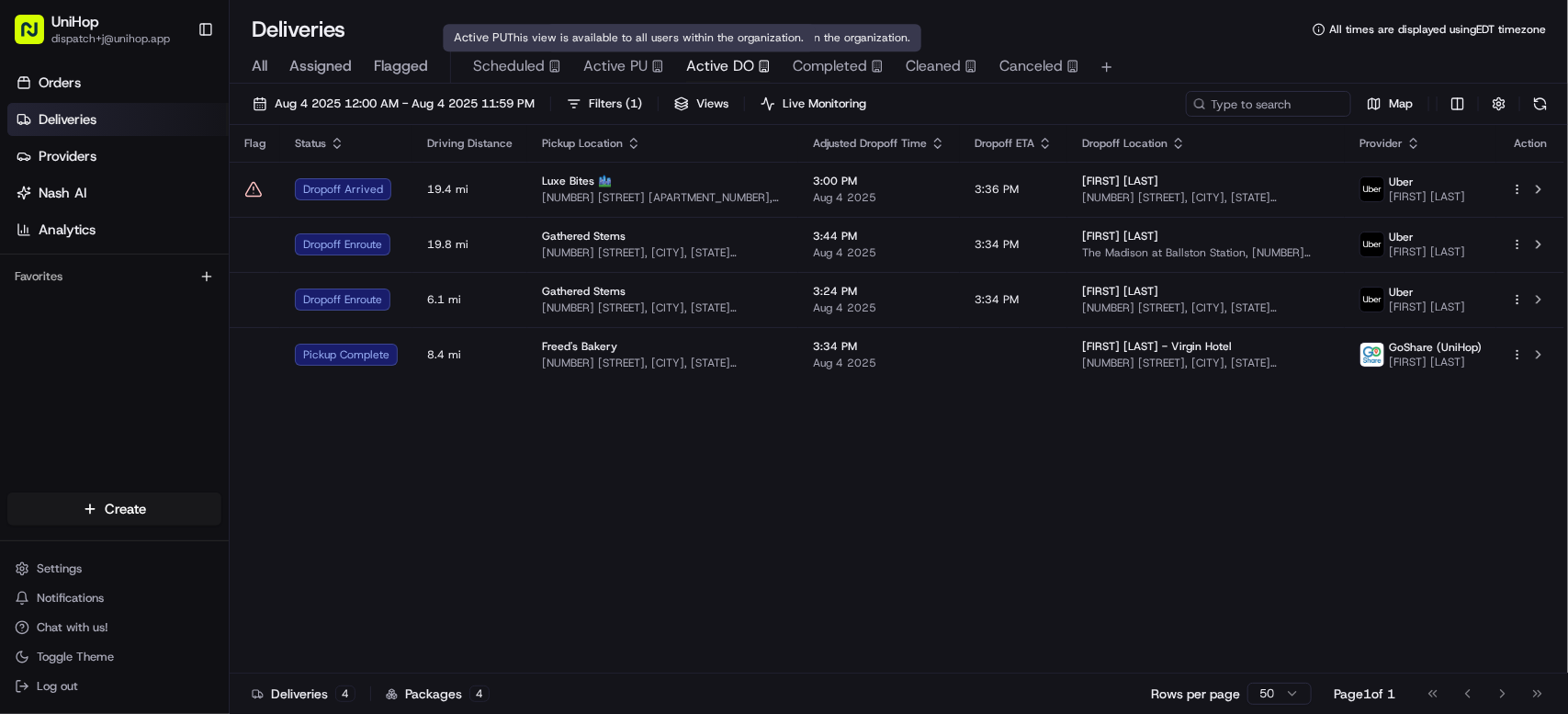 click on "Active PU" at bounding box center [615, 66] 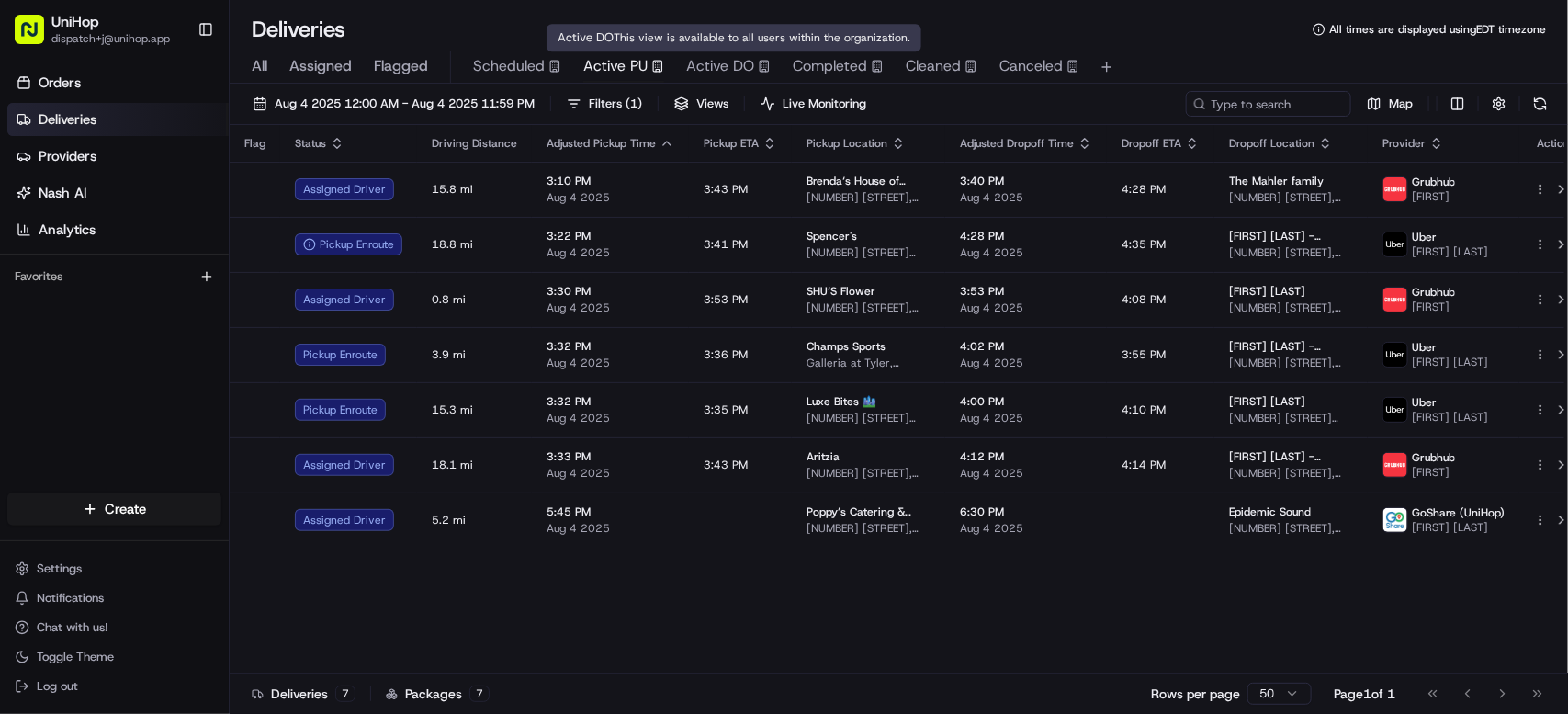 click on "Active DO" at bounding box center (720, 66) 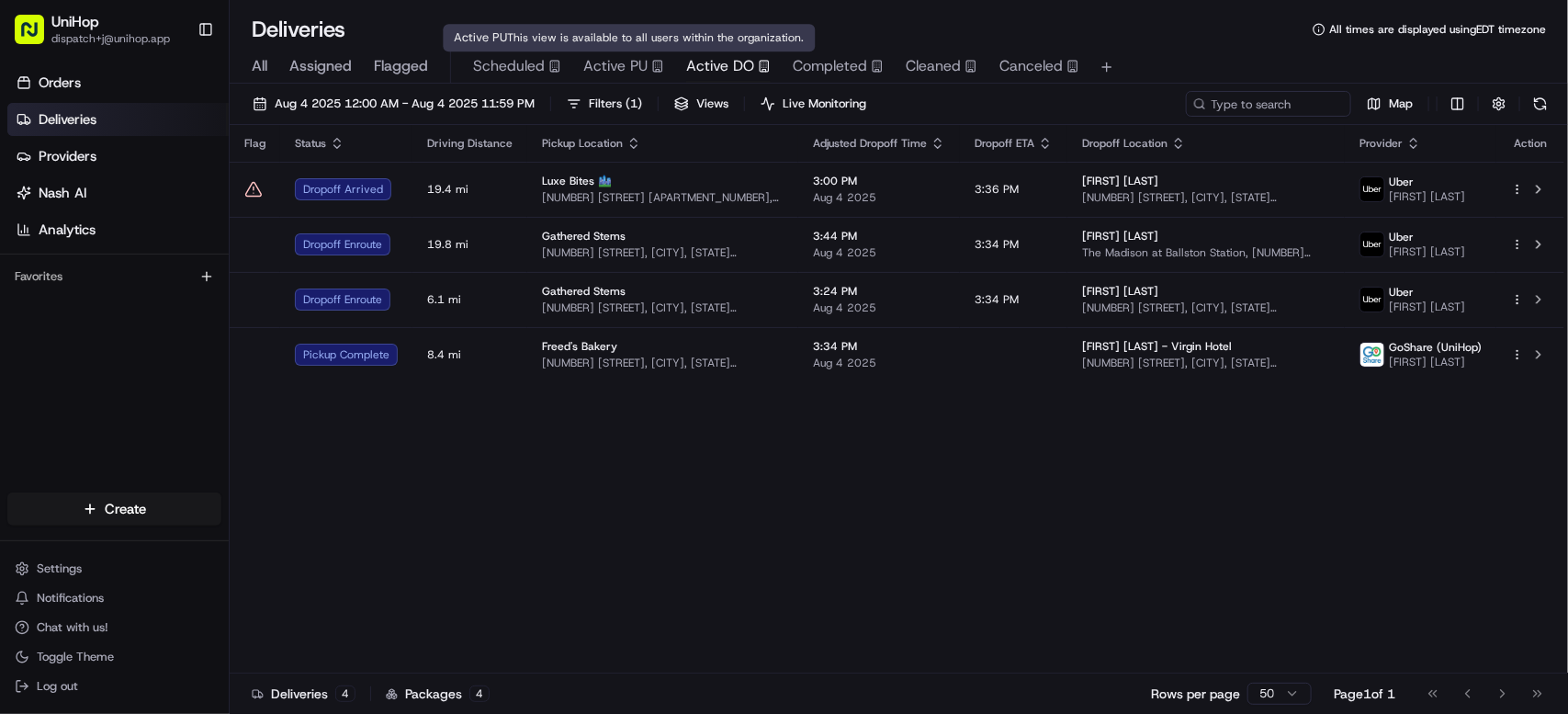 click on "Active PU" at bounding box center (615, 66) 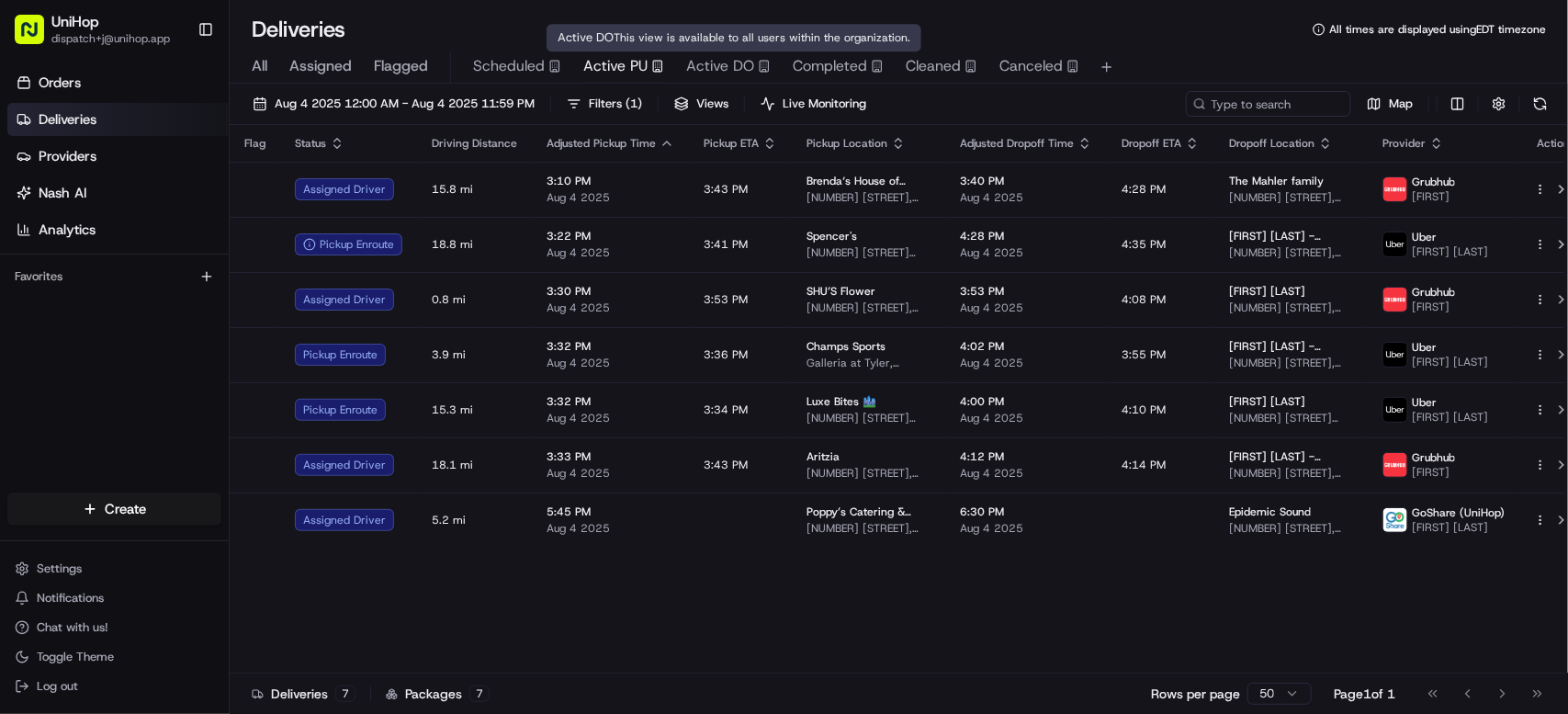 click on "Active DO" at bounding box center (720, 66) 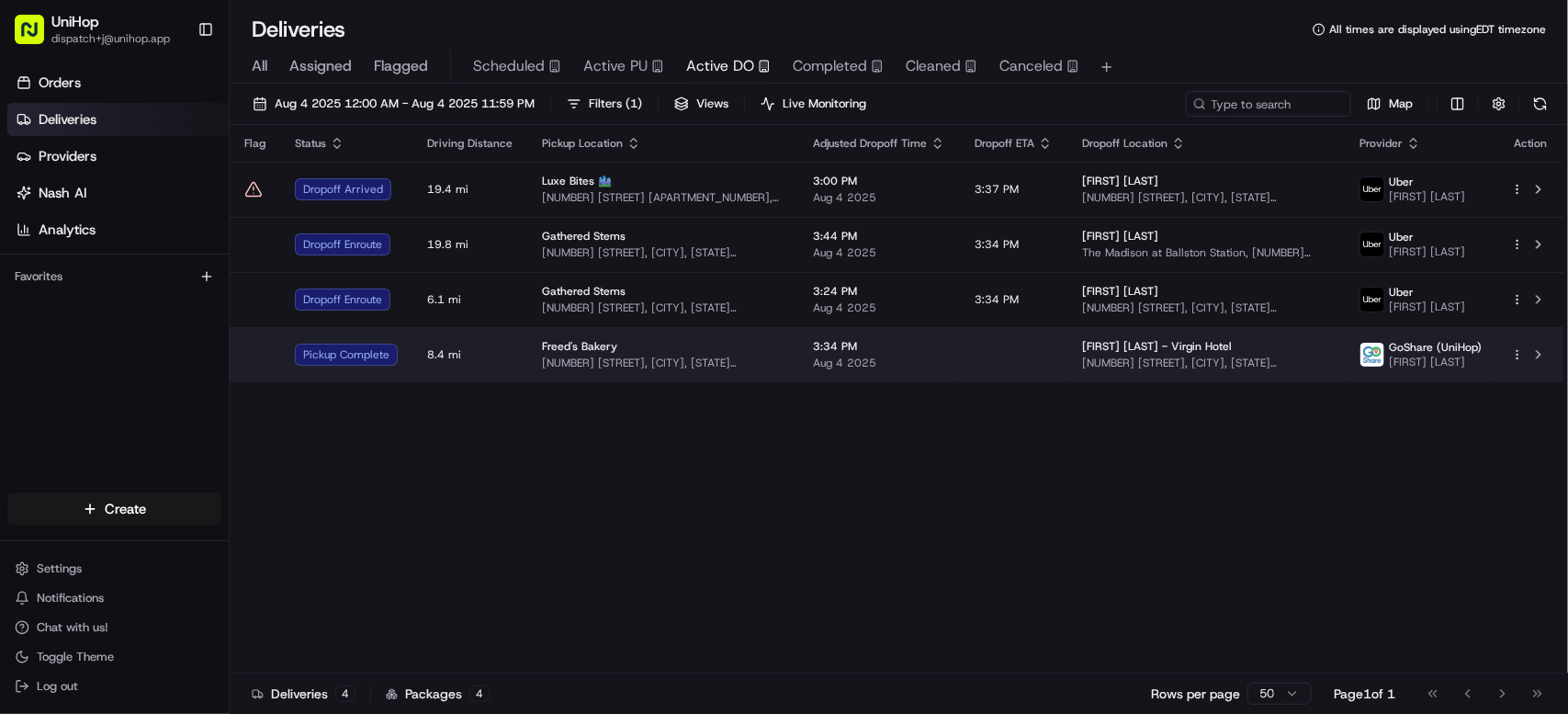 click on "Freed's Bakery 9815 S Eastern Ave, Las Vegas, NV 89183, USA" at bounding box center (662, 355) 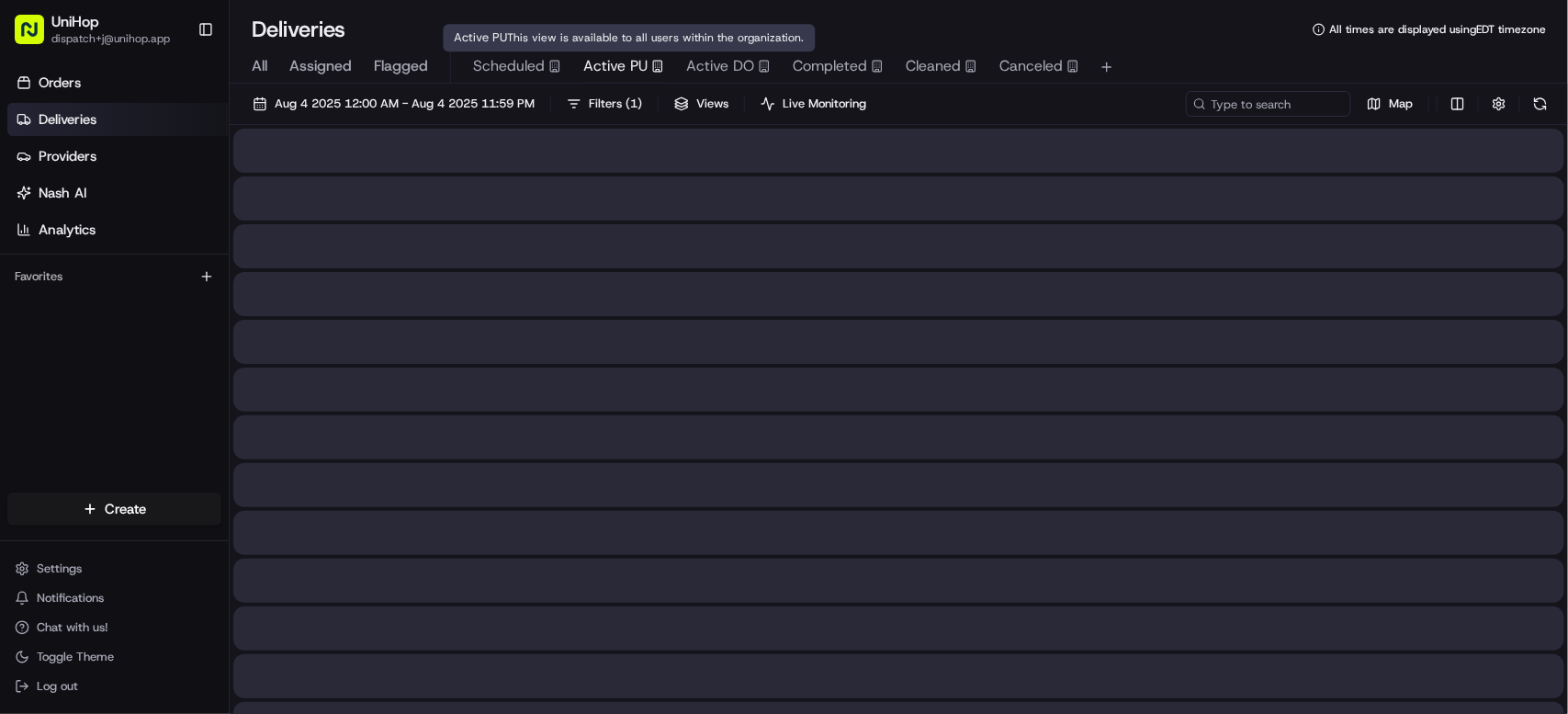click on "Active PU" at bounding box center (615, 66) 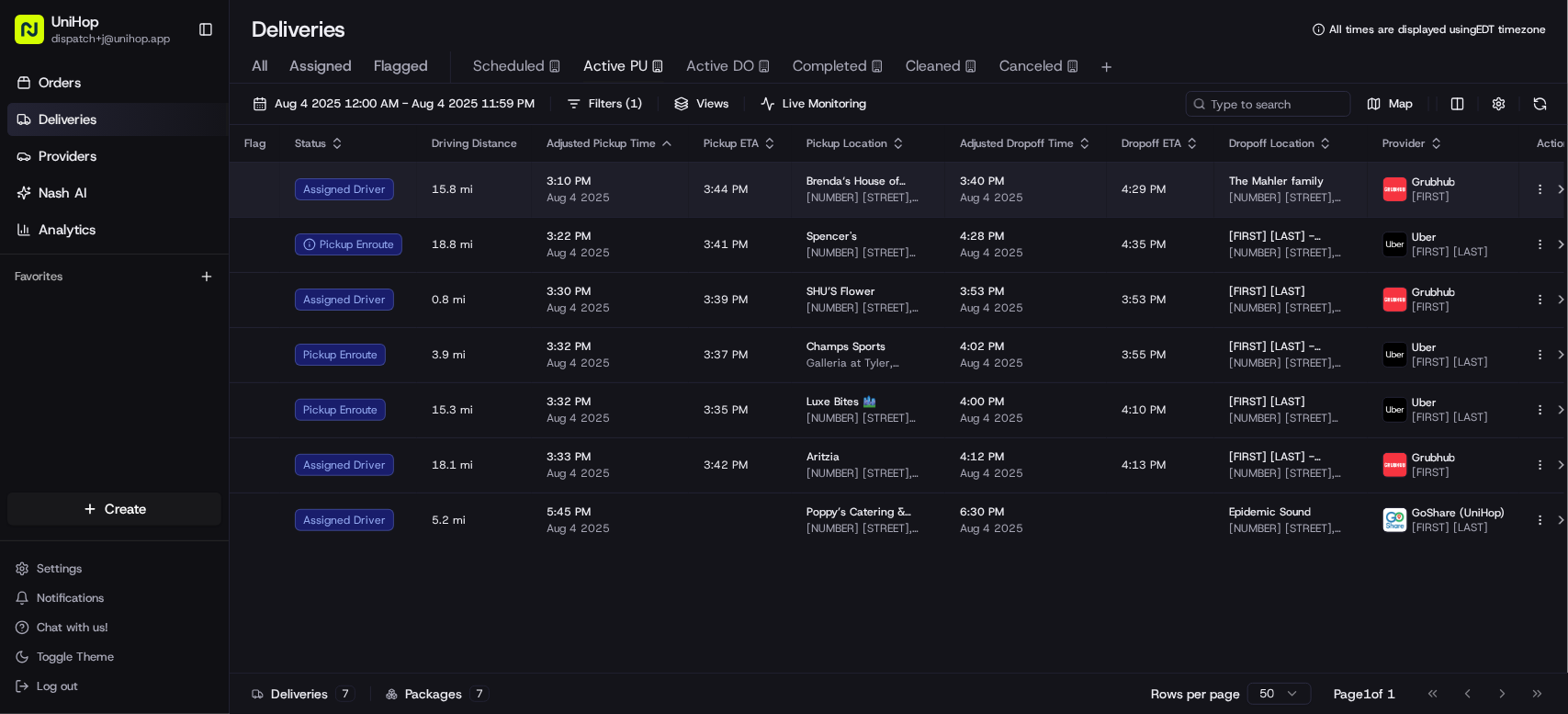 click on "3:40 PM Aug 4 2025" at bounding box center (1026, 189) 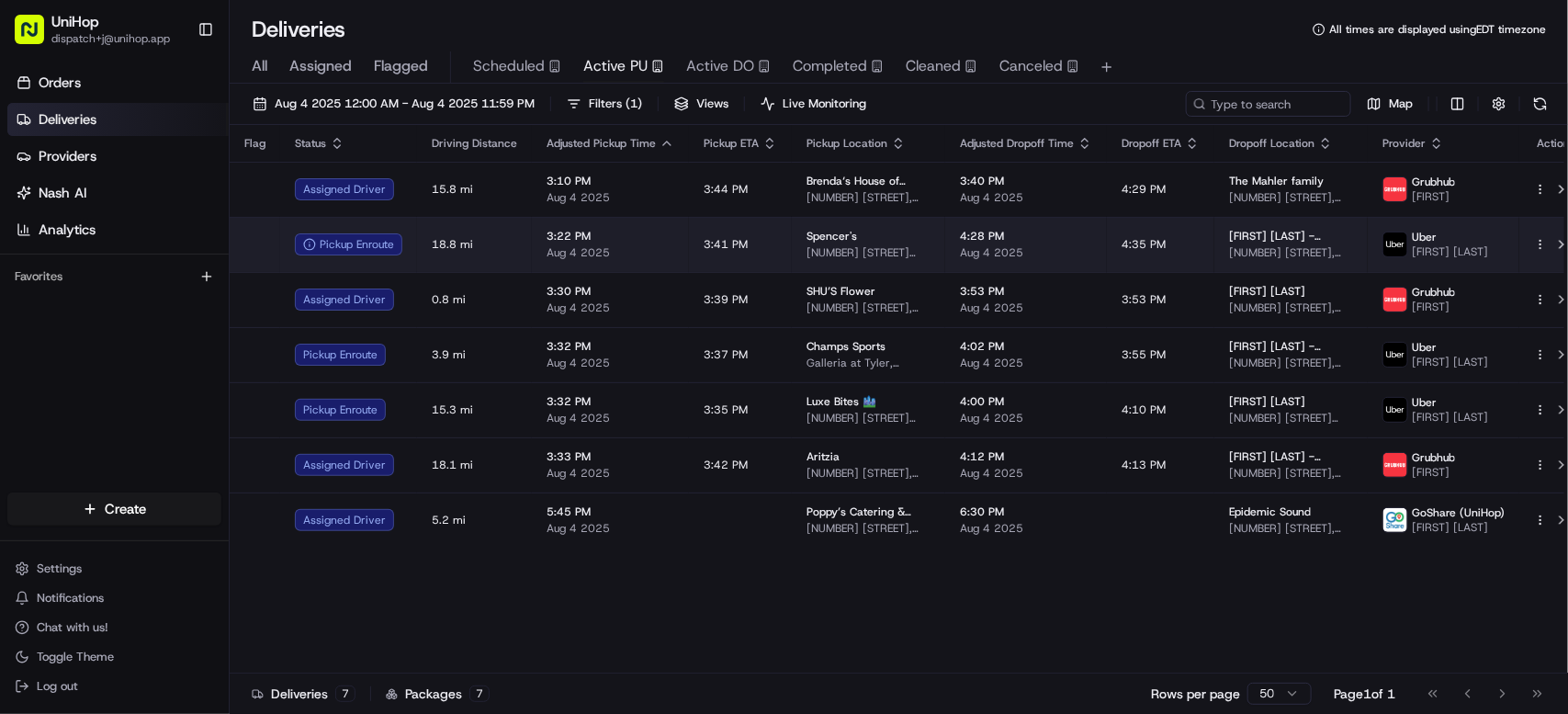click on "Spencer's 75 Middlesex Turnpike #2065, Burlington, MA 01803, USA" at bounding box center [868, 244] 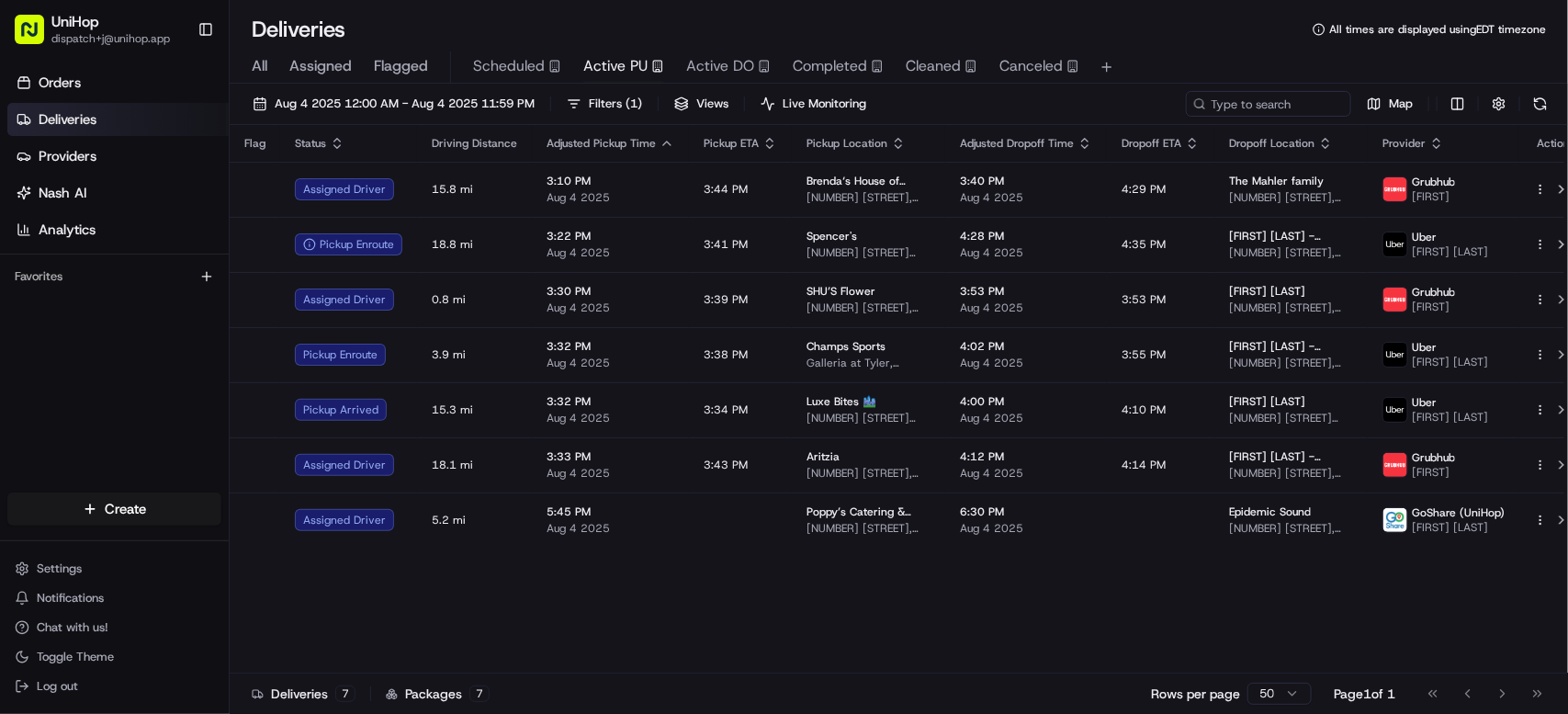 click on "Flag Status Driving Distance Adjusted Pickup Time Pickup ETA Pickup Location Adjusted Dropoff Time Dropoff ETA Dropoff Location Provider Action Assigned Driver 15.8 mi 3:10 PM Aug 4 2025 3:44 PM Brenda‘s House of Flowers 200 Chambers St, Woodstock, GA 30188, USA 3:40 PM Aug 4 2025 4:29 PM The Mahler family 3061 Maple Ln, Alpharetta, GA 30009, USA Grubhub Brandon Pickup Enroute 18.8 mi 3:22 PM Aug 4 2025 3:41 PM Spencer's 75 Middlesex Turnpike #2065, Burlington, MA 01803, USA 4:28 PM Aug 4 2025 4:35 PM Tyger gibson - UniHop 18 Columbia St, Swampscott, MA 01907, United States Uber EMELYS U. Assigned Driver 0.8 mi 3:30 PM Aug 4 2025 3:39 PM SHU’S Flower 179 Mulberry St, New York, NY 10012, USA 3:53 PM Aug 4 2025 3:53 PM David Jacquin 55 Thompson St, New York, NY 10012, USA Grubhub Rasmane Pickup Enroute 3.9 mi 3:32 PM Aug 4 2025 3:38 PM Champs Sports Galleria at Tyler, 2001 Tyler St, Riverside, CA 92503, USA 4:02 PM Aug 4 2025 3:55 PM Yury Moreno - UniHop 9405 Randolph St, Riverside, CA 92503, USA Uber Uber" at bounding box center [908, 399] 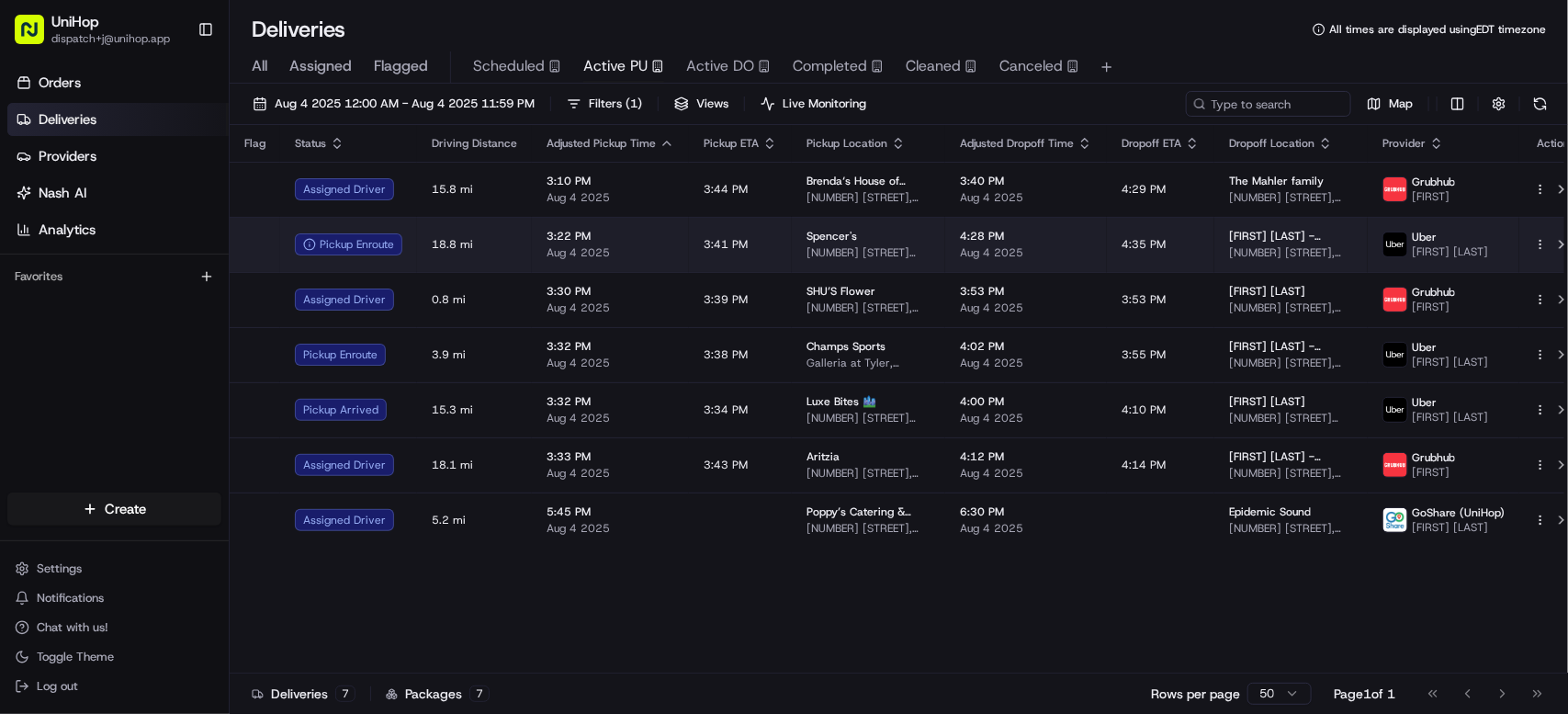 click on "Spencer's" at bounding box center [868, 236] 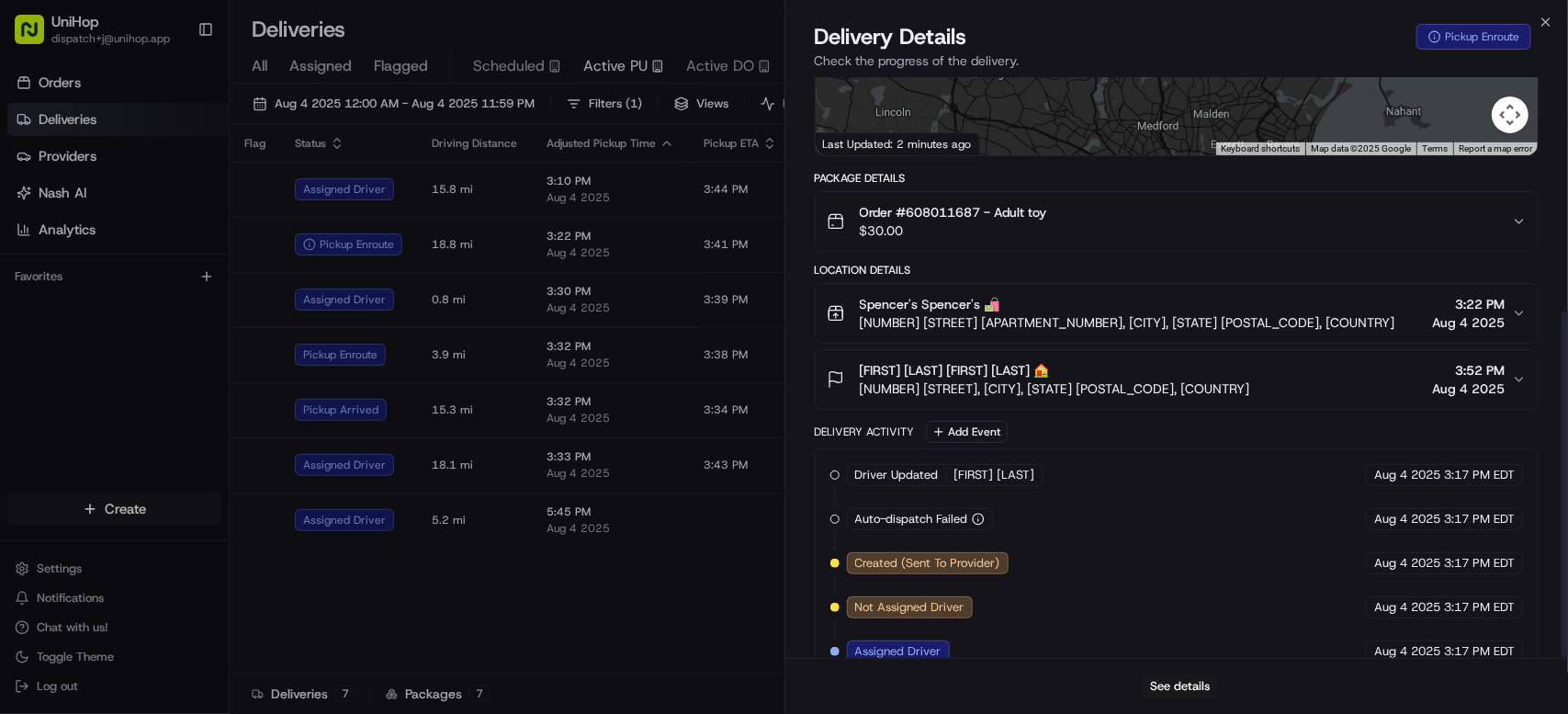 scroll, scrollTop: 391, scrollLeft: 0, axis: vertical 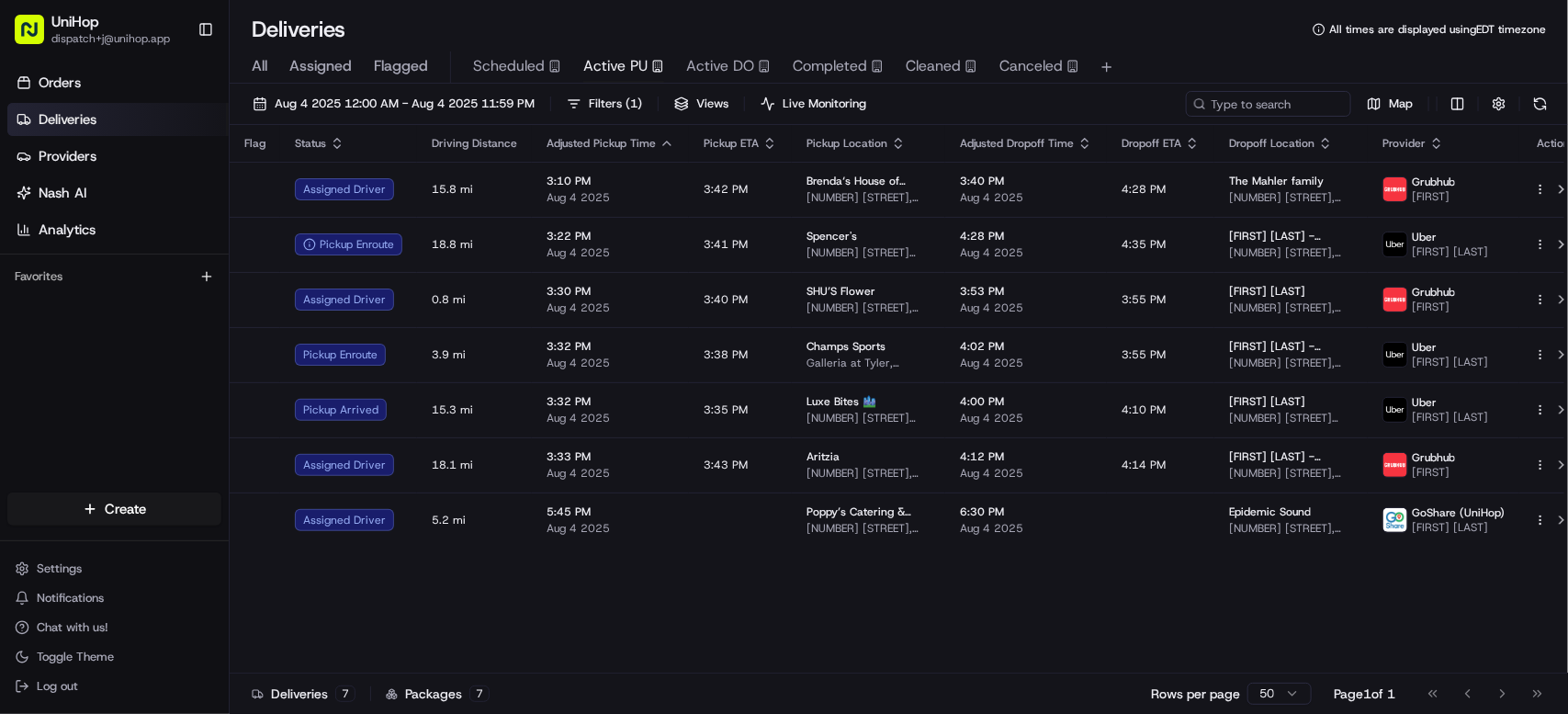 click on "Deliveries 7 Packages 7 Rows per page 50 Page  1  of   1 Go to first page Go to previous page Go to next page Go to last page" at bounding box center [898, 693] 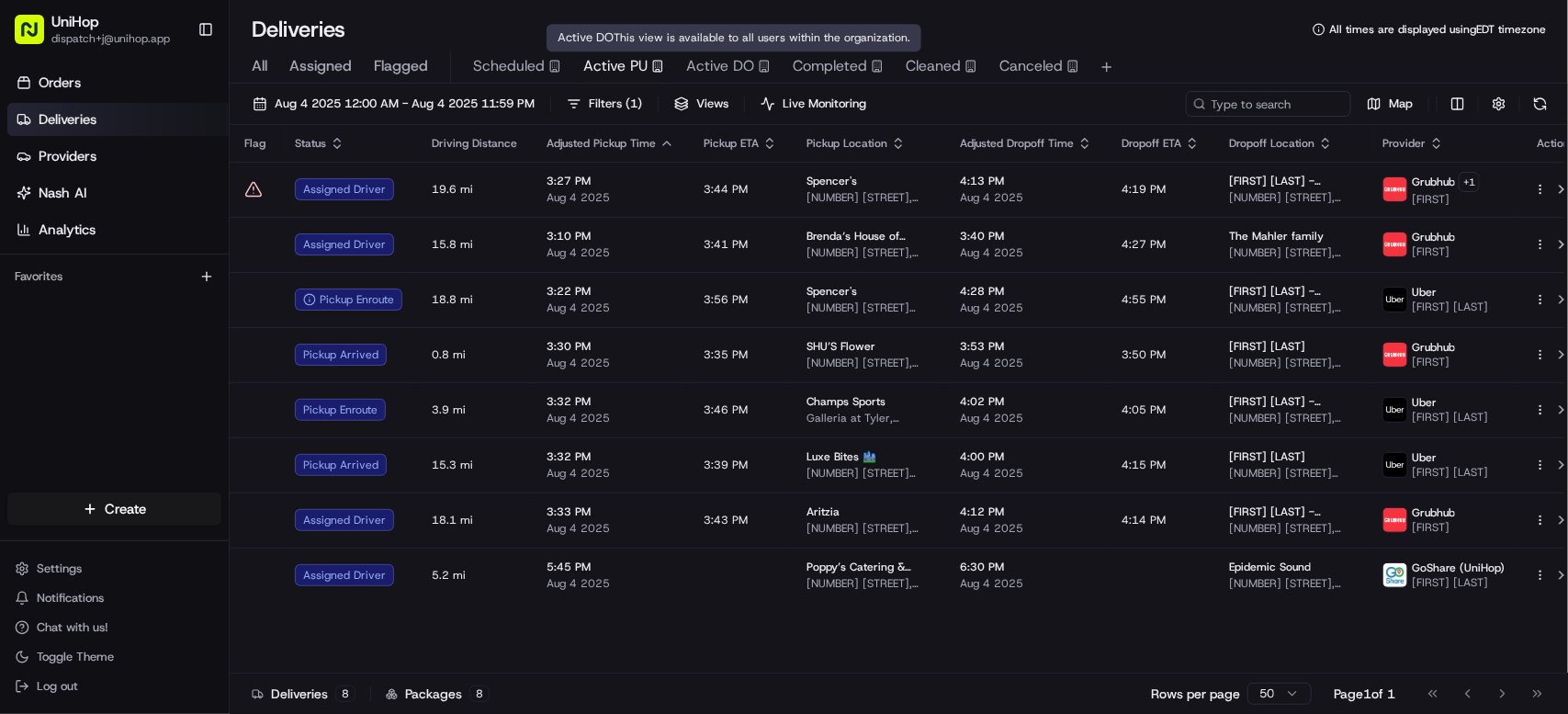 click on "Active DO" at bounding box center (720, 66) 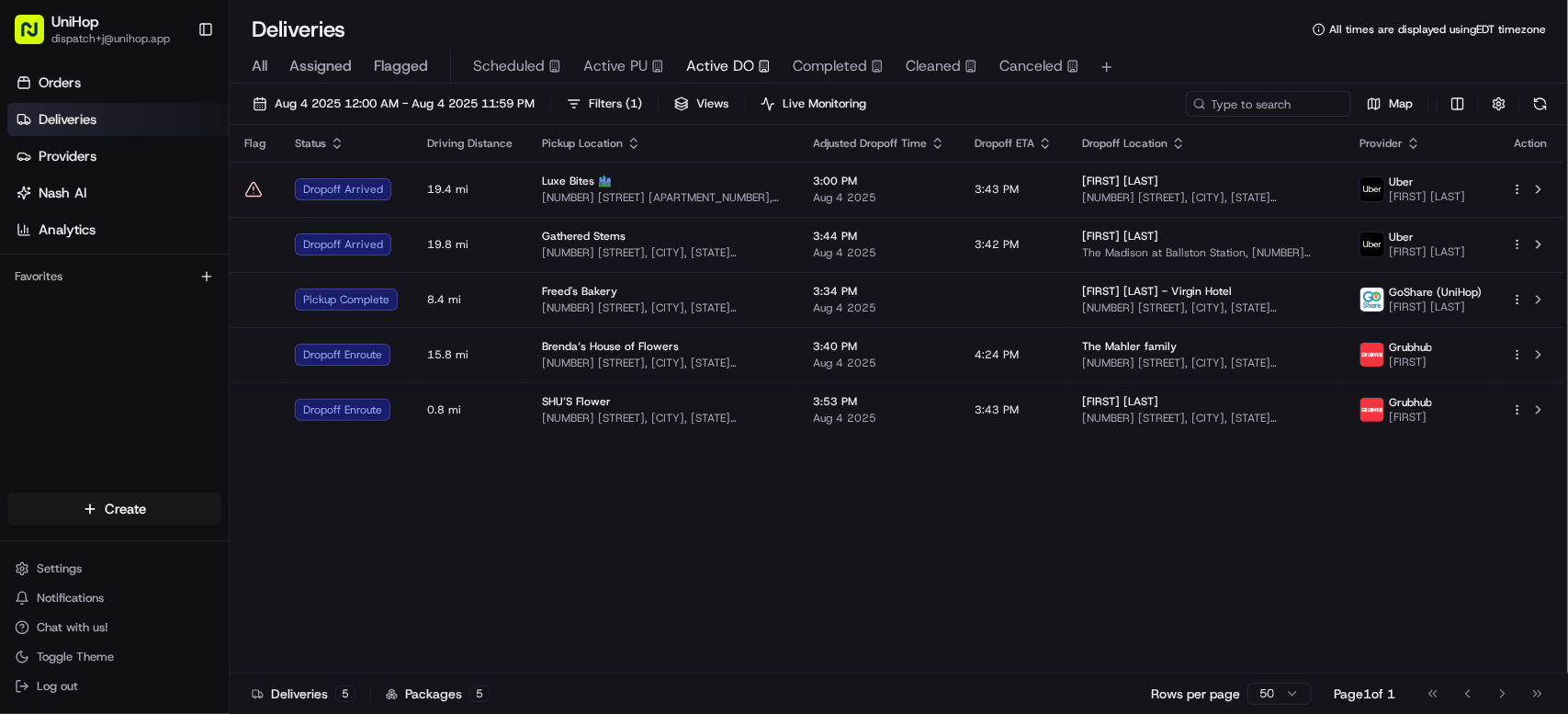 click on "Flag Status Driving Distance Pickup Location Adjusted Dropoff Time Dropoff ETA Dropoff Location Provider Action Dropoff Arrived 19.4 mi Luxe Bites 🏙️ 3317 N Mission Rd k1, Los Angeles, CA 90031, USA 3:00 PM Aug 4 2025 3:43 PM Leyla Khosrowshahi 220 Colorado Ave, Santa Monica, CA 90401, USA Uber Latoya G. Dropoff Arrived 19.8 mi Gathered Stems 13632 Old Dairy Rd, Herndon, VA 20171, USA 3:44 PM Aug 4 2025 3:42 PM Annie Jones The Madison at Ballston Station, 4401 4th St N, Arlington, VA 22203, USA Uber Gustavo L. Pickup Complete 8.4 mi Freed's Bakery 9815 S Eastern Ave, Las Vegas, NV 89183, USA 3:34 PM Aug 4 2025 Carmen Matheny - Virgin Hotel 4455 Paradise Rd, Las Vegas, NV 89119, USA GoShare (UniHop) Emir P. Dropoff Enroute 15.8 mi Brenda‘s House of Flowers 200 Chambers St, Woodstock, GA 30188, USA 3:40 PM Aug 4 2025 4:24 PM The Mahler family 3061 Maple Ln, Alpharetta, GA 30009, USA Grubhub Brandon Dropoff Enroute 0.8 mi SHU’S Flower 179 Mulberry St, New York, NY 10012, USA 3:53 PM Aug 4 2025 3:43 PM" at bounding box center [897, 399] 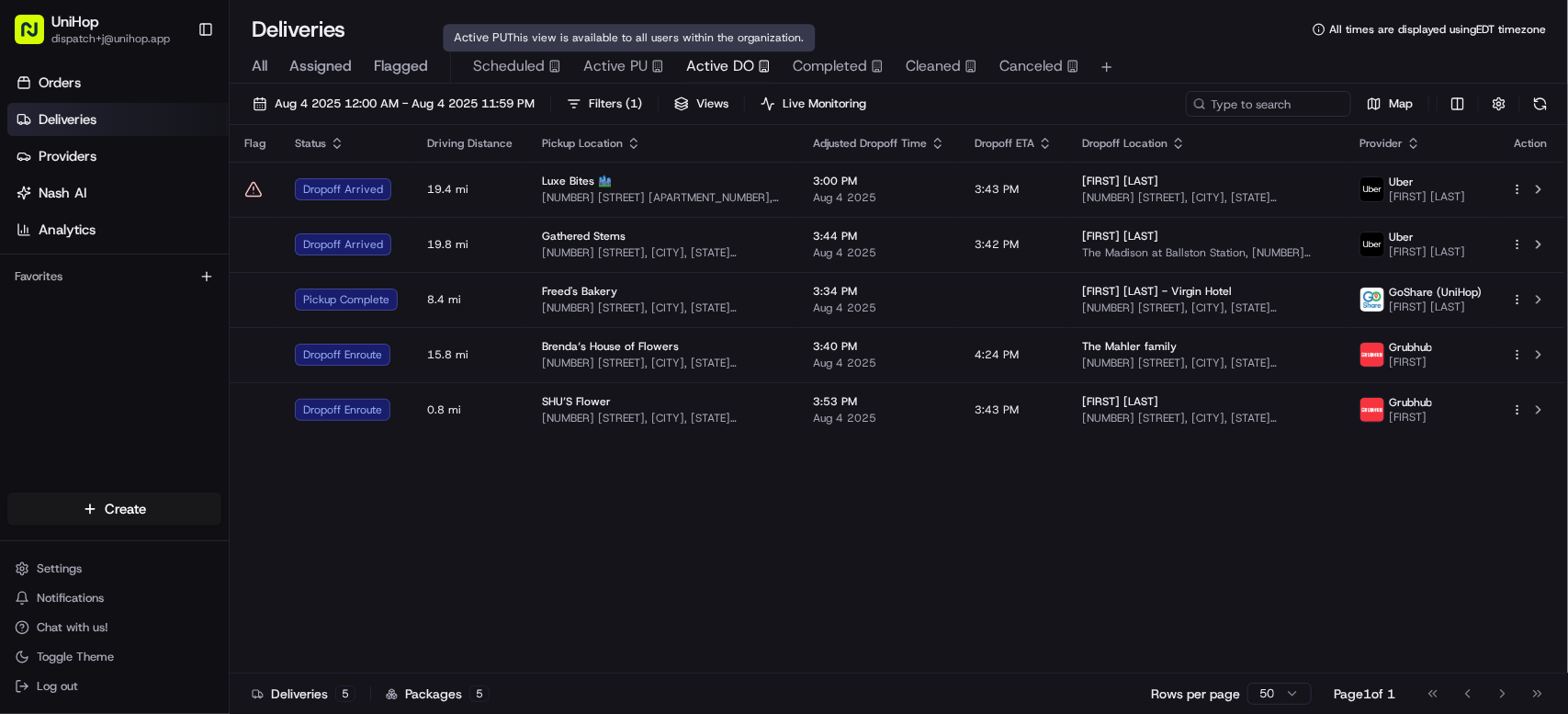 click on "Active PU" at bounding box center [615, 66] 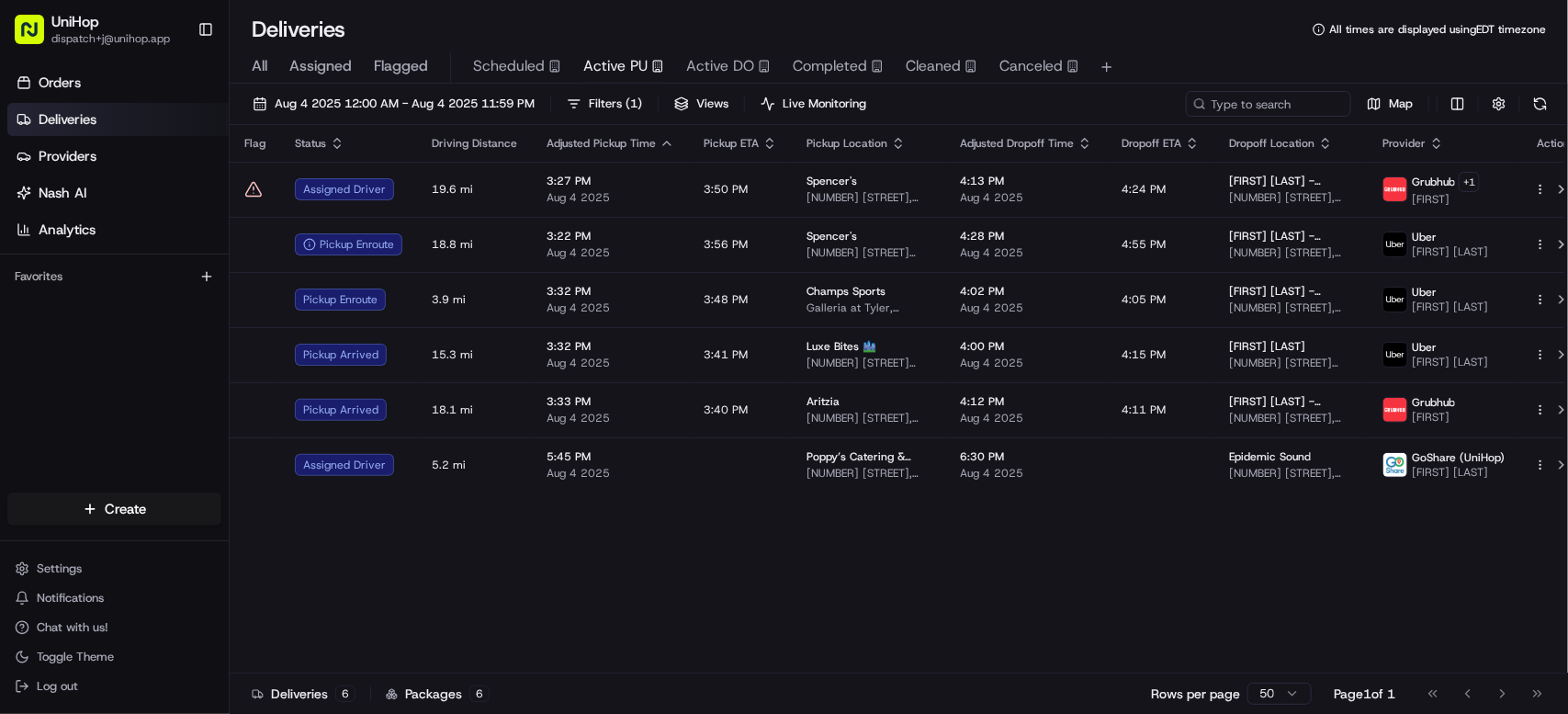 click on "Flag Status Driving Distance Adjusted Pickup Time Pickup ETA Pickup Location Adjusted Dropoff Time Dropoff ETA Dropoff Location Provider Action Assigned Driver 19.6 mi 3:27 PM Aug 4 2025 3:50 PM Spencer's 2150 Northwoods Blvd, North Charleston, SC 29406, USA 4:13 PM Aug 4 2025 4:24 PM Gabriel W. - UniHop 1104 Stockade Ln, Mt Pleasant, SC 29466, USA Grubhub + 1 jhonnatan Pickup Enroute 18.8 mi 3:22 PM Aug 4 2025 3:56 PM Spencer's 75 Middlesex Turnpike #2065, Burlington, MA 01803, USA 4:28 PM Aug 4 2025 4:55 PM Tyger gibson - UniHop 18 Columbia St, Swampscott, MA 01907, United States Uber SOBEIDA M. Pickup Enroute 3.9 mi 3:32 PM Aug 4 2025 3:48 PM Champs Sports Galleria at Tyler, 2001 Tyler St, Riverside, CA 92503, USA 4:02 PM Aug 4 2025 4:05 PM Yury Moreno - UniHop 9405 Randolph St, Riverside, CA 92503, USA Uber MENKA K. Pickup Arrived 15.3 mi 3:32 PM Aug 4 2025 3:41 PM Luxe Bites 🏙️ 3317 N Mission Rd k1, Los Angeles, CA 90031, USA 4:00 PM Aug 4 2025 4:15 PM Maria Roush Uber MARAT M. Pickup Arrived Ari" at bounding box center [908, 399] 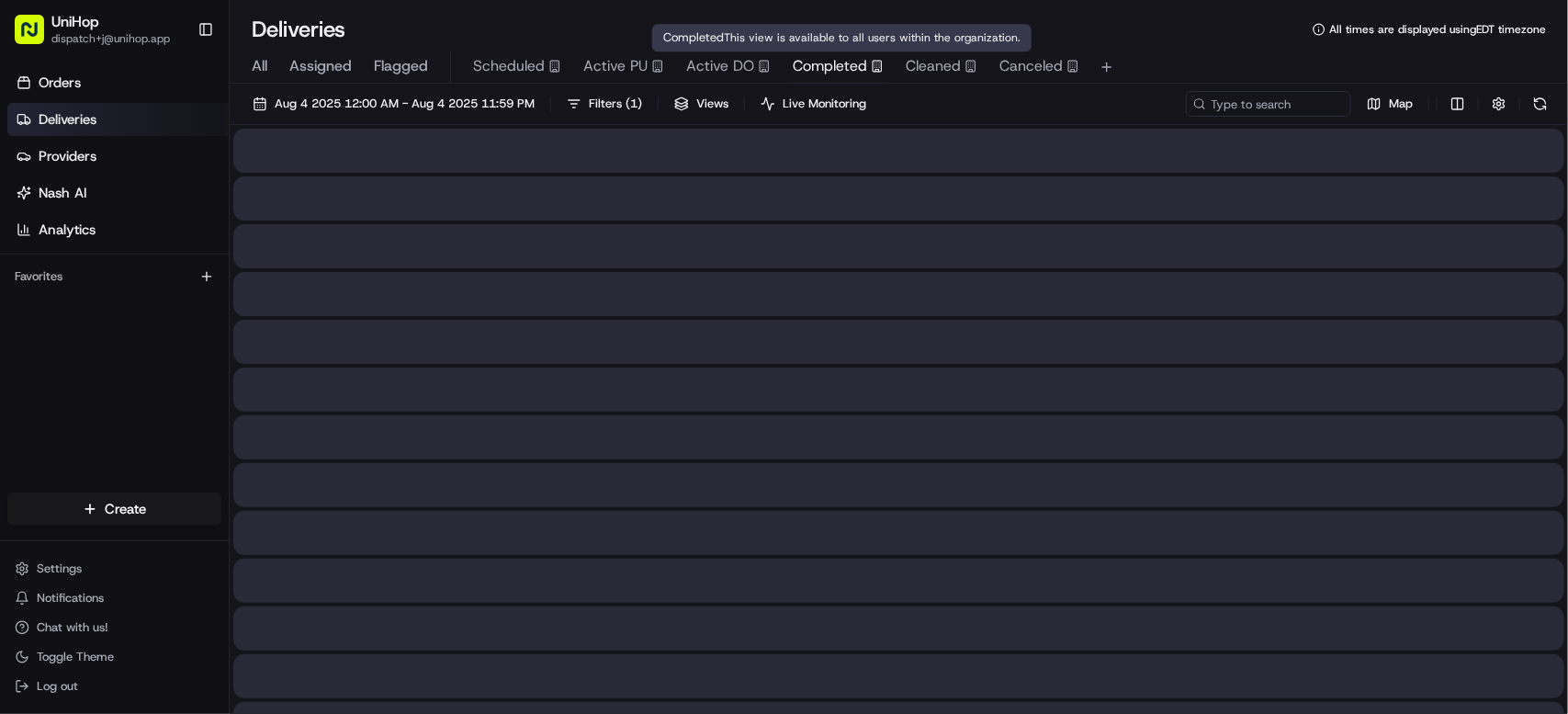 click on "Completed" at bounding box center (829, 66) 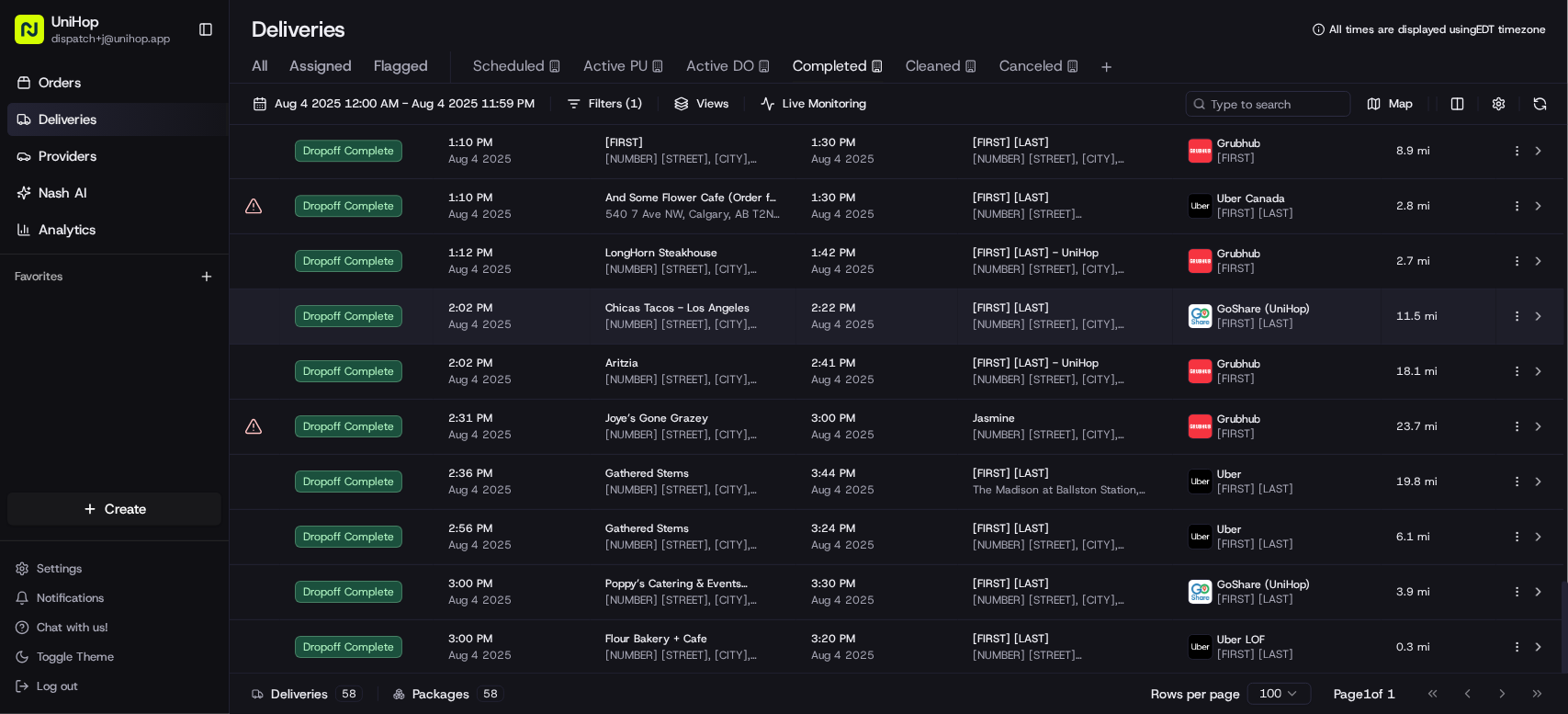scroll, scrollTop: 2685, scrollLeft: 0, axis: vertical 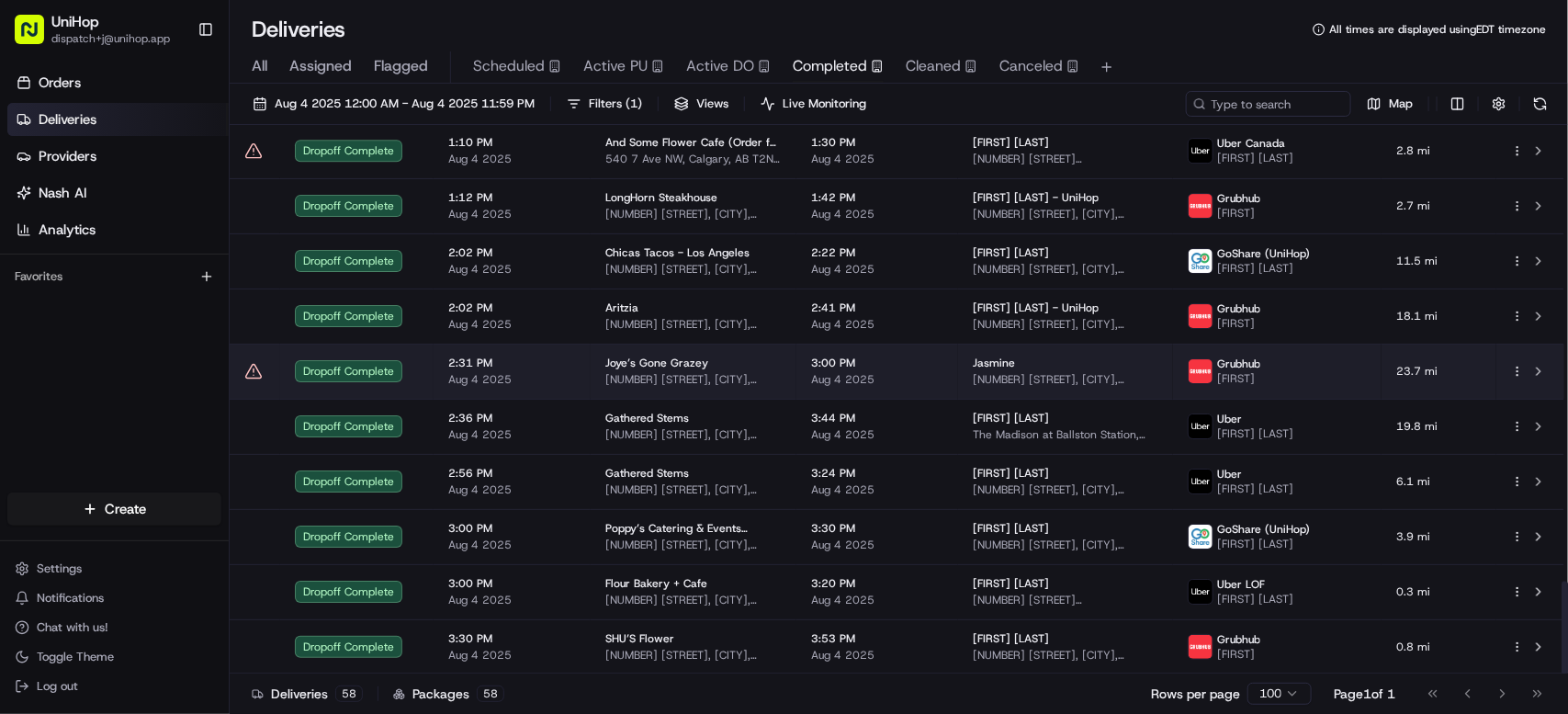 click on "Aug 4 2025" at bounding box center (512, 380) 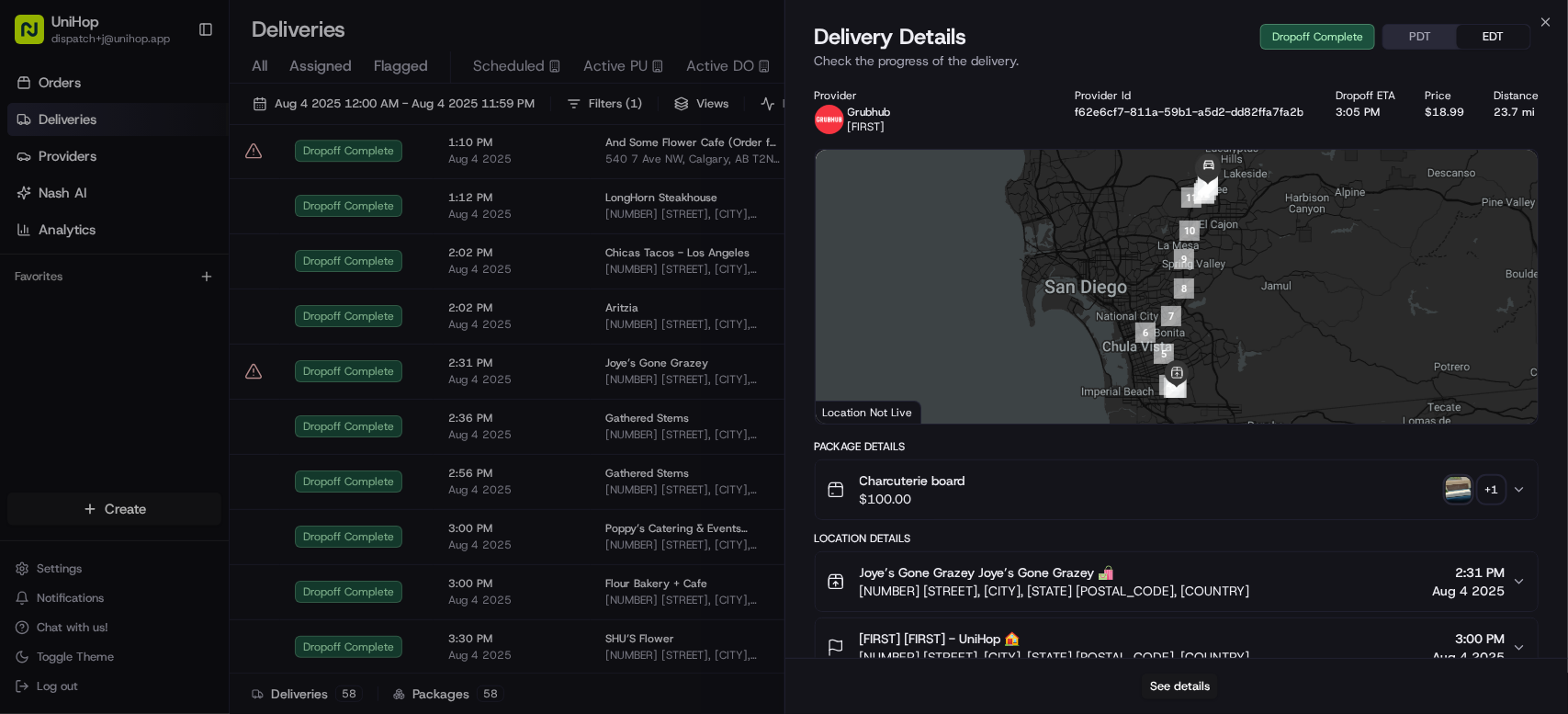 drag, startPoint x: 91, startPoint y: 389, endPoint x: 50, endPoint y: 1, distance: 390.16022 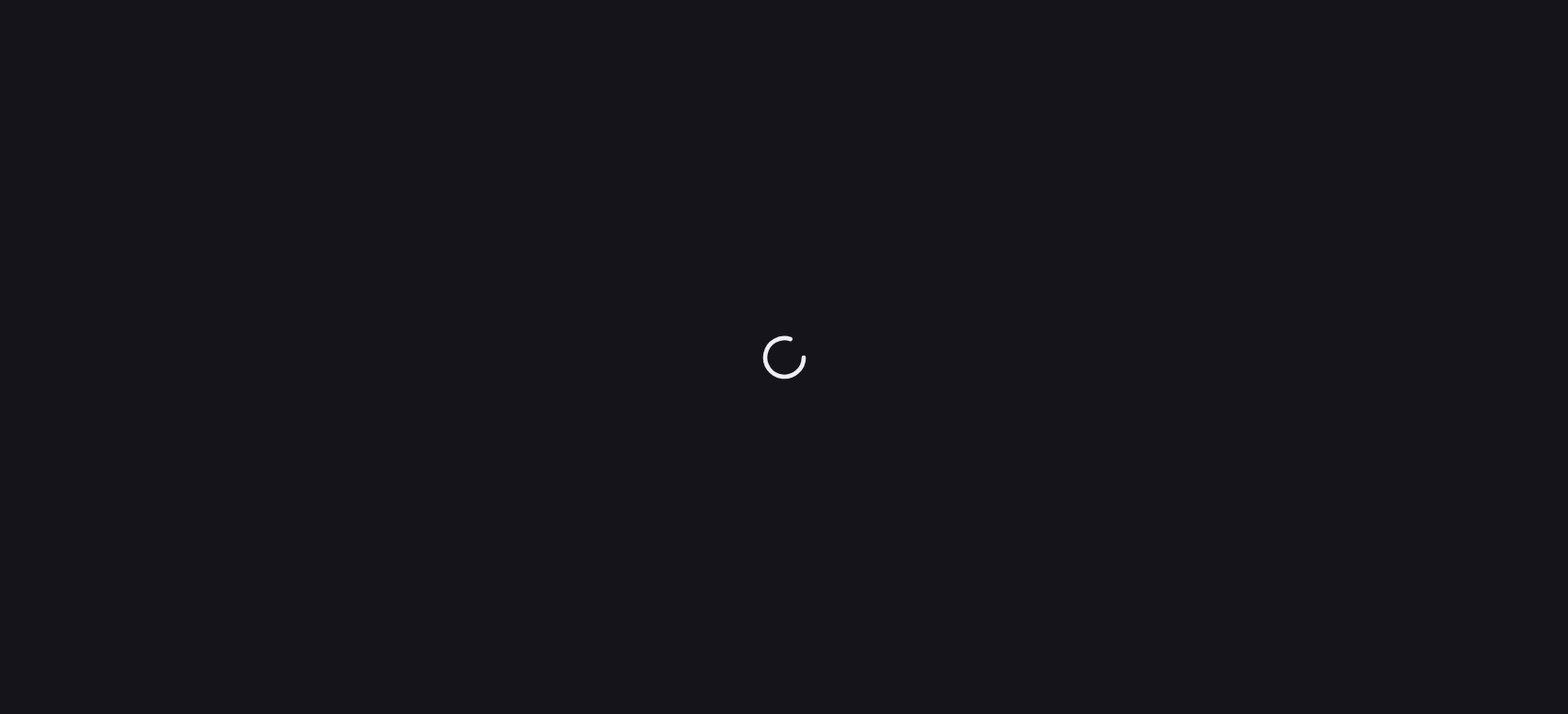 scroll, scrollTop: 0, scrollLeft: 0, axis: both 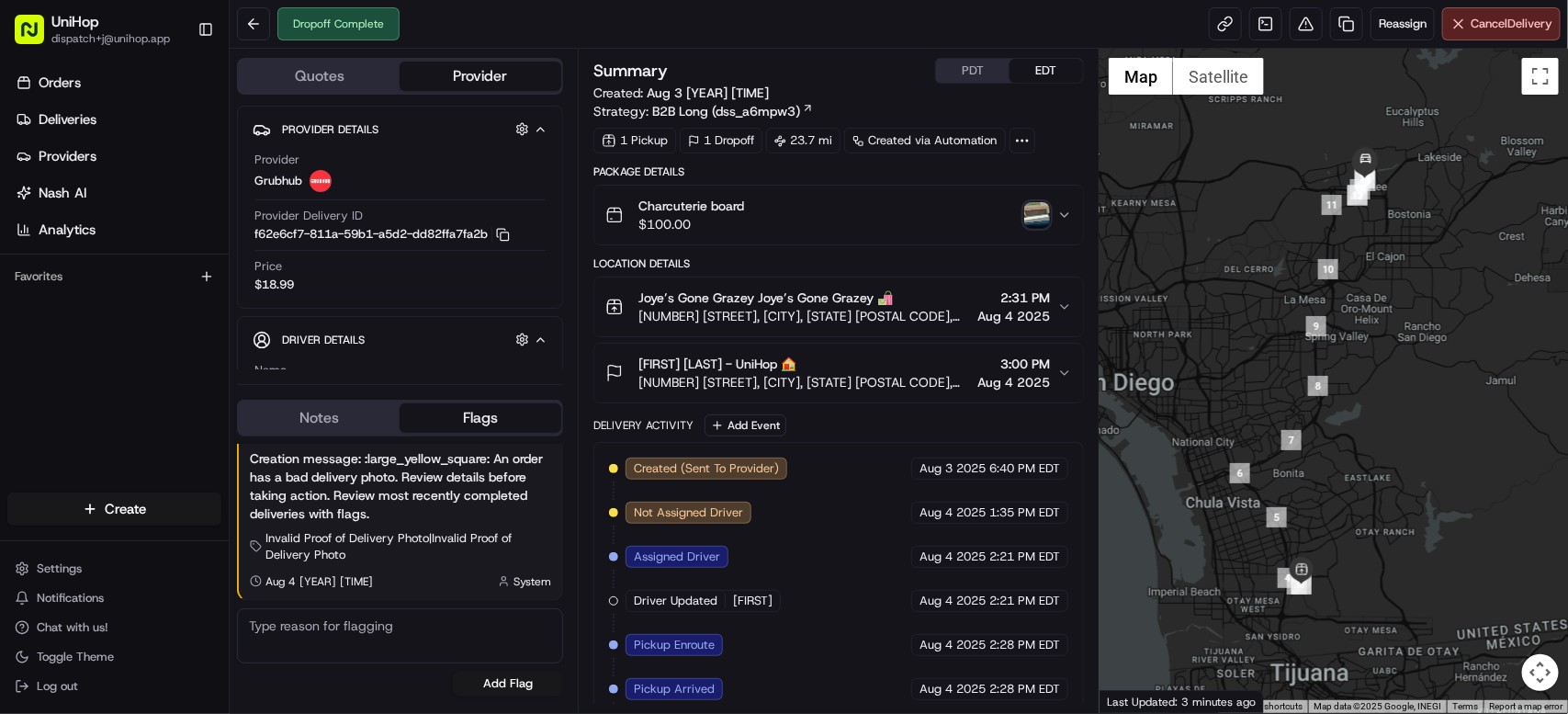 click at bounding box center [1037, 215] 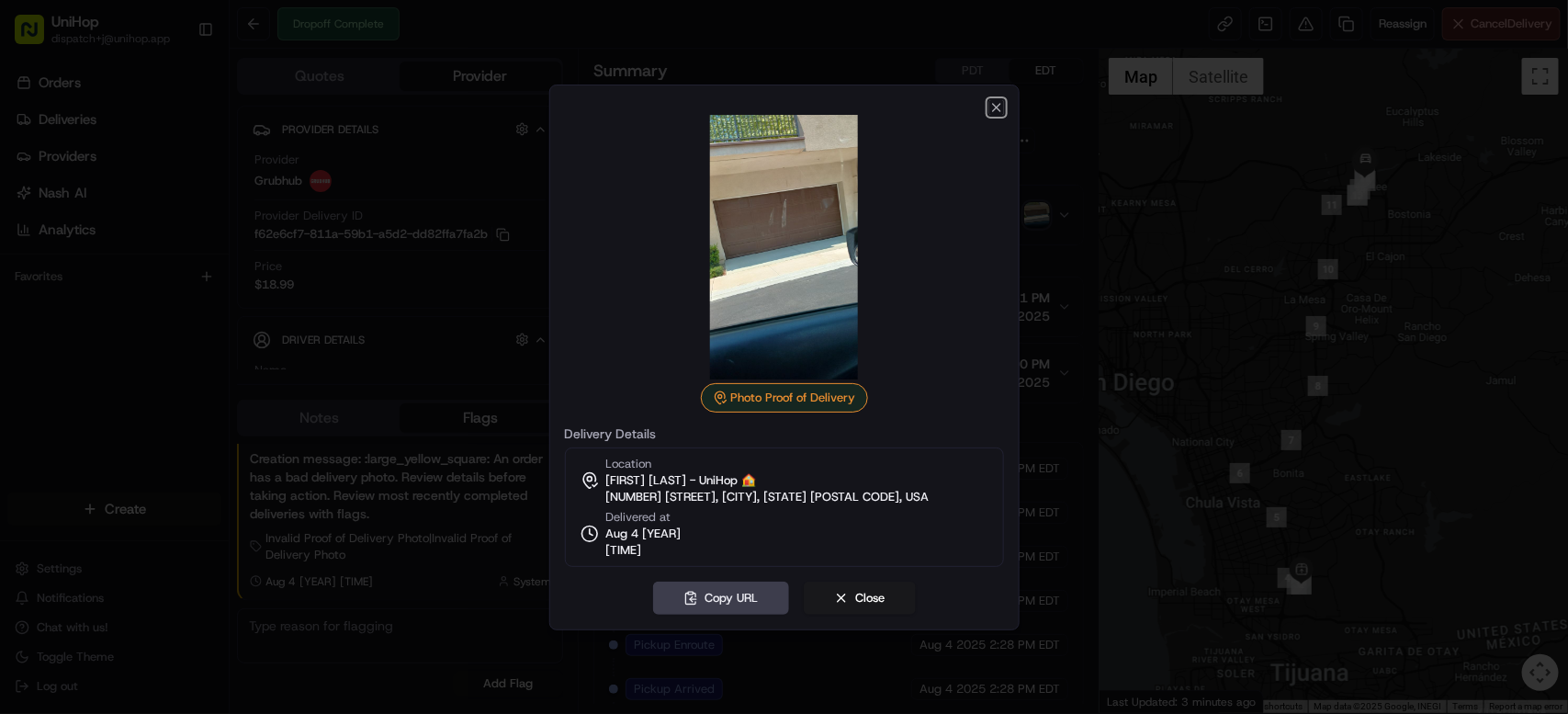 click 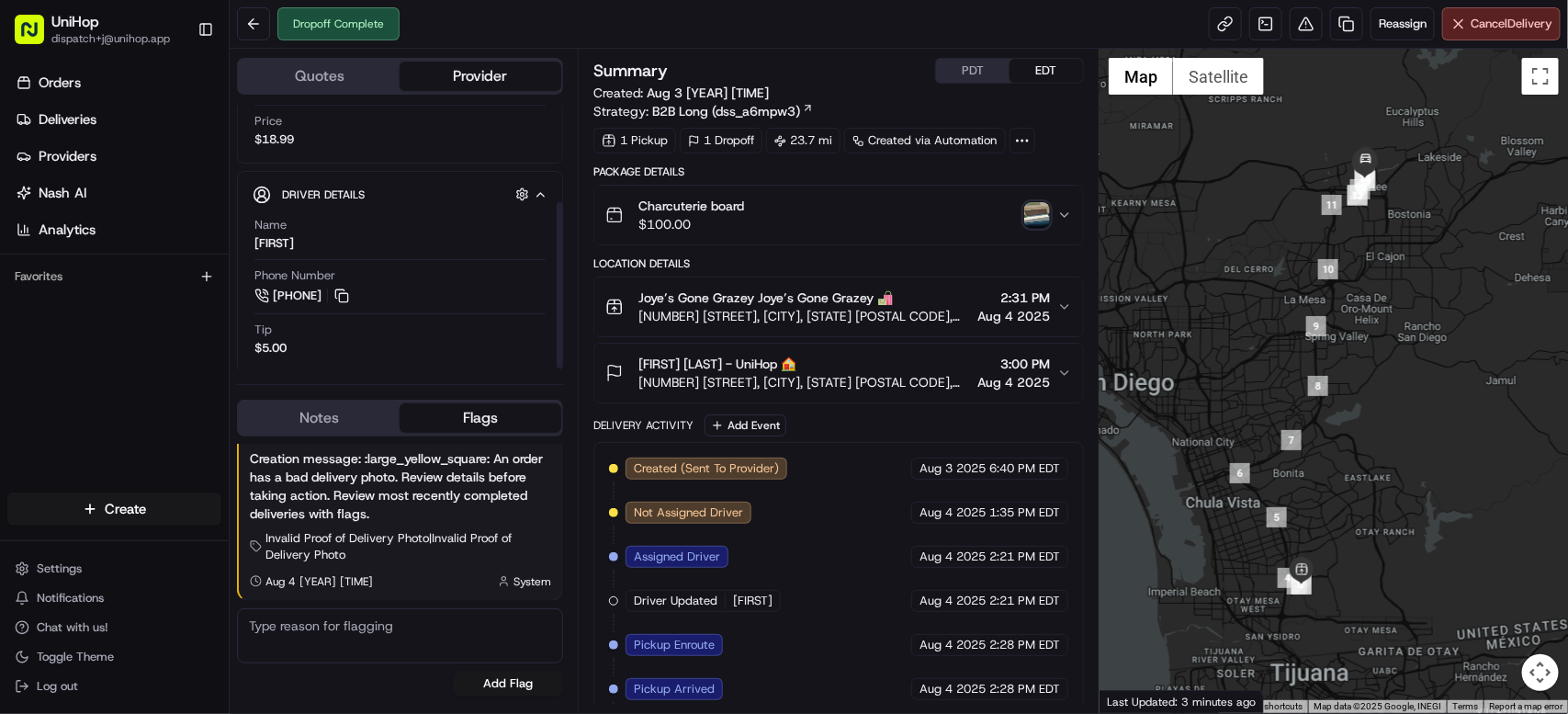 scroll, scrollTop: 153, scrollLeft: 0, axis: vertical 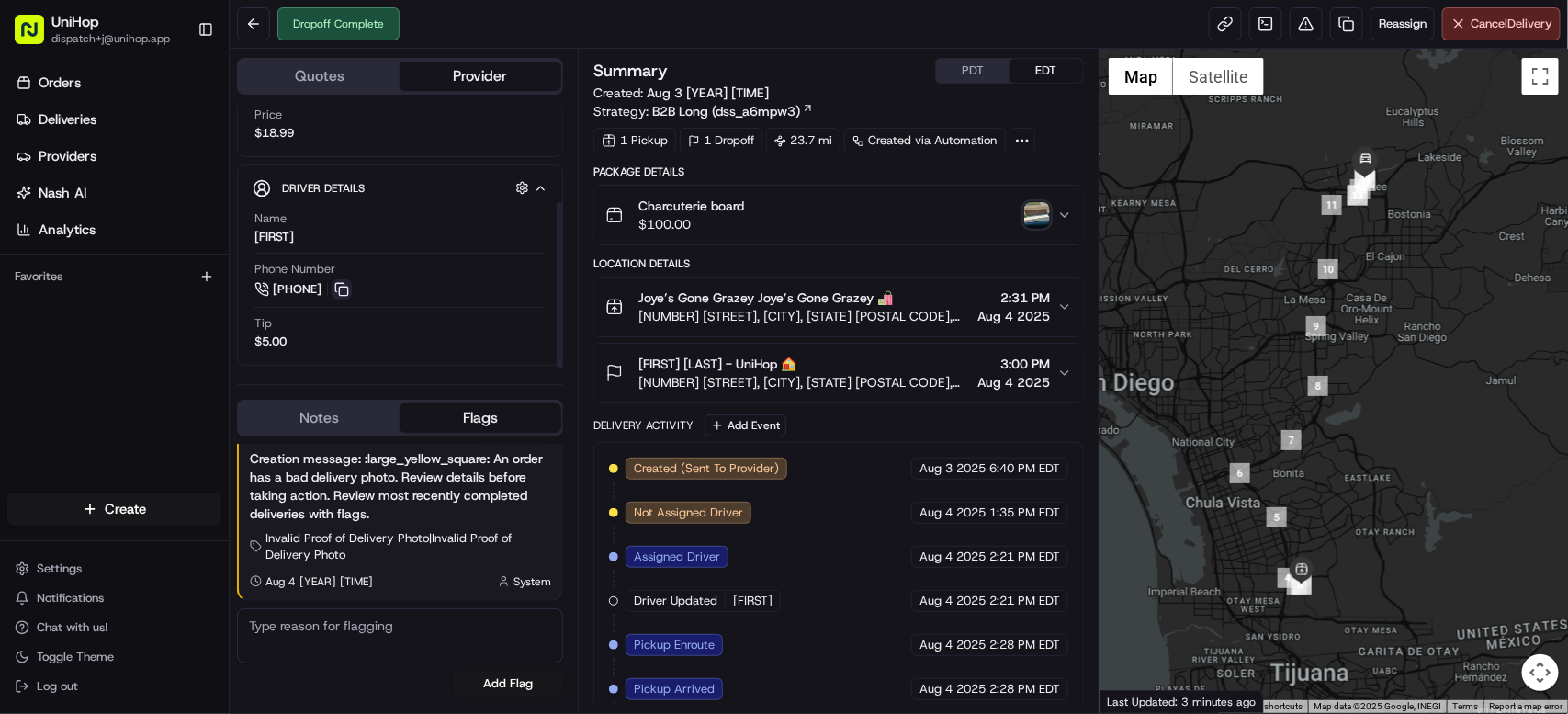 click at bounding box center [342, 289] 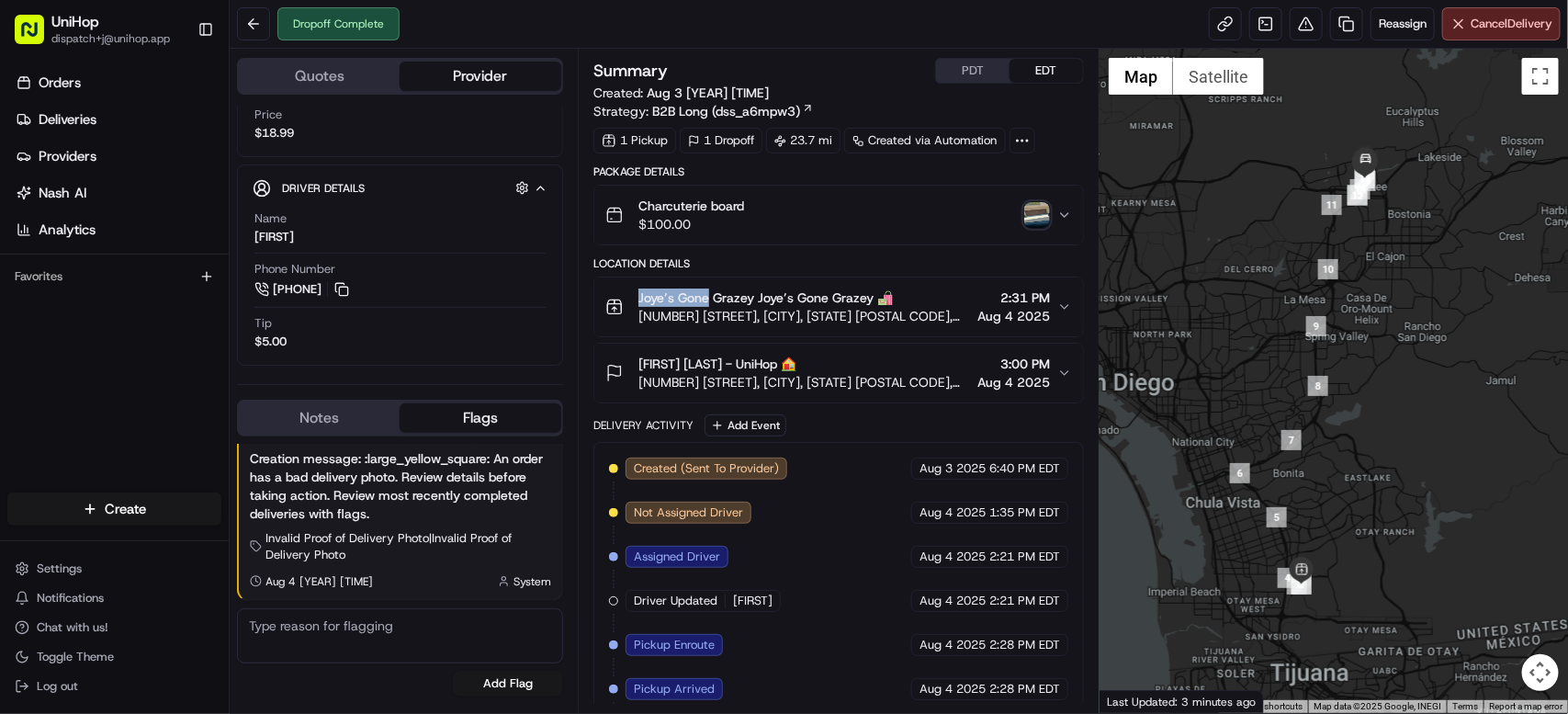 drag, startPoint x: 638, startPoint y: 300, endPoint x: 709, endPoint y: 300, distance: 71 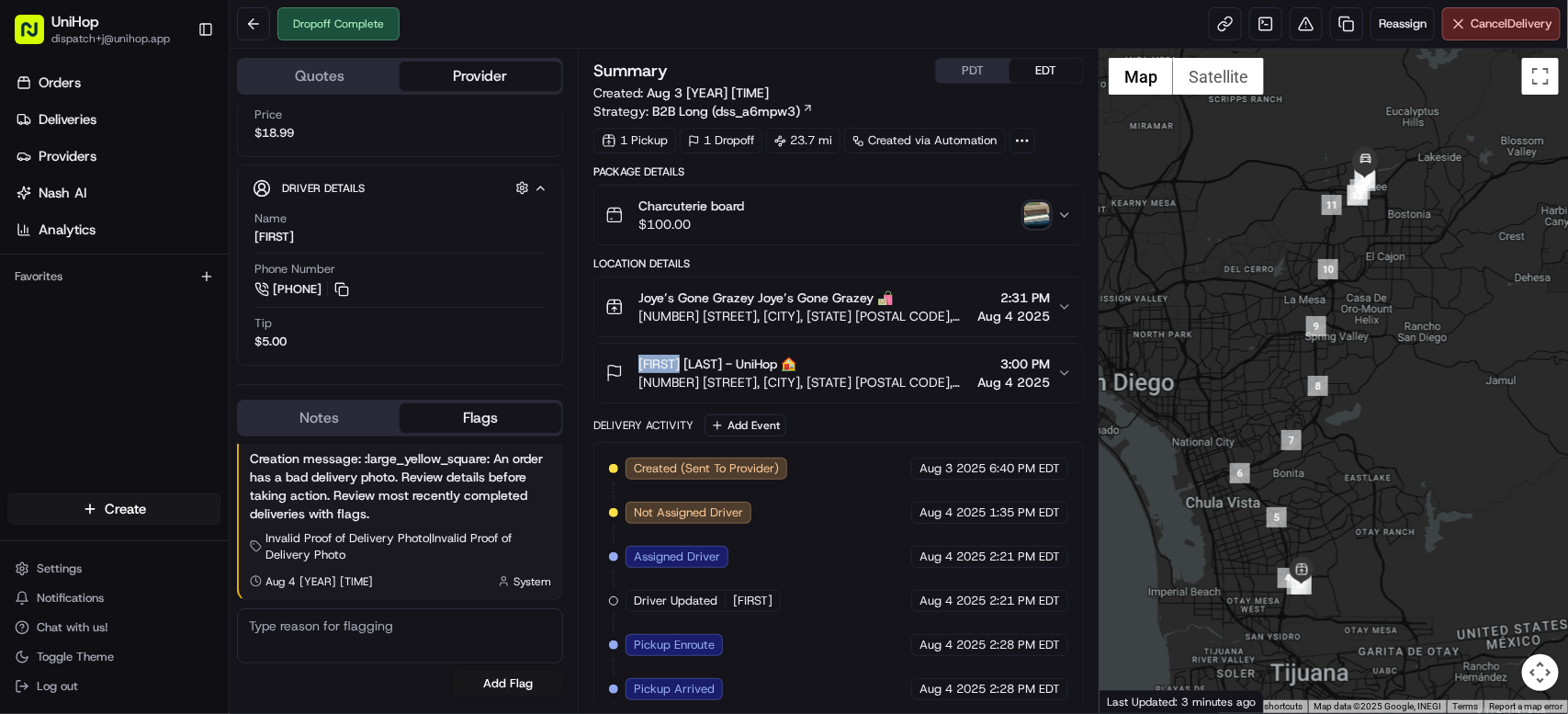 drag, startPoint x: 635, startPoint y: 360, endPoint x: 687, endPoint y: 368, distance: 52.611786 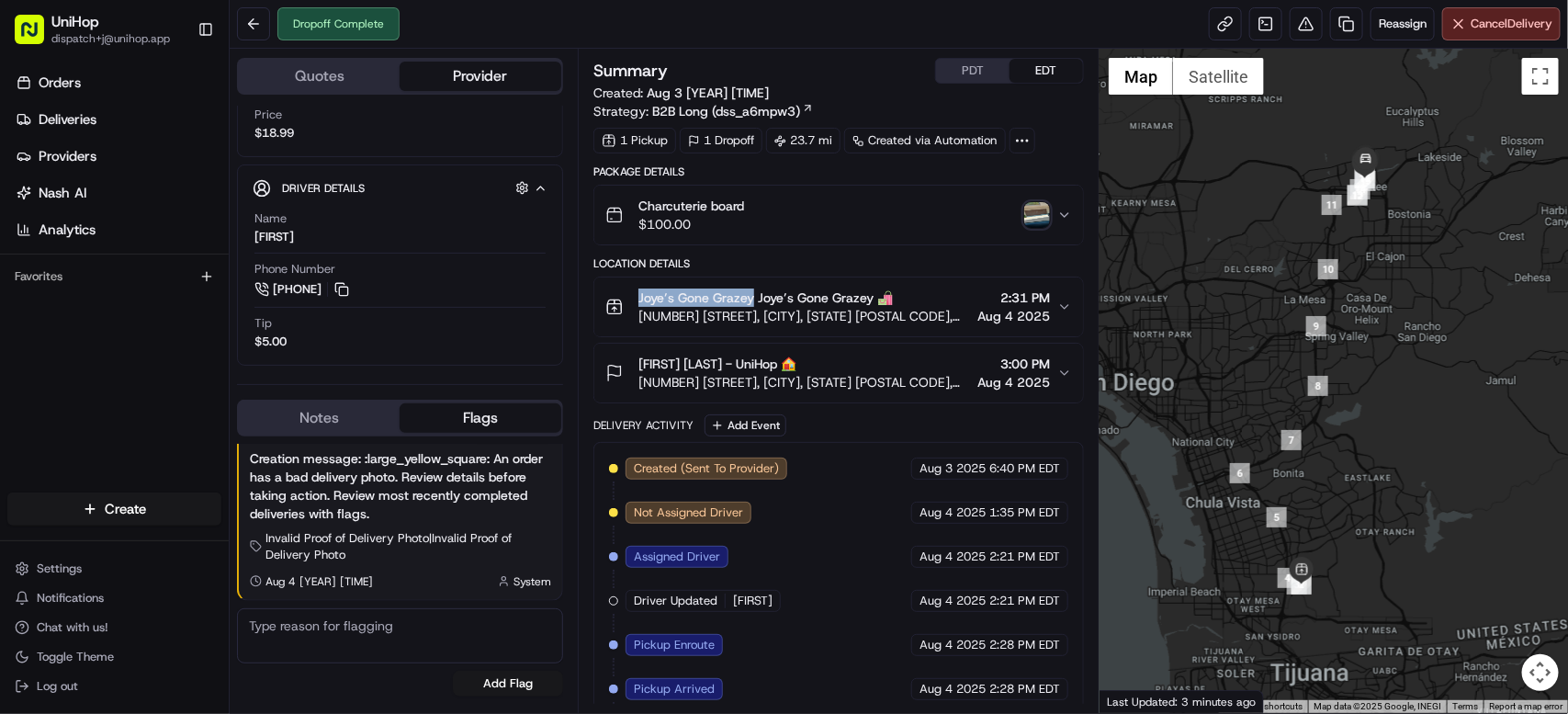 drag, startPoint x: 642, startPoint y: 300, endPoint x: 753, endPoint y: 302, distance: 111.018017 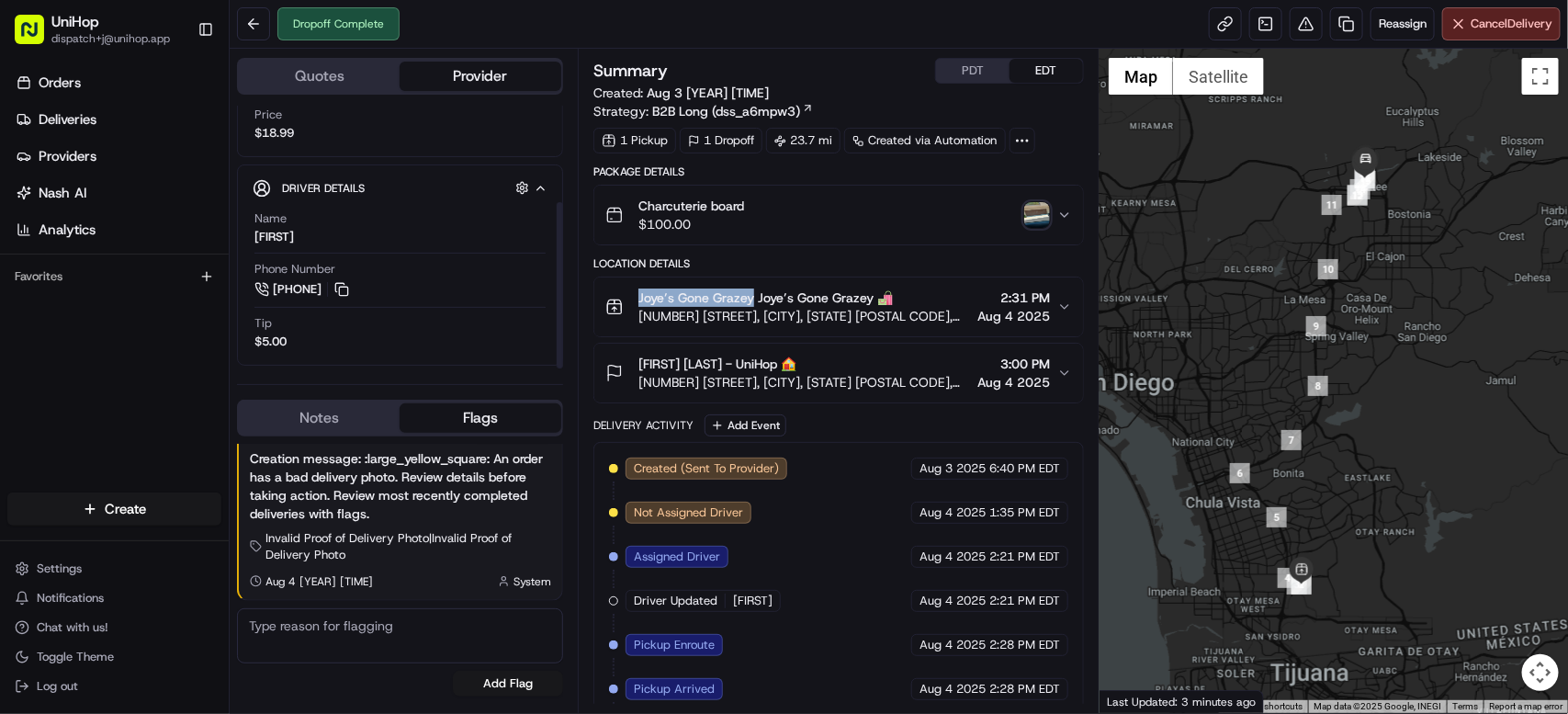 click at bounding box center [1037, 215] 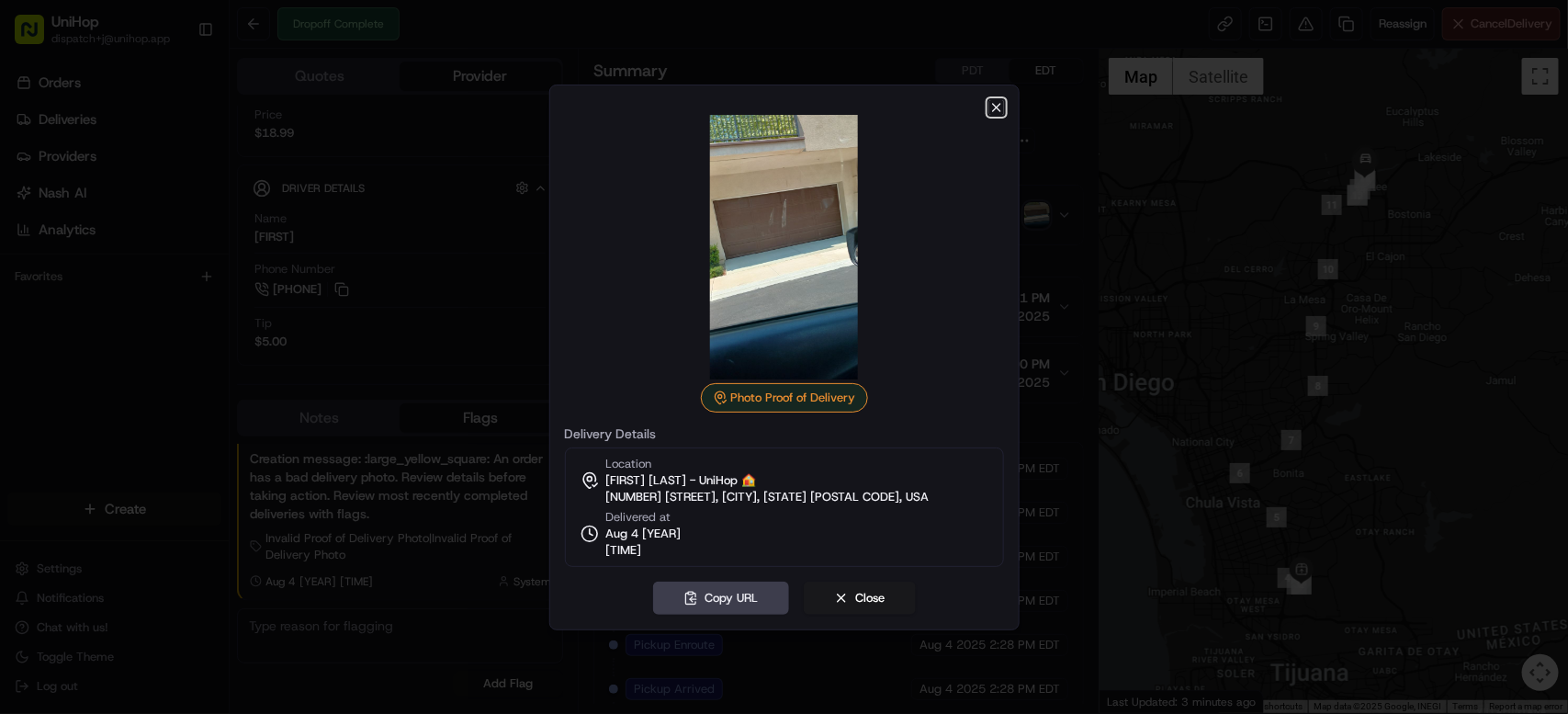 click 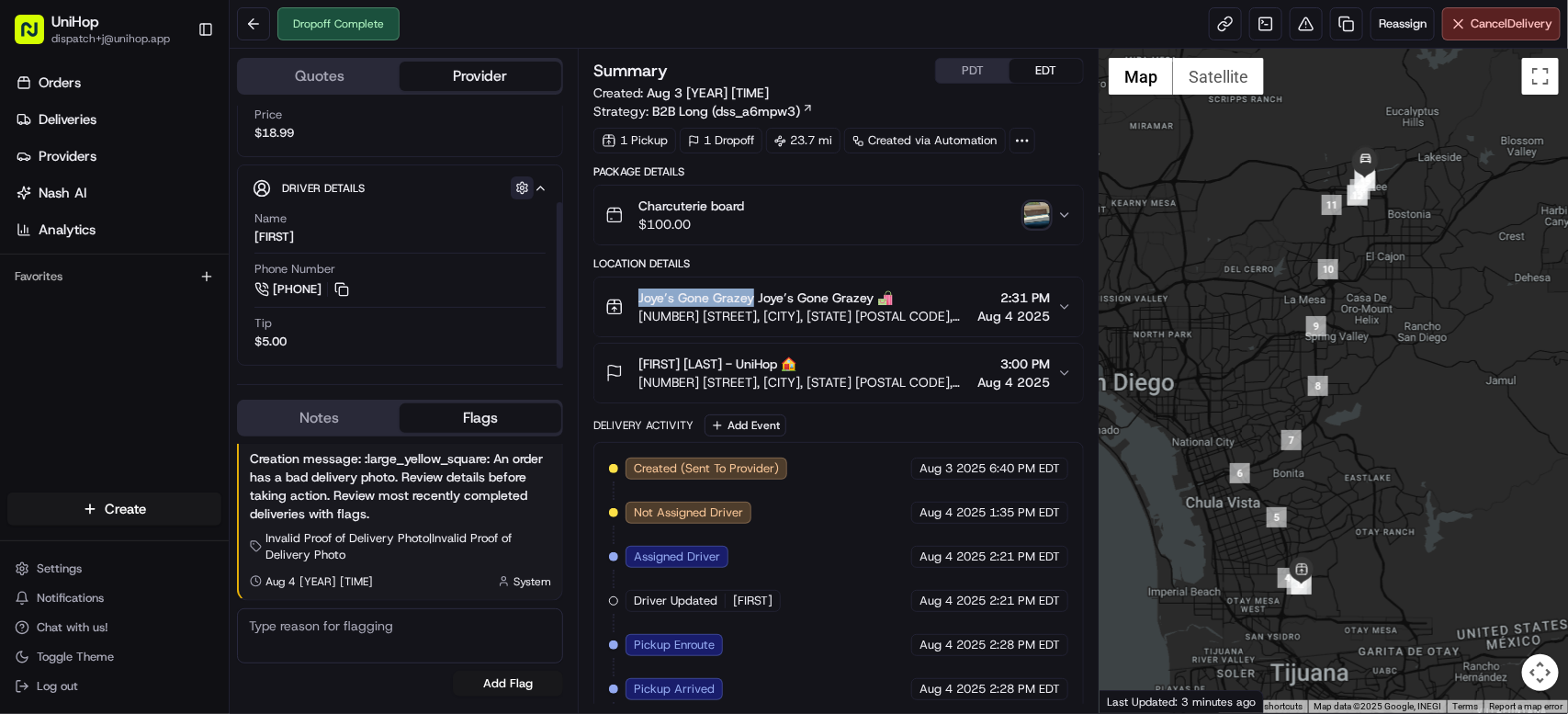 click at bounding box center [522, 187] 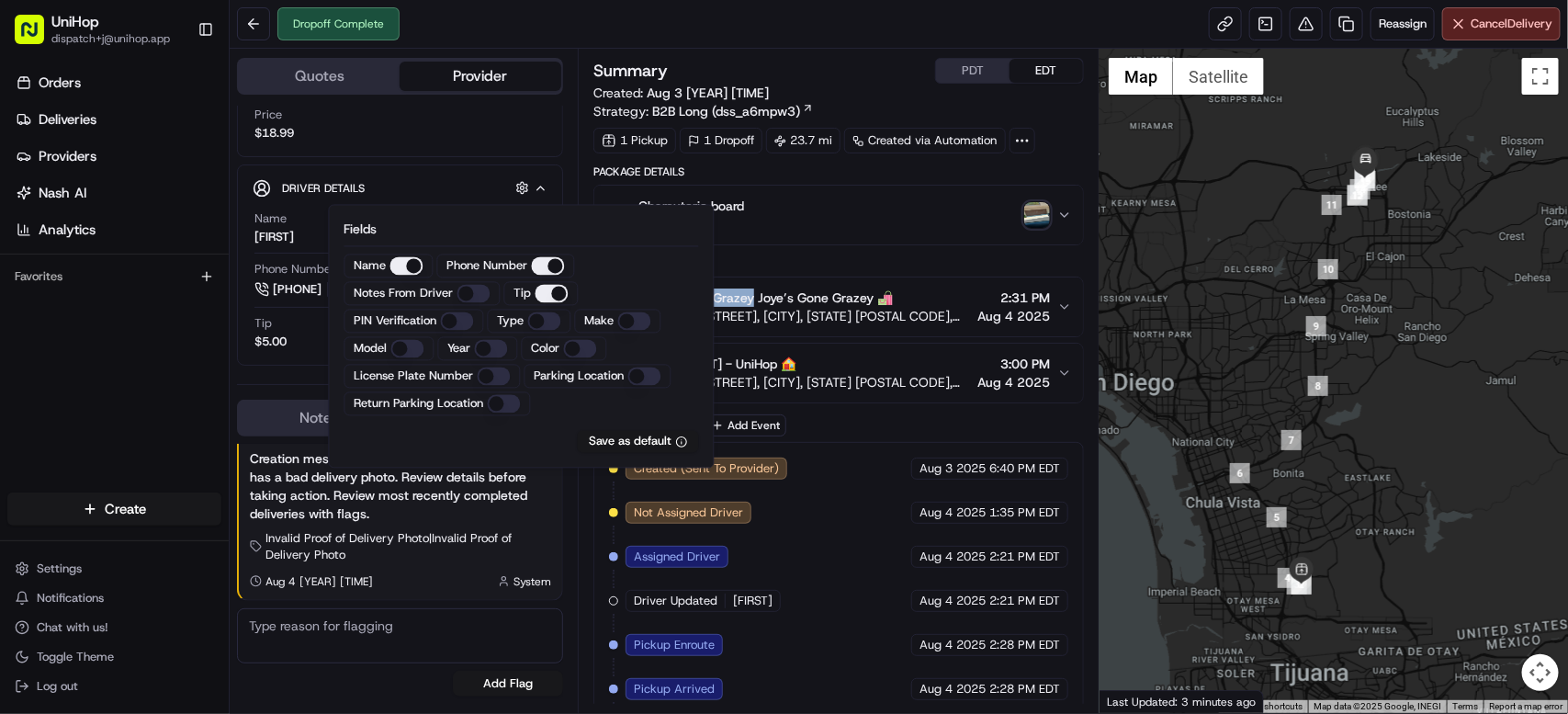 click on "Notes From Driver" at bounding box center [474, 294] 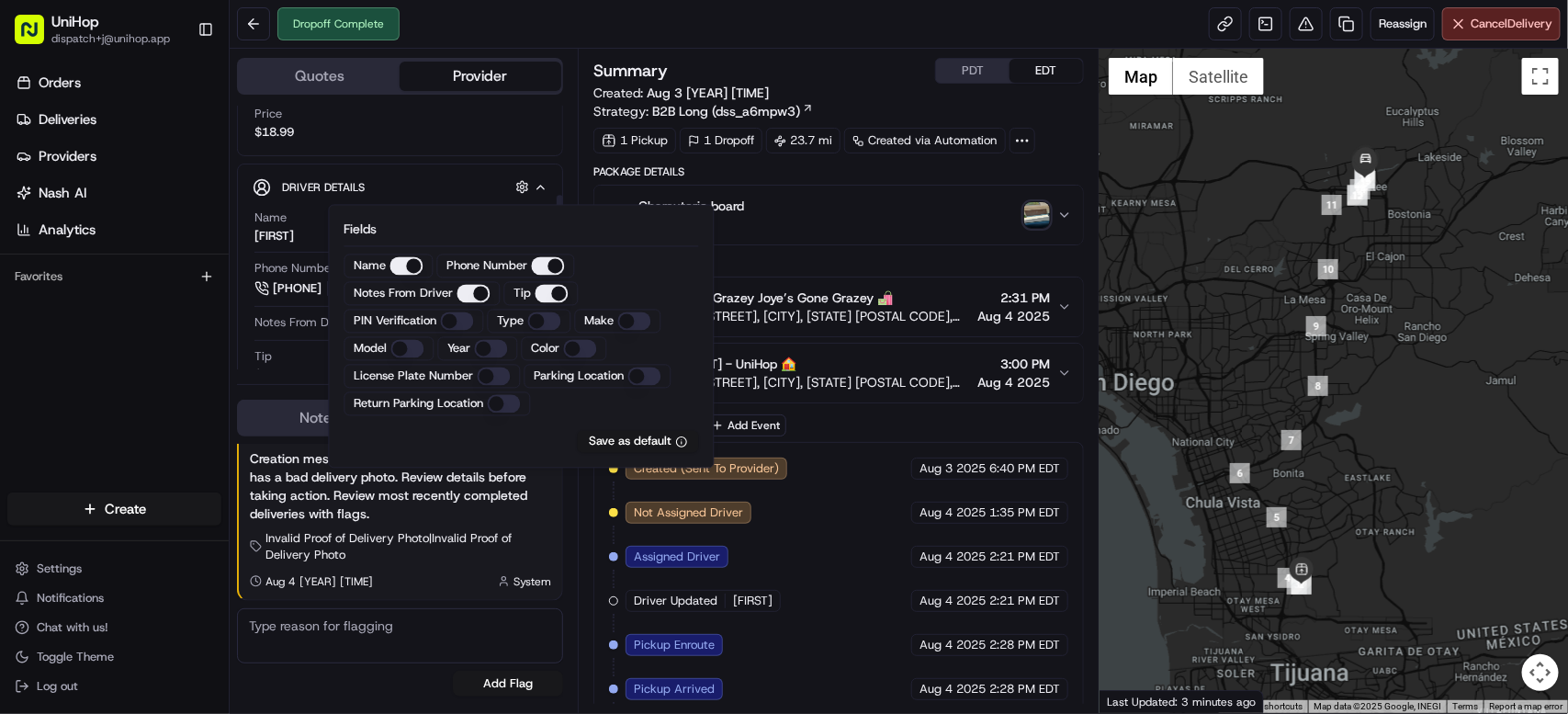 click on "Orders Deliveries Providers Nash AI Analytics Favorites" at bounding box center (114, 283) 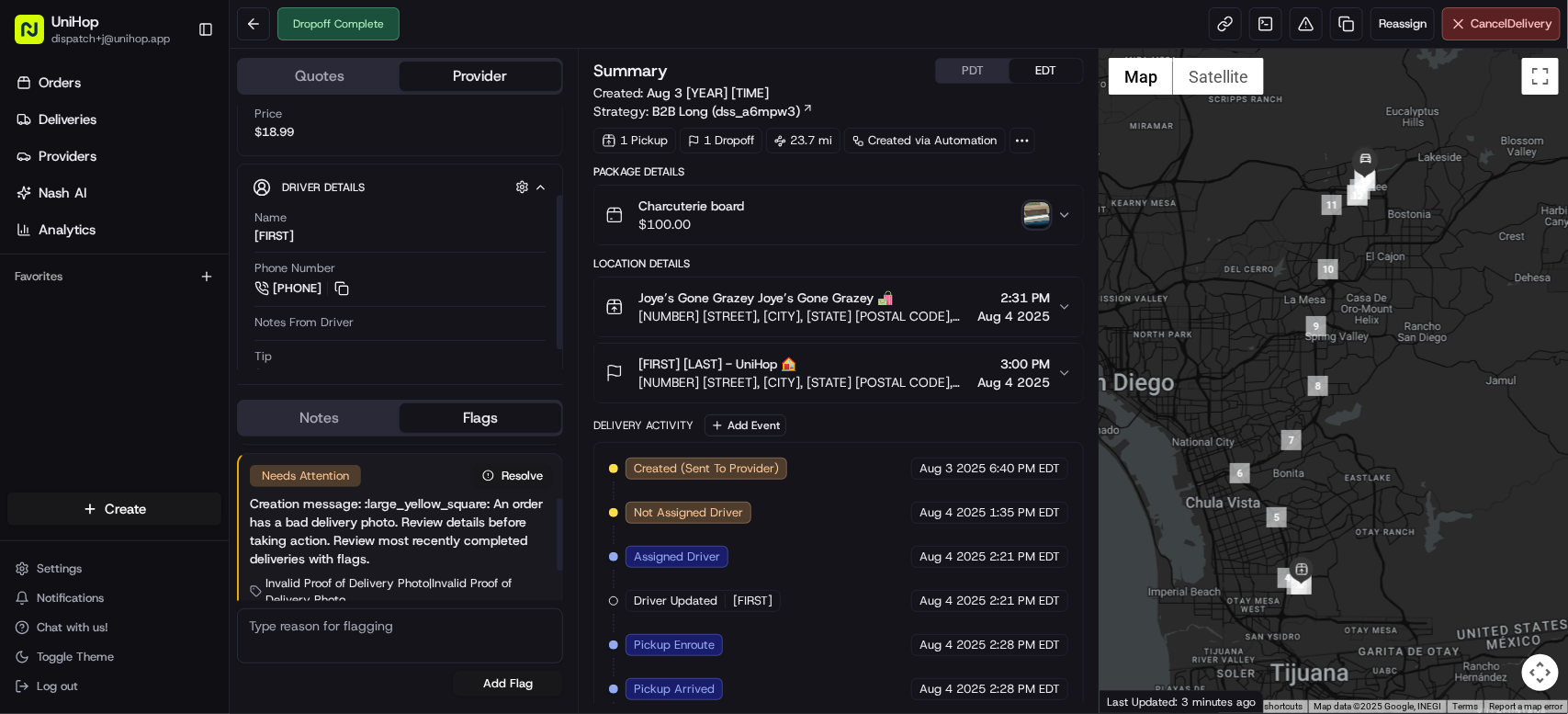 scroll, scrollTop: 0, scrollLeft: 0, axis: both 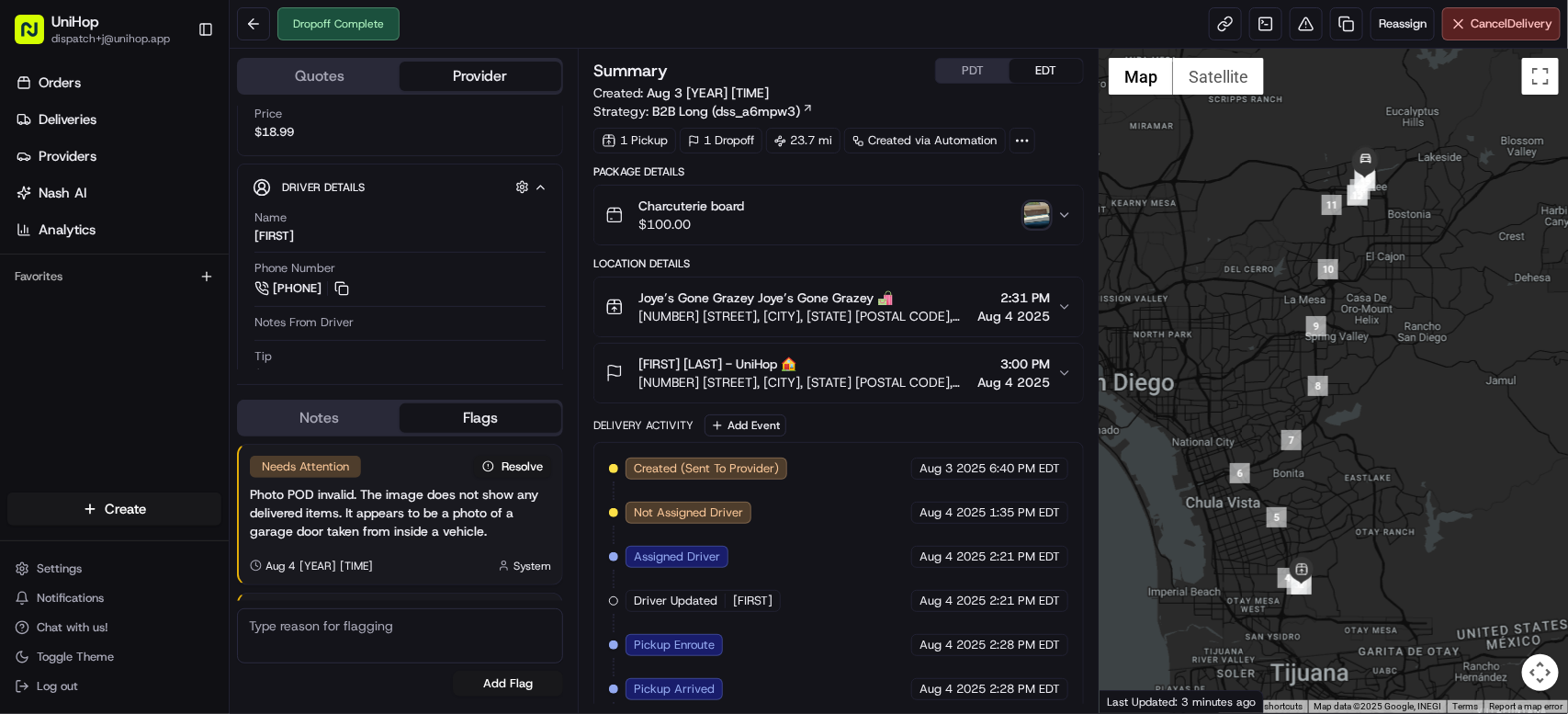 click at bounding box center [1037, 215] 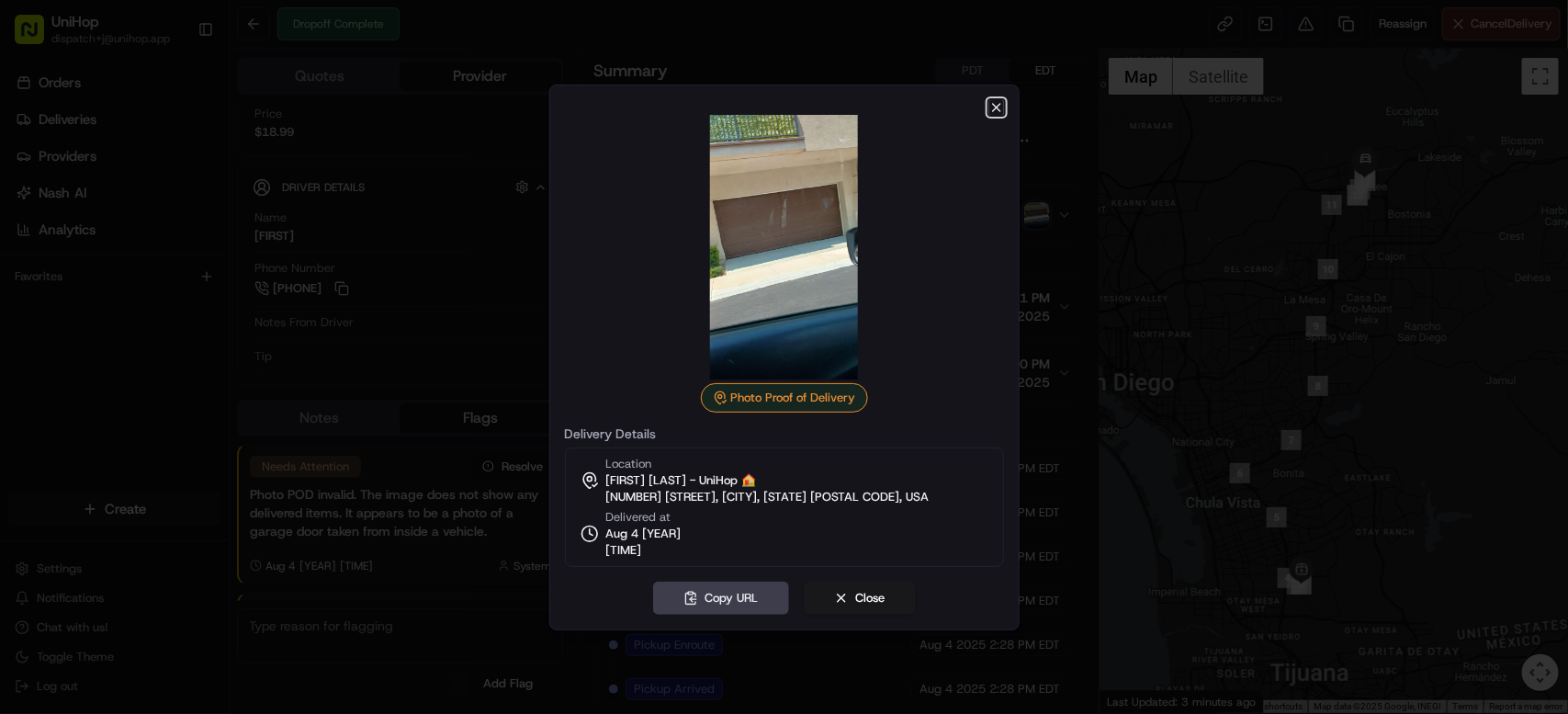 click 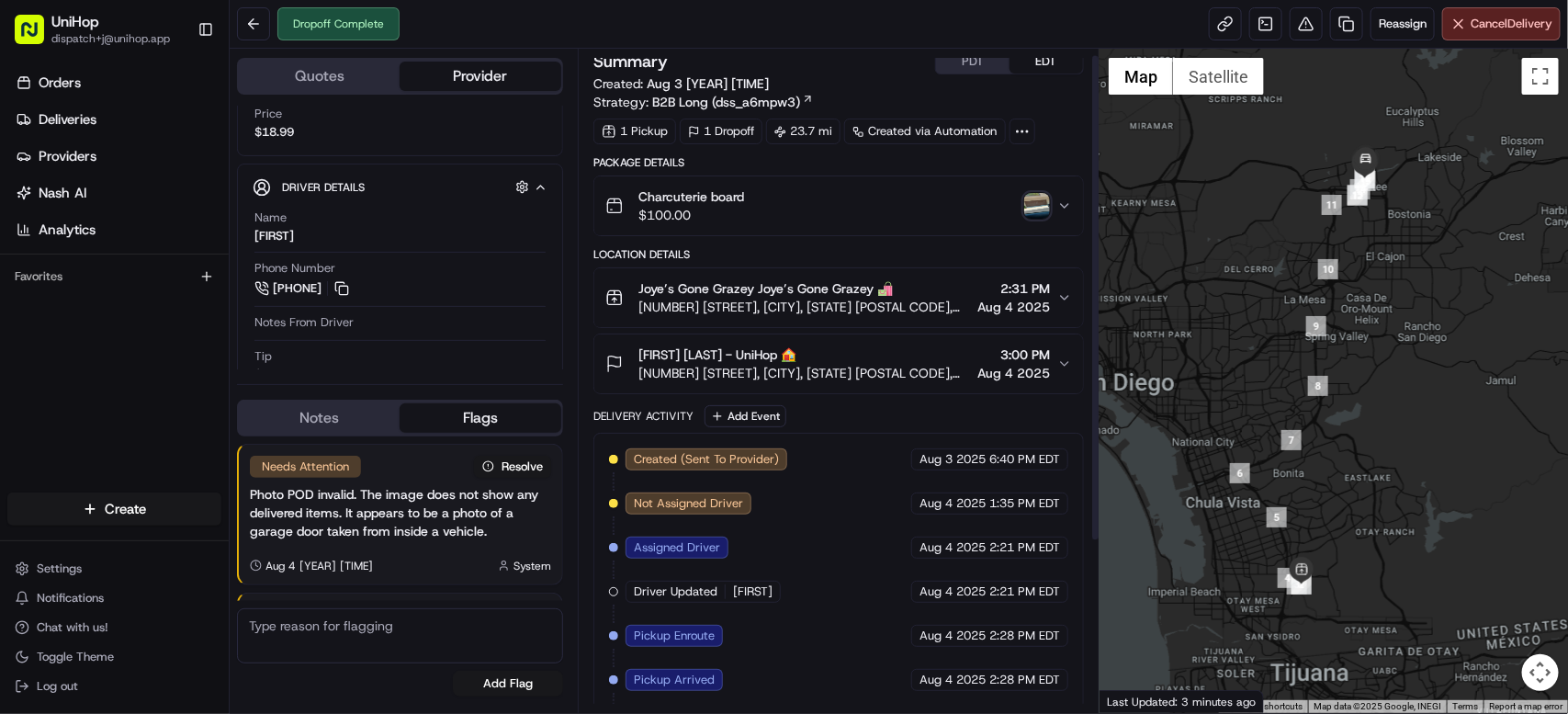 scroll, scrollTop: 25, scrollLeft: 0, axis: vertical 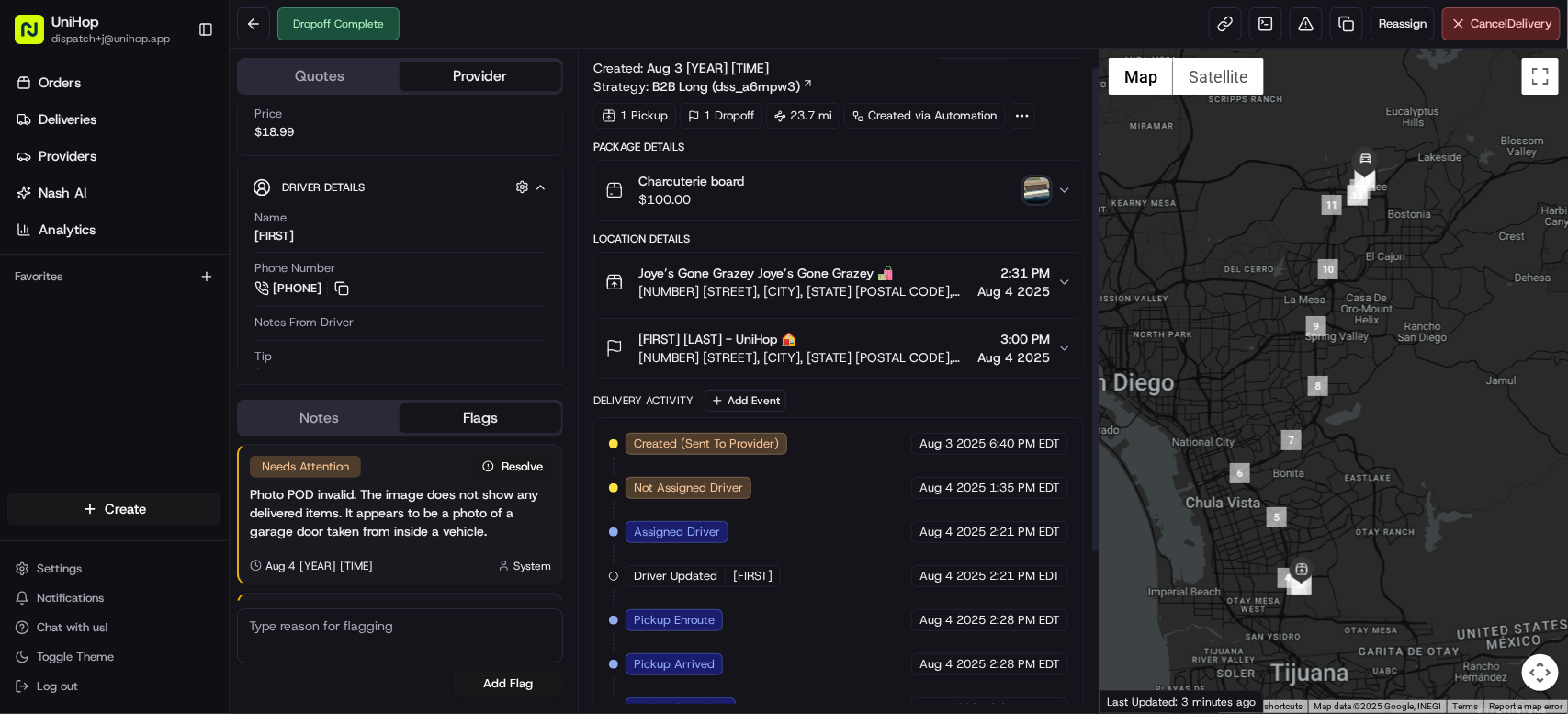 click on "Jasmine Jasmine - UniHop 🏠 313 Canoe Ct, Santee, CA 92071, USA 3:00 PM Aug 4 2025" at bounding box center (831, 348) 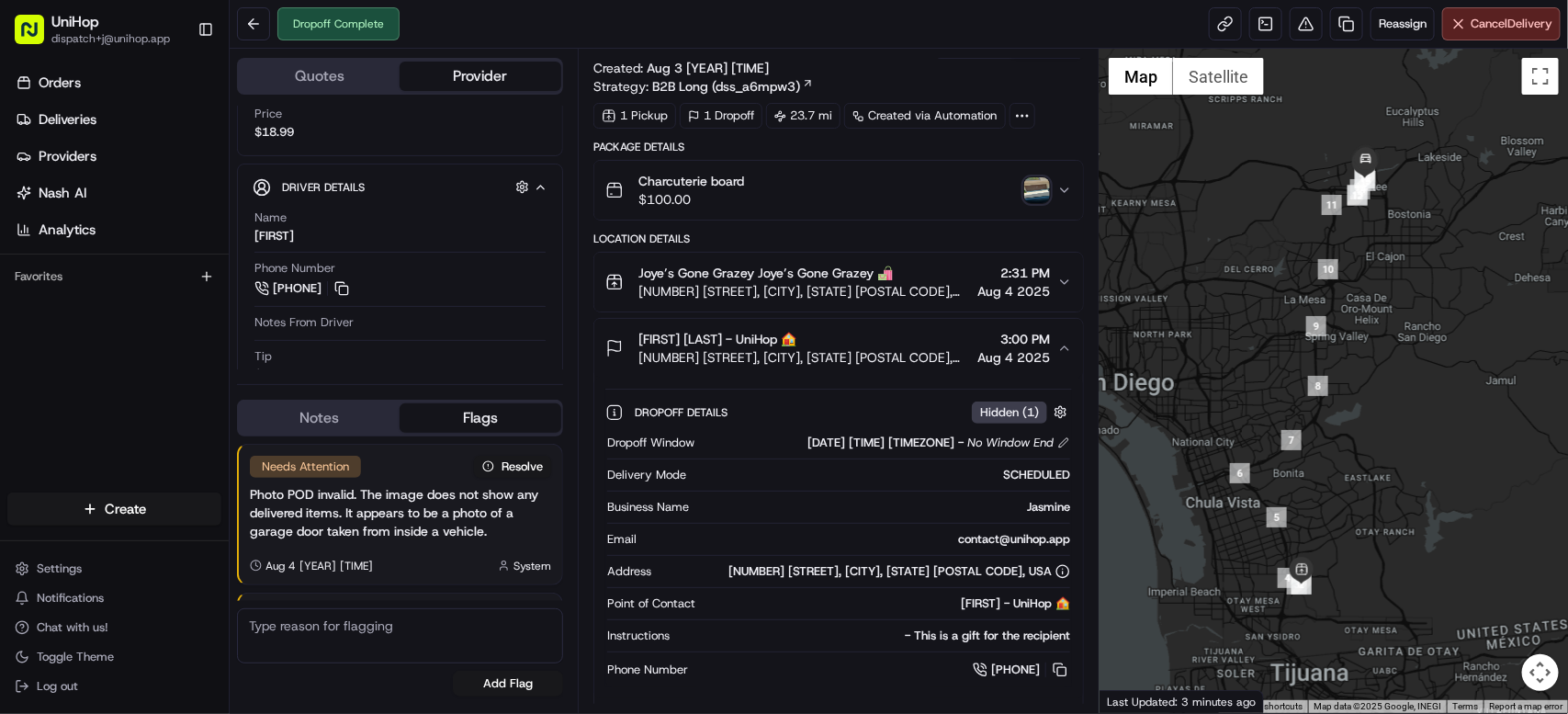 click on "Jasmine Jasmine - UniHop 🏠 313 Canoe Ct, Santee, CA 92071, USA 3:00 PM Aug 4 2025" at bounding box center [831, 348] 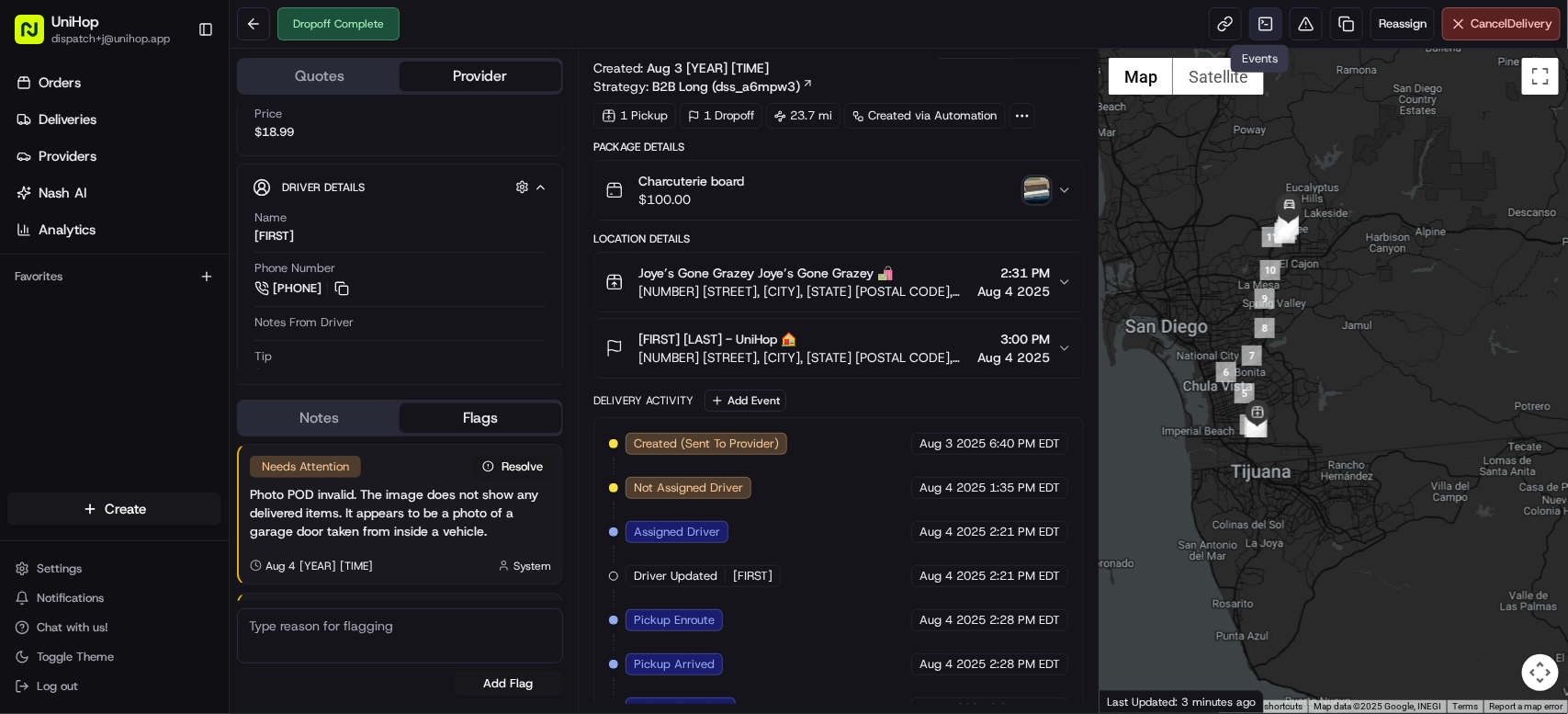 click at bounding box center (1266, 24) 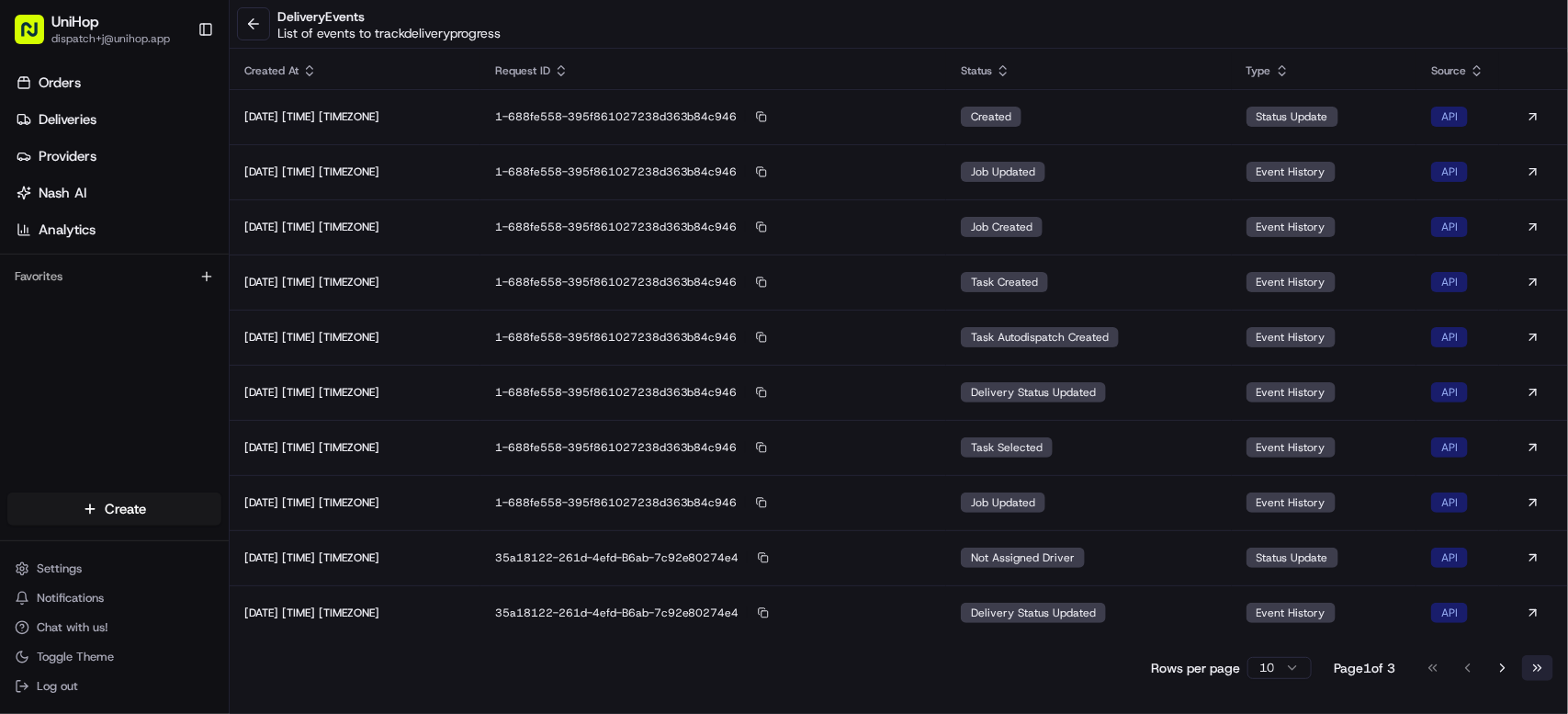 click on "Go to last page" at bounding box center (1538, 668) 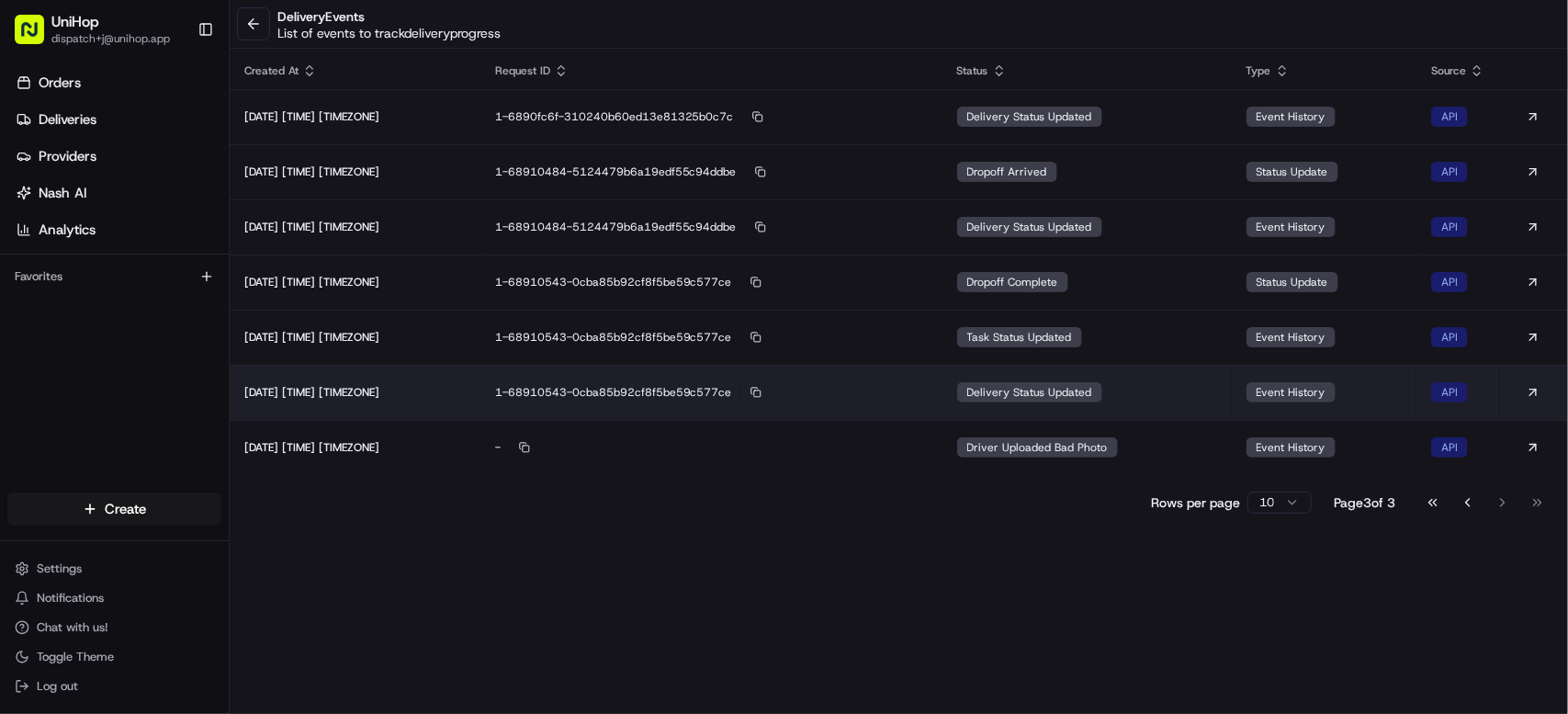 click on "delivery status updated" at bounding box center (1087, 392) 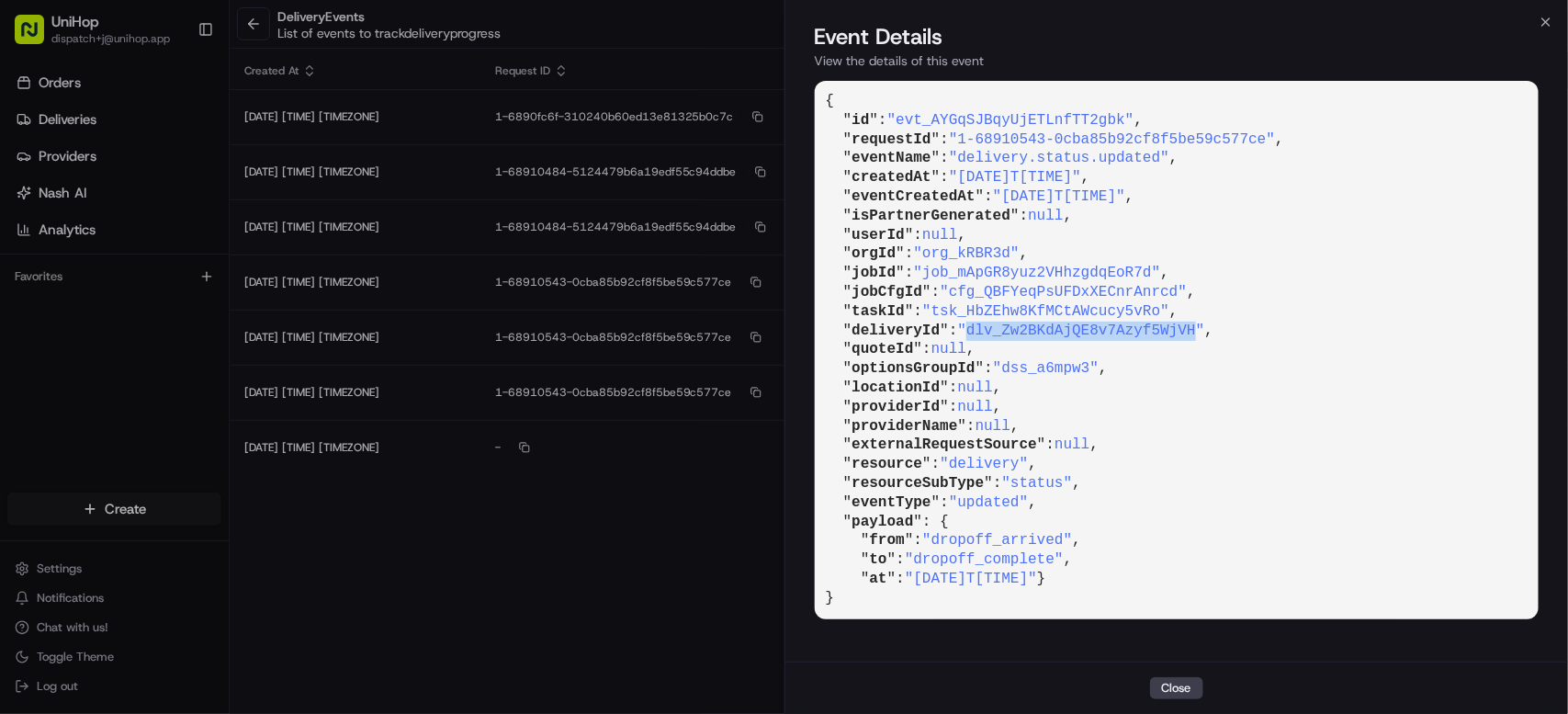 drag, startPoint x: 977, startPoint y: 327, endPoint x: 1207, endPoint y: 332, distance: 230.05434 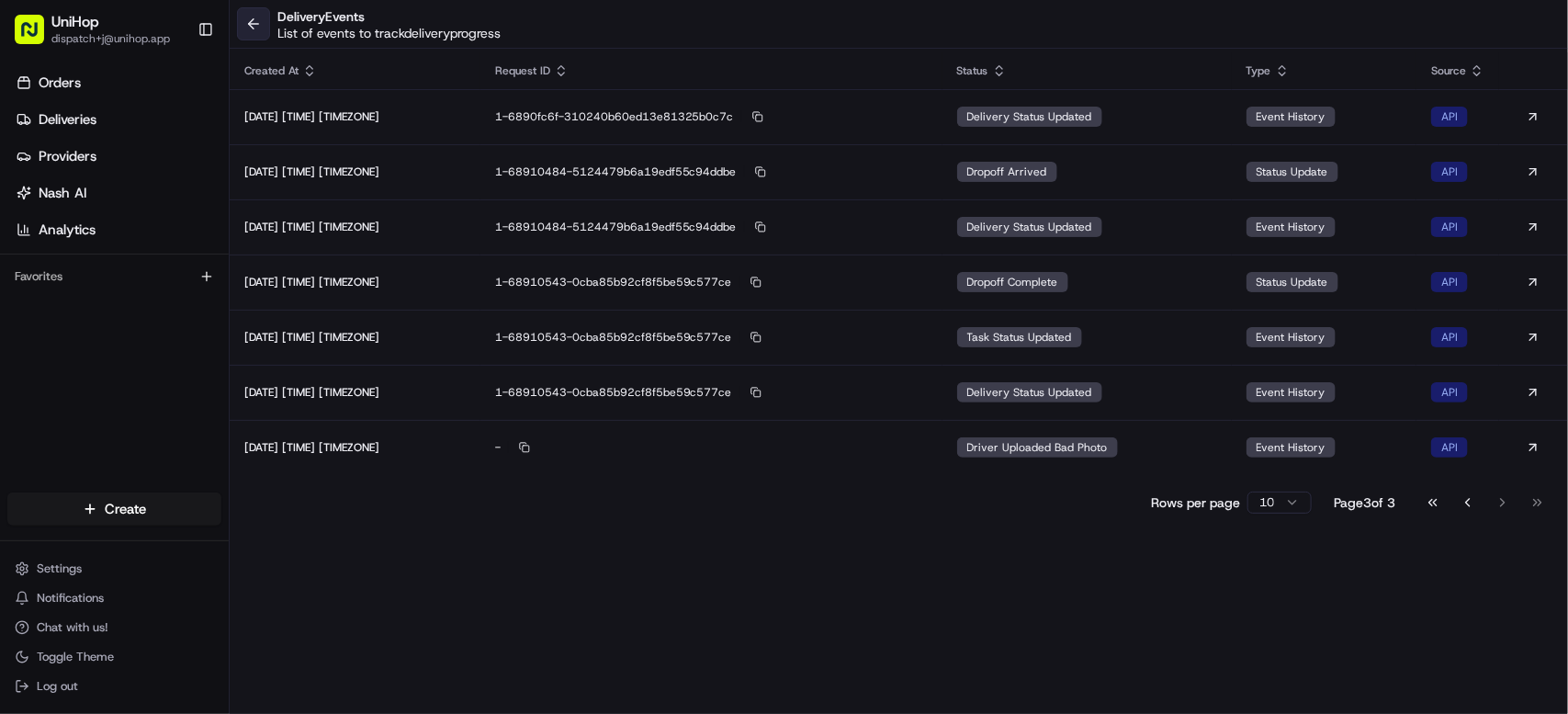 click at bounding box center (254, 24) 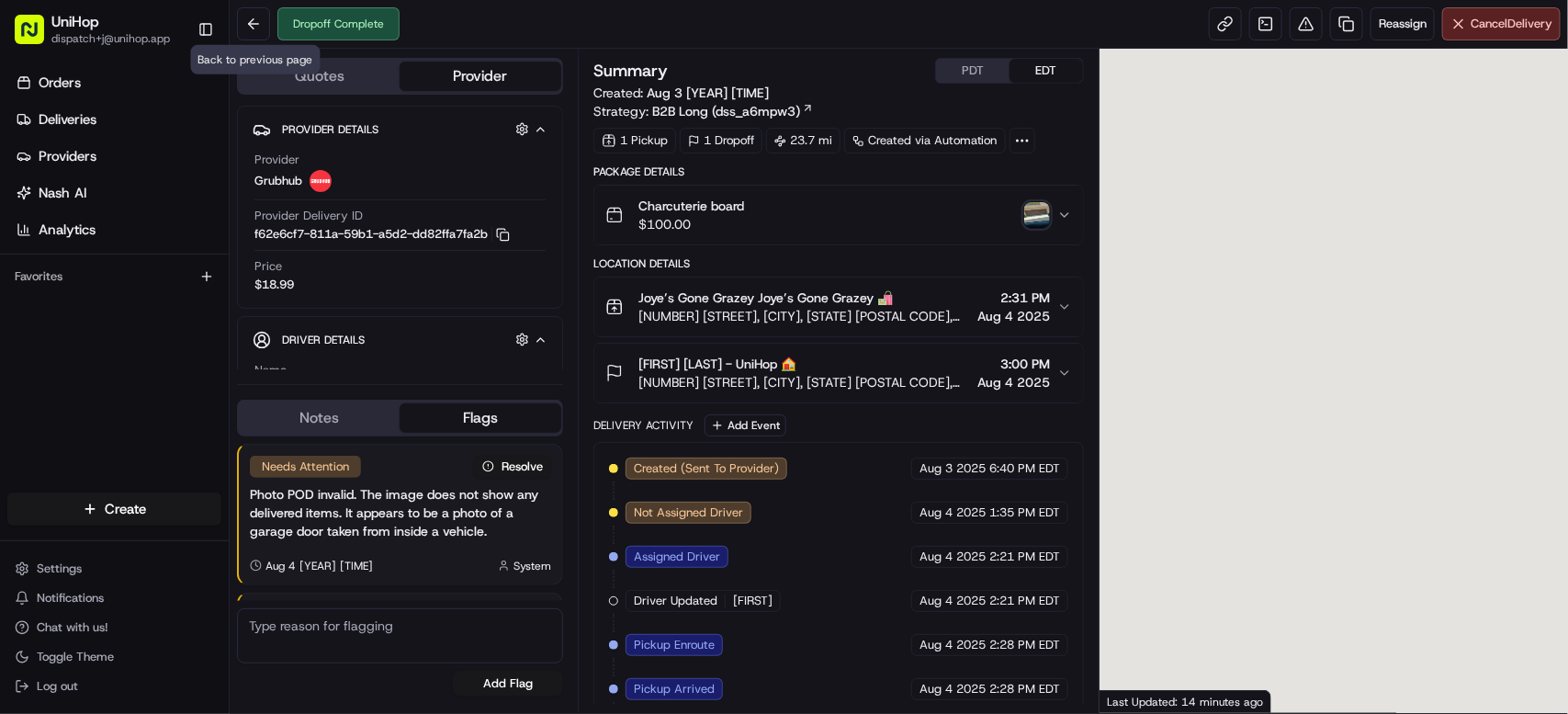 scroll, scrollTop: 186, scrollLeft: 0, axis: vertical 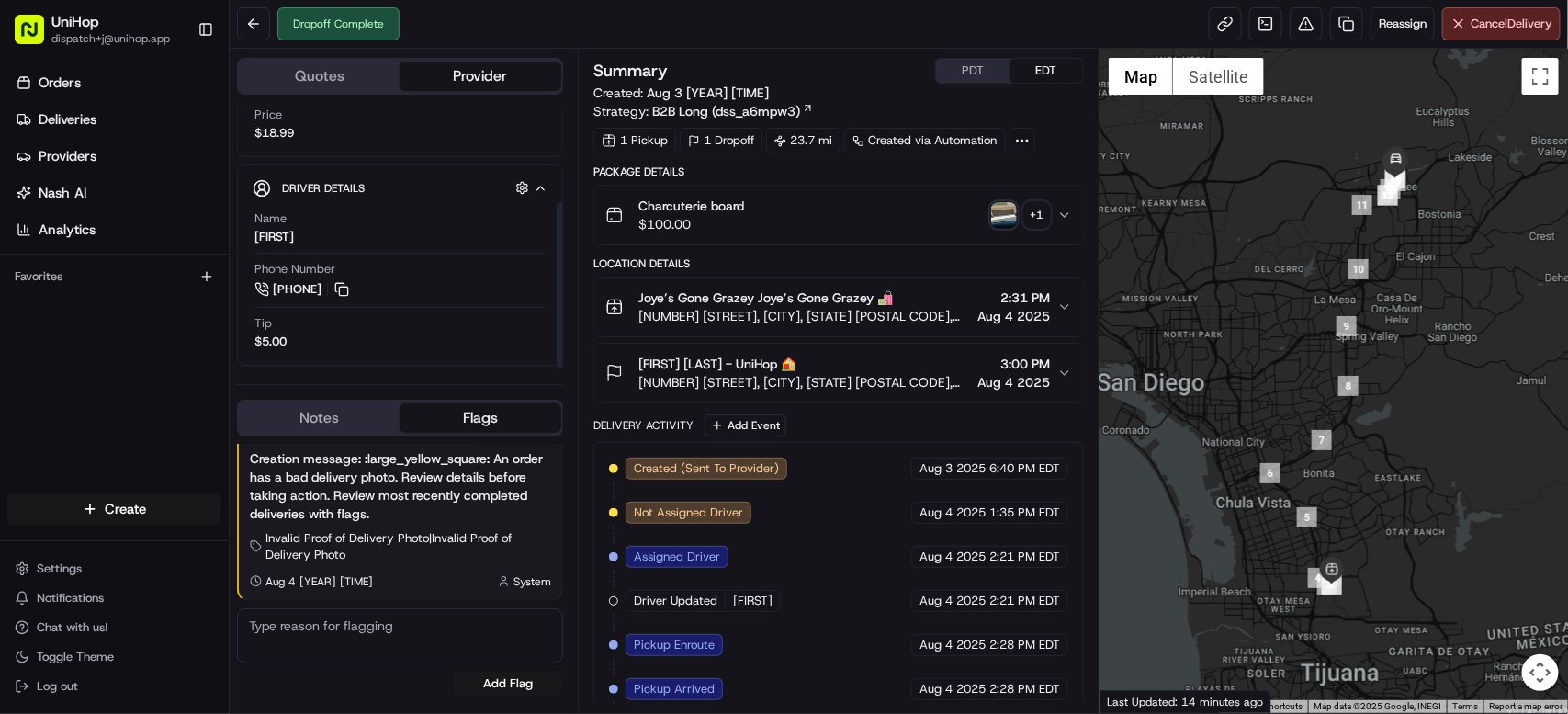 click on "Orders Deliveries Providers Nash AI Analytics Favorites" at bounding box center [114, 283] 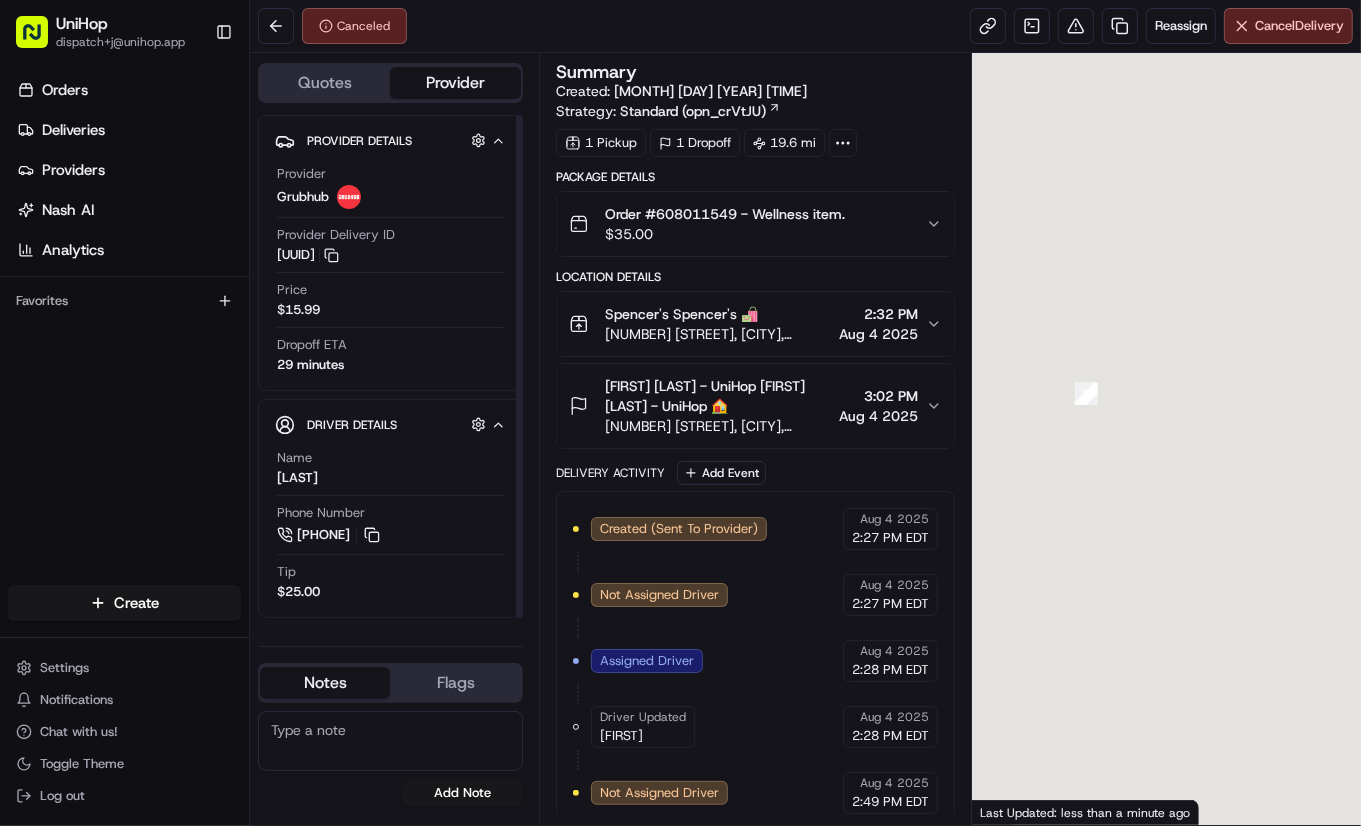 scroll, scrollTop: 0, scrollLeft: 0, axis: both 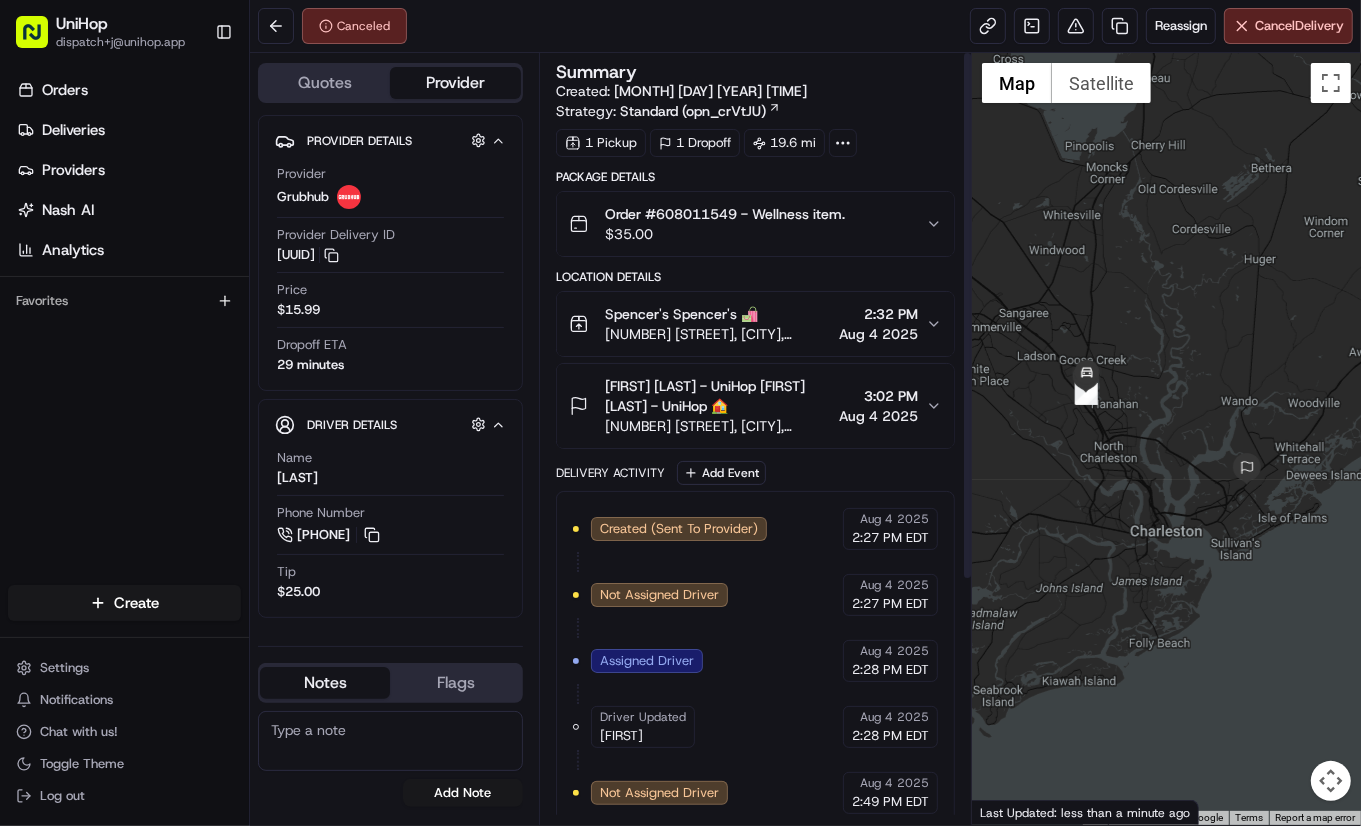 click on "[FIRST] [LAST] - UniHop [FIRST] [LAST] - UniHop 🏠" at bounding box center (718, 396) 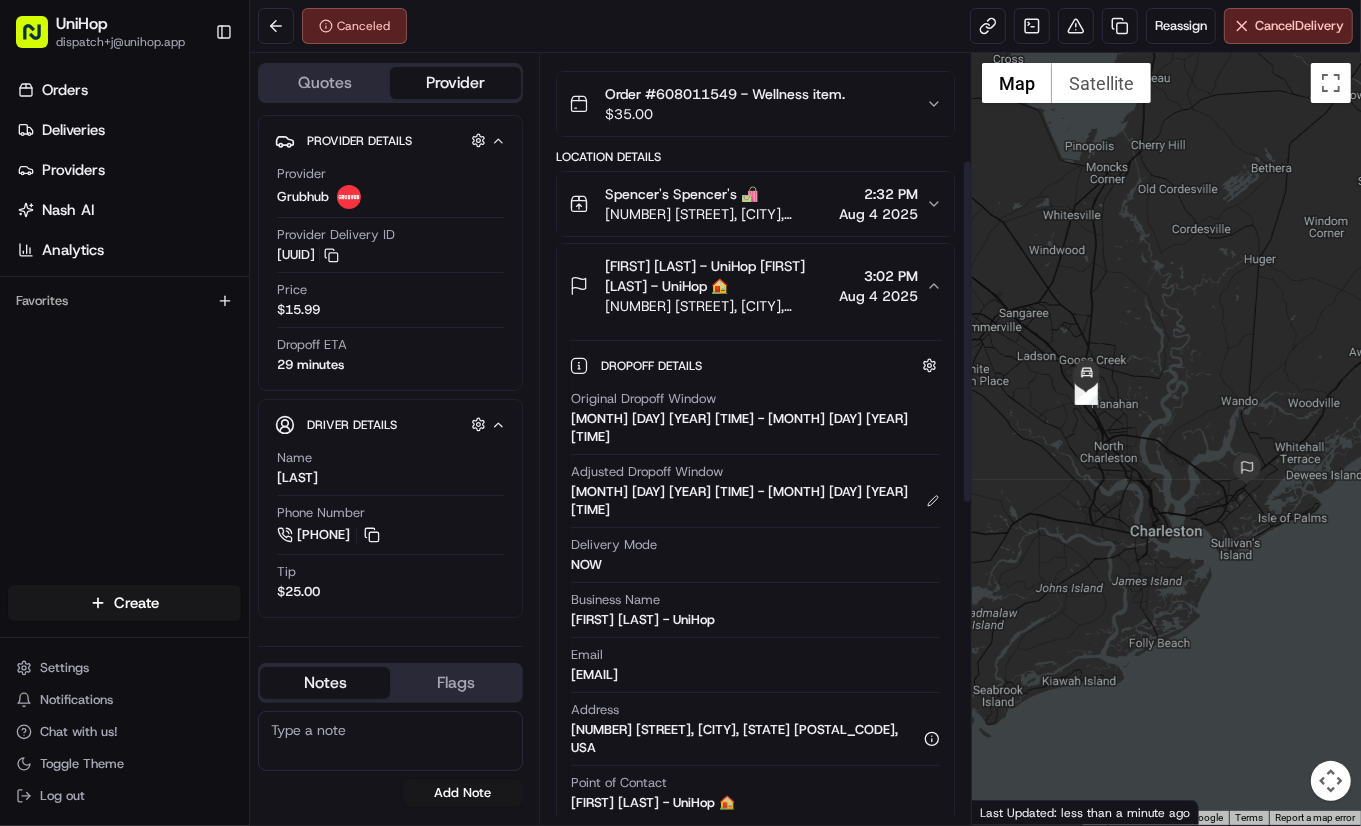 scroll, scrollTop: 247, scrollLeft: 0, axis: vertical 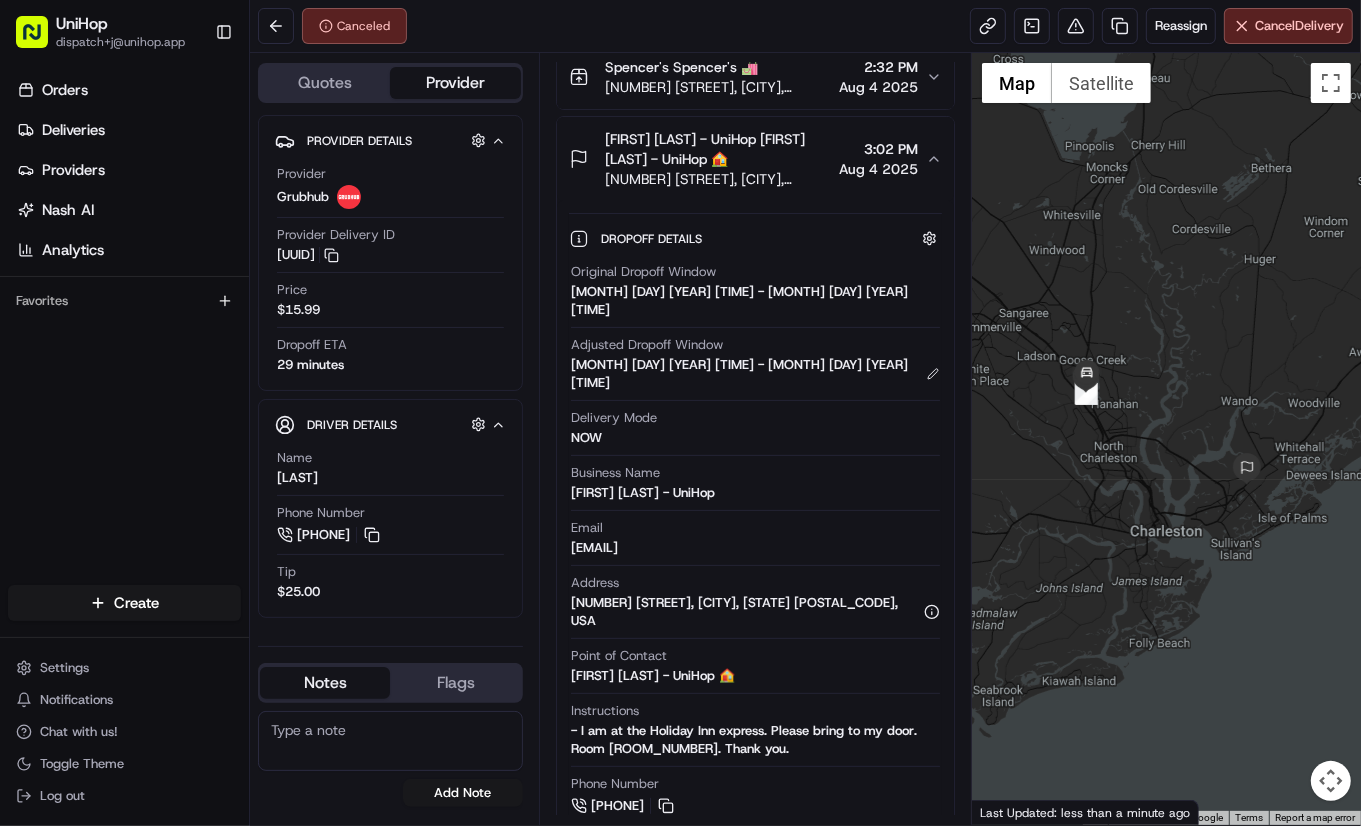 click on "1104 Stockade Ln, Mt Pleasant, SC 29466, USA" at bounding box center [718, 179] 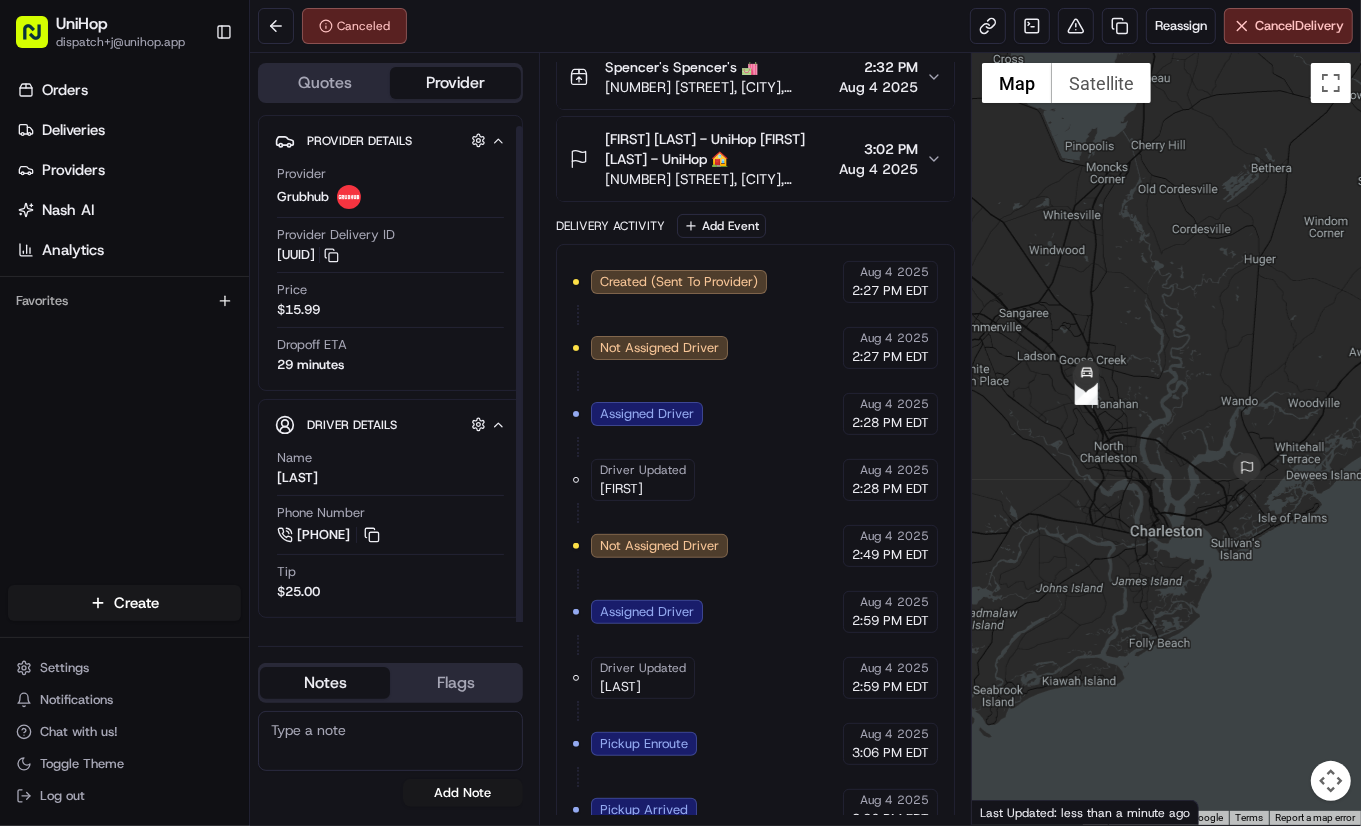 scroll, scrollTop: 11, scrollLeft: 0, axis: vertical 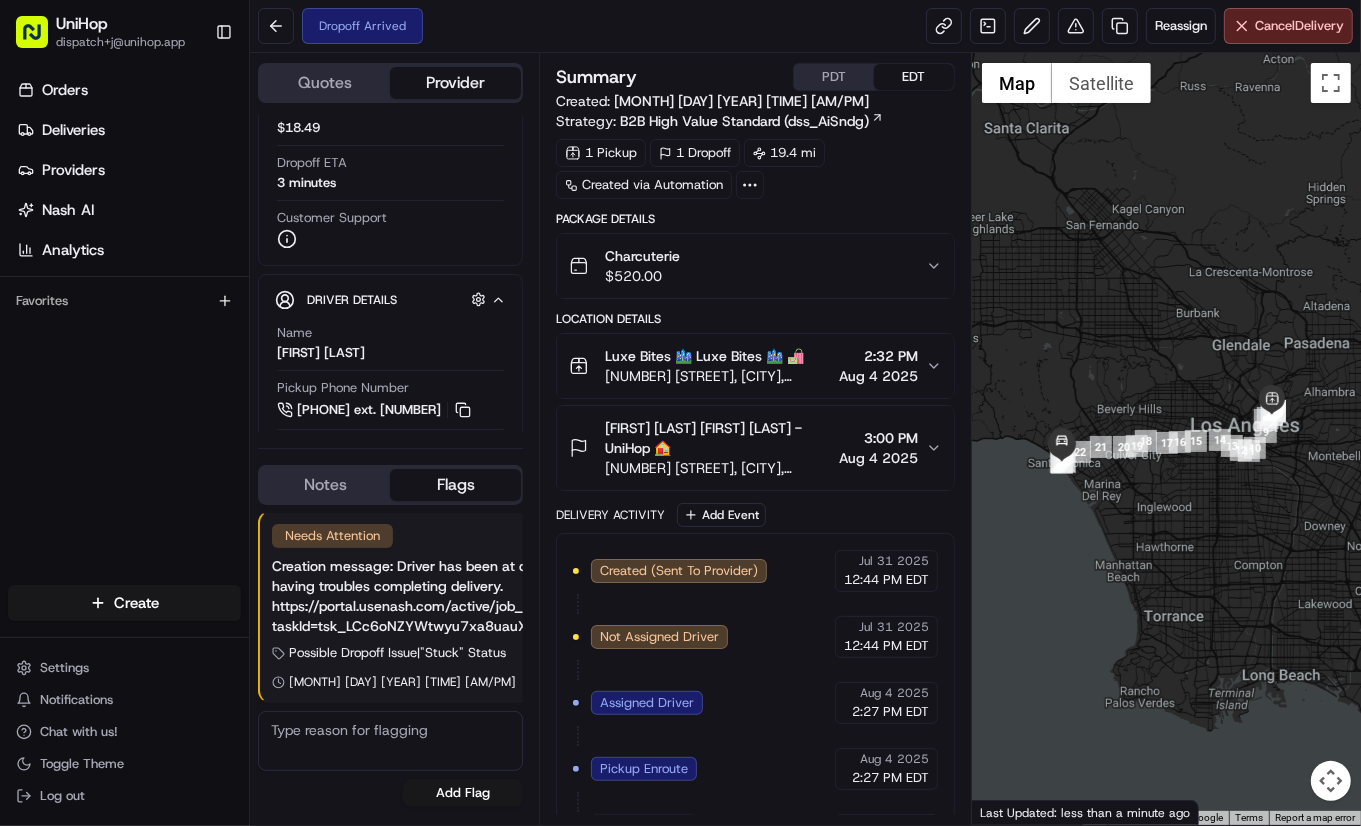click on "Notes" at bounding box center (325, 485) 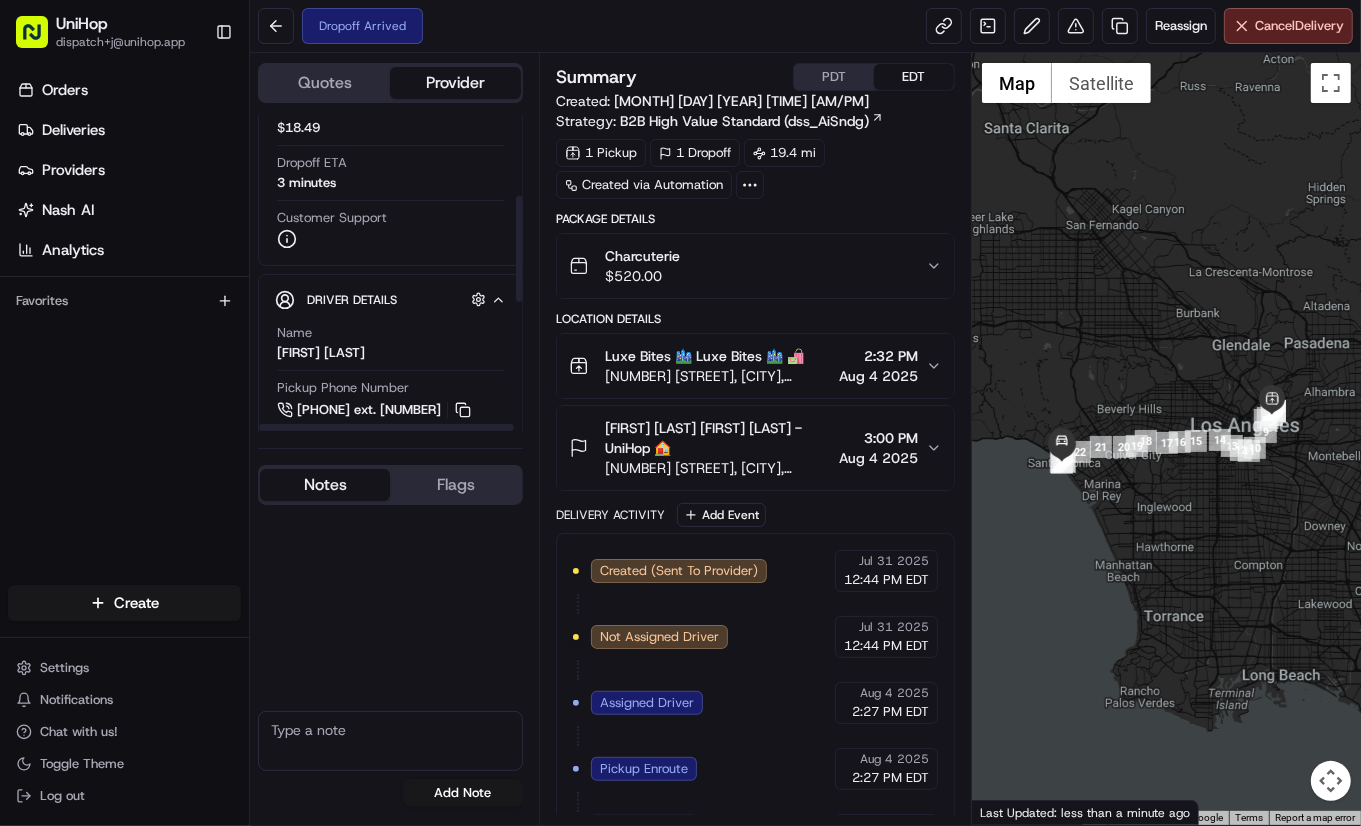 scroll, scrollTop: 286, scrollLeft: 0, axis: vertical 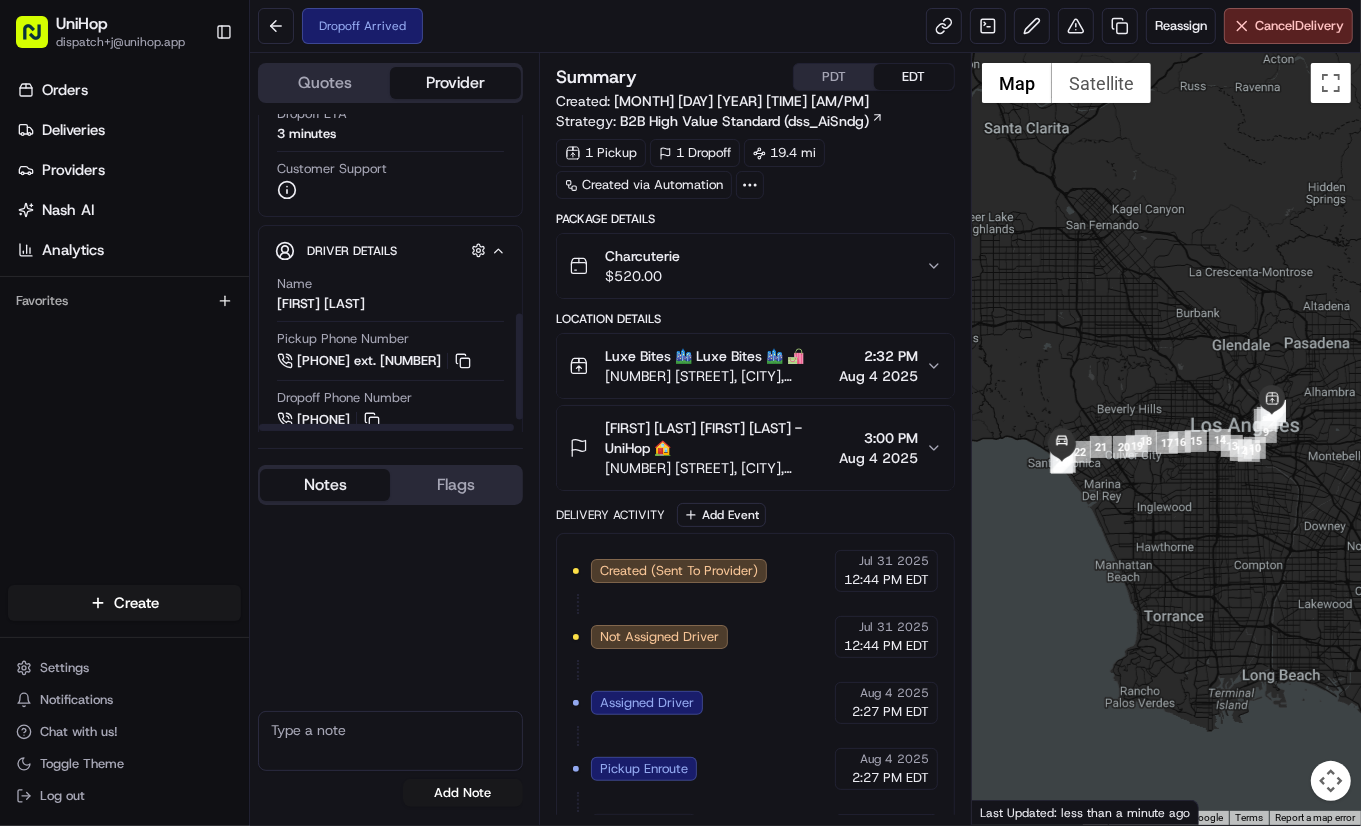 click at bounding box center (519, 273) 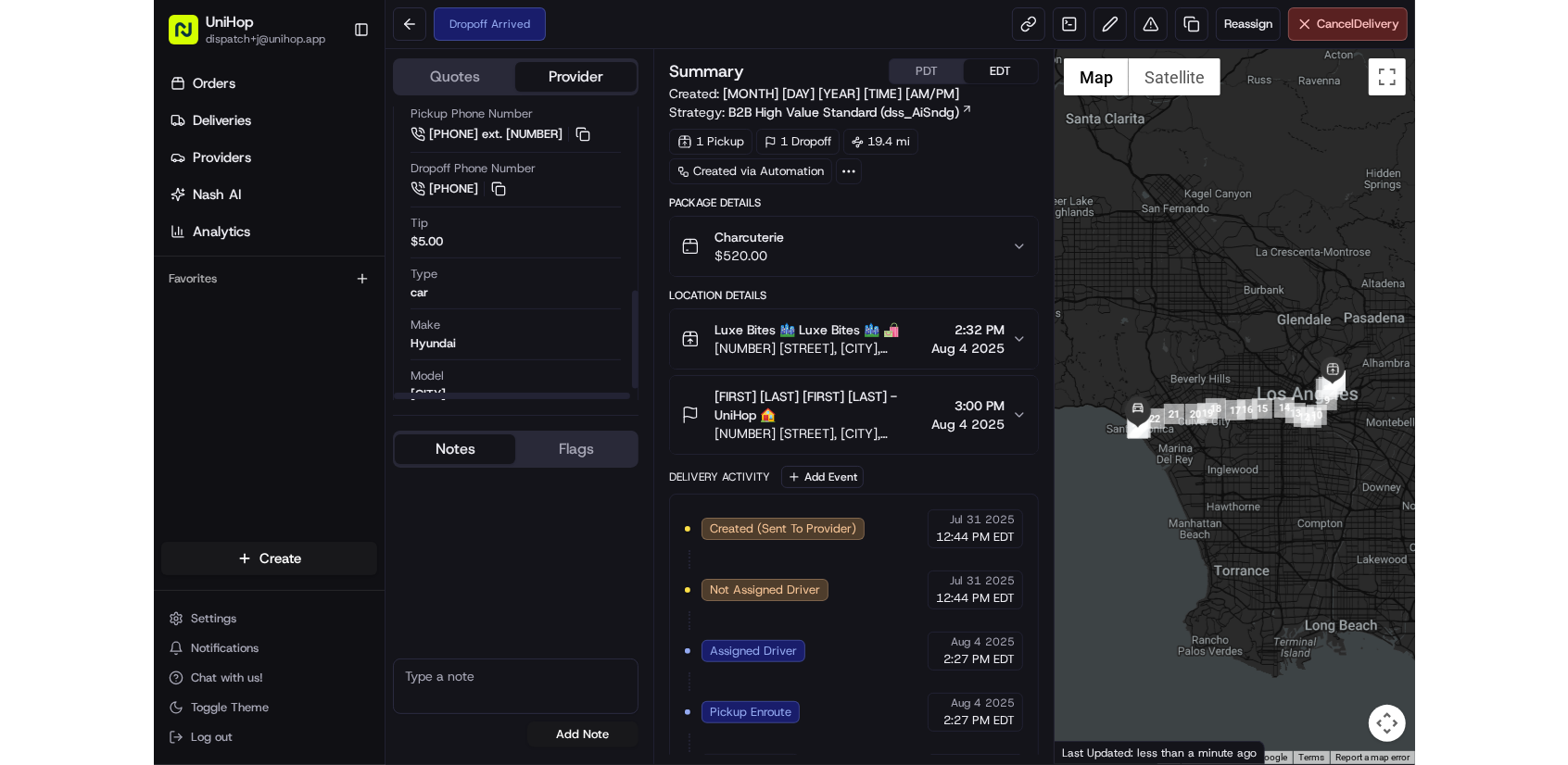 scroll, scrollTop: 320, scrollLeft: 0, axis: vertical 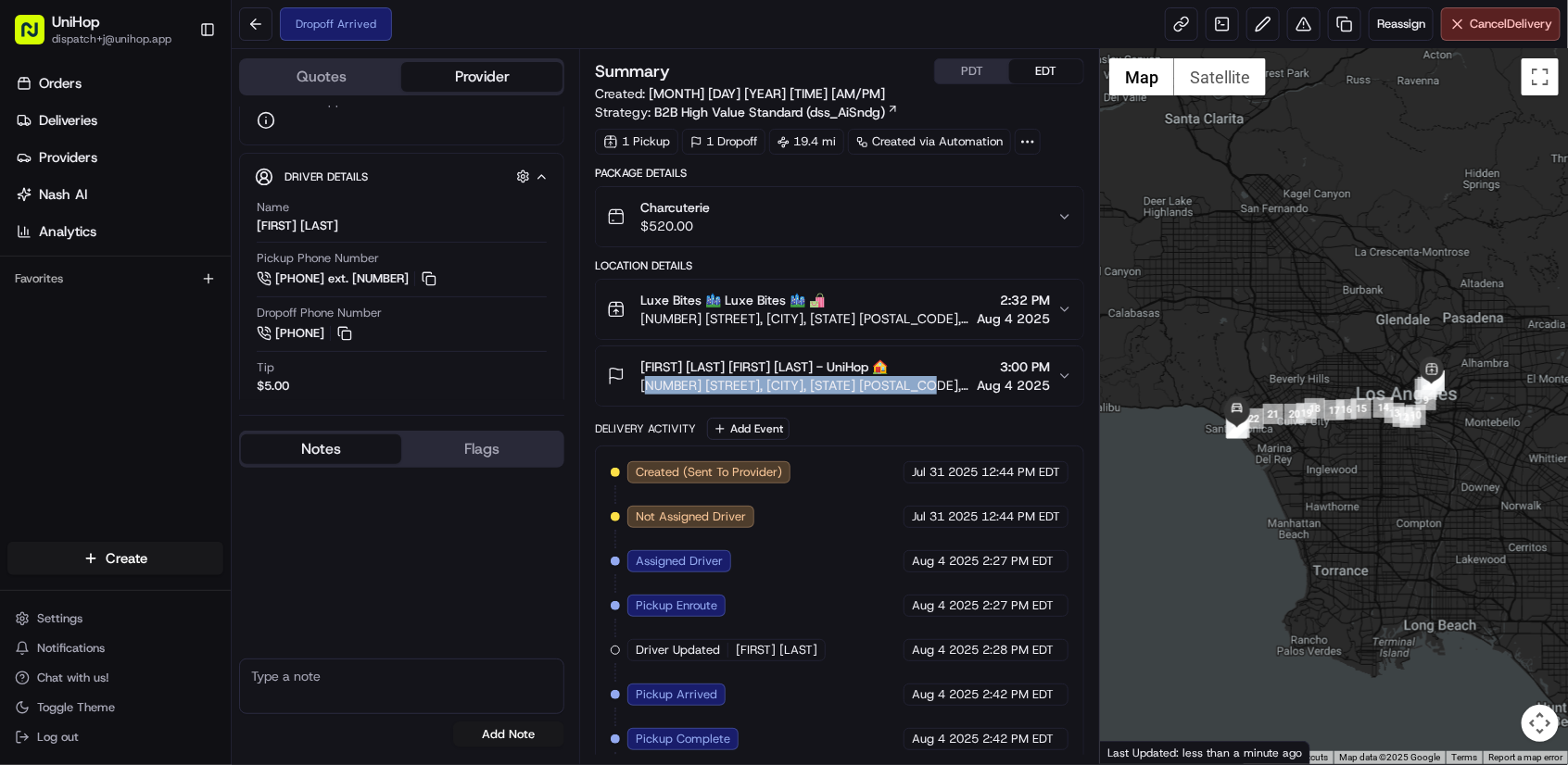 drag, startPoint x: 648, startPoint y: 390, endPoint x: 934, endPoint y: 397, distance: 286.08565 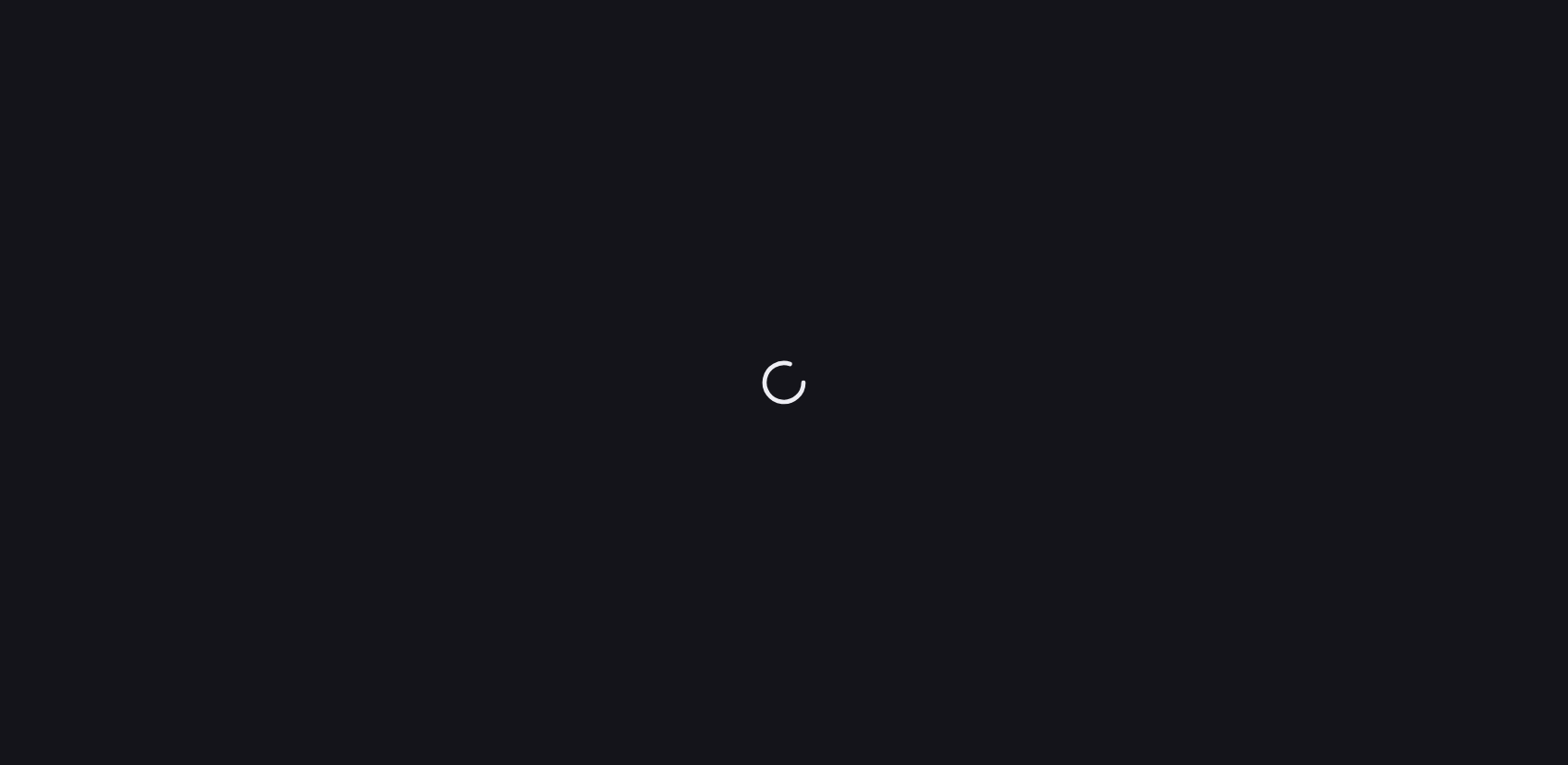 scroll, scrollTop: 0, scrollLeft: 0, axis: both 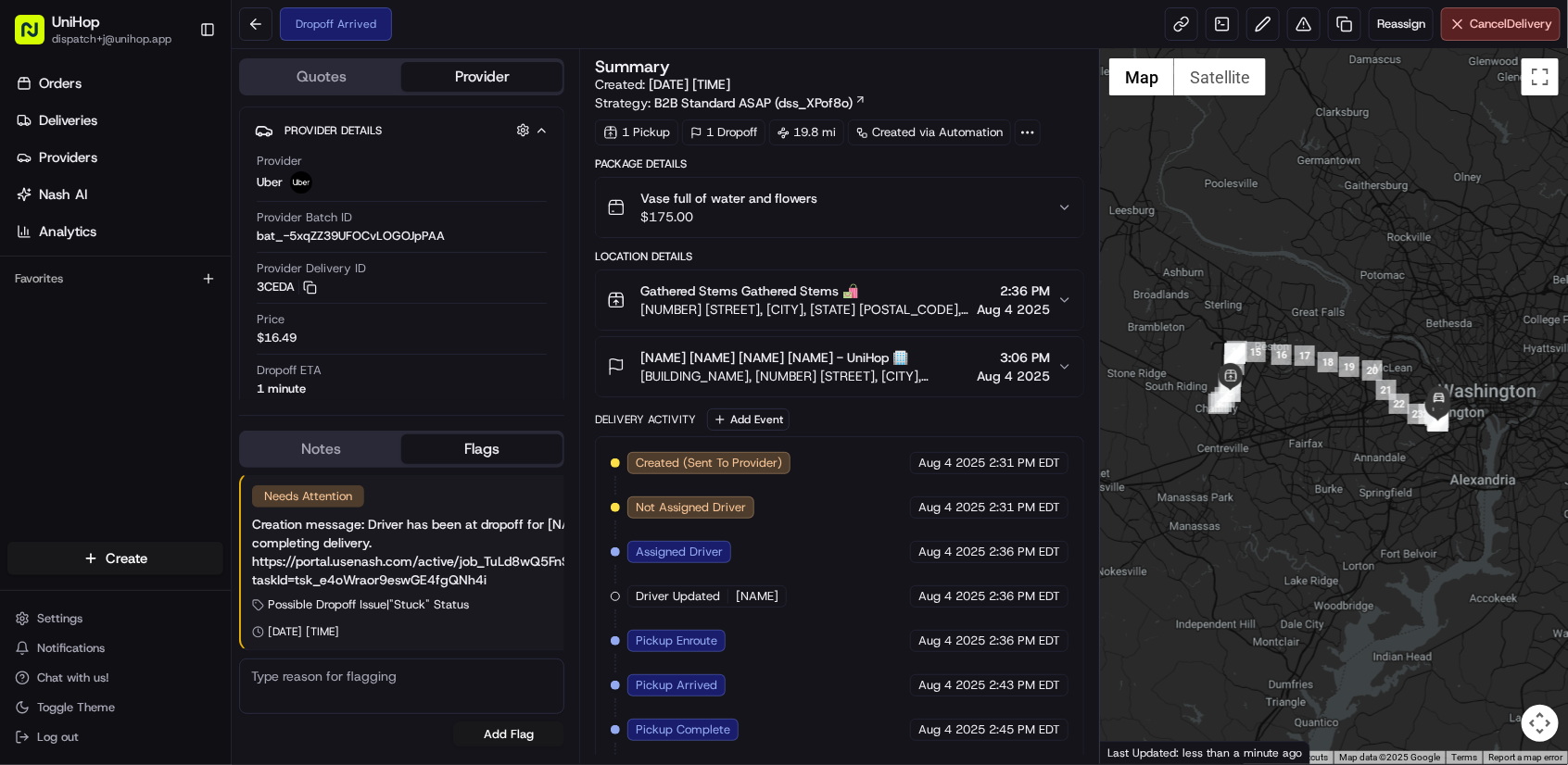 click on "[BUILDING_NAME], [NUMBER] [STREET], [CITY], [STATE] [POSTAL_CODE], USA" at bounding box center [804, 376] 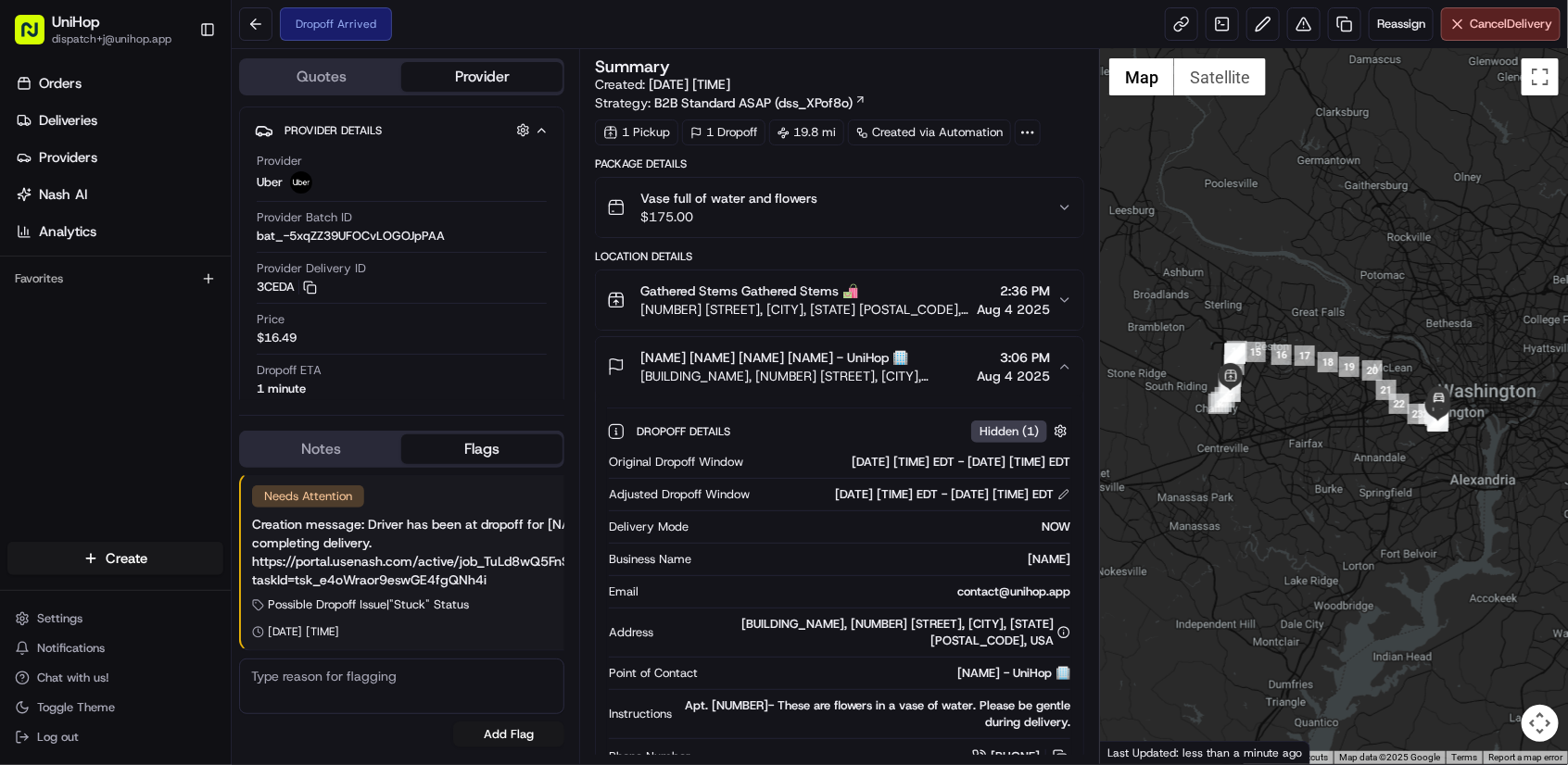 click on "[BUILDING_NAME], [NUMBER] [STREET], [CITY], [STATE] [POSTAL_CODE], USA" at bounding box center (804, 376) 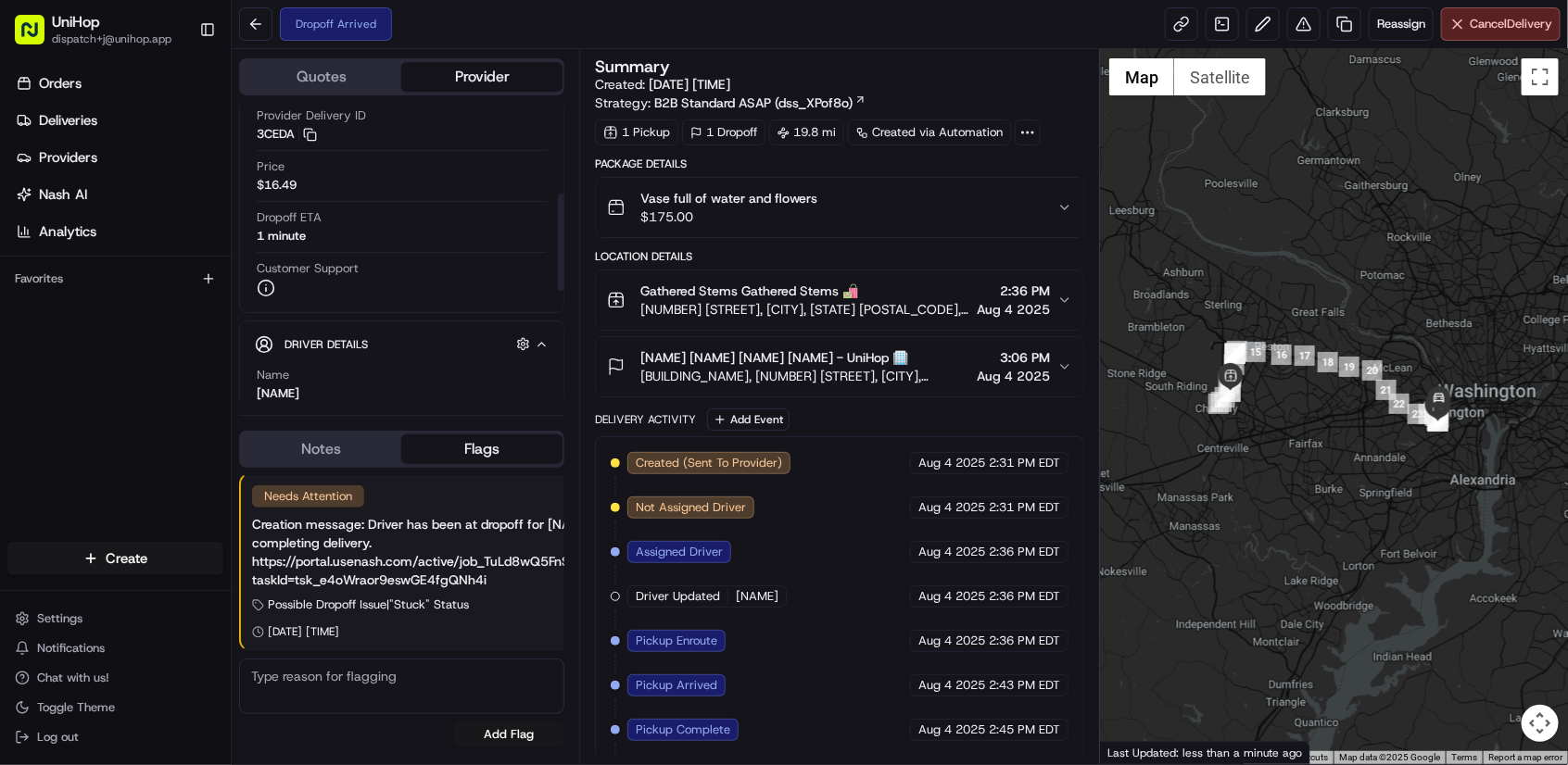 scroll, scrollTop: 271, scrollLeft: 0, axis: vertical 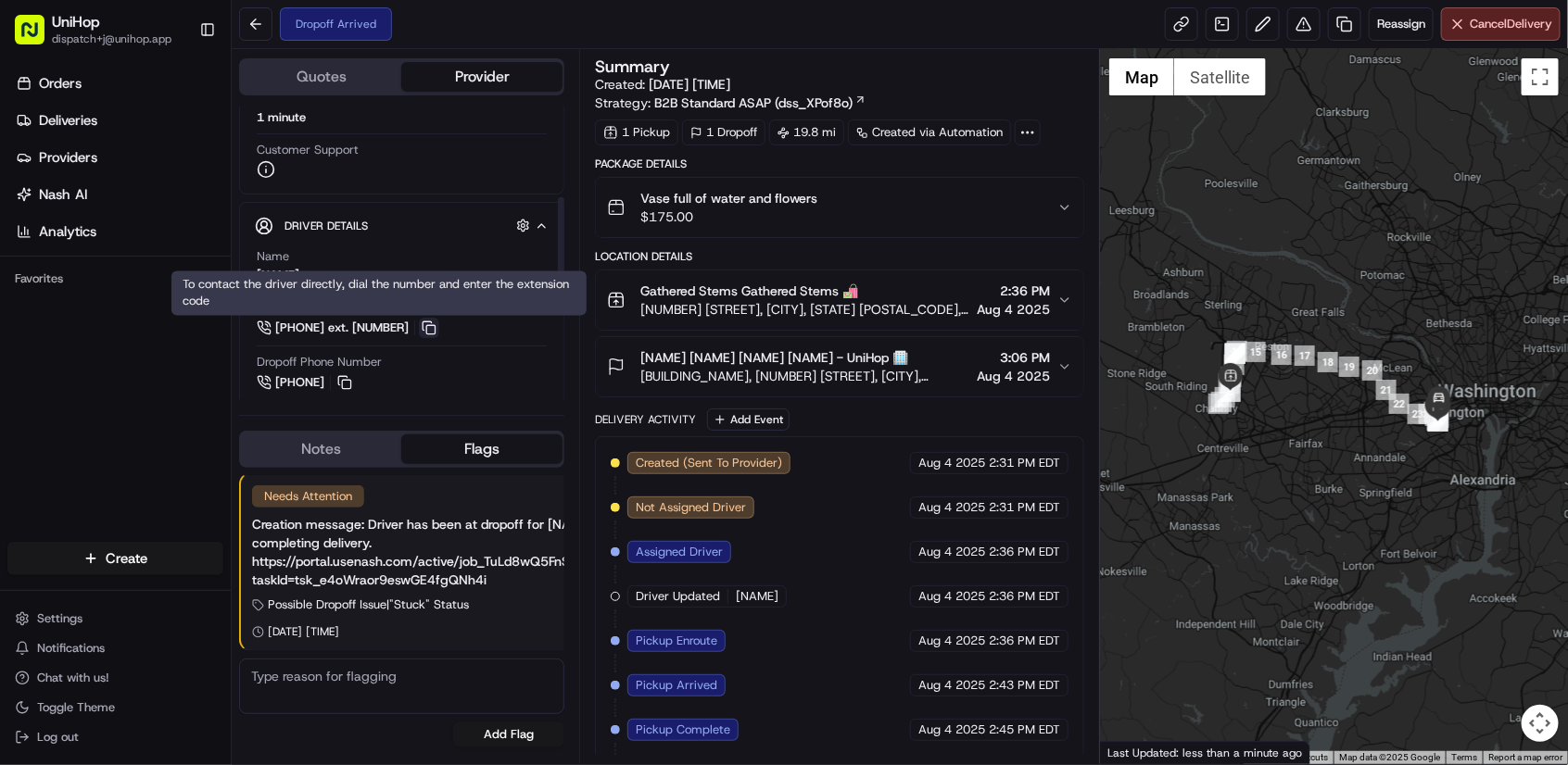 click at bounding box center [429, 328] 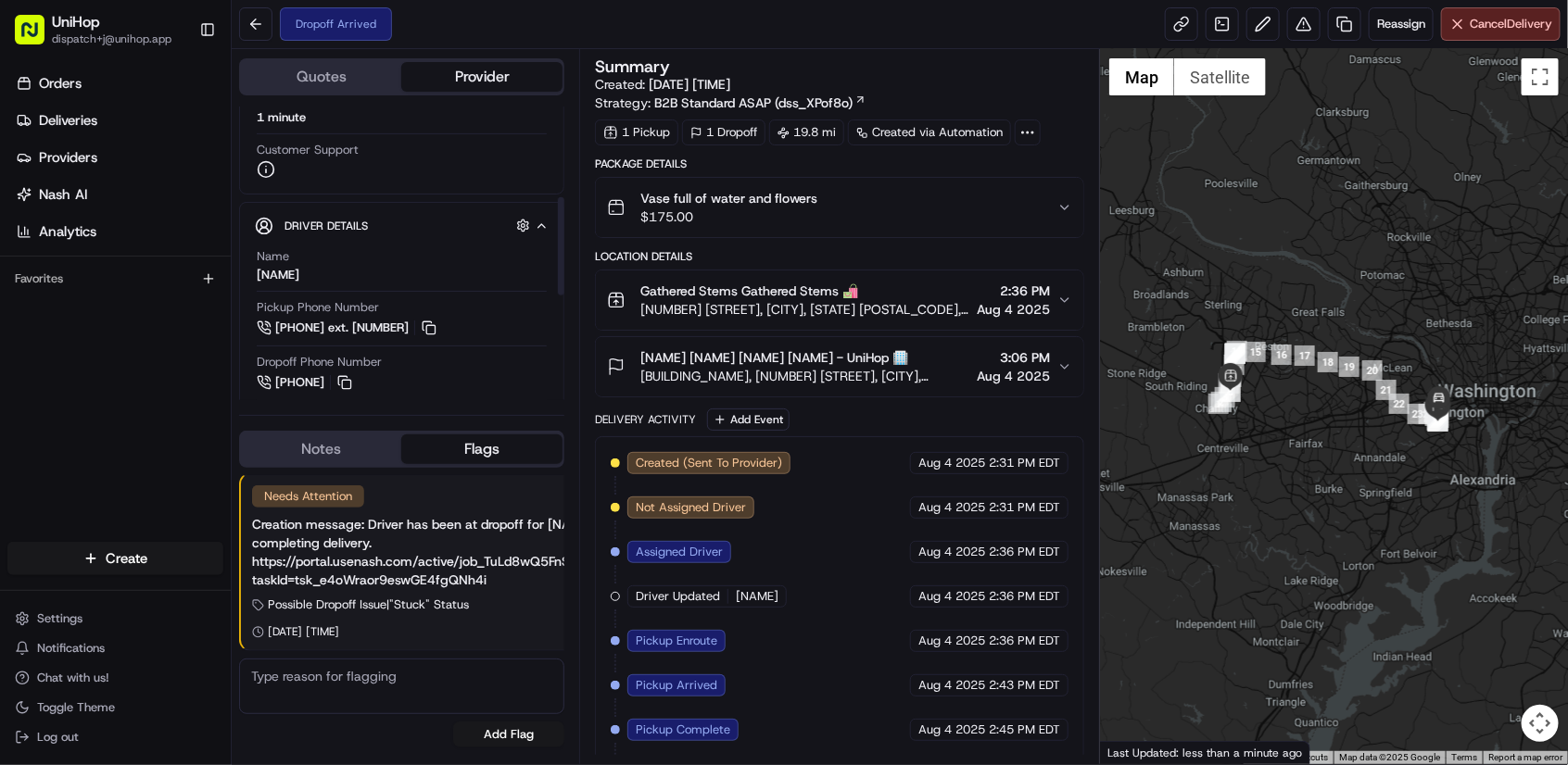 click on "[NAME] [NAME] [NAME] [NAME] - UniHop 🏢" at bounding box center (774, 357) 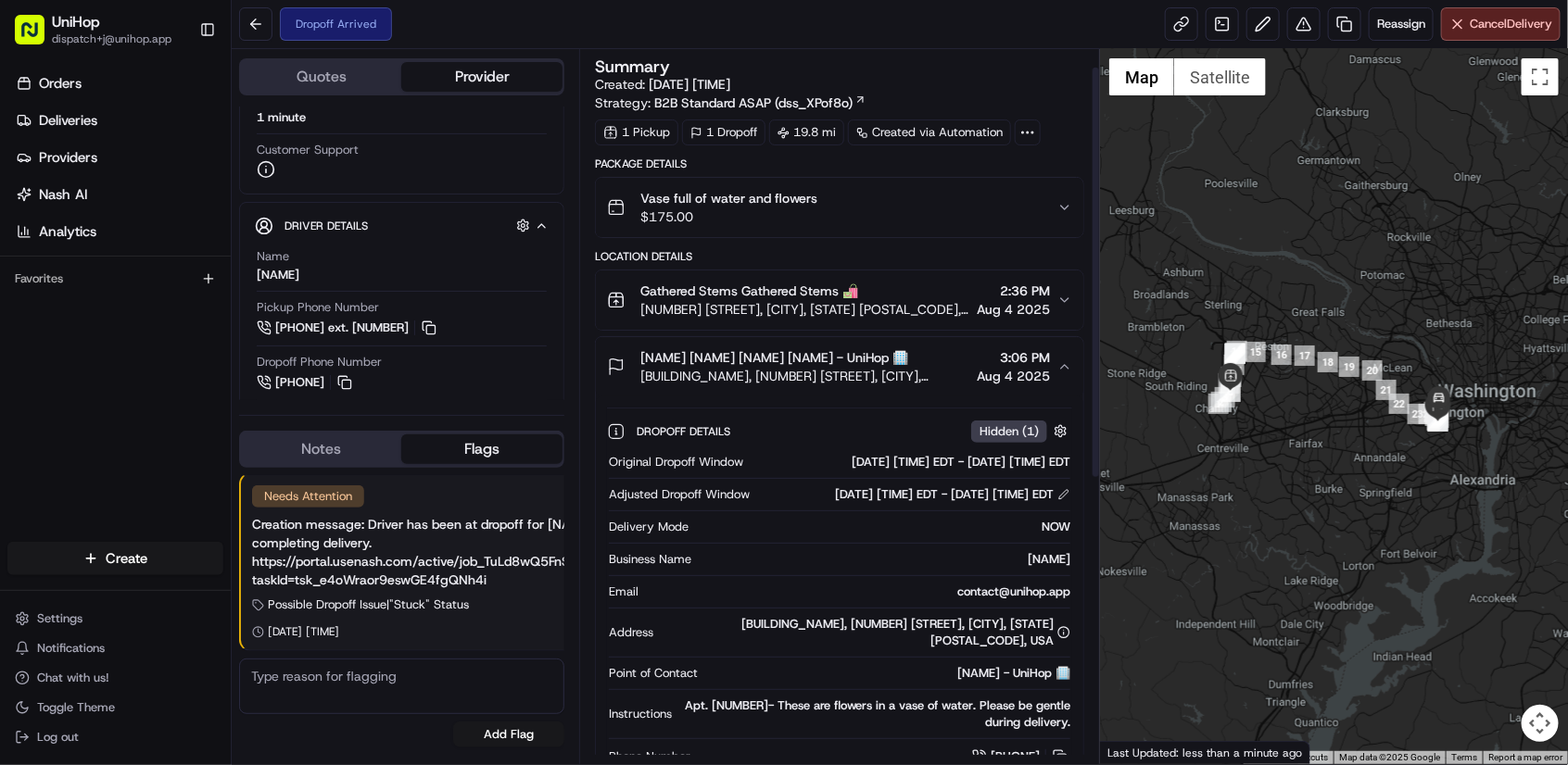 scroll, scrollTop: 232, scrollLeft: 0, axis: vertical 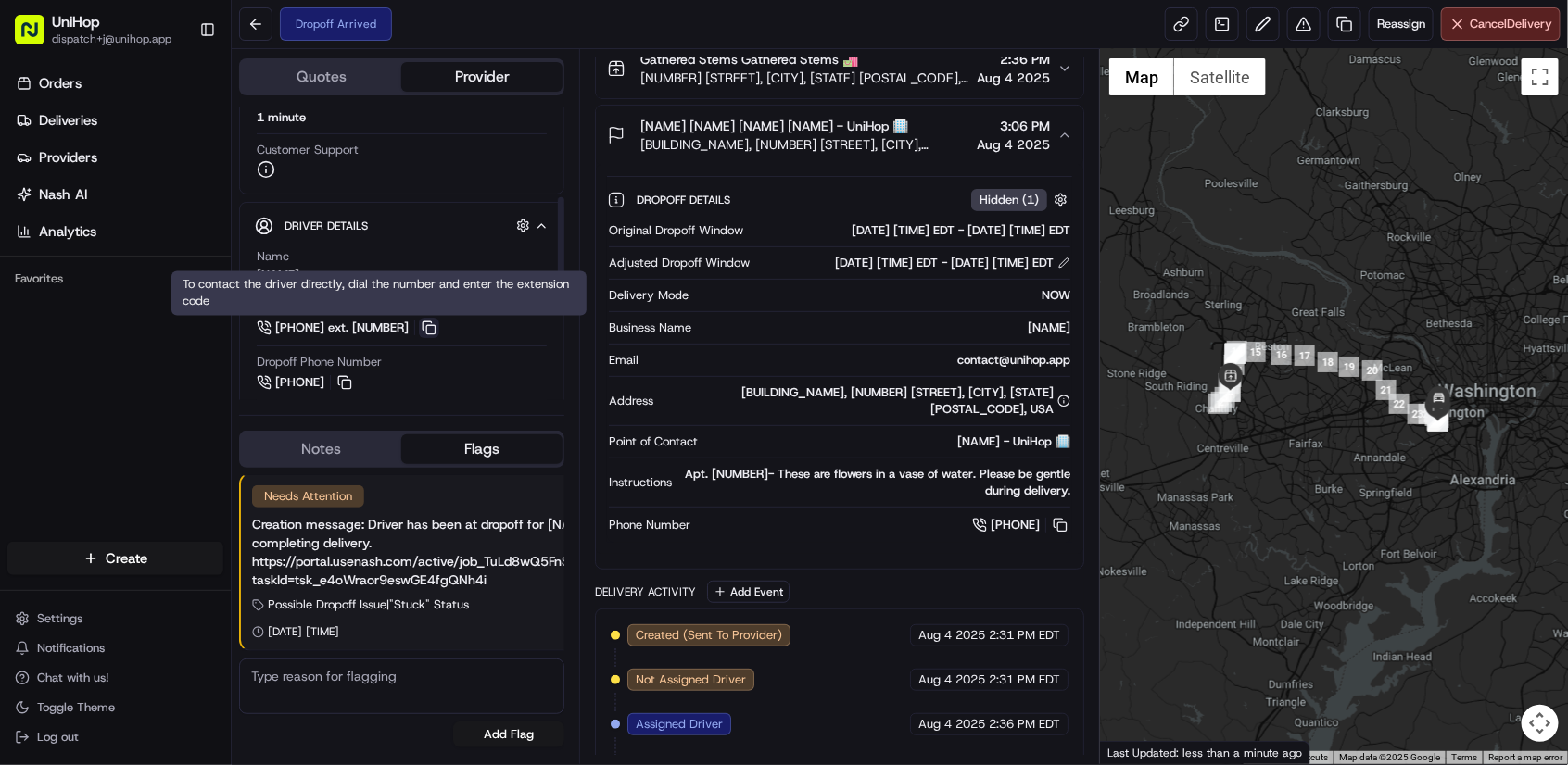 click at bounding box center [429, 328] 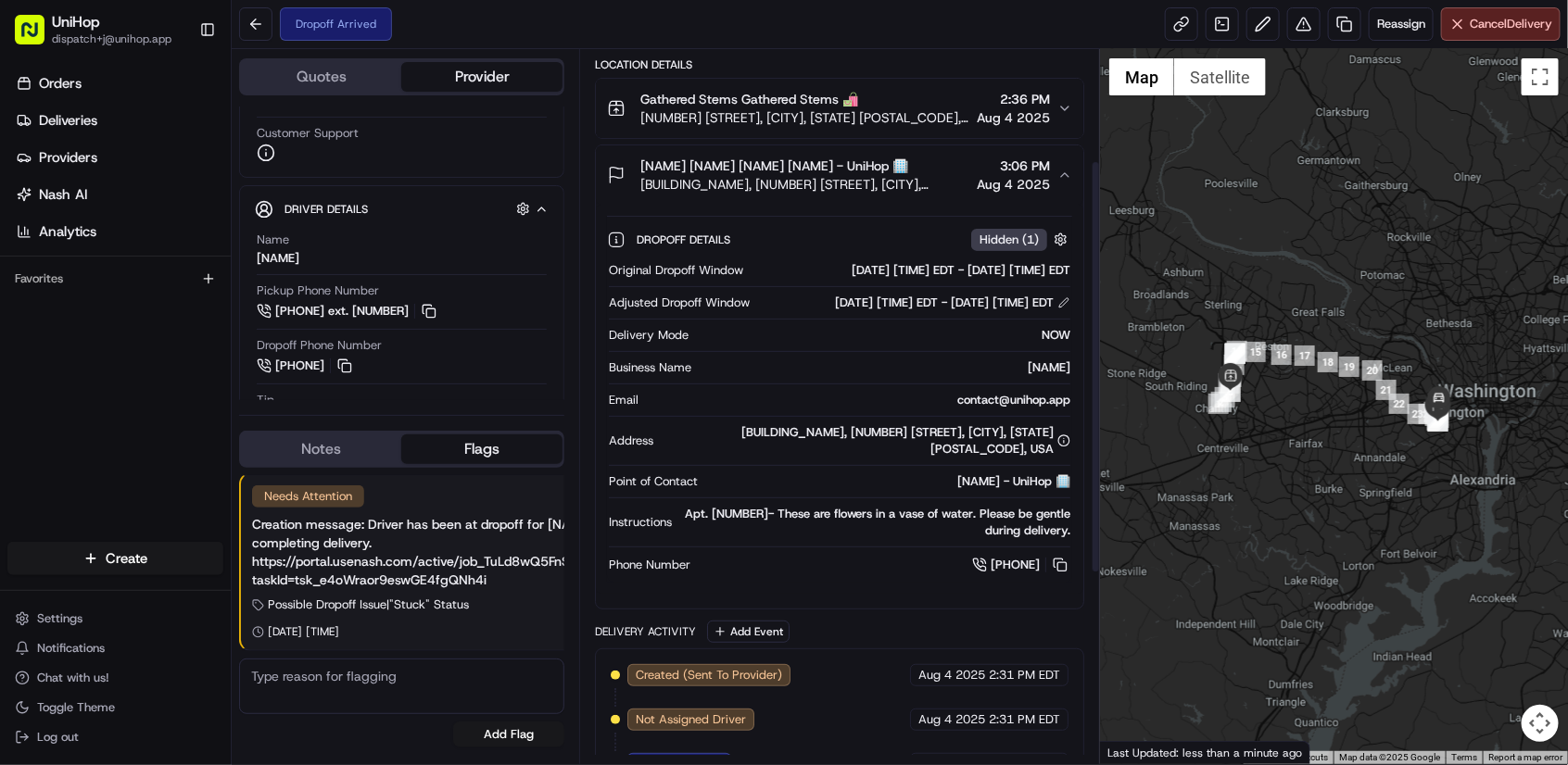 scroll, scrollTop: 0, scrollLeft: 0, axis: both 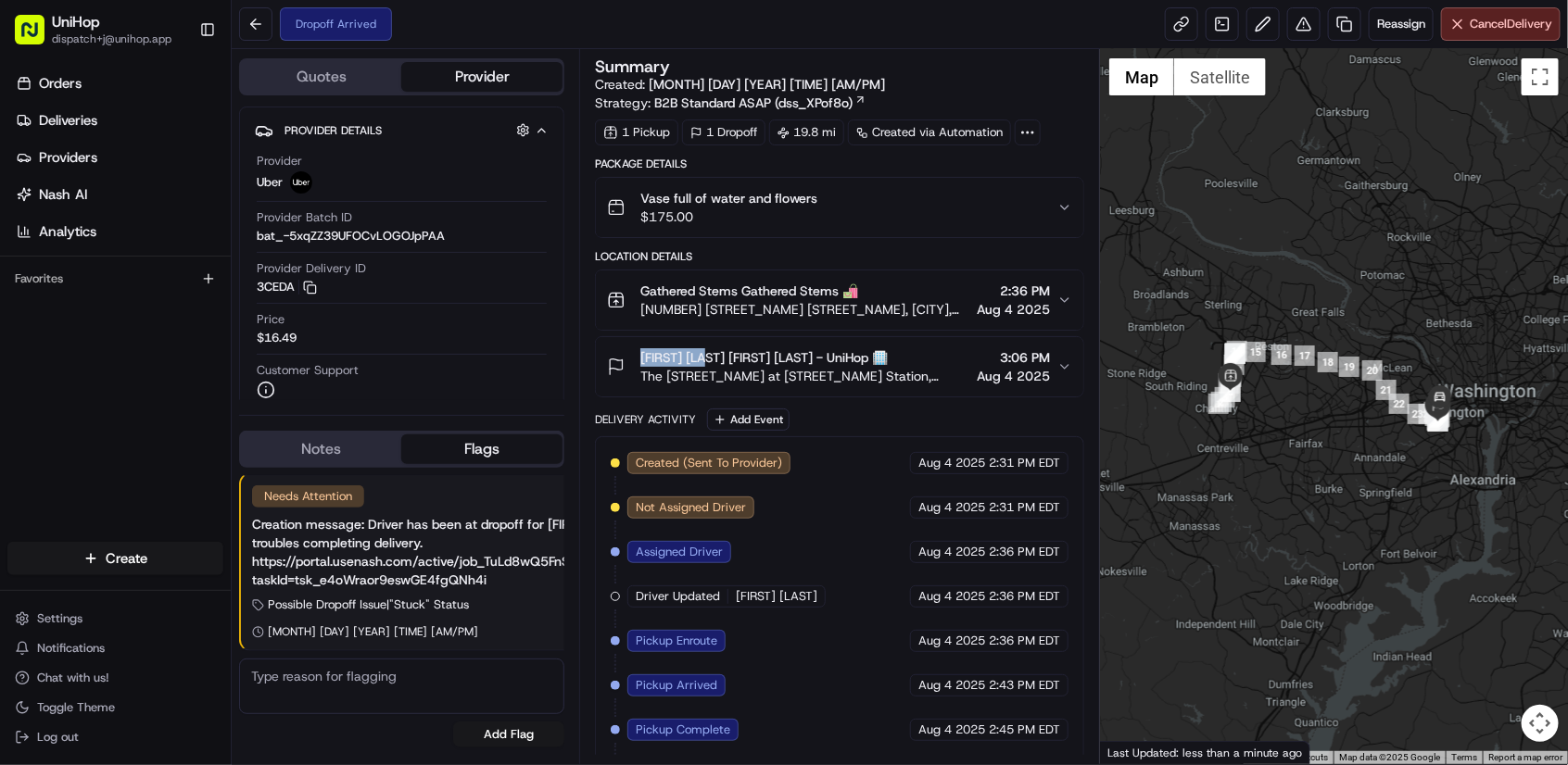 drag, startPoint x: 637, startPoint y: 365, endPoint x: 712, endPoint y: 365, distance: 75 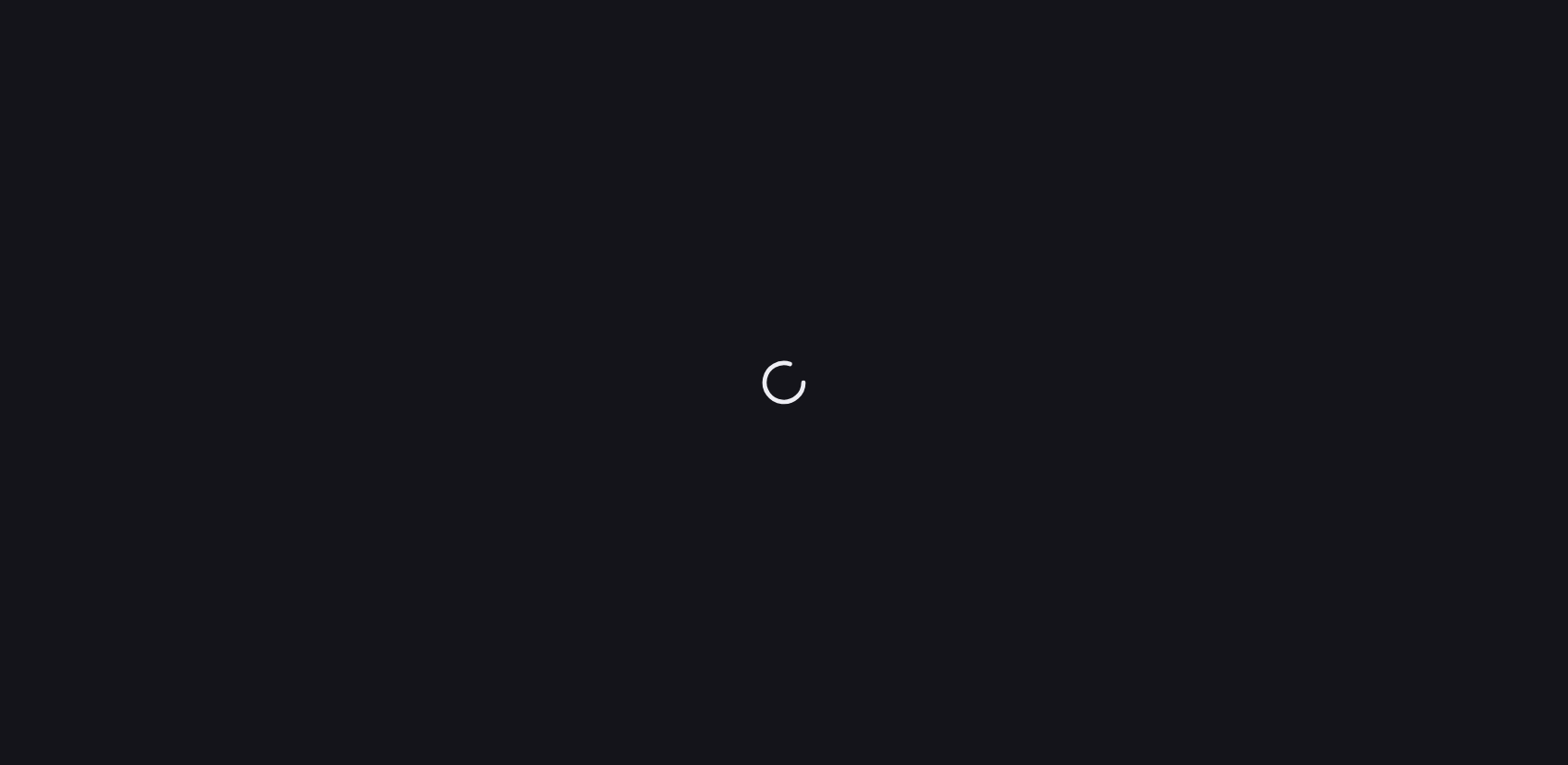scroll, scrollTop: 0, scrollLeft: 0, axis: both 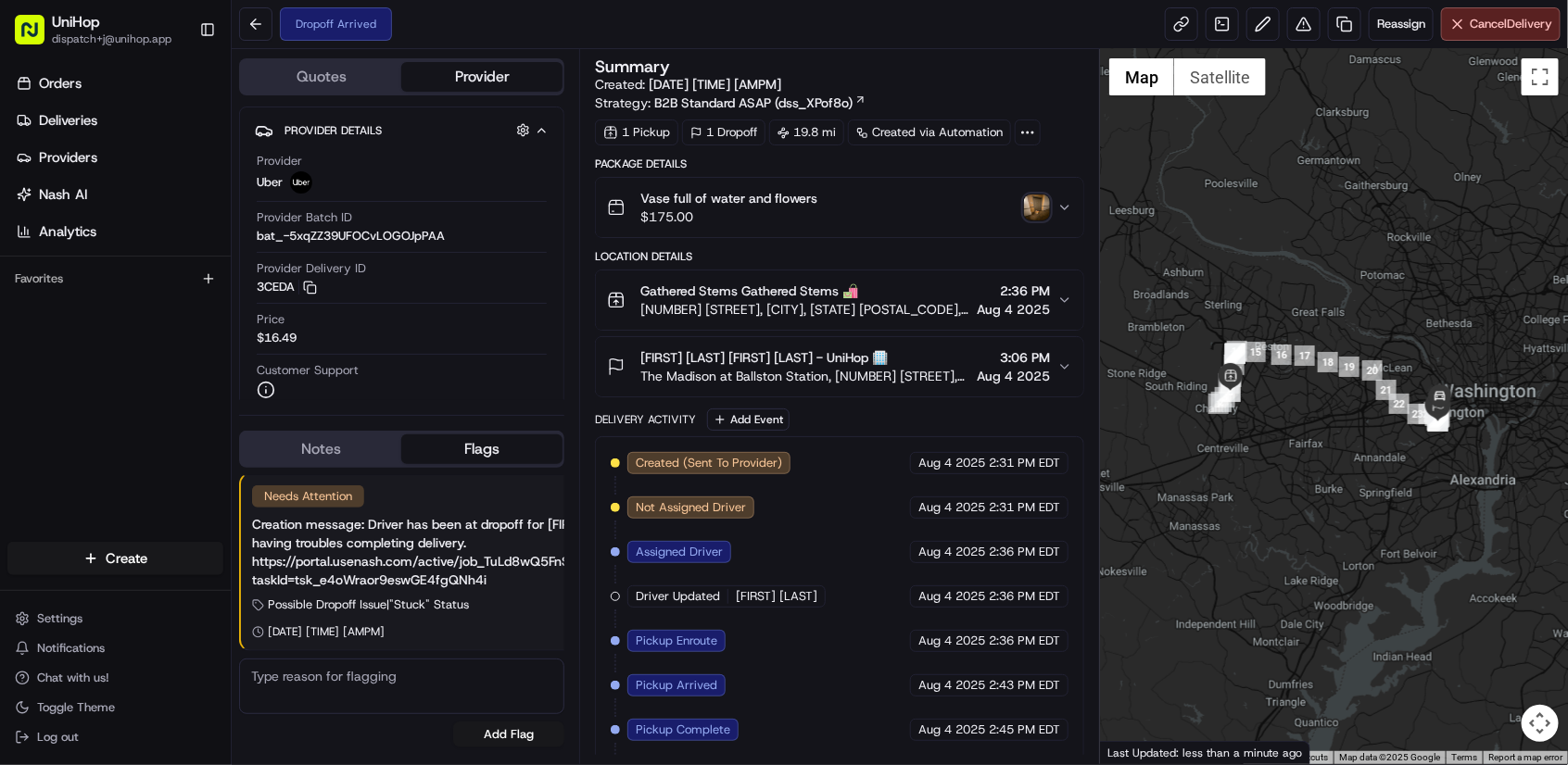 click at bounding box center (1037, 207) 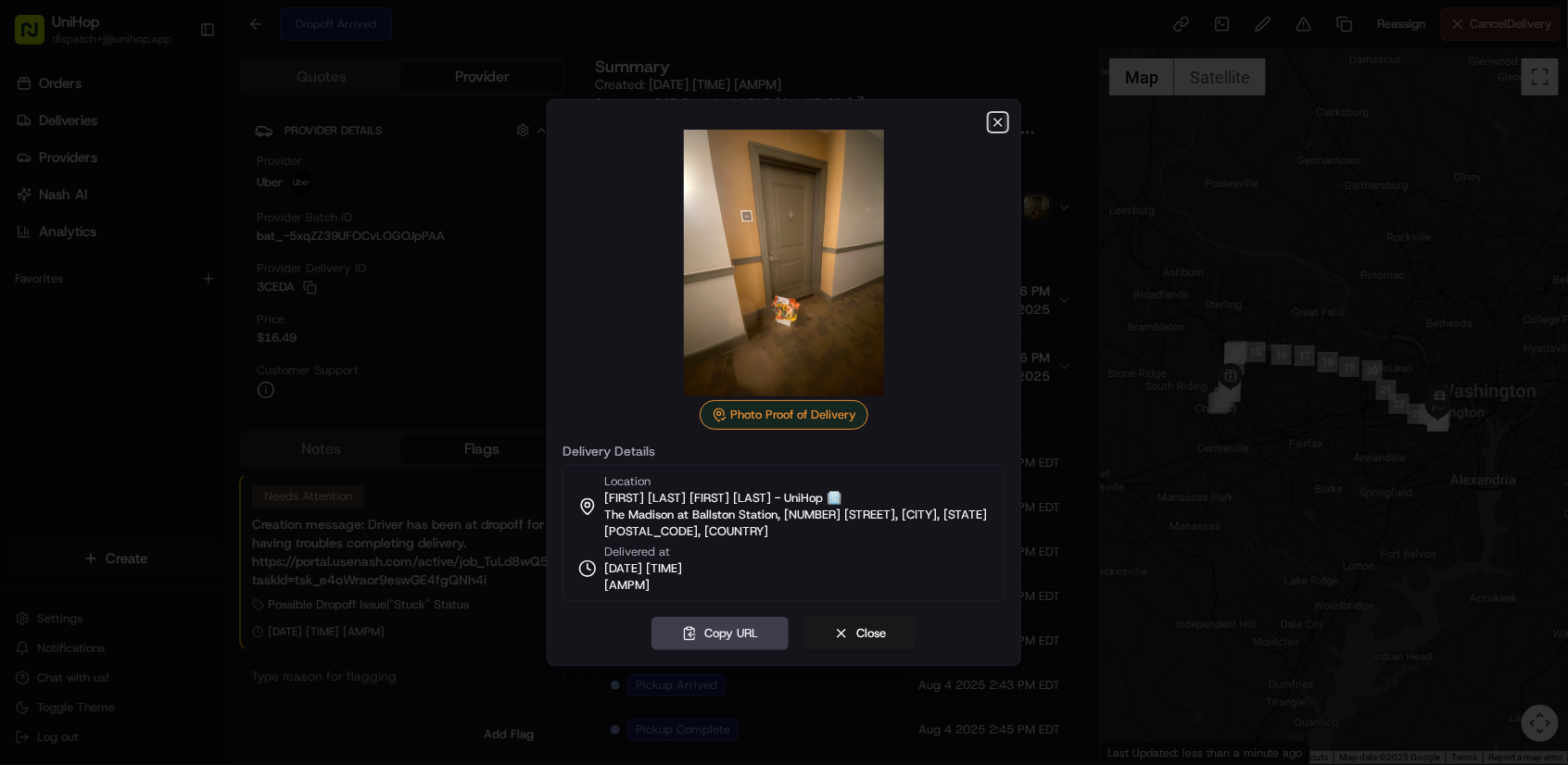 click 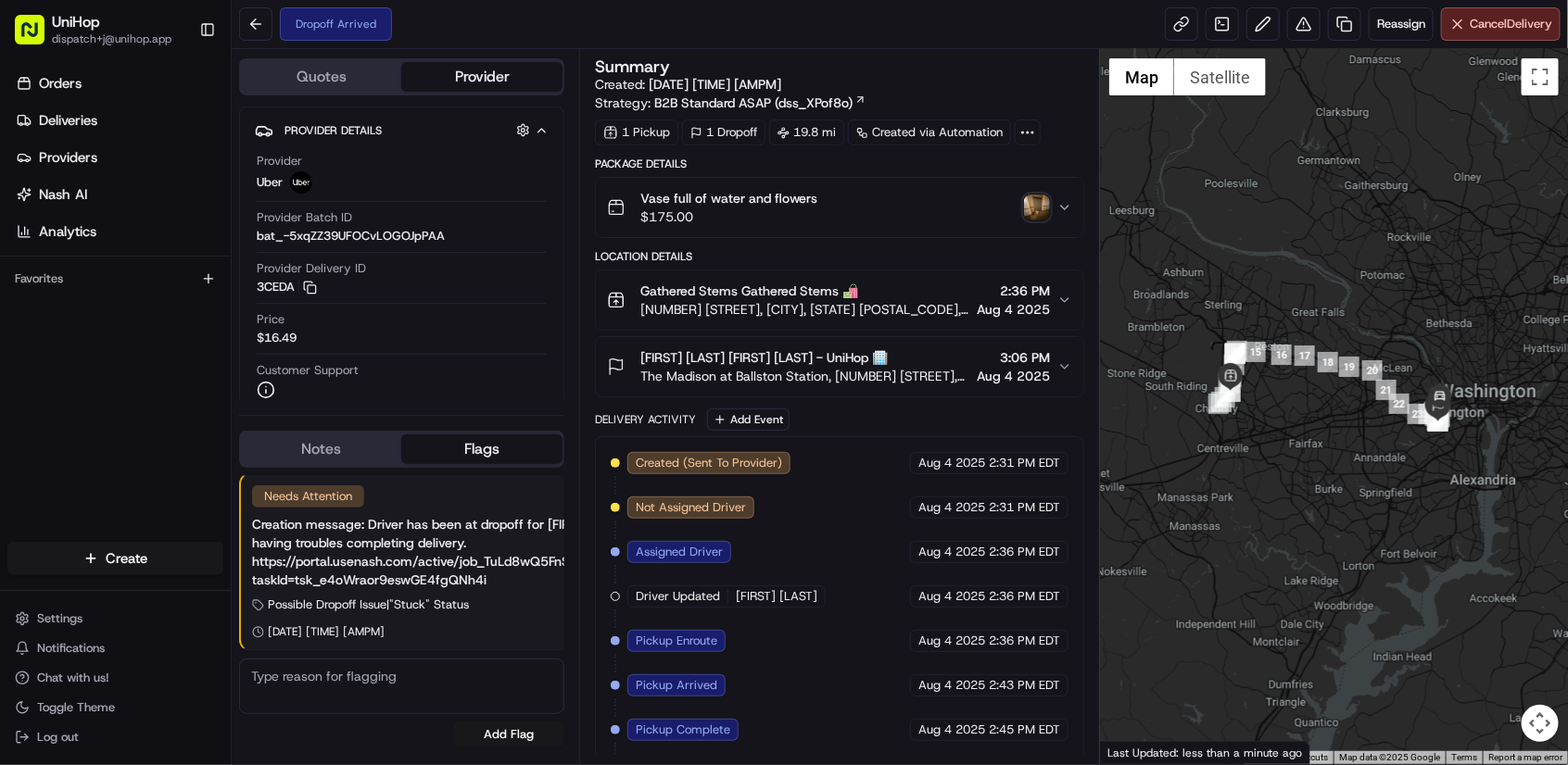 click on "Annie Jones Annie Jones - UniHop 🏢" at bounding box center (804, 357) 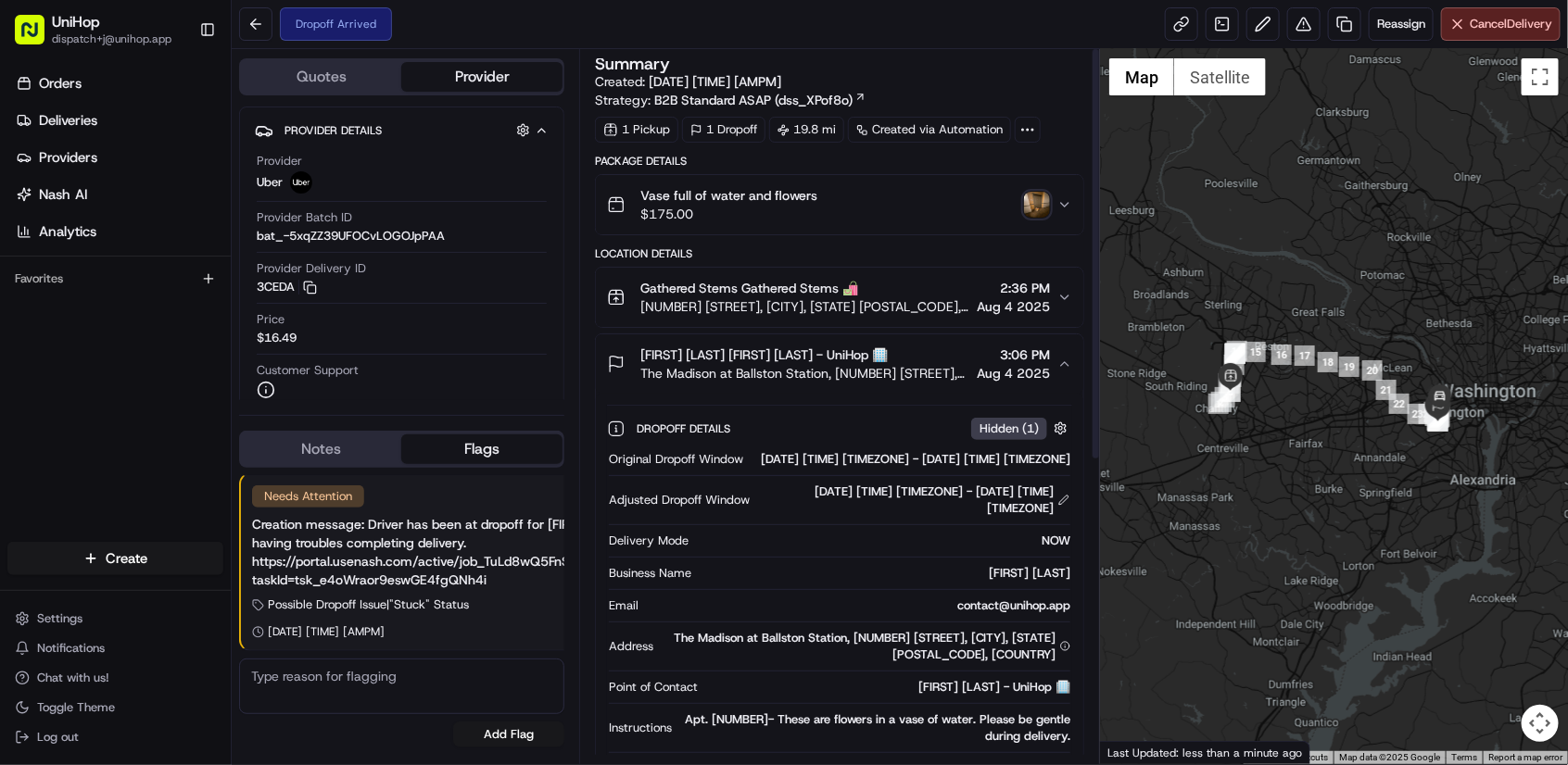 scroll, scrollTop: 0, scrollLeft: 0, axis: both 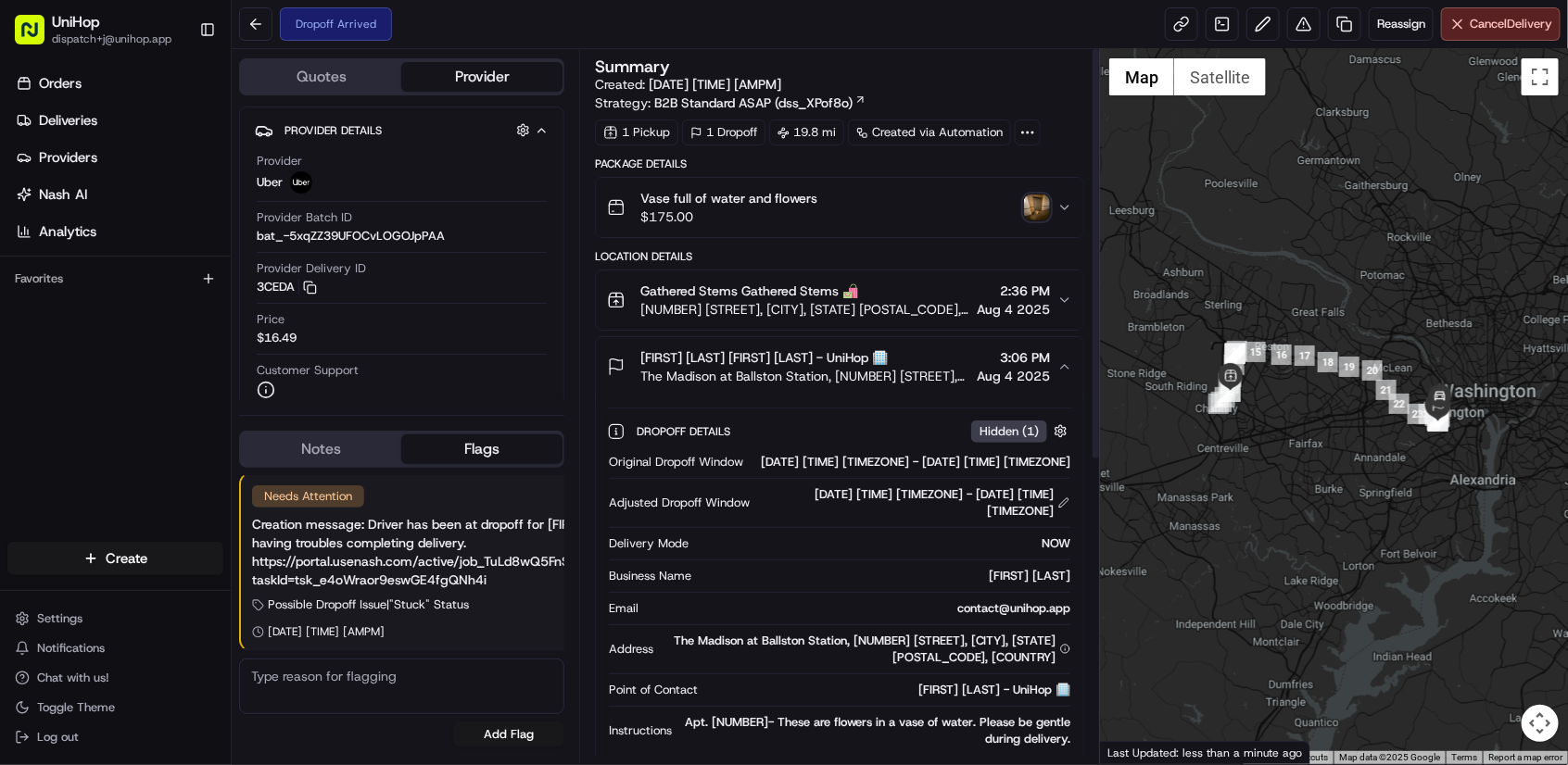 click on "Vase full of water and flowers $ 175.00" at bounding box center [832, 207] 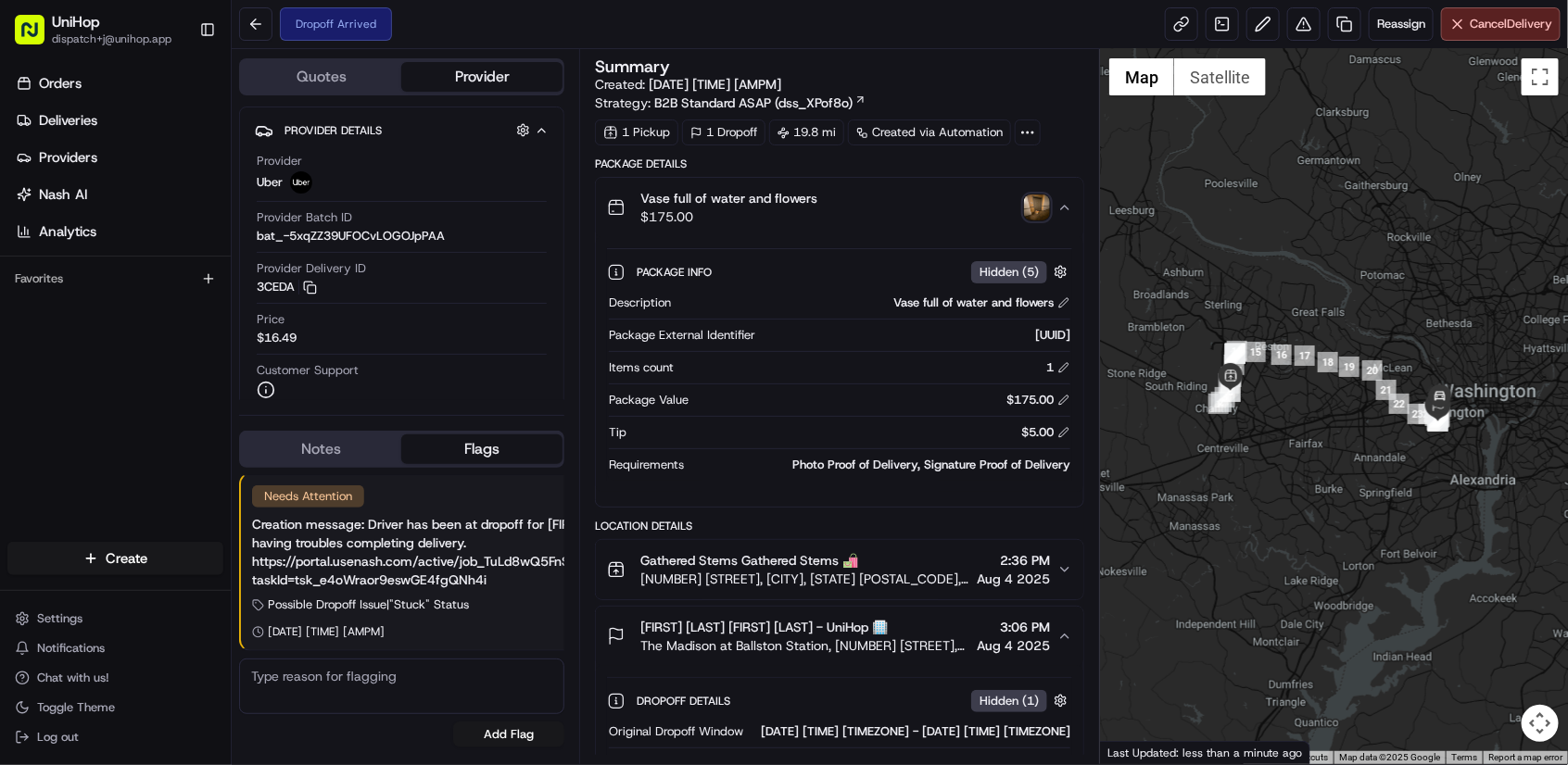 click on "Vase full of water and flowers $ 175.00" at bounding box center (832, 207) 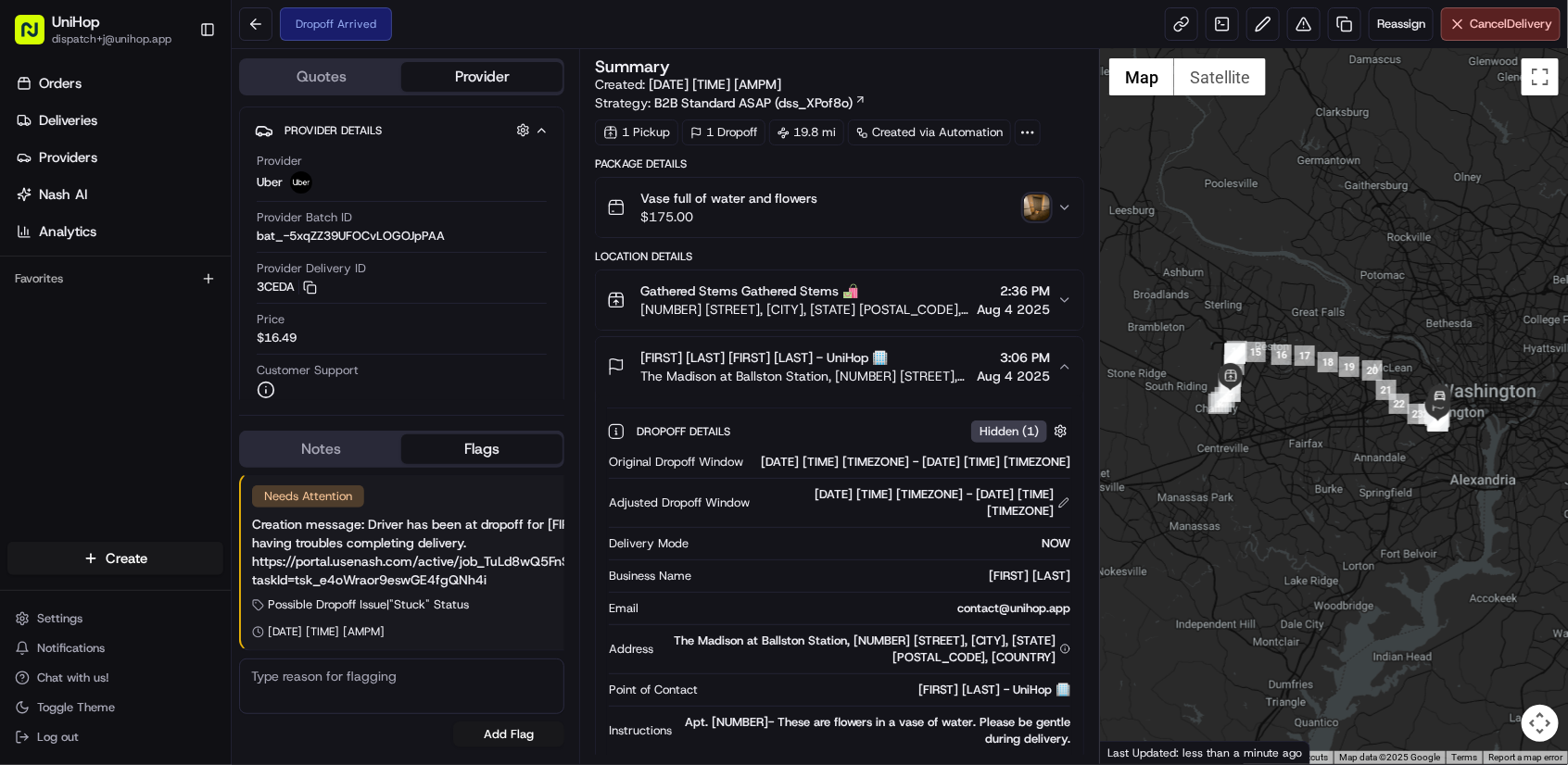 click at bounding box center (1037, 207) 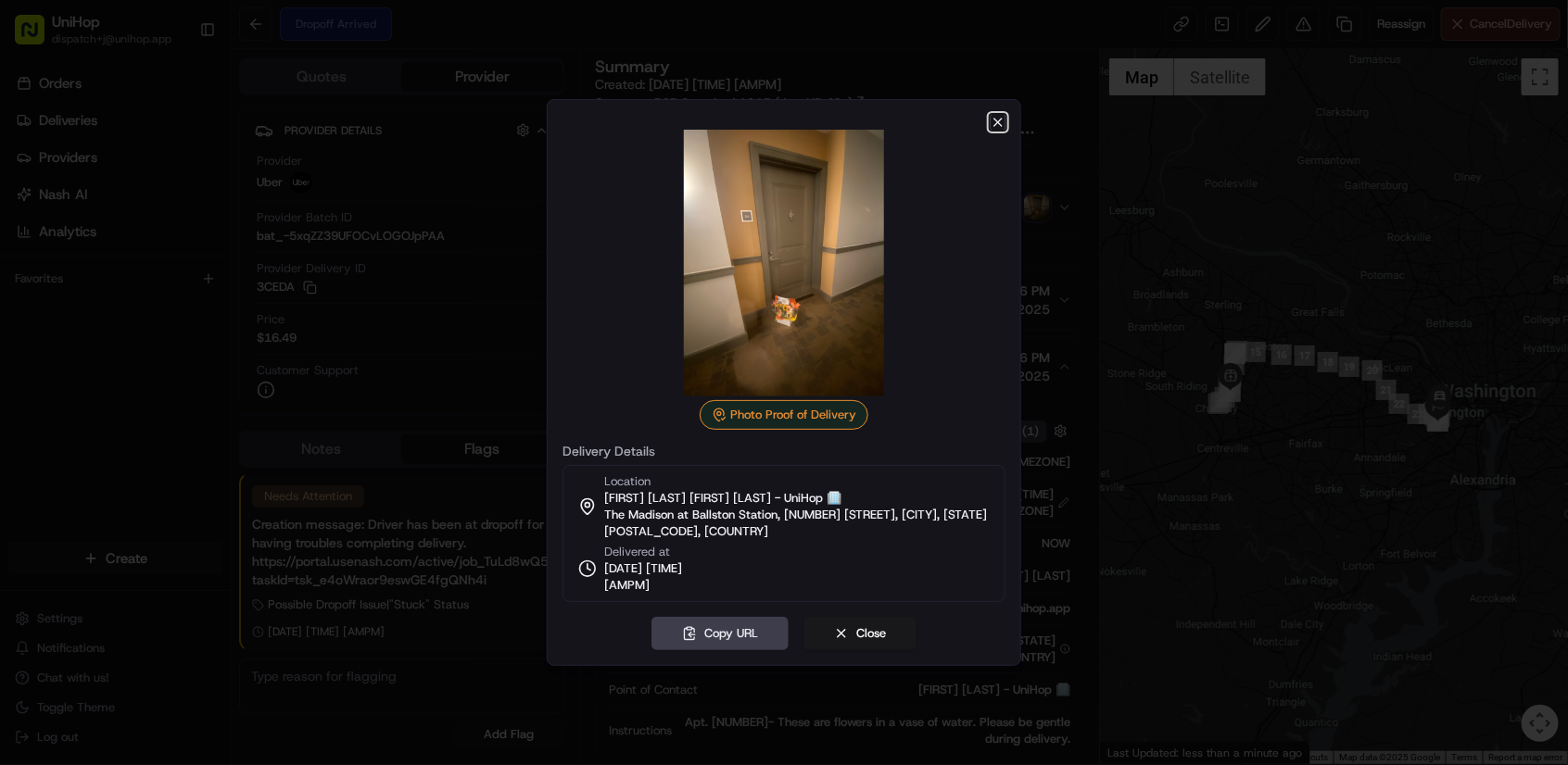 click 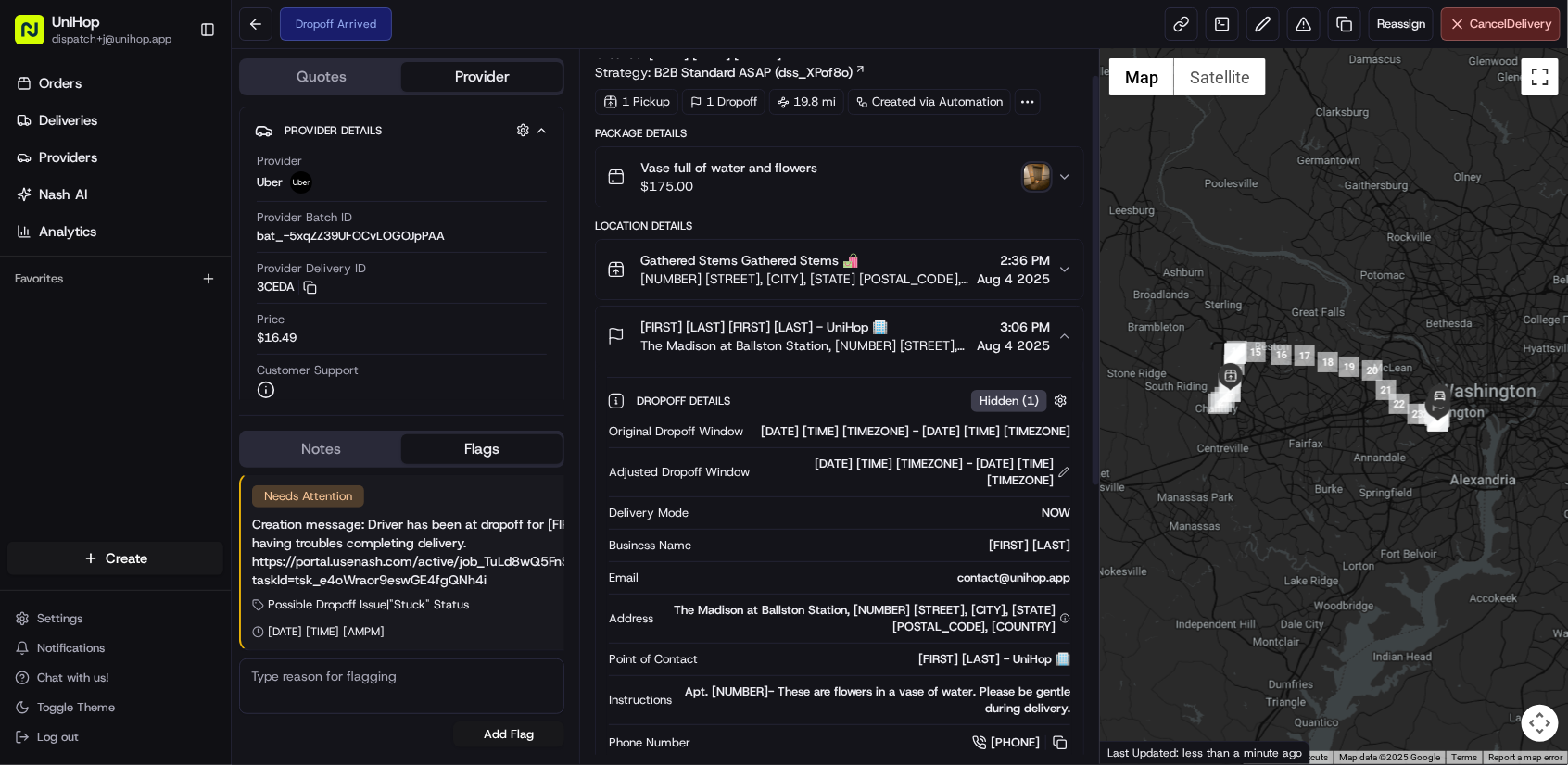 scroll, scrollTop: 44, scrollLeft: 0, axis: vertical 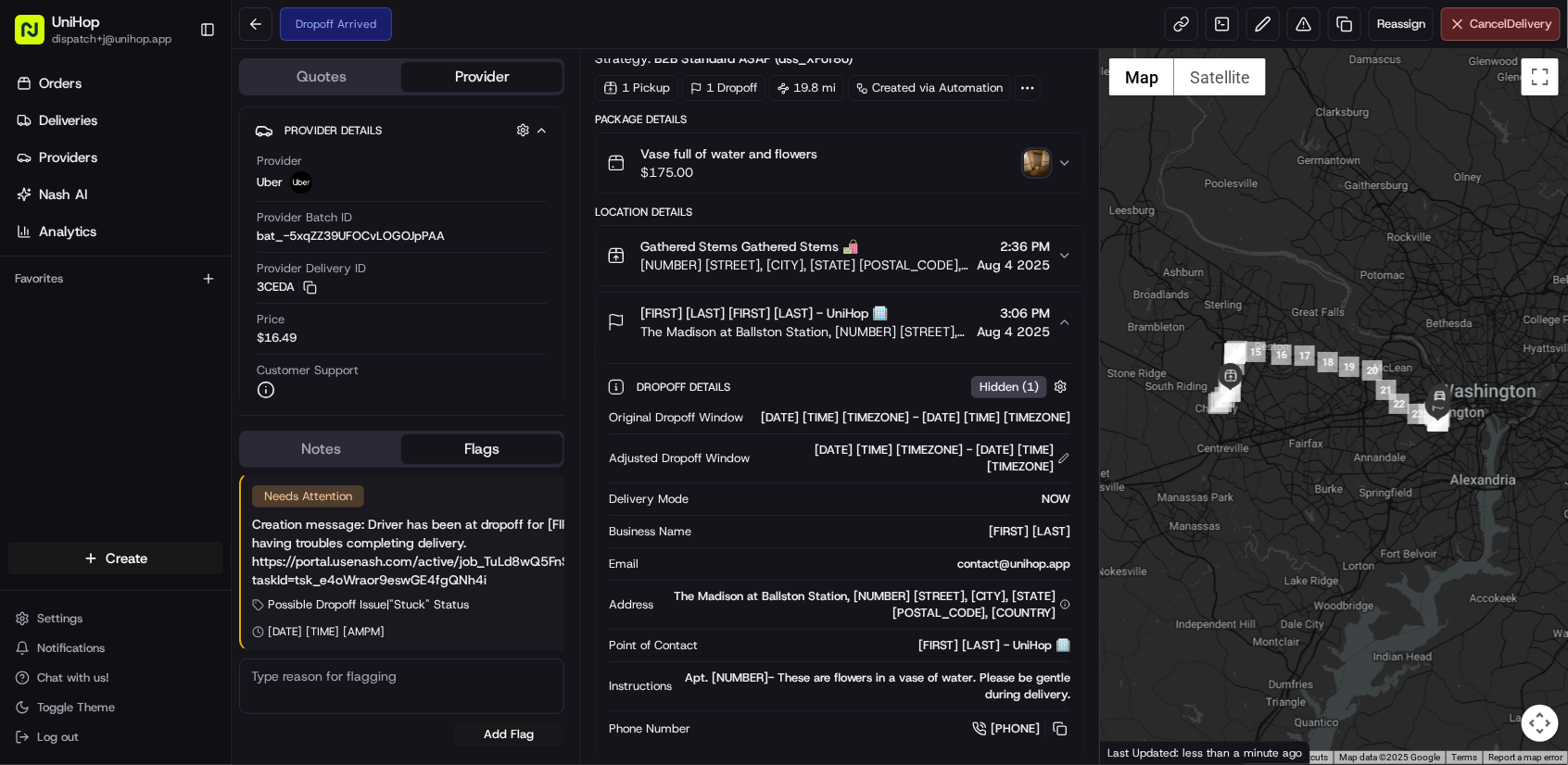 click at bounding box center [1037, 163] 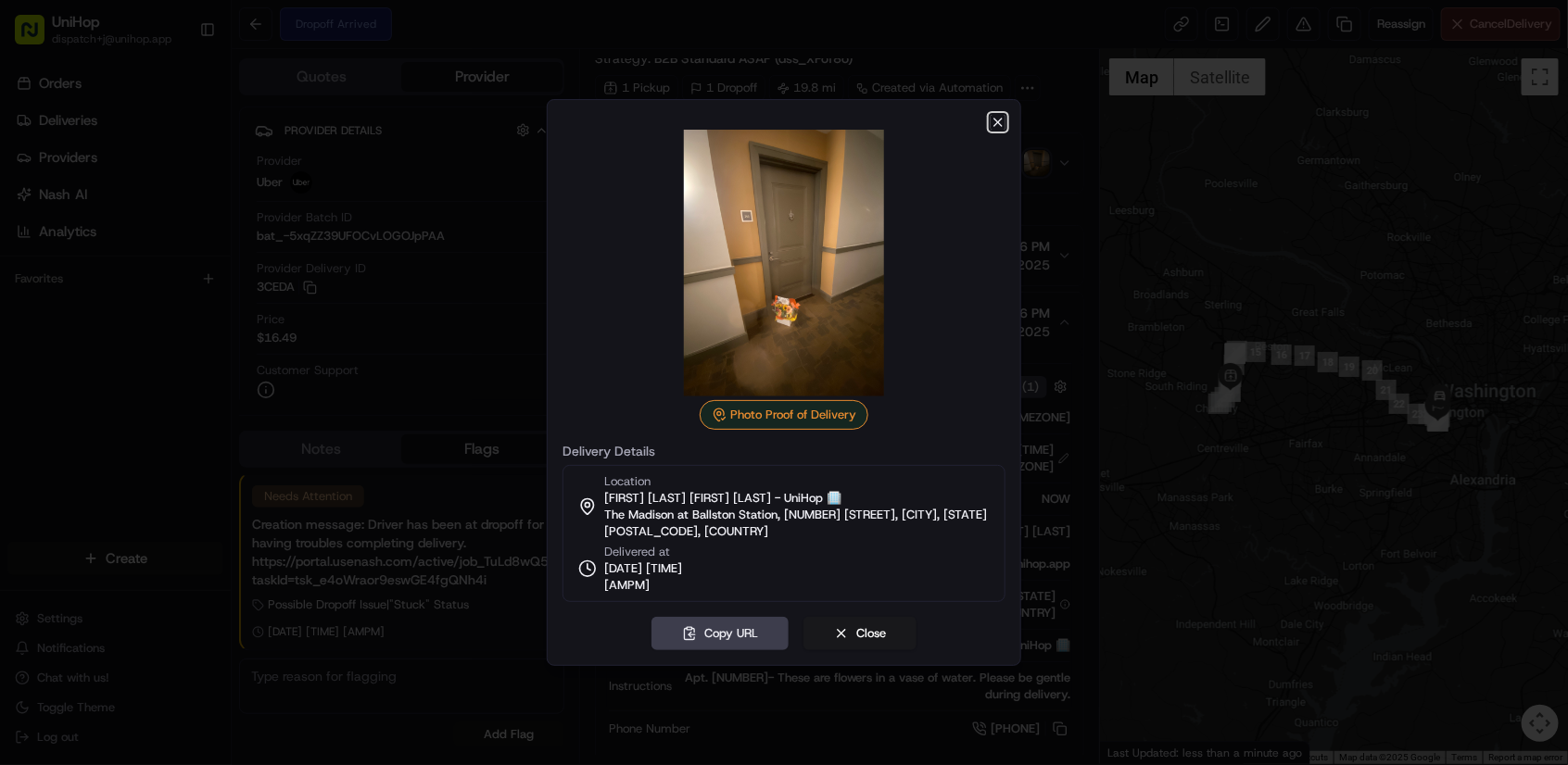 click 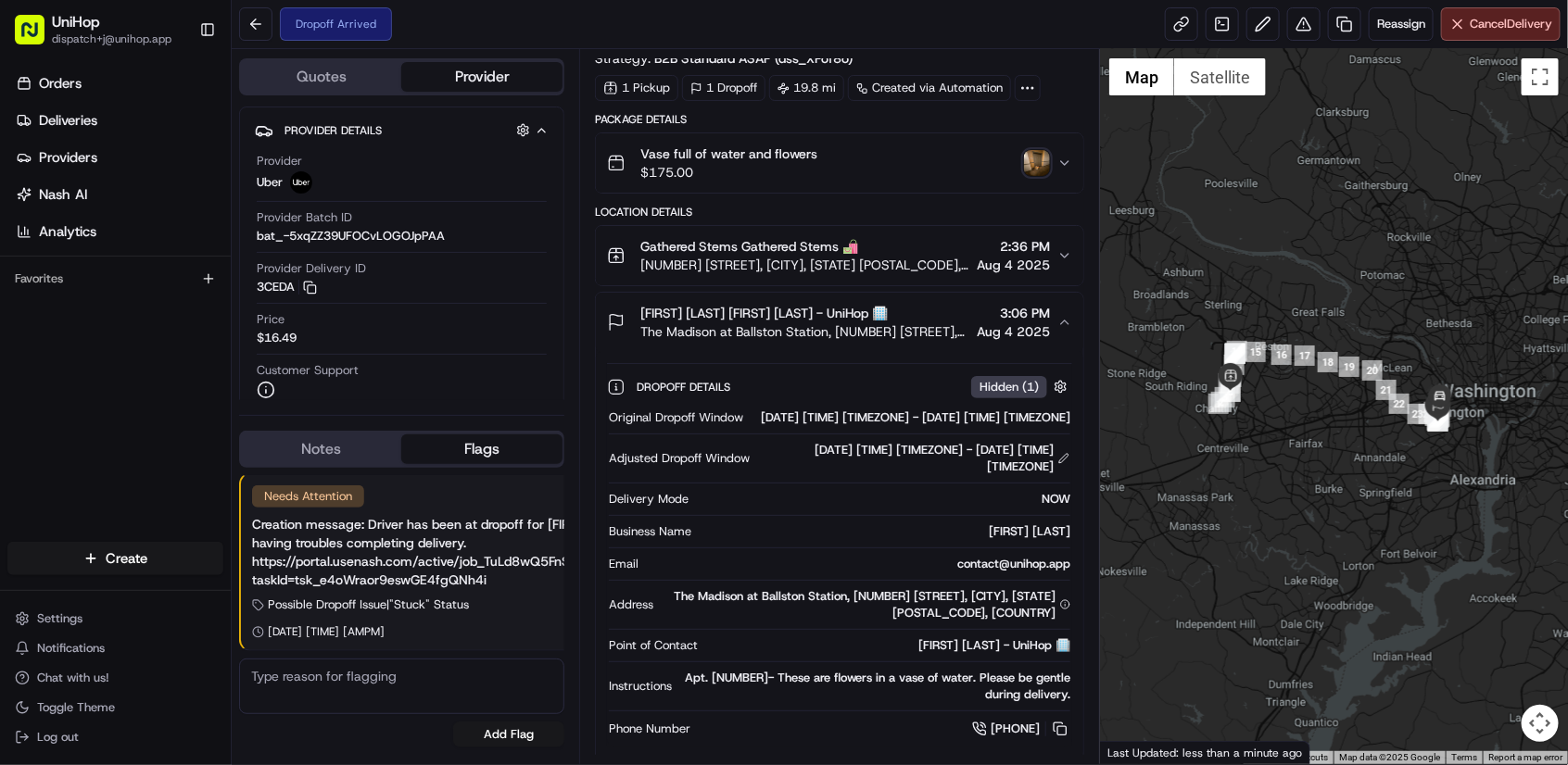click on "Vase full of water and flowers $ 175.00" at bounding box center [832, 163] 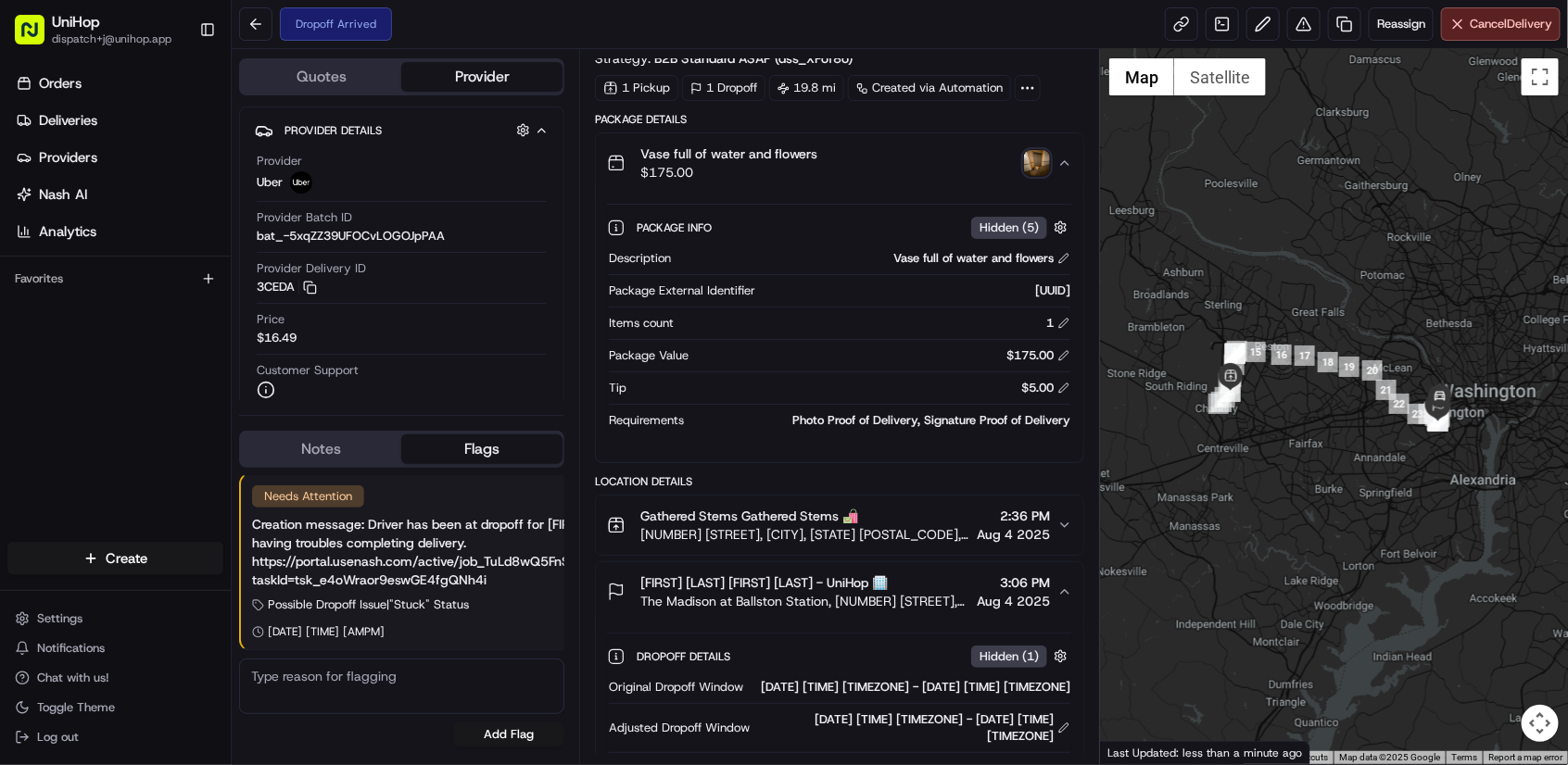 click on "Vase full of water and flowers $ 175.00" at bounding box center [832, 163] 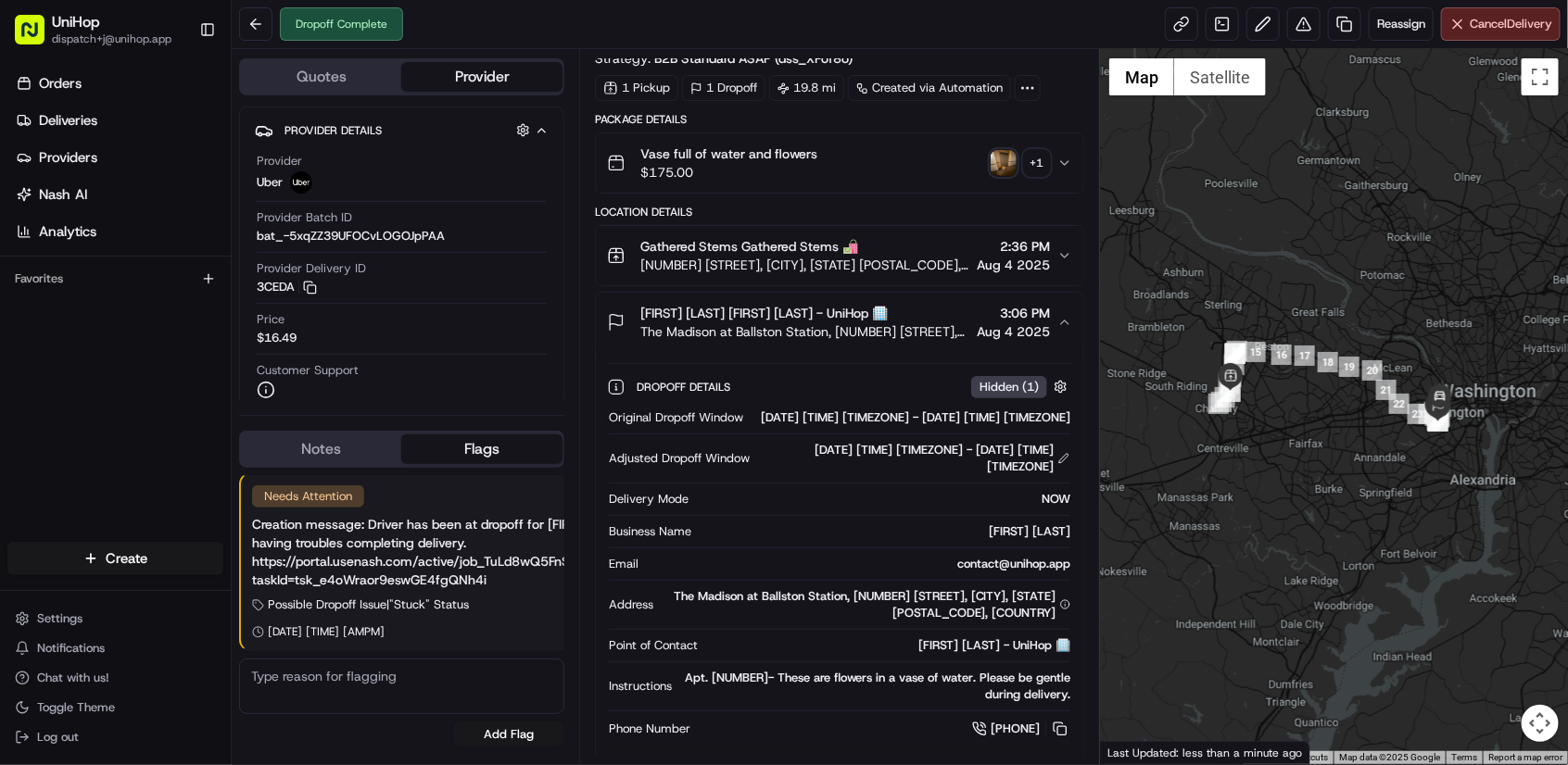 click on "+ 1" at bounding box center (1037, 163) 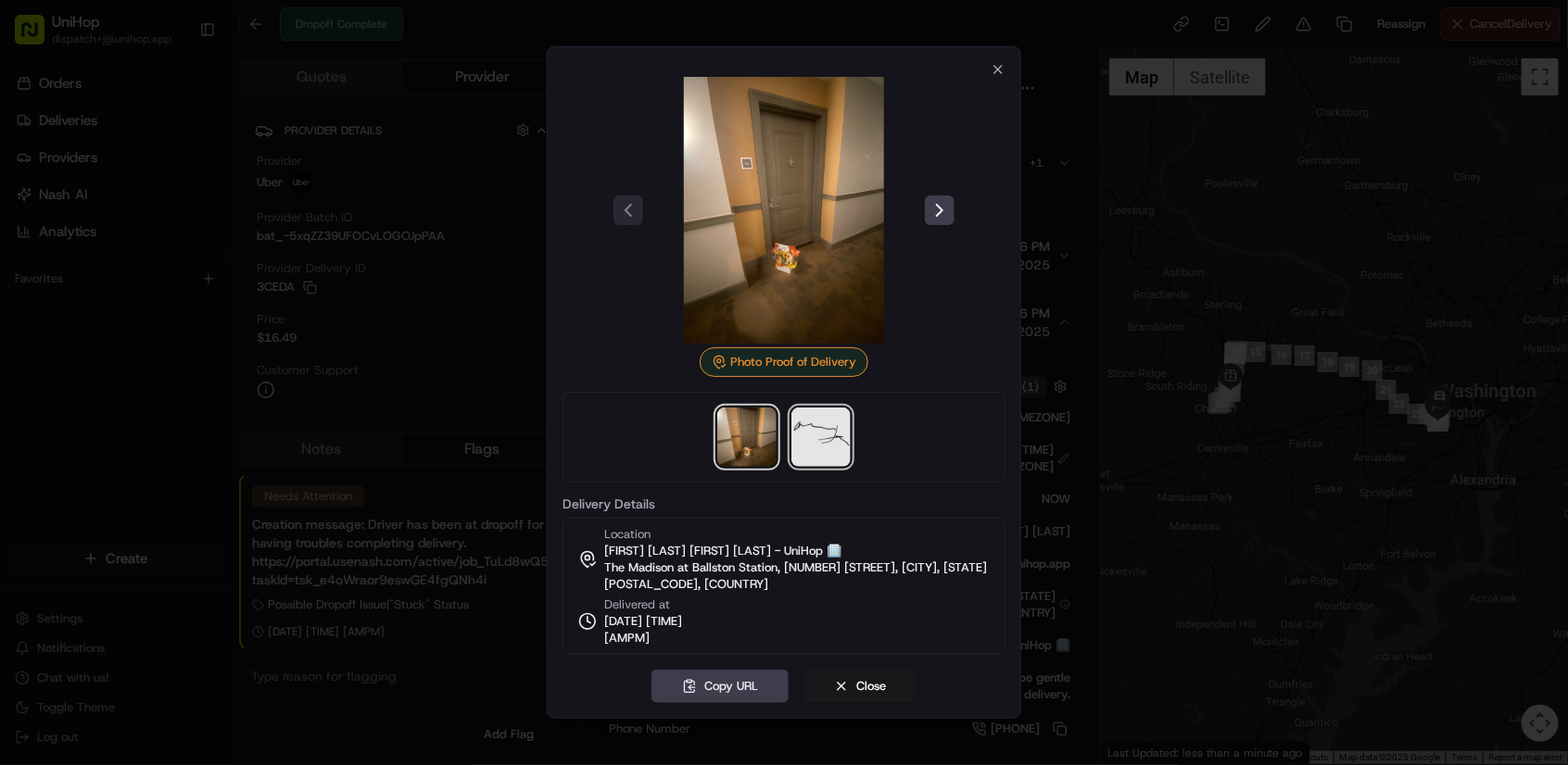 click at bounding box center [821, 437] 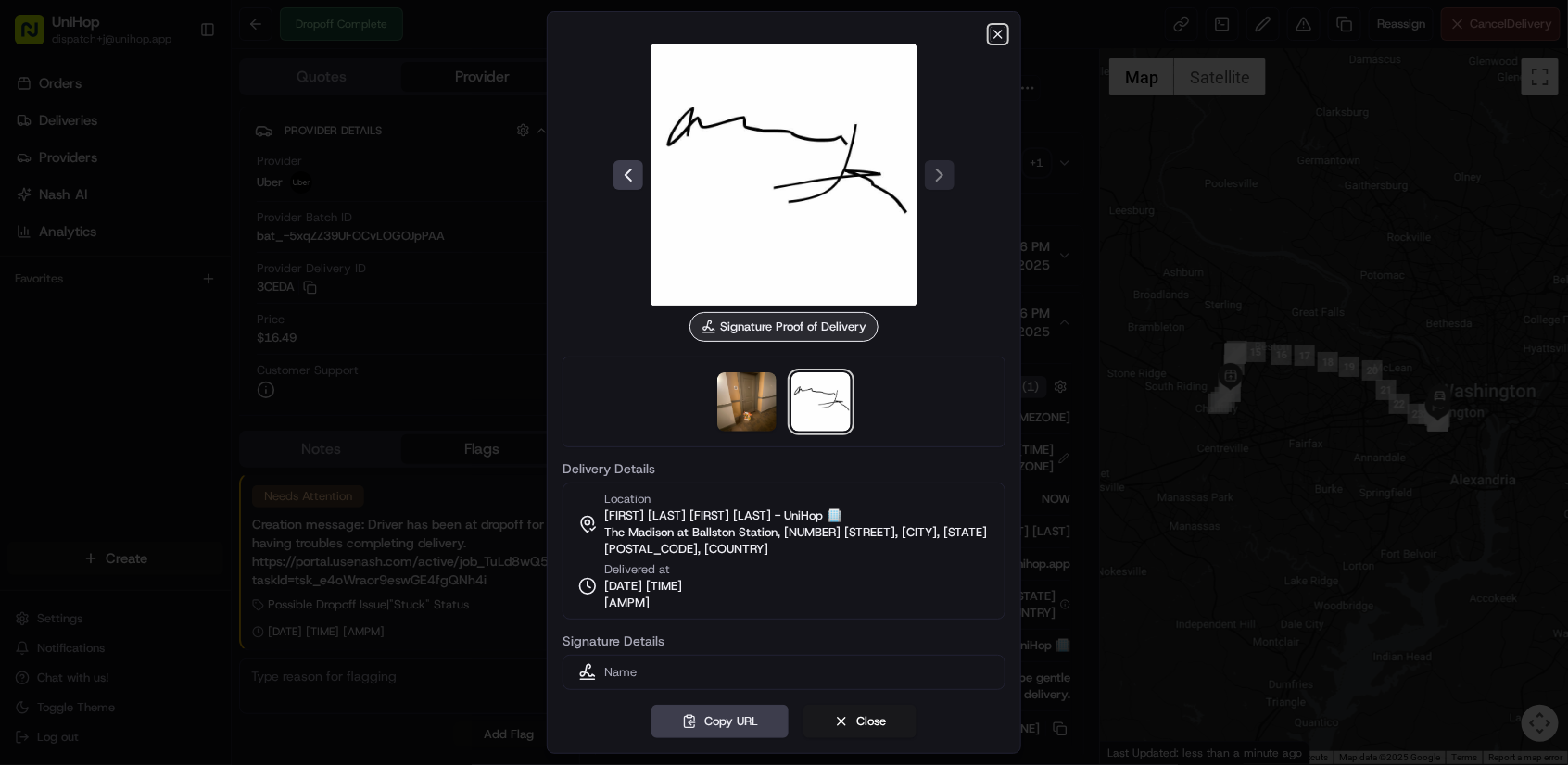 click 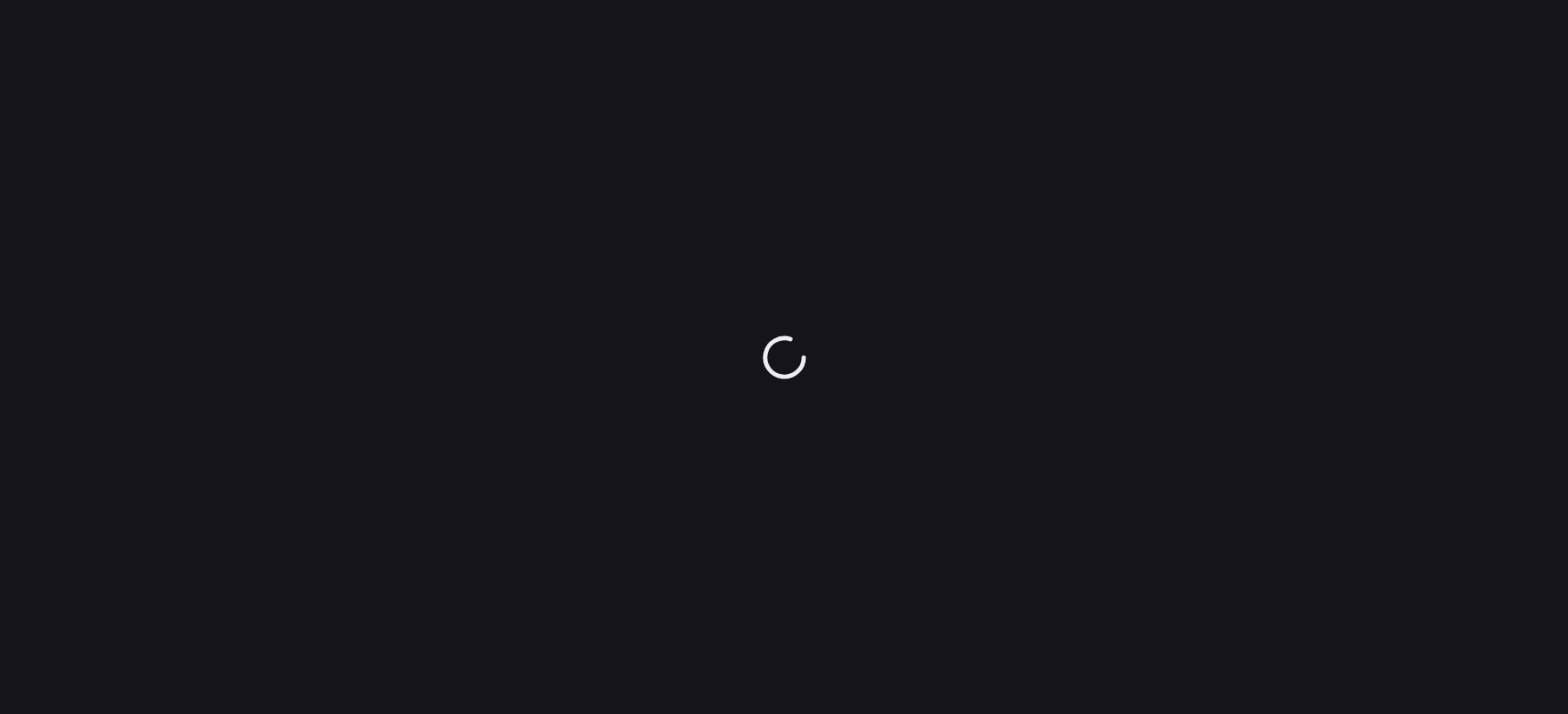 scroll, scrollTop: 0, scrollLeft: 0, axis: both 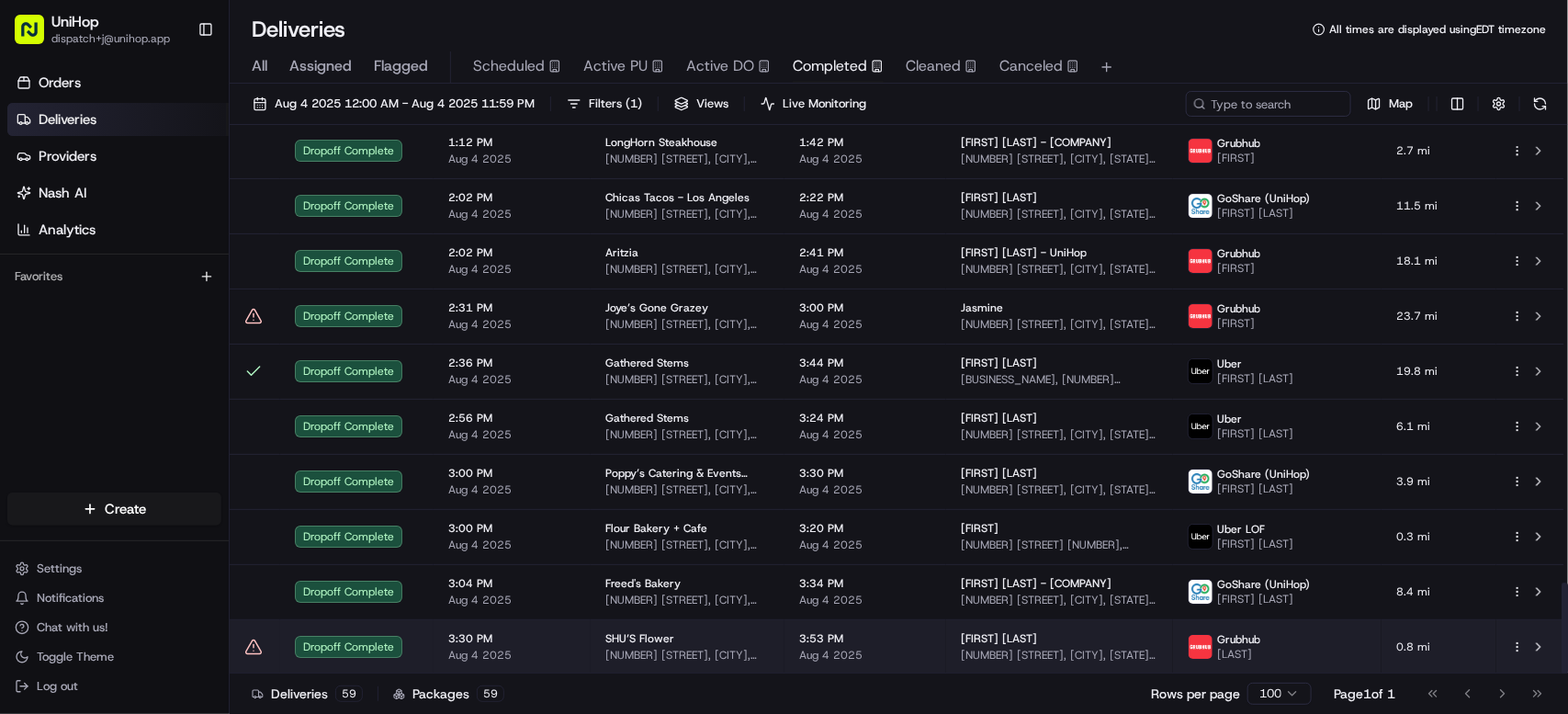 click on "SHU’S Flower" at bounding box center [639, 639] 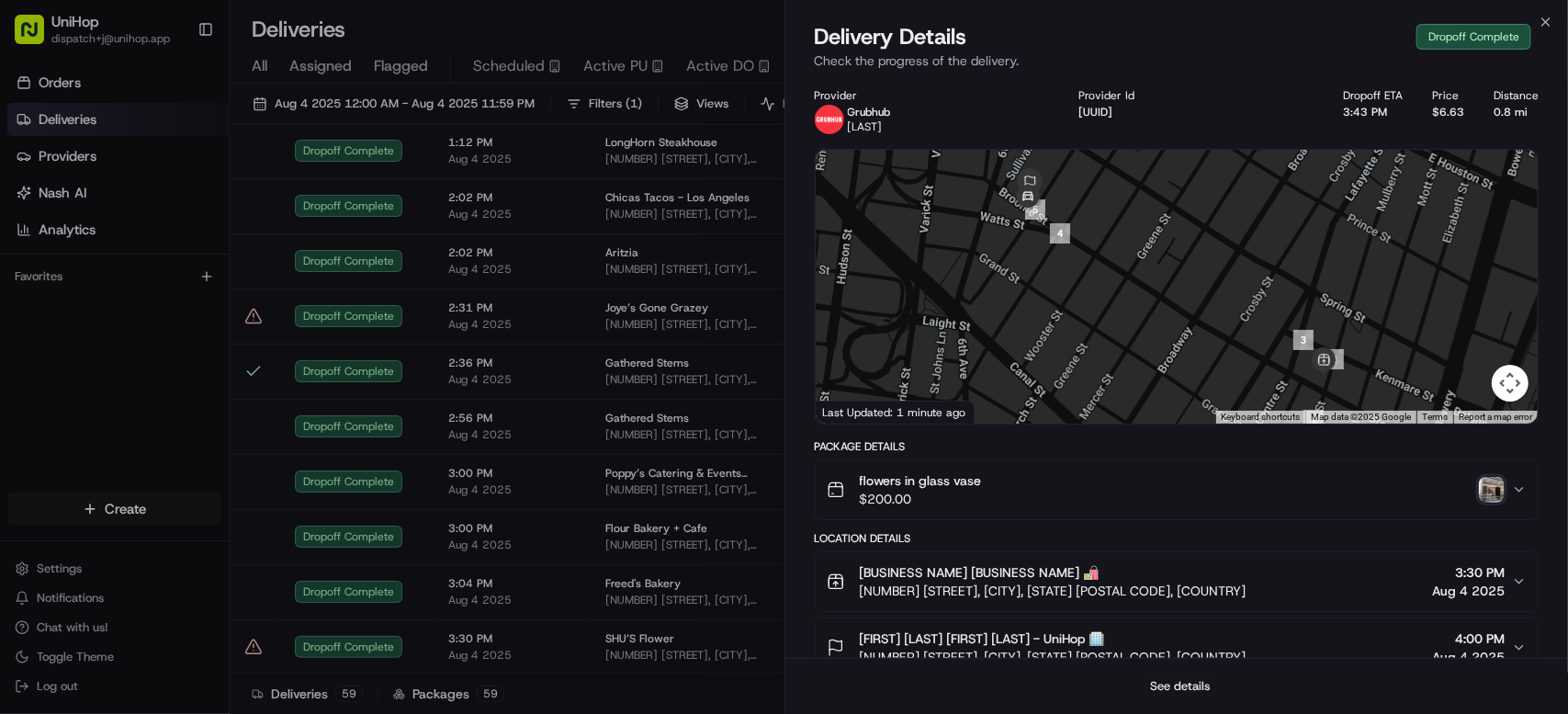 click on "See details" at bounding box center [1179, 686] 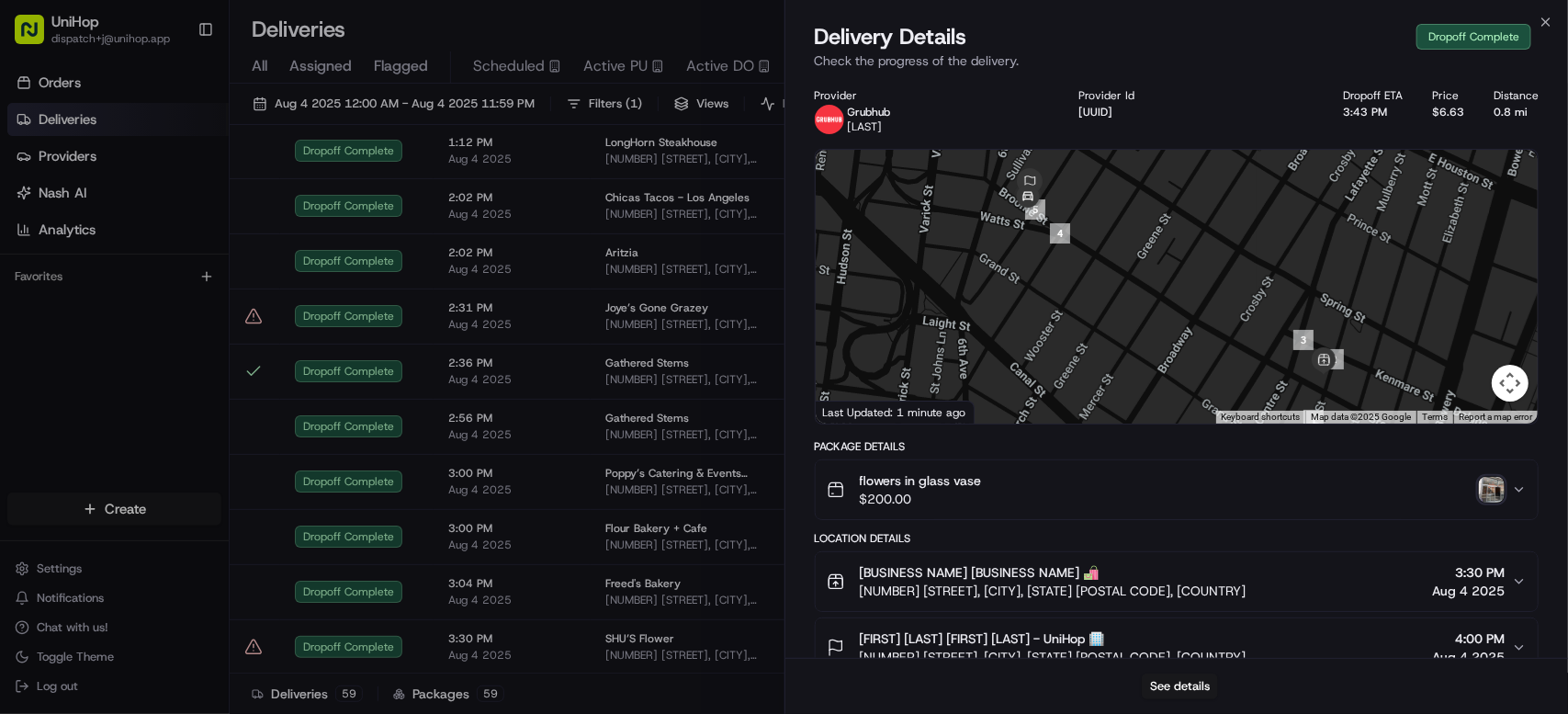 click on "Aug 4 2025 12:00 AM - Aug 4 2025 11:59 PM Filters ( 1 ) Views Live Monitoring Map Flag Status Adjusted Pickup Time Pickup Location Adjusted Dropoff Time Dropoff Location Provider Driving Distance Action Dropoff Complete 12:06 AM Aug 4 2025 Dutch Bros 267 E 12300 S, Draper, UT 84020, USA 12:36 AM Aug 4 2025 Catalina - UniHop 11176 Shilling Ave, South Jordan, UT 84095, USA Uber Robert C. 3.9 mi Dropoff Complete 5:00 AM Aug 4 2025 InGrano Bistro Bakery 302 Harry S. Truman Pkwy Ste H, Annapolis, MD 21401, USA 6:10 AM Aug 4 2025 Ceremony Coffee - UniHop 2329 Forest Dr, Annapolis, MD 21401, USA GoShare (UniHop) Osa E. 0.8 mi Dropoff Complete 5:30 AM Aug 4 2025 InGrano Bistro Bakery 302 Harry S. Truman Pkwy Ste H, Annapolis, MD 21401, USA 6:30 AM Aug 4 2025 Ceremony Coffee - UniHop 7475 Wisconsin Ave, Bethesda, MD 20814, USA GoShare (UniHop) Alana G. 35.7 mi Dropoff Complete 7:52 AM Aug 4 2025 Flour Bakery 40 Erie St, Cambridge, MA 02139, USA 8:30 AM Aug 4 2025 Victoria Kramarenko Uber Marie C. 4 mi Dropoff Complete" at bounding box center [898, 401] 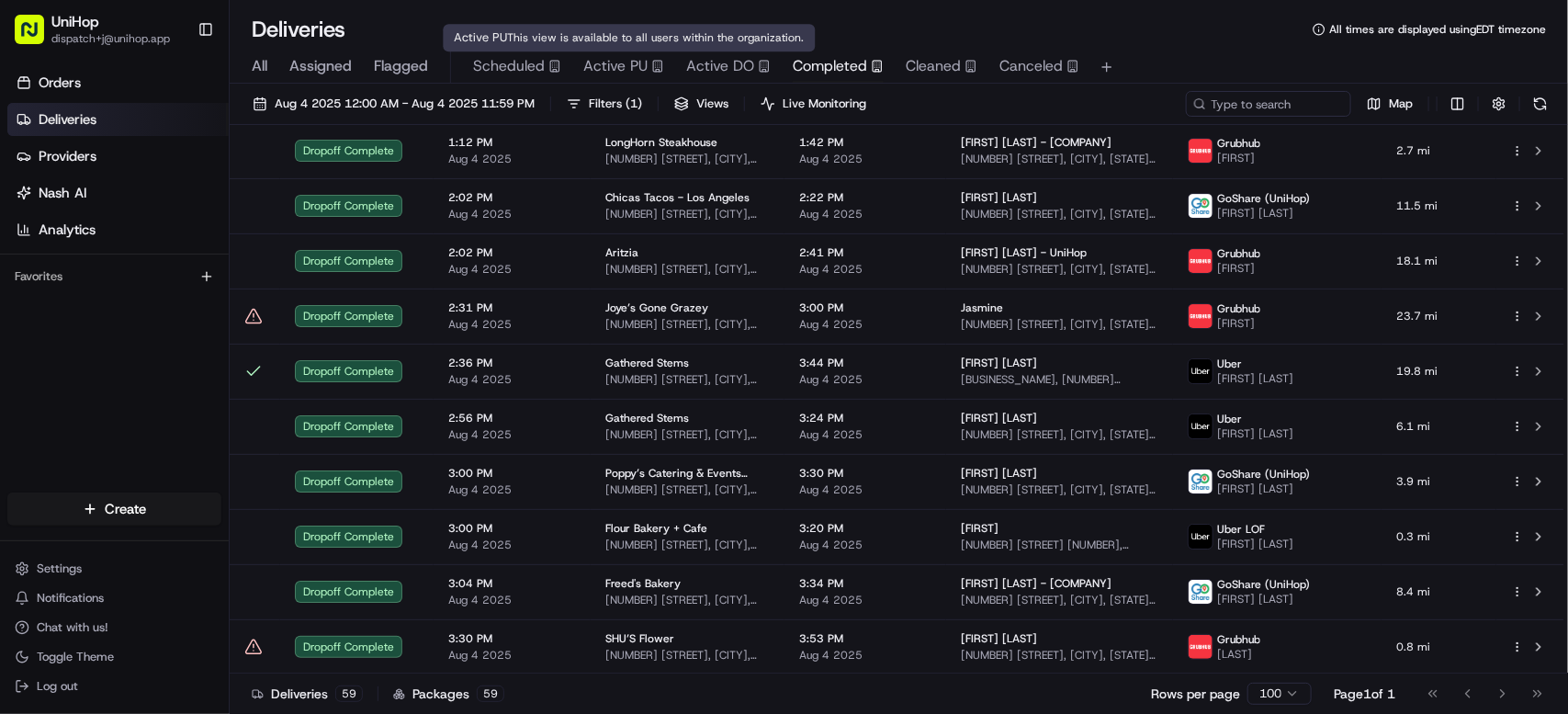 click on "Active PU" at bounding box center [615, 66] 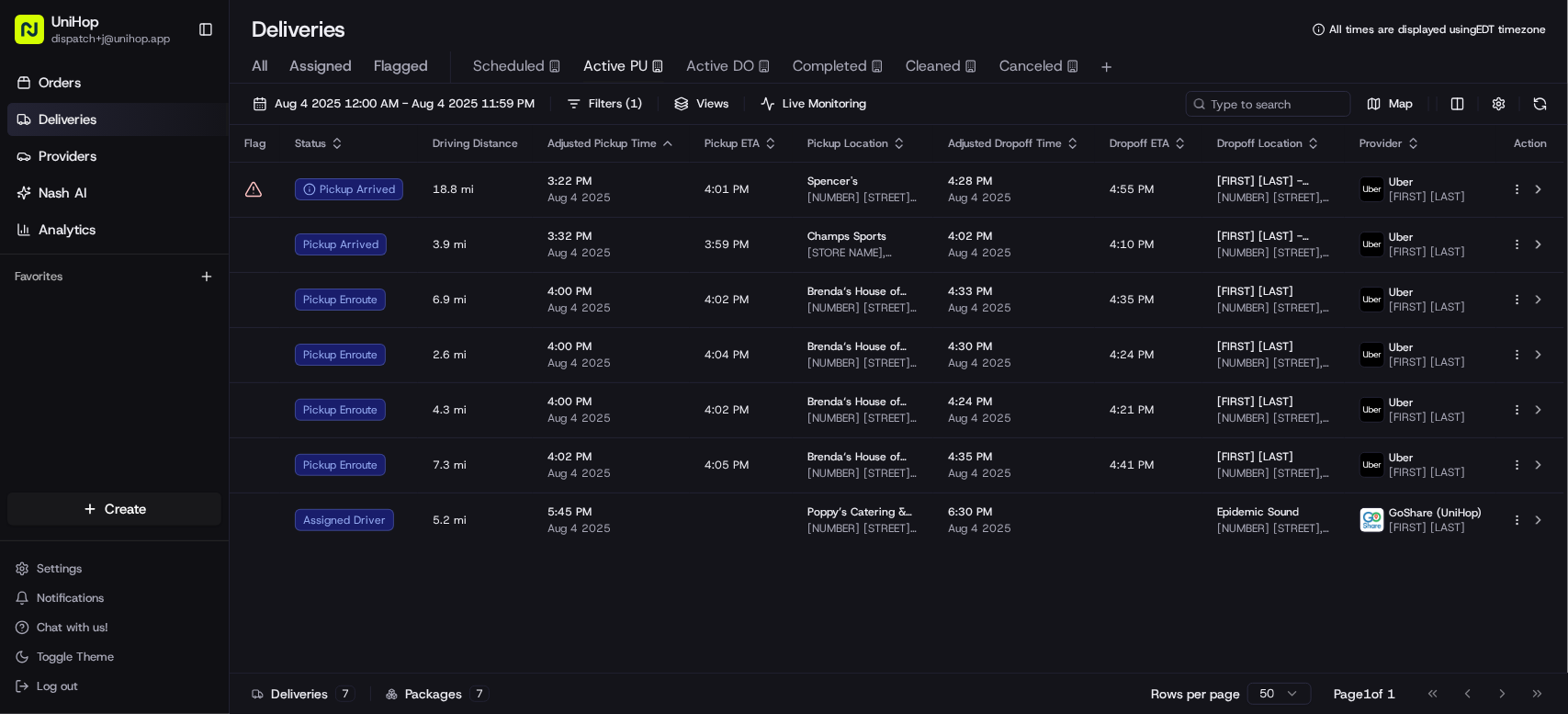 click on "Flag Status Driving Distance Adjusted Pickup Time Pickup ETA Pickup Location Adjusted Dropoff Time Dropoff ETA Dropoff Location Provider Action Pickup Arrived 18.8 mi 3:22 PM Aug 4 2025 4:01 PM Spencer's 75 Middlesex Turnpike #2065, Burlington, MA 01803, USA 4:28 PM Aug 4 2025 4:55 PM Tyger gibson - UniHop 18 Columbia St, Swampscott, MA 01907, United States Uber SOBEIDA M. Pickup Arrived 3.9 mi 3:32 PM Aug 4 2025 3:59 PM Champs Sports Galleria at Tyler, 2001 Tyler St, Riverside, CA 92503, USA 4:02 PM Aug 4 2025 4:10 PM Yury Moreno - UniHop 9405 Randolph St, Riverside, CA 92503, USA Uber MENKA K. Pickup Enroute 6.9 mi 4:00 PM Aug 4 2025 4:02 PM Brenda‘s House of Flowers 200 Chambers St, Woodstock, GA 30188, USA 4:33 PM Aug 4 2025 4:35 PM Cassidy Packey 3593 Edenbourgh Ct, Marietta, GA 30066, USA Uber ERDINC A. Pickup Enroute 2.6 mi 4:00 PM Aug 4 2025 4:04 PM Brenda‘s House of Flowers 200 Chambers St, Woodstock, GA 30188, USA 4:30 PM Aug 4 2025 4:24 PM Janet Dominquez Uber Brian V. Pickup Enroute 4.3 mi" at bounding box center [897, 399] 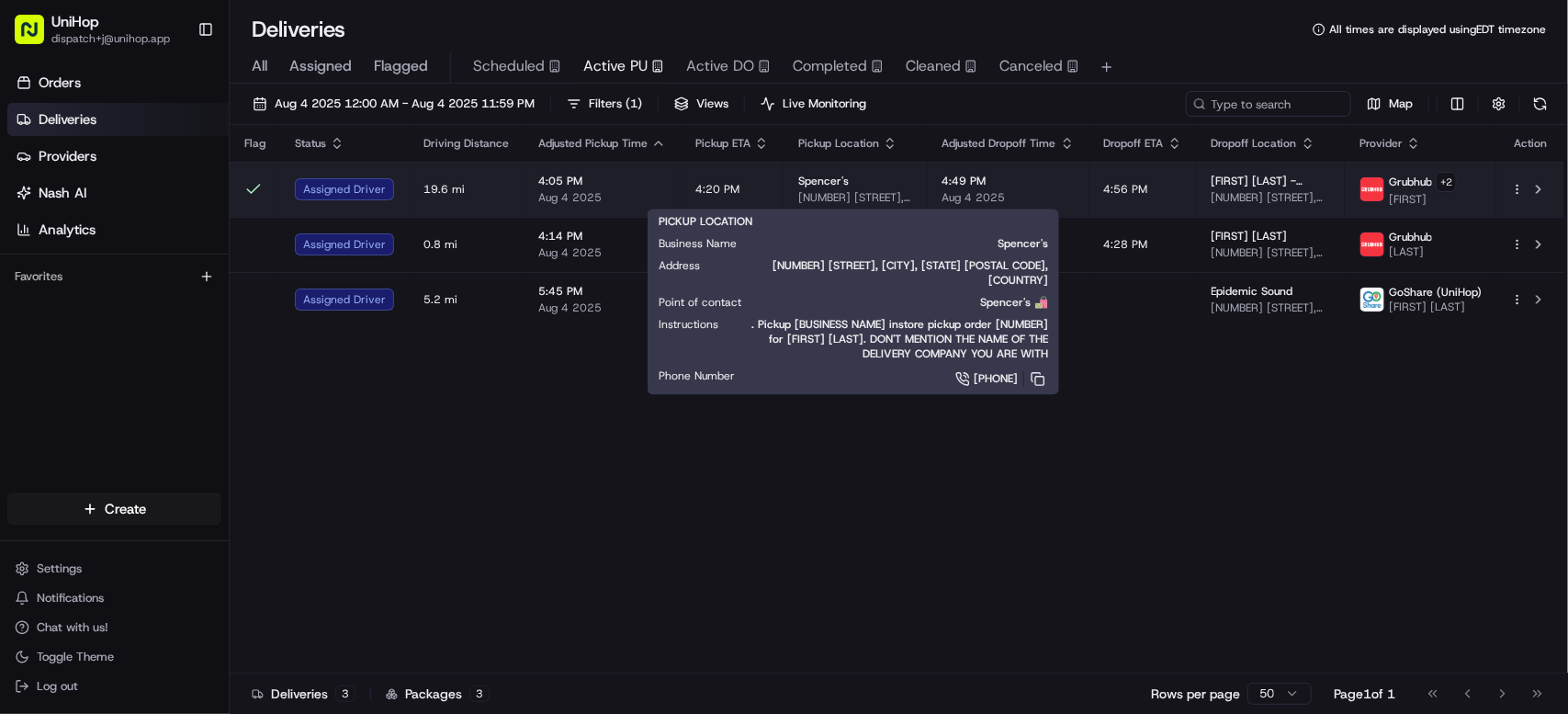 click on "[NUMBER] [STREET], [CITY], [STATE] [POSTAL_CODE], [COUNTRY]" at bounding box center [855, 198] 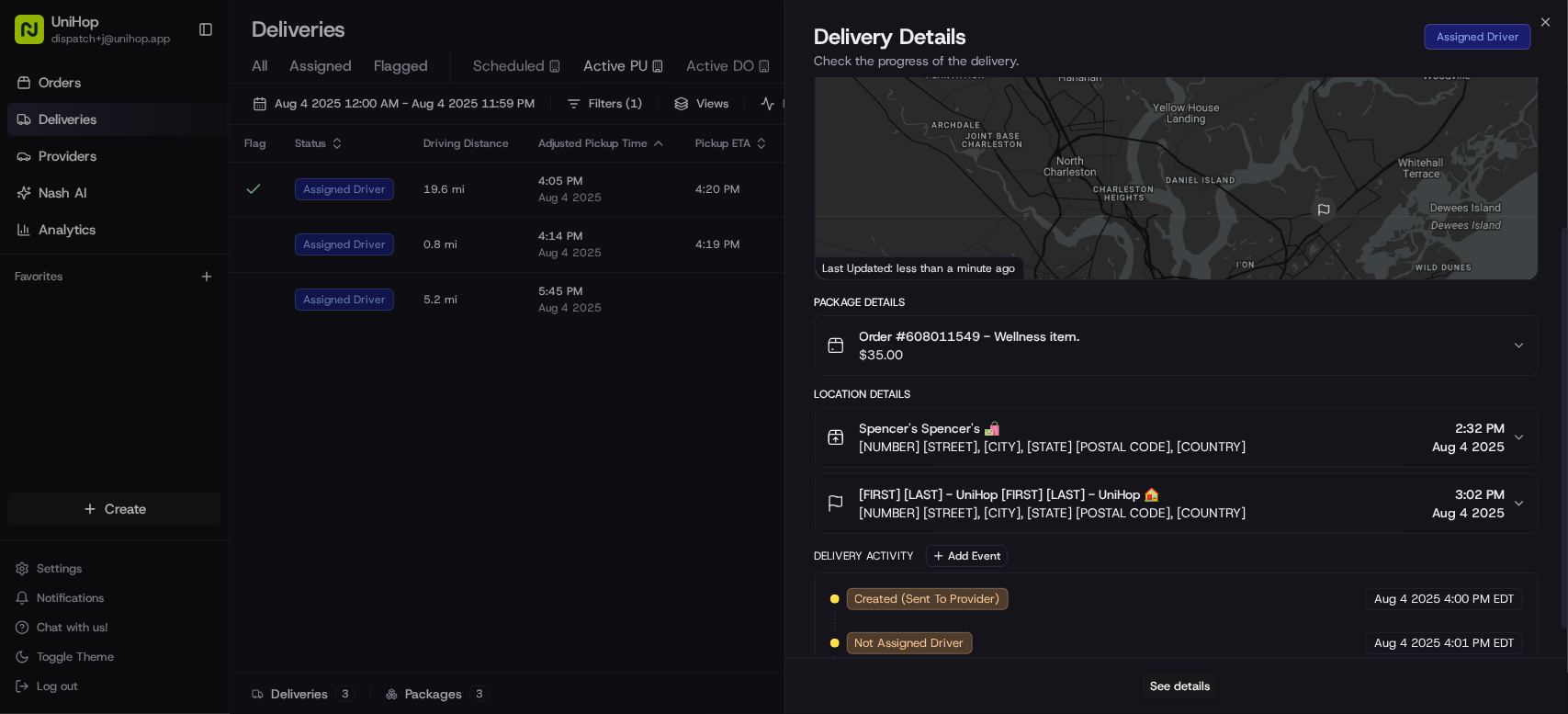 scroll, scrollTop: 226, scrollLeft: 0, axis: vertical 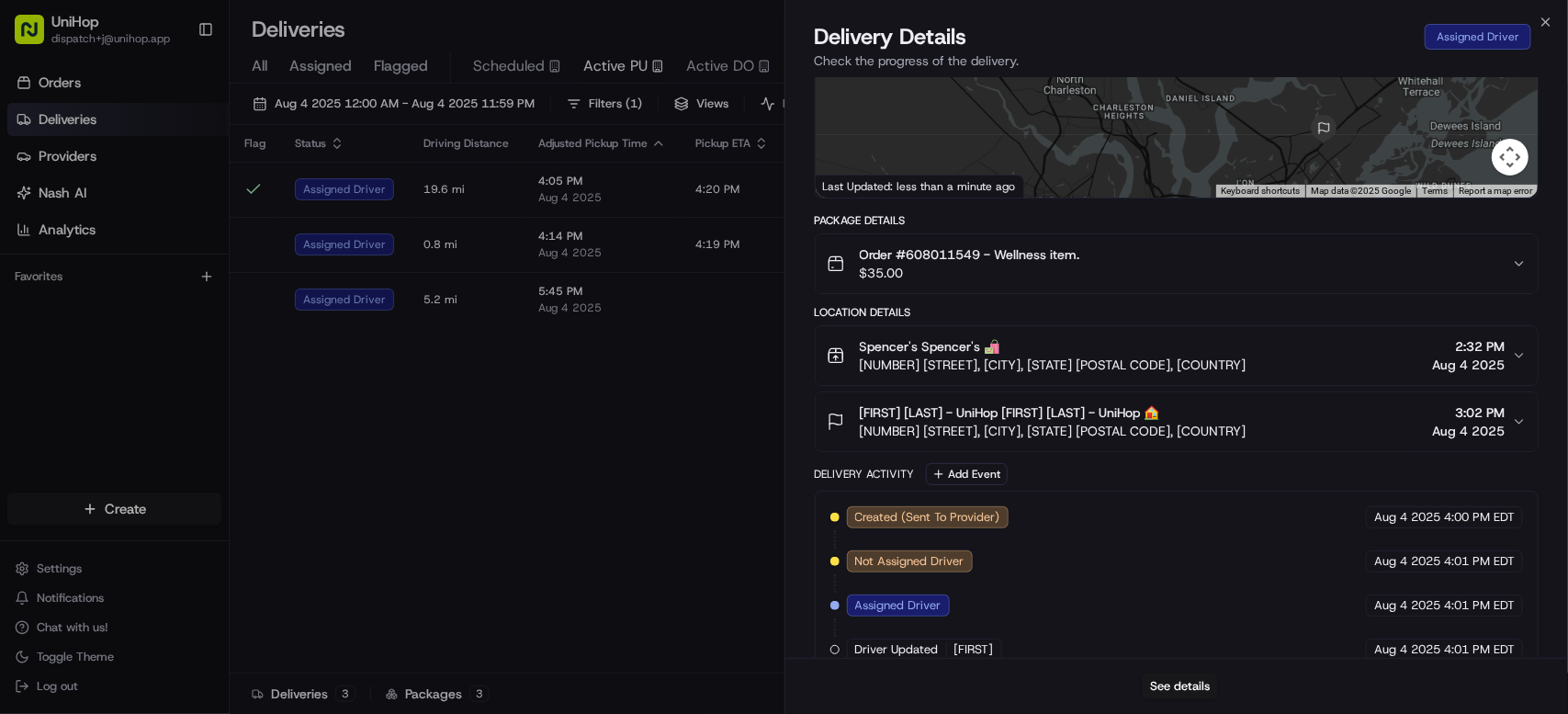 click on "Spencer's Spencer's 🛍️" at bounding box center [1053, 346] 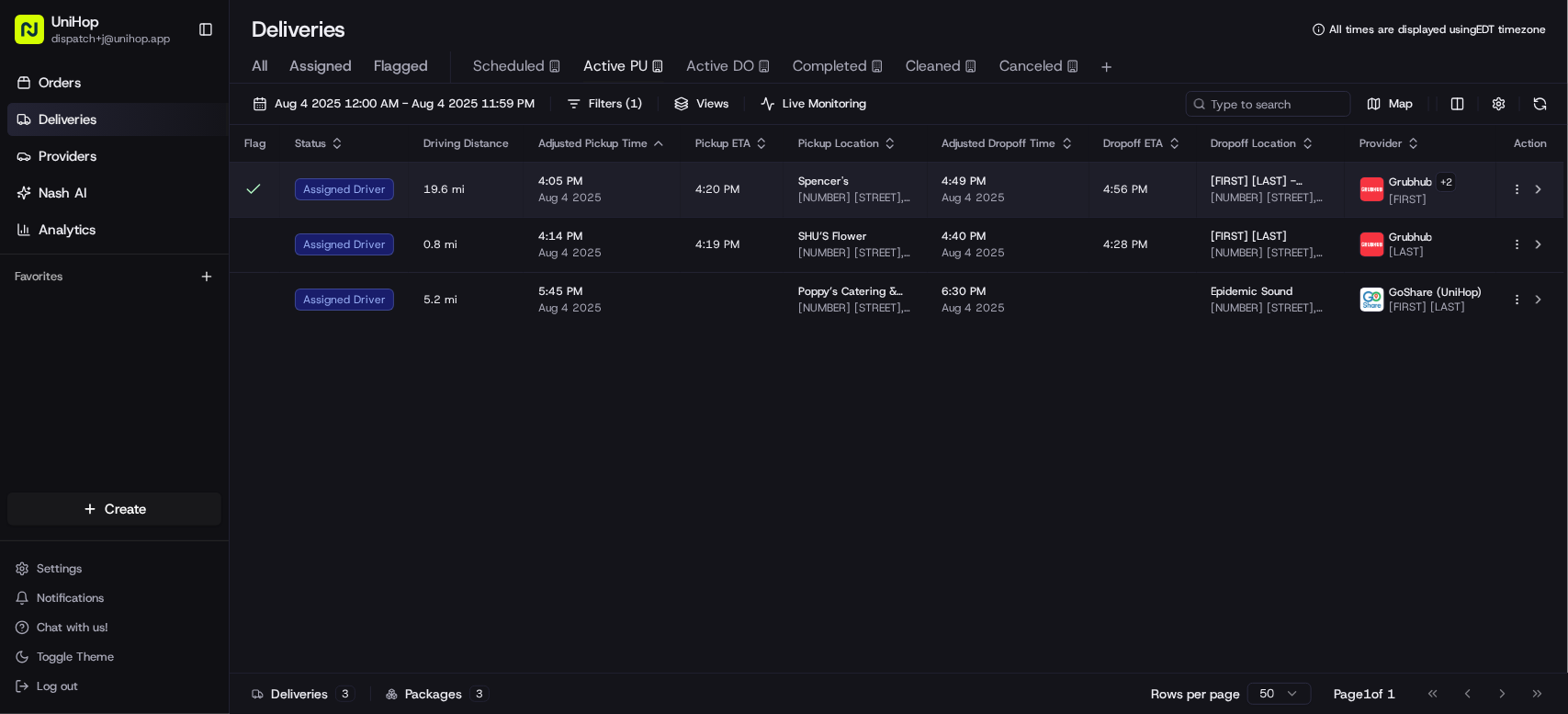 click on "4:20 PM" at bounding box center [717, 189] 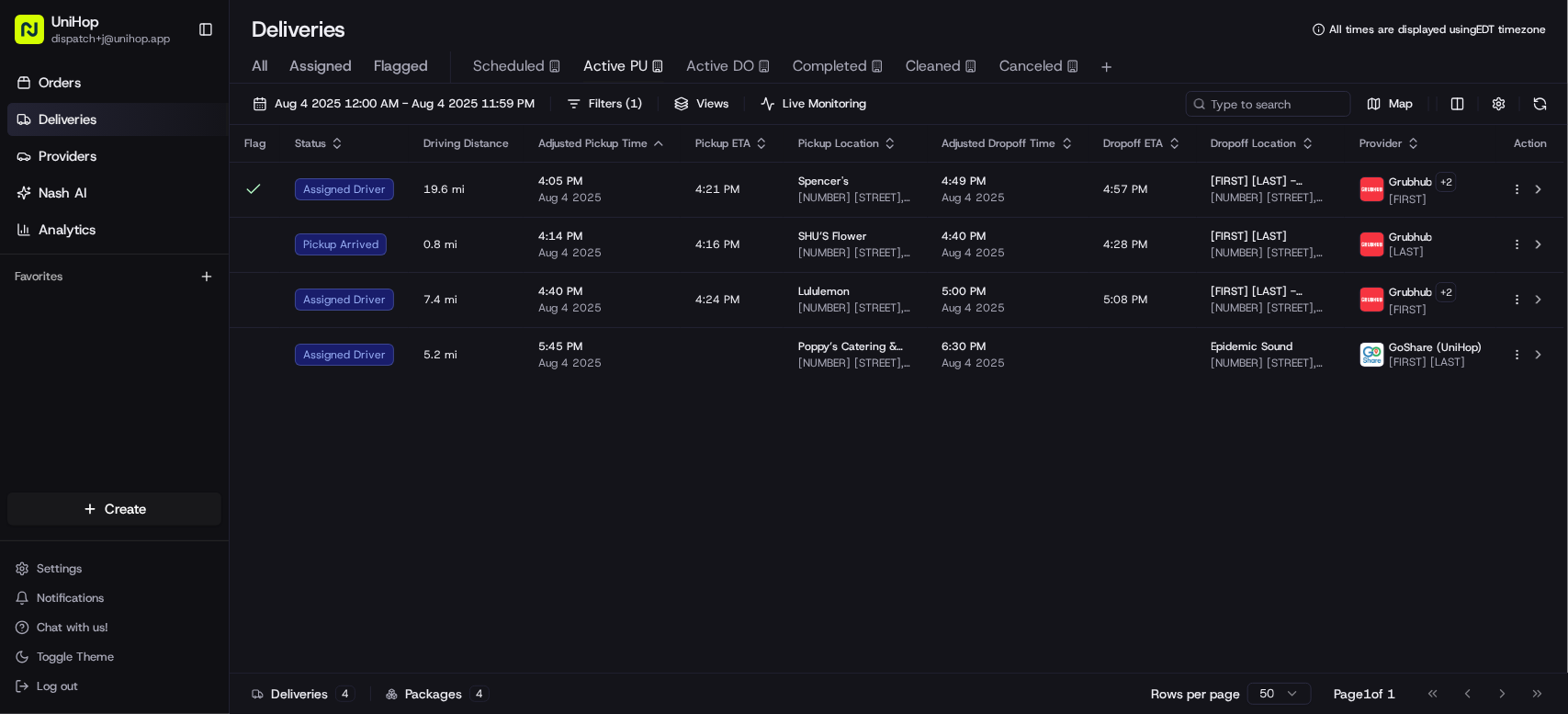 click on "Flag Status Driving Distance Adjusted Pickup Time Pickup ETA Pickup Location Adjusted Dropoff Time Dropoff ETA Dropoff Location Provider Action Assigned Driver 19.6 mi 4:05 PM Aug 4 2025 4:21 PM Spencer's 2150 Northwoods Blvd, North Charleston, SC 29406, USA 4:49 PM Aug 4 2025 4:57 PM Gabriel W. - UniHop 1104 Stockade Ln, Mt Pleasant, SC 29466, USA Grubhub + 2 mariah Pickup Arrived 0.8 mi 4:14 PM Aug 4 2025 4:16 PM SHU’S Flower 179 Mulberry St, New York, NY 10012, USA 4:40 PM Aug 4 2025 4:28 PM Brandi Howe 299 Broadway, New York, NY 10007, USA Grubhub Mohamadi Assigned Driver 7.4 mi 4:40 PM Aug 4 2025 4:24 PM Lululemon 660 Stanford Shopping Center #186A, Palo Alto, CA 94304, USA 5:00 PM Aug 4 2025 5:08 PM alisa santiesteban - UniHop 1625 N Shoreline Blvd, Mountain View, CA 94043, USA Grubhub + 2 Jose Assigned Driver 5.2 mi 5:45 PM Aug 4 2025 Poppy’s Catering & Events (Columbia) 189 Columbia St, Brooklyn, NY 11231, USA 6:30 PM Aug 4 2025 Epidemic Sound 35 Kent Ave, Brooklyn, NY 11249, USA GoShare (UniHop)" at bounding box center [897, 399] 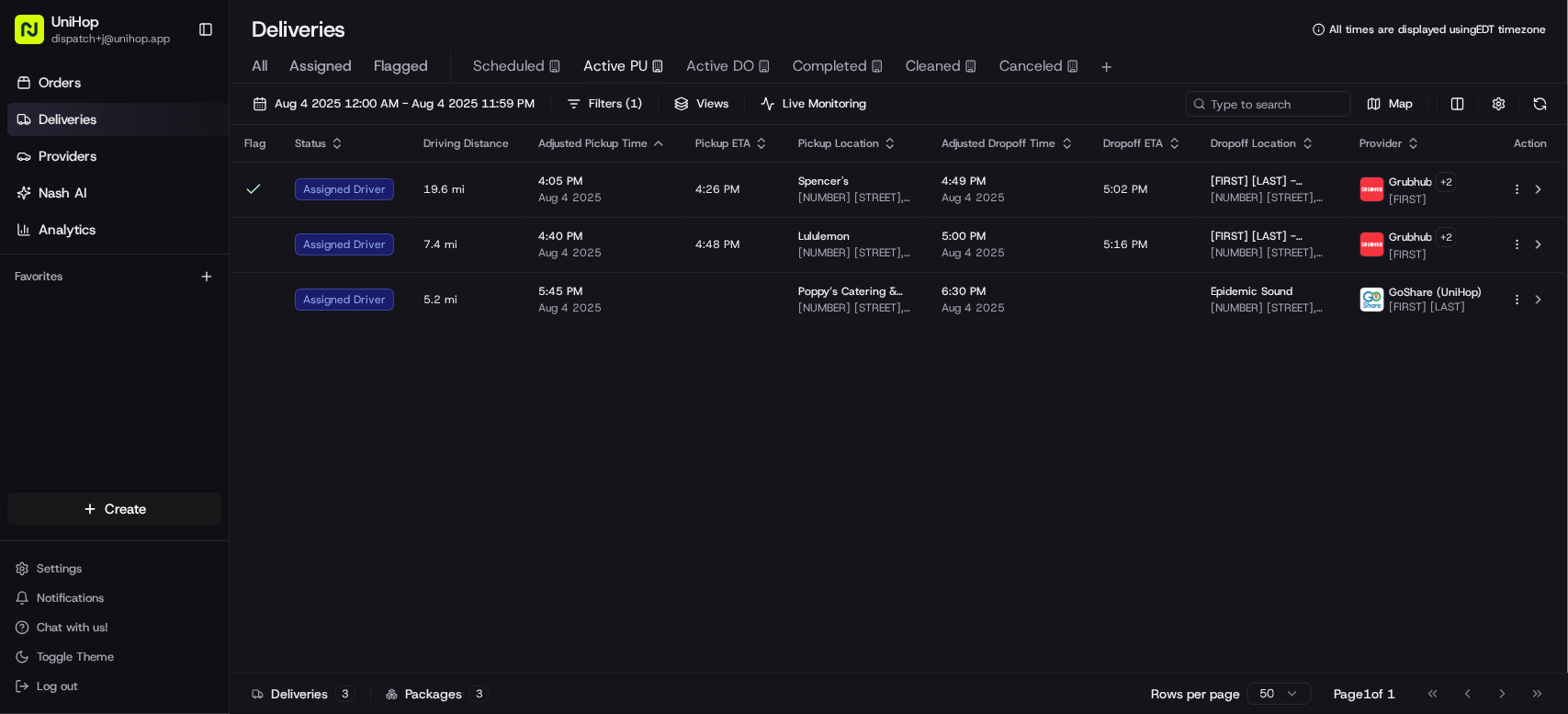 click on "Flag Status Driving Distance Adjusted Pickup Time Pickup ETA Pickup Location Adjusted Dropoff Time Dropoff ETA Dropoff Location Provider Action Assigned Driver 19.6 mi 4:05 PM Aug 4 2025 4:26 PM Spencer's 2150 Northwoods Blvd, North Charleston, SC 29406, USA 4:49 PM Aug 4 2025 5:02 PM Gabriel W. - UniHop 1104 Stockade Ln, Mt Pleasant, SC 29466, USA Grubhub + 2 mariah Assigned Driver 7.4 mi 4:40 PM Aug 4 2025 4:48 PM Lululemon 660 Stanford Shopping Center #186A, Palo Alto, CA 94304, USA 5:00 PM Aug 4 2025 5:16 PM alisa santiesteban - UniHop 1625 N Shoreline Blvd, Mountain View, CA 94043, USA Grubhub + 2 Jose Assigned Driver 5.2 mi 5:45 PM Aug 4 2025 Poppy’s Catering & Events (Columbia) 189 Columbia St, Brooklyn, NY 11231, USA 6:30 PM Aug 4 2025 Epidemic Sound 35 Kent Ave, Brooklyn, NY 11249, USA GoShare (UniHop) Marjorie S." at bounding box center [897, 399] 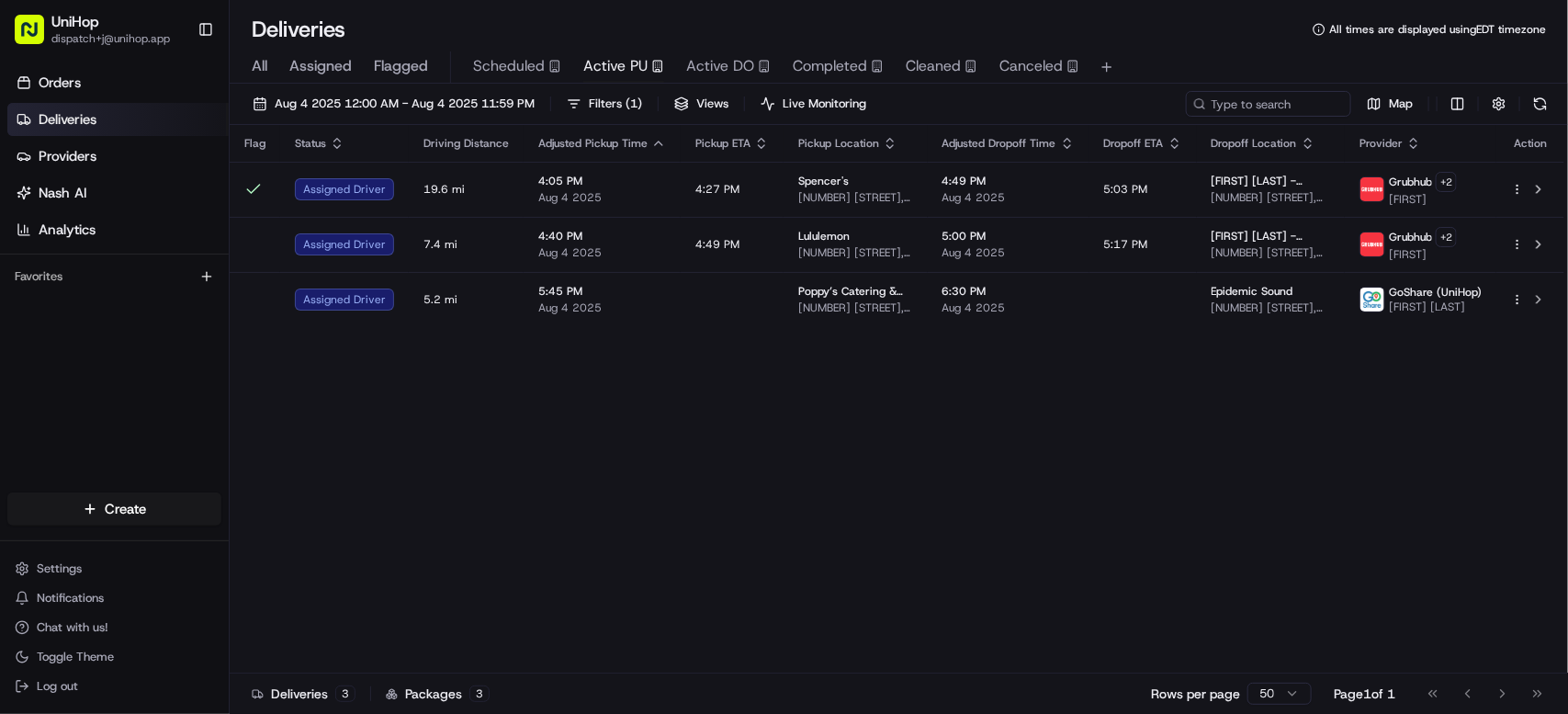 click on "Flag Status Driving Distance Adjusted Pickup Time Pickup ETA Pickup Location Adjusted Dropoff Time Dropoff ETA Dropoff Location Provider Action Assigned Driver 19.6 mi 4:05 PM Aug 4 2025 4:27 PM Spencer's 2150 Northwoods Blvd, North Charleston, SC 29406, USA 4:49 PM Aug 4 2025 5:03 PM Gabriel W. - UniHop 1104 Stockade Ln, Mt Pleasant, SC 29466, USA Grubhub + 2 mariah Assigned Driver 7.4 mi 4:40 PM Aug 4 2025 4:49 PM Lululemon 660 Stanford Shopping Center #186A, Palo Alto, CA 94304, USA 5:00 PM Aug 4 2025 5:17 PM alisa santiesteban - UniHop 1625 N Shoreline Blvd, Mountain View, CA 94043, USA Grubhub + 2 Jose Assigned Driver 5.2 mi 5:45 PM Aug 4 2025 Poppy’s Catering & Events (Columbia) 189 Columbia St, Brooklyn, NY 11231, USA 6:30 PM Aug 4 2025 Epidemic Sound 35 Kent Ave, Brooklyn, NY 11249, USA GoShare (UniHop) Marjorie S." at bounding box center [897, 399] 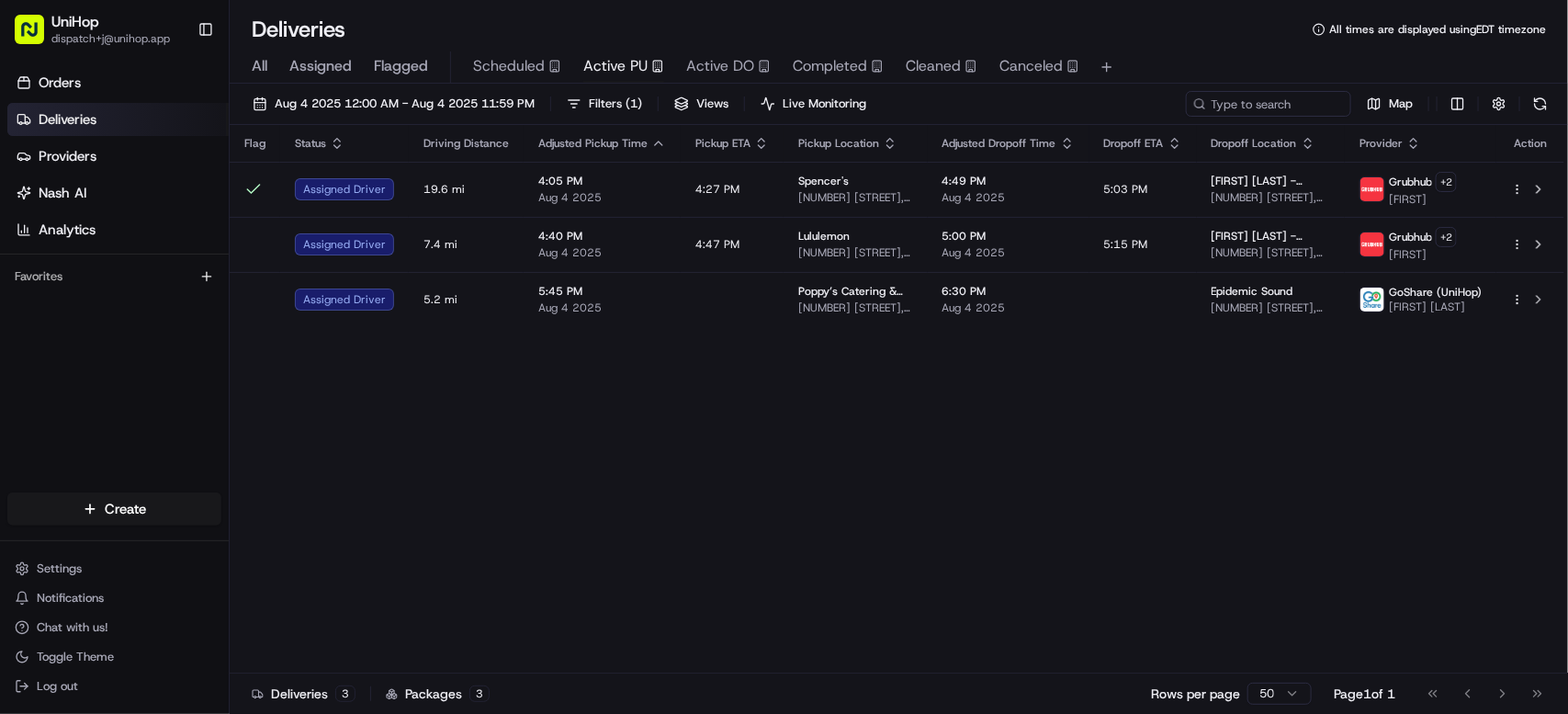 click on "Flag Status Driving Distance Adjusted Pickup Time Pickup ETA Pickup Location Adjusted Dropoff Time Dropoff ETA Dropoff Location Provider Action Assigned Driver 19.6 mi 4:05 PM Aug 4 2025 4:27 PM Spencer's 2150 Northwoods Blvd, North Charleston, SC 29406, USA 4:49 PM Aug 4 2025 5:03 PM Gabriel W. - UniHop 1104 Stockade Ln, Mt Pleasant, SC 29466, USA Grubhub + 2 mariah Assigned Driver 7.4 mi 4:40 PM Aug 4 2025 4:47 PM Lululemon 660 Stanford Shopping Center #186A, Palo Alto, CA 94304, USA 5:00 PM Aug 4 2025 5:15 PM alisa santiesteban - UniHop 1625 N Shoreline Blvd, Mountain View, CA 94043, USA Grubhub + 2 Jose Assigned Driver 5.2 mi 5:45 PM Aug 4 2025 Poppy’s Catering & Events (Columbia) 189 Columbia St, Brooklyn, NY 11231, USA 6:30 PM Aug 4 2025 Epidemic Sound 35 Kent Ave, Brooklyn, NY 11249, USA GoShare (UniHop) Marjorie S." at bounding box center [897, 399] 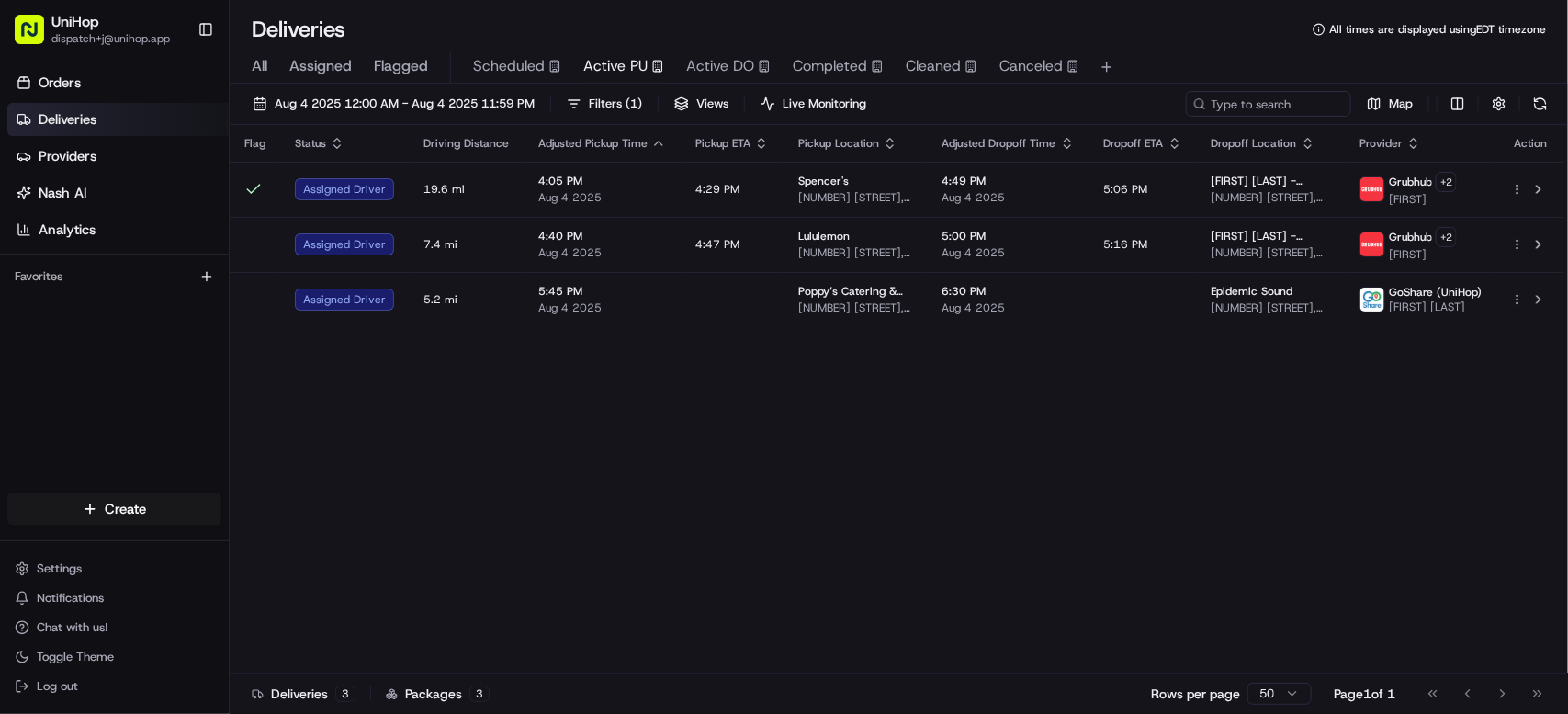 click on "Flag Status Driving Distance Adjusted Pickup Time Pickup ETA Pickup Location Adjusted Dropoff Time Dropoff ETA Dropoff Location Provider Action Assigned Driver 19.6 mi 4:05 PM Aug 4 2025 4:29 PM Spencer's 2150 Northwoods Blvd, North Charleston, SC 29406, USA 4:49 PM Aug 4 2025 5:06 PM Gabriel W. - UniHop 1104 Stockade Ln, Mt Pleasant, SC 29466, USA Grubhub + 2 mariah Assigned Driver 7.4 mi 4:40 PM Aug 4 2025 4:47 PM Lululemon 660 Stanford Shopping Center #186A, Palo Alto, CA 94304, USA 5:00 PM Aug 4 2025 5:16 PM alisa santiesteban - UniHop 1625 N Shoreline Blvd, Mountain View, CA 94043, USA Grubhub + 2 Jose Assigned Driver 5.2 mi 5:45 PM Aug 4 2025 Poppy’s Catering & Events (Columbia) 189 Columbia St, Brooklyn, NY 11231, USA 6:30 PM Aug 4 2025 Epidemic Sound 35 Kent Ave, Brooklyn, NY 11249, USA GoShare (UniHop) Marjorie S." at bounding box center [897, 399] 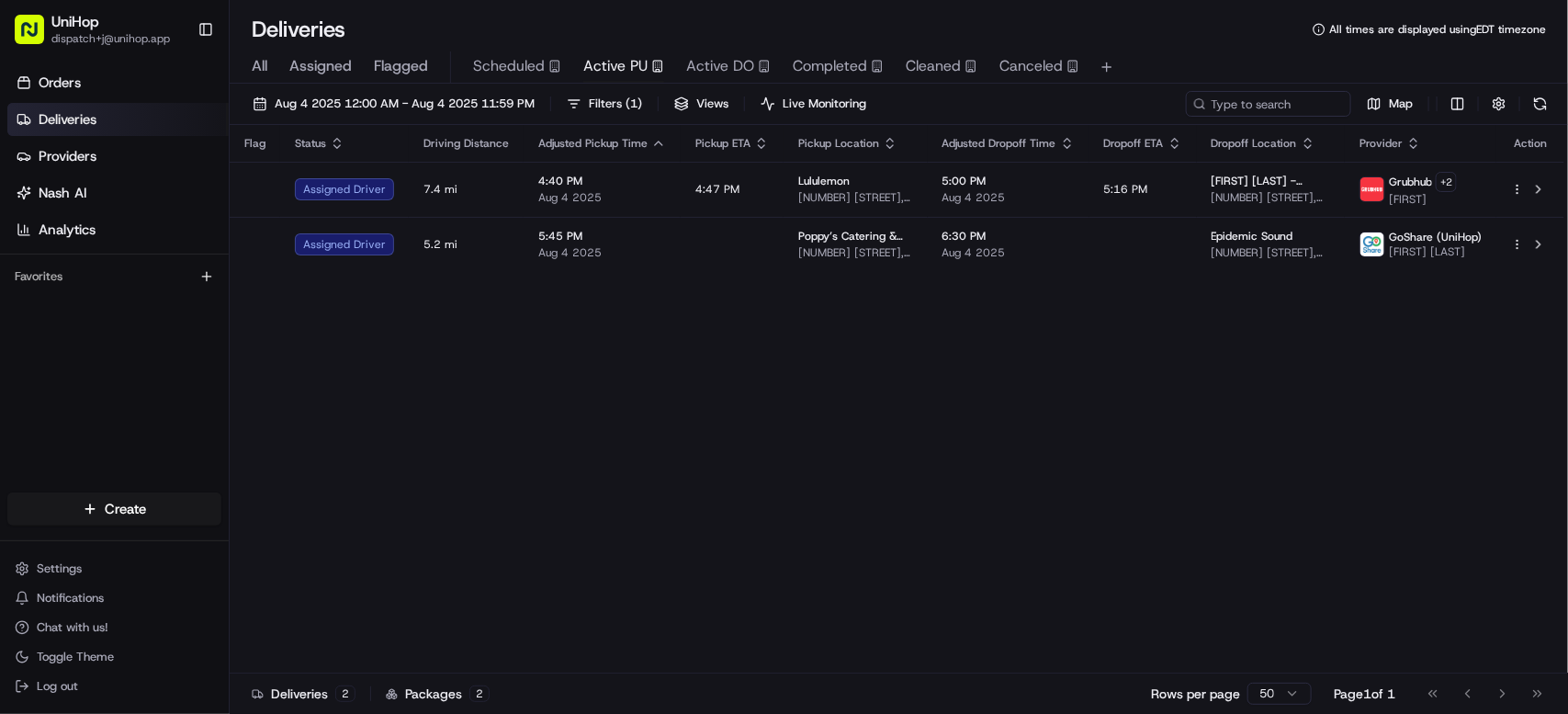 click on "Flag Status Driving Distance Adjusted Pickup Time Pickup ETA Pickup Location Adjusted Dropoff Time Dropoff ETA Dropoff Location Provider Action Assigned Driver 7.4 mi 4:40 PM Aug 4 2025 4:47 PM Lululemon 660 Stanford Shopping Center #186A, Palo Alto, CA 94304, USA 5:00 PM Aug 4 2025 5:16 PM alisa santiesteban - UniHop 1625 N Shoreline Blvd, Mountain View, CA 94043, USA Grubhub + 2 Jose Assigned Driver 5.2 mi 5:45 PM Aug 4 2025 Poppy’s Catering & Events (Columbia) 189 Columbia St, Brooklyn, NY 11231, USA 6:30 PM Aug 4 2025 Epidemic Sound 35 Kent Ave, Brooklyn, NY 11249, USA GoShare (UniHop) Marjorie S." at bounding box center [897, 399] 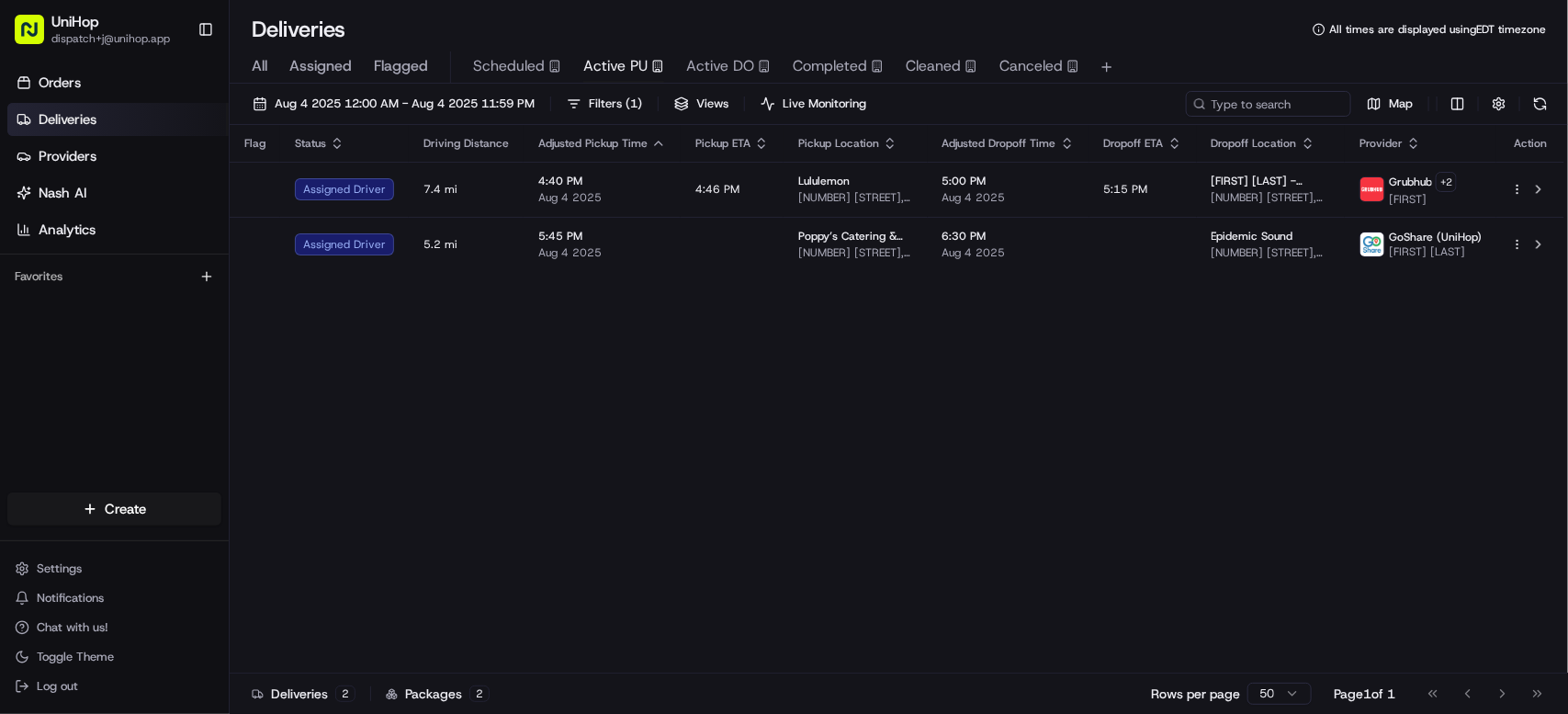 click on "Flag Status Driving Distance Adjusted Pickup Time Pickup ETA Pickup Location Adjusted Dropoff Time Dropoff ETA Dropoff Location Provider Action Assigned Driver 7.4 mi 4:40 PM Aug 4 2025 4:46 PM Lululemon 660 Stanford Shopping Center #186A, Palo Alto, CA 94304, USA 5:00 PM Aug 4 2025 5:15 PM alisa santiesteban - UniHop 1625 N Shoreline Blvd, Mountain View, CA 94043, USA Grubhub + 2 Jose Assigned Driver 5.2 mi 5:45 PM Aug 4 2025 Poppy’s Catering & Events (Columbia) 189 Columbia St, Brooklyn, NY 11231, USA 6:30 PM Aug 4 2025 Epidemic Sound 35 Kent Ave, Brooklyn, NY 11249, USA GoShare (UniHop) Marjorie S." at bounding box center (897, 399) 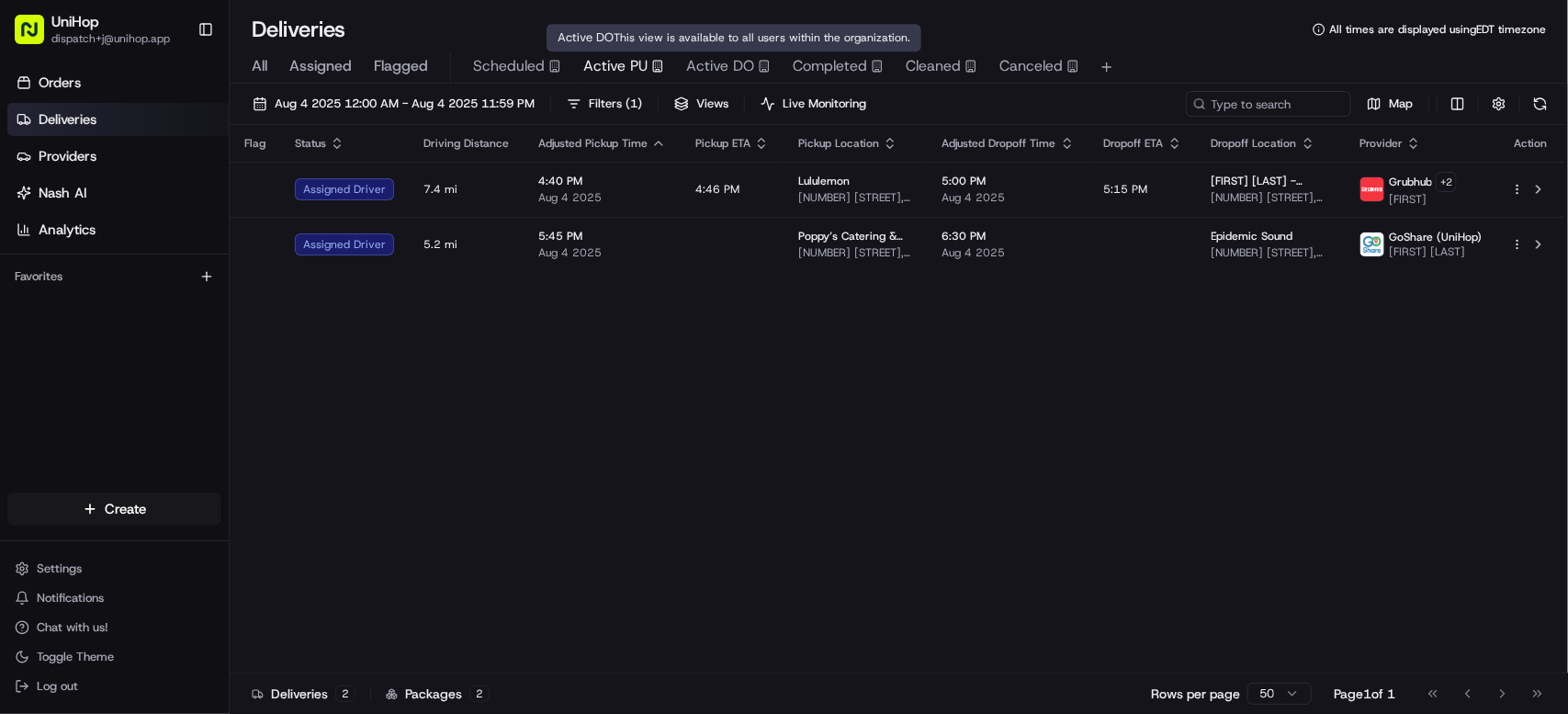 click on "Active DO" at bounding box center (720, 66) 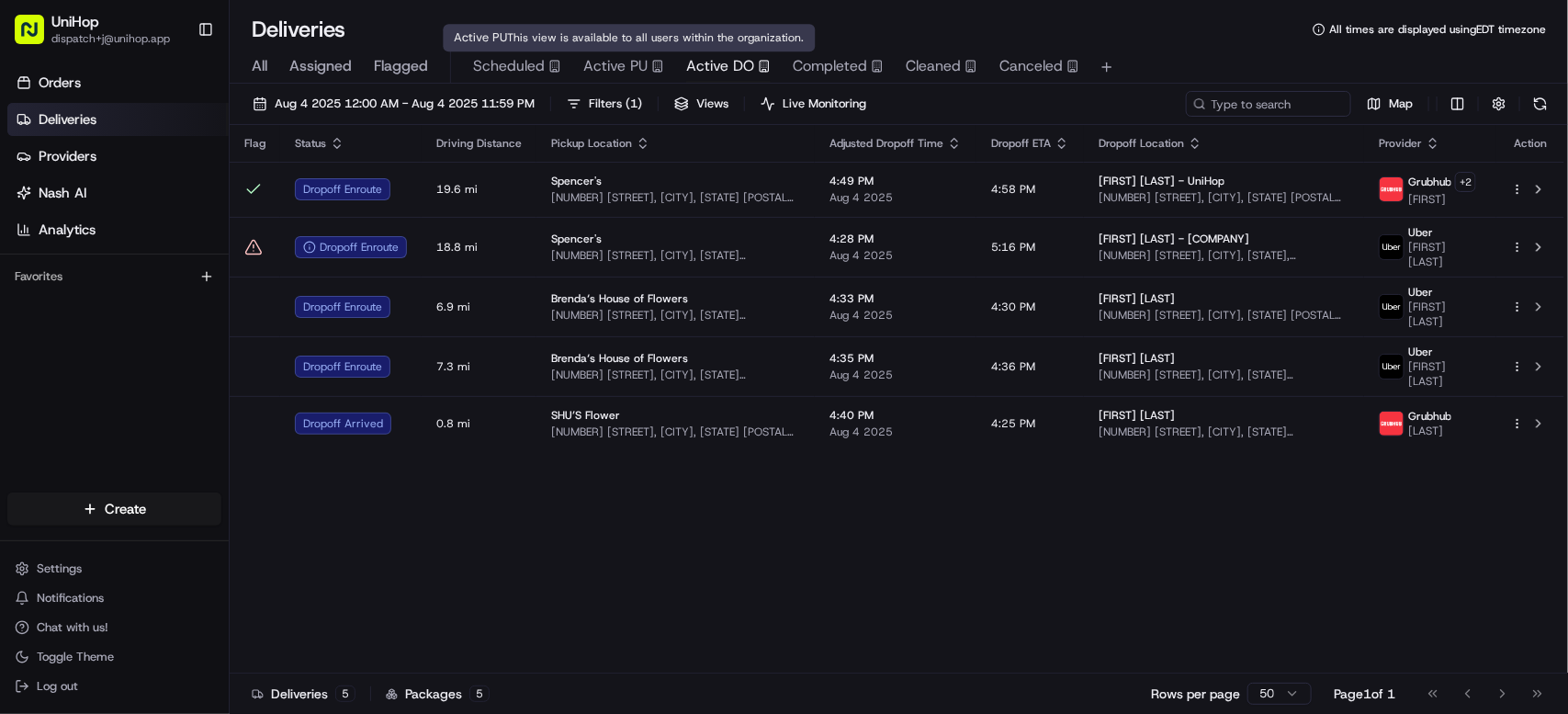click on "Active PU" at bounding box center [615, 66] 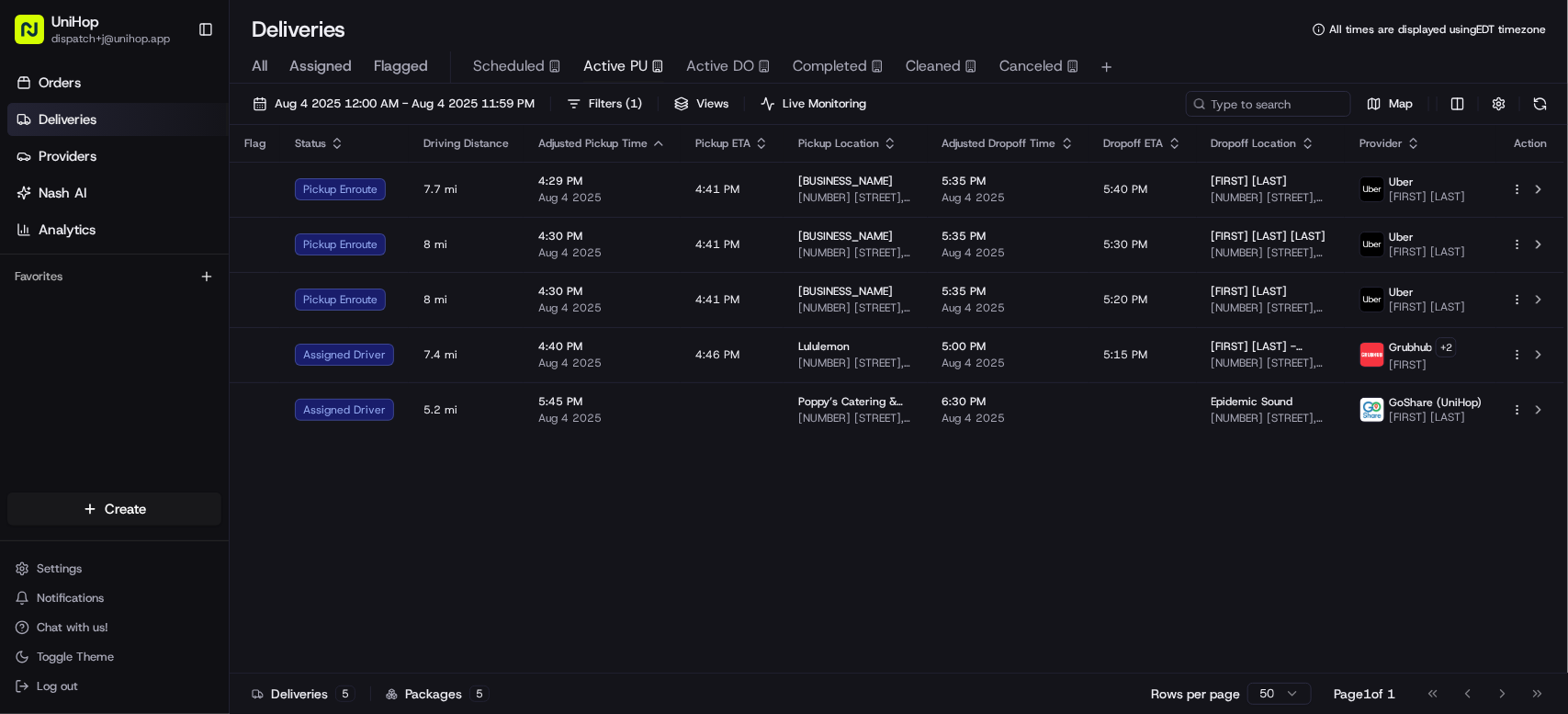 click on "Flag Status Driving Distance Adjusted Pickup Time Pickup ETA Pickup Location Adjusted Dropoff Time Dropoff ETA Dropoff Location Provider Action Pickup Enroute 7.7 mi 4:29 PM Aug 4 2025 4:41 PM Nonna Gaby (Hudson Table) 88 Withers St, Brooklyn, NY 11211, USA 5:35 PM Aug 4 2025 5:40 PM Lisa Malter 426 W 58th St, New York, NY 10019, USA Uber WILLIAM T. Pickup Enroute 8 mi 4:30 PM Aug 4 2025 4:41 PM Nonna Gaby (Hudson Table) 88 Withers St, Brooklyn, NY 11211, USA 5:35 PM Aug 4 2025 5:30 PM Elle Nussbaum Ross 145 W 67th St, New York, NY 10023, USA Uber WILLIAM T. Pickup Enroute 8 mi 4:30 PM Aug 4 2025 4:41 PM Nonna Gaby (Hudson Table) 88 Withers St, Brooklyn, NY 11211, USA 5:35 PM Aug 4 2025 5:20 PM Stephanie Purisch 17 W 71st St, New York, NY 10023, USA Uber WILLIAM T. Assigned Driver 7.4 mi 4:40 PM Aug 4 2025 4:46 PM Lululemon 660 Stanford Shopping Center #186A, Palo Alto, CA 94304, USA 5:00 PM Aug 4 2025 5:15 PM alisa santiesteban - UniHop 1625 N Shoreline Blvd, Mountain View, CA 94043, USA Grubhub + 2 Jose" at bounding box center (897, 399) 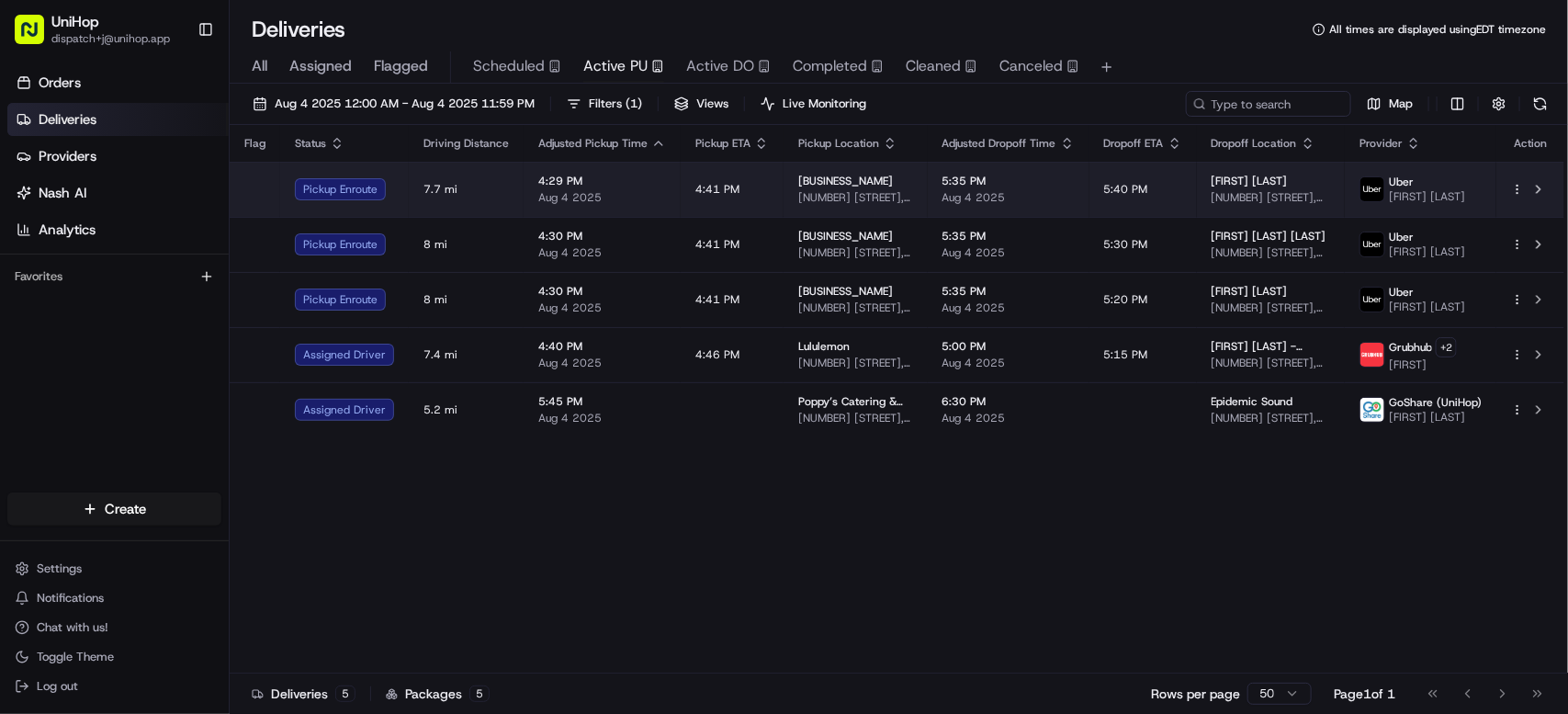 click on "4:29 PM" at bounding box center [602, 181] 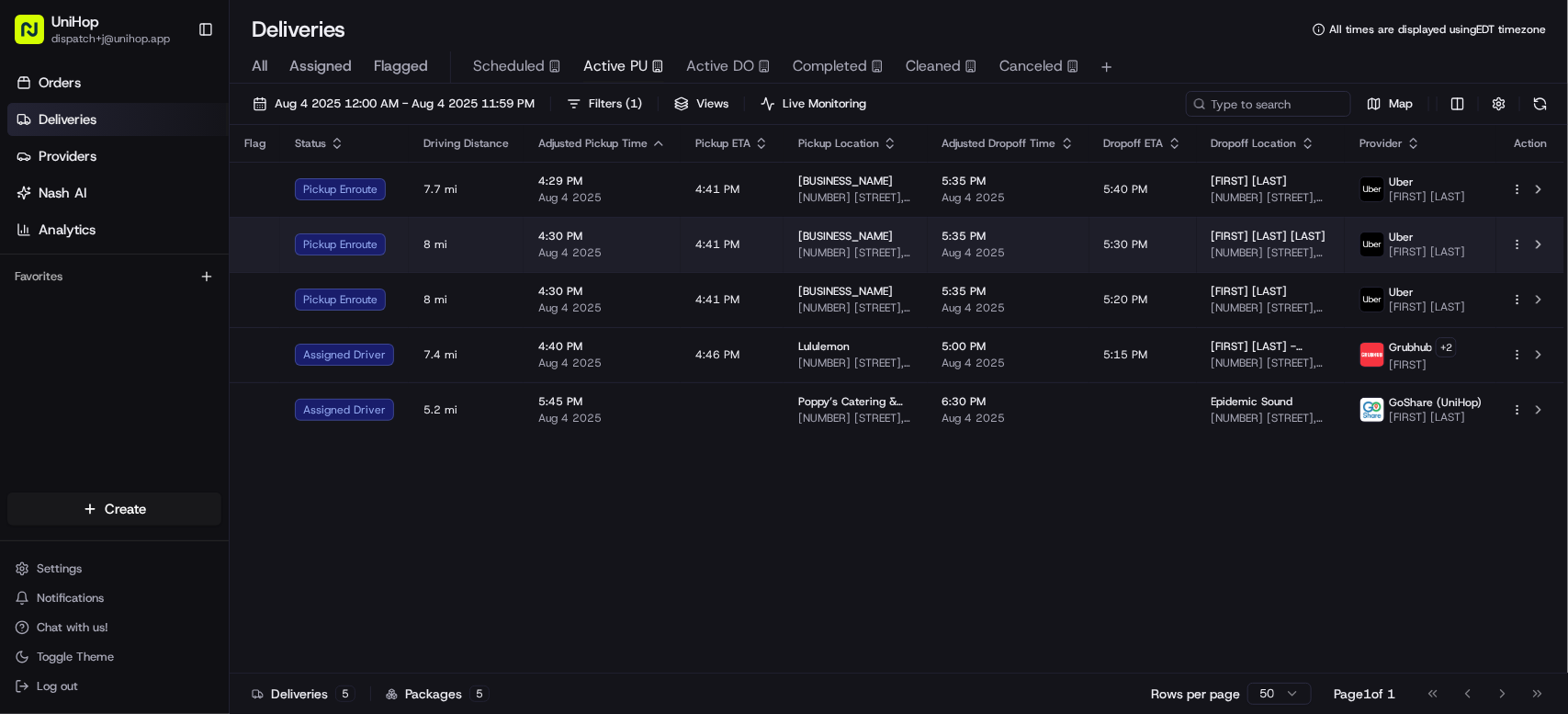 click on "4:41 PM" at bounding box center (732, 244) 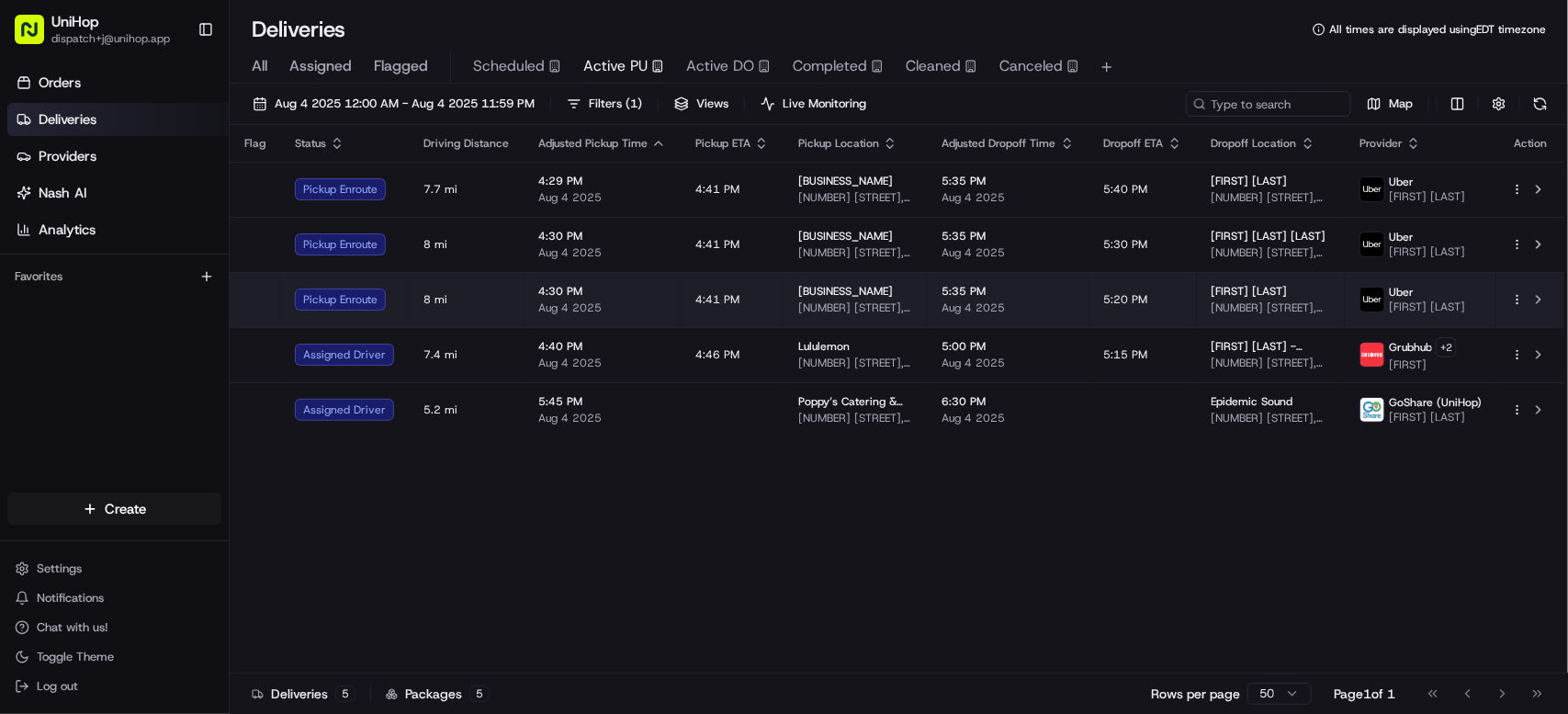 click on "4:41 PM" at bounding box center [732, 300] 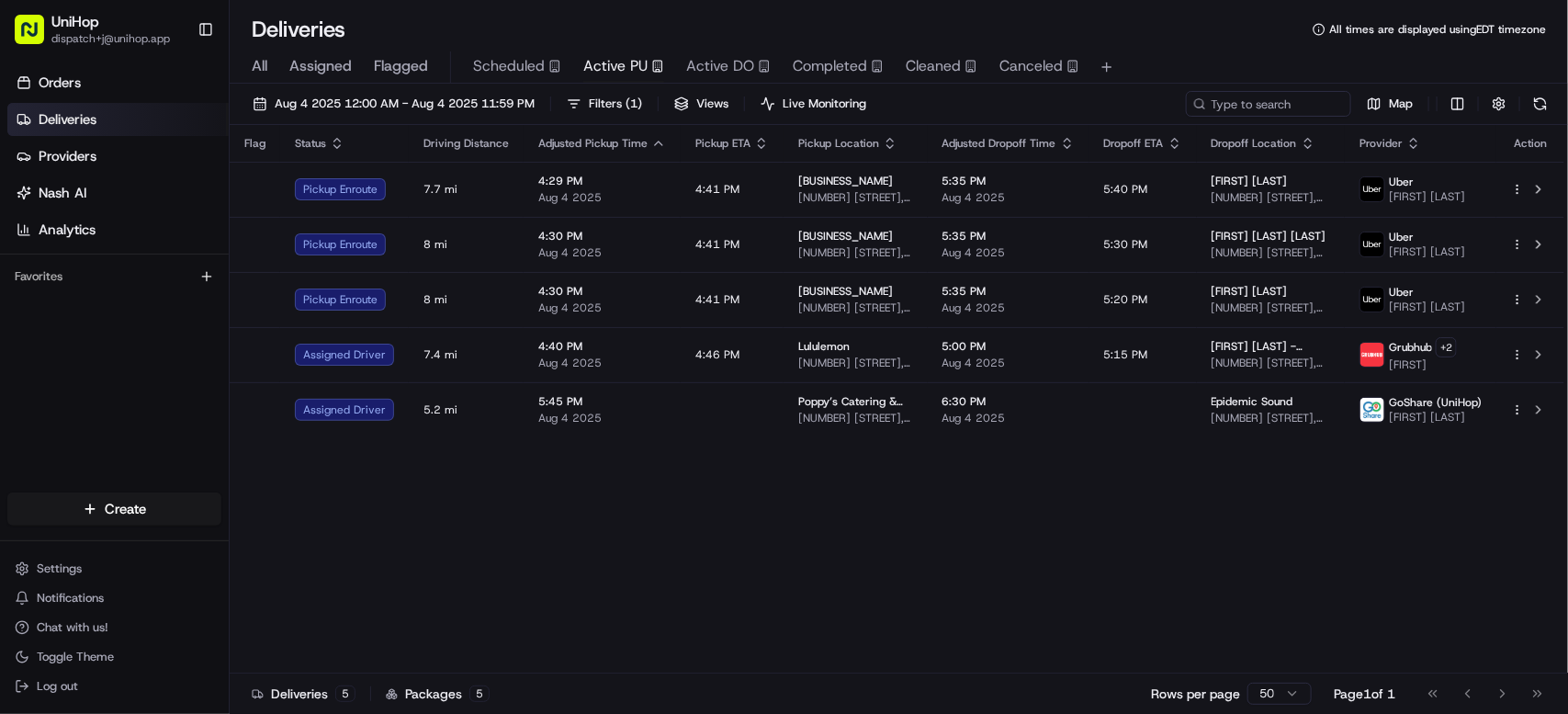 click on "Flag Status Driving Distance Adjusted Pickup Time Pickup ETA Pickup Location Adjusted Dropoff Time Dropoff ETA Dropoff Location Provider Action Pickup Enroute 7.7 mi 4:29 PM Aug 4 2025 4:41 PM Nonna Gaby (Hudson Table) 88 Withers St, Brooklyn, NY 11211, USA 5:35 PM Aug 4 2025 5:40 PM Lisa Malter 426 W 58th St, New York, NY 10019, USA Uber WILLIAM T. Pickup Enroute 8 mi 4:30 PM Aug 4 2025 4:41 PM Nonna Gaby (Hudson Table) 88 Withers St, Brooklyn, NY 11211, USA 5:35 PM Aug 4 2025 5:30 PM Elle Nussbaum Ross 145 W 67th St, New York, NY 10023, USA Uber WILLIAM T. Pickup Enroute 8 mi 4:30 PM Aug 4 2025 4:41 PM Nonna Gaby (Hudson Table) 88 Withers St, Brooklyn, NY 11211, USA 5:35 PM Aug 4 2025 5:20 PM Stephanie Purisch 17 W 71st St, New York, NY 10023, USA Uber WILLIAM T. Assigned Driver 7.4 mi 4:40 PM Aug 4 2025 4:46 PM Lululemon 660 Stanford Shopping Center #186A, Palo Alto, CA 94304, USA 5:00 PM Aug 4 2025 5:15 PM alisa santiesteban - UniHop 1625 N Shoreline Blvd, Mountain View, CA 94043, USA Grubhub + 2 Jose" at bounding box center (897, 399) 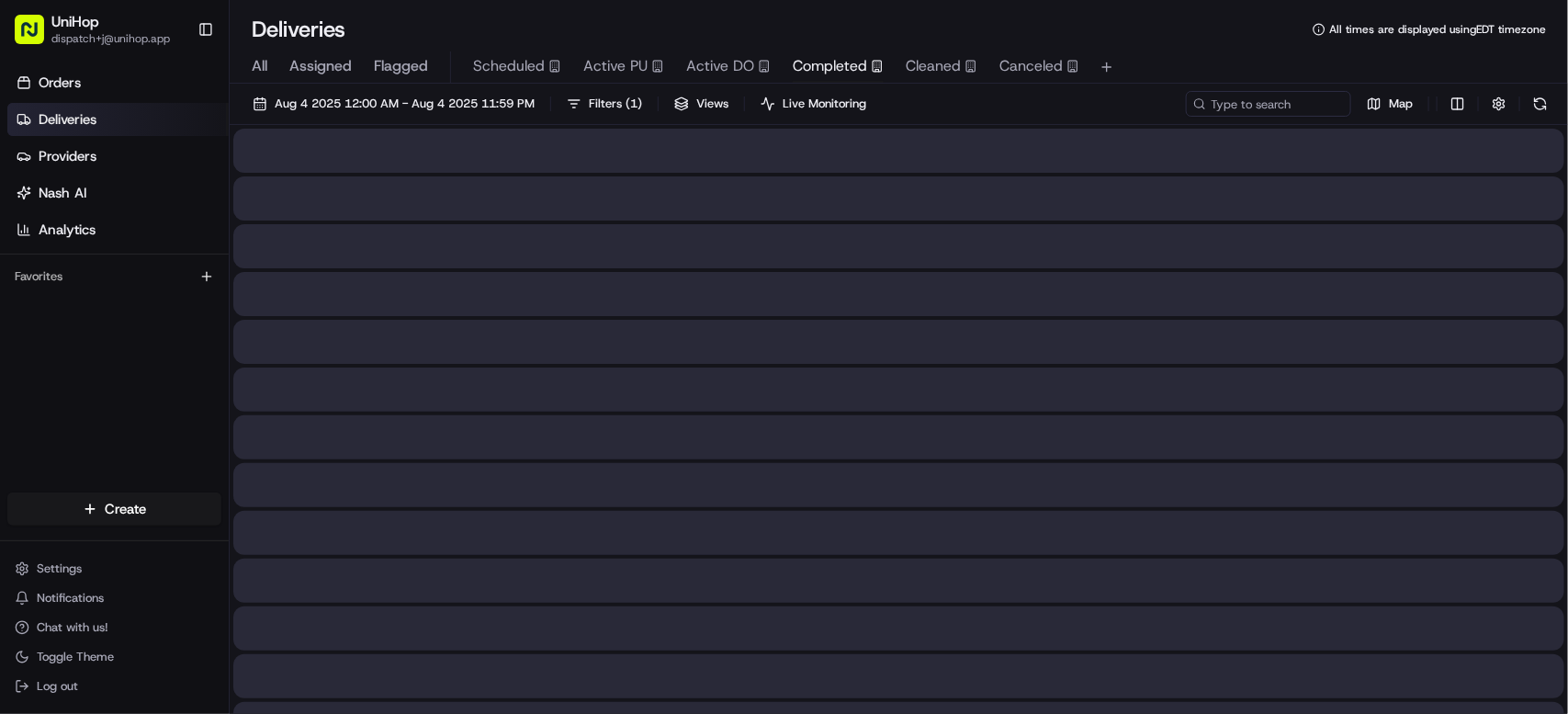 click on "Completed" at bounding box center (829, 66) 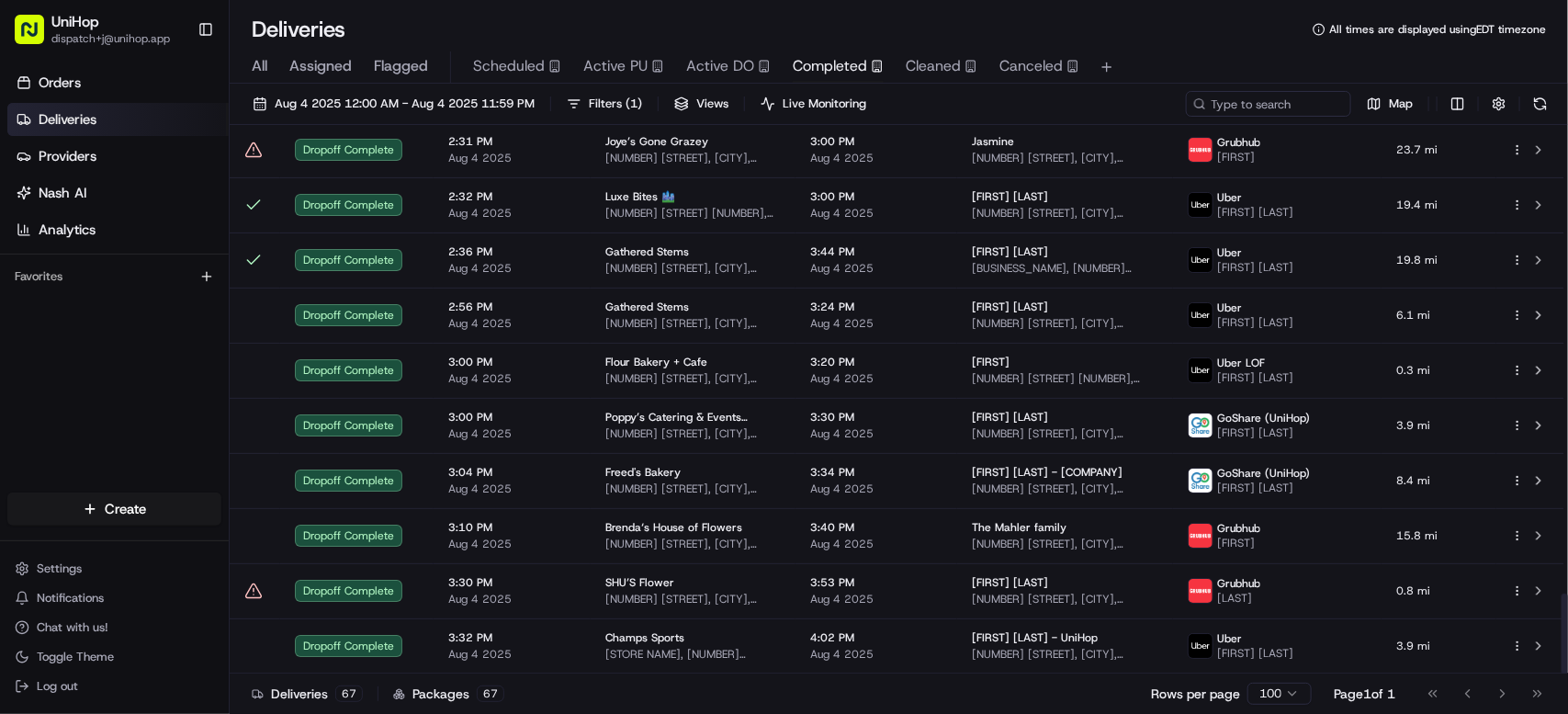 scroll, scrollTop: 3181, scrollLeft: 0, axis: vertical 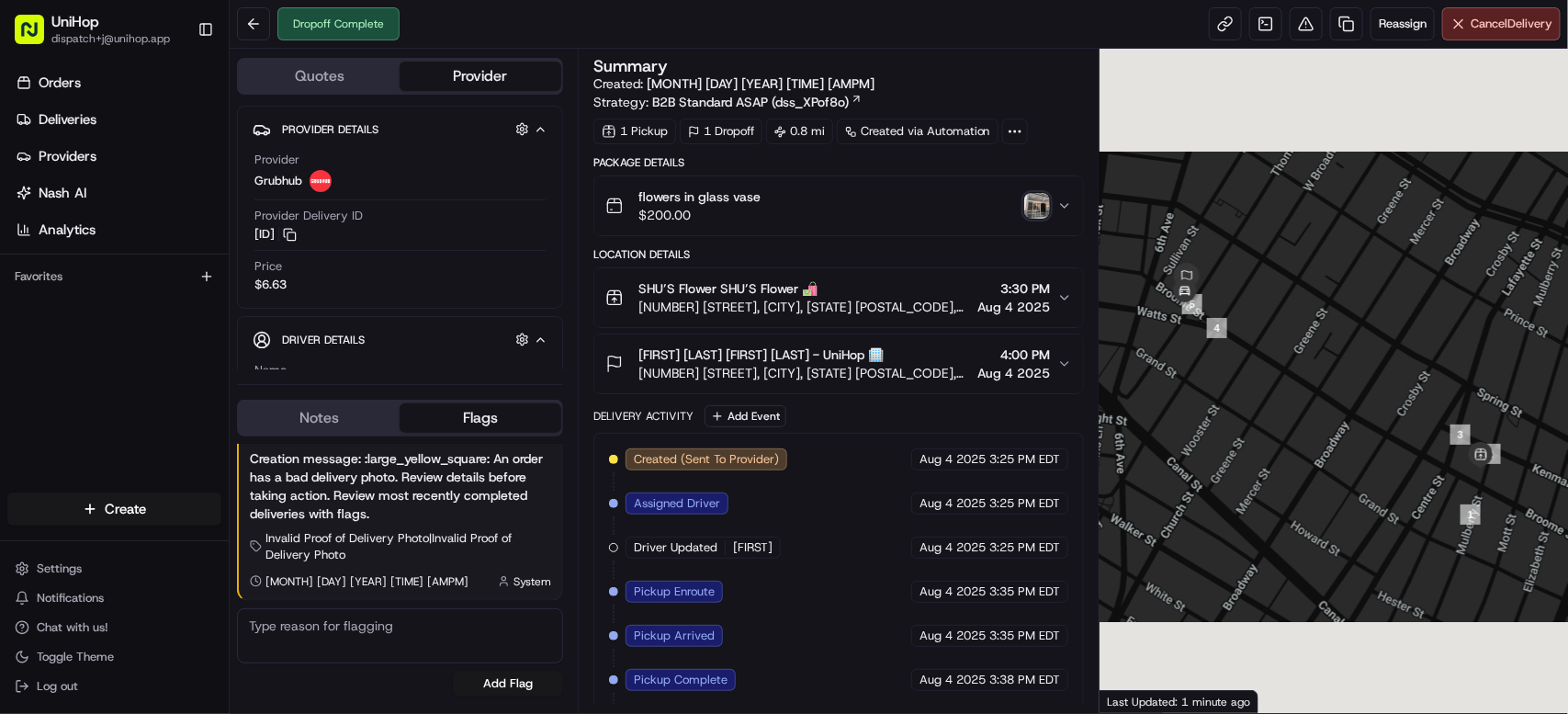 click at bounding box center (1037, 206) 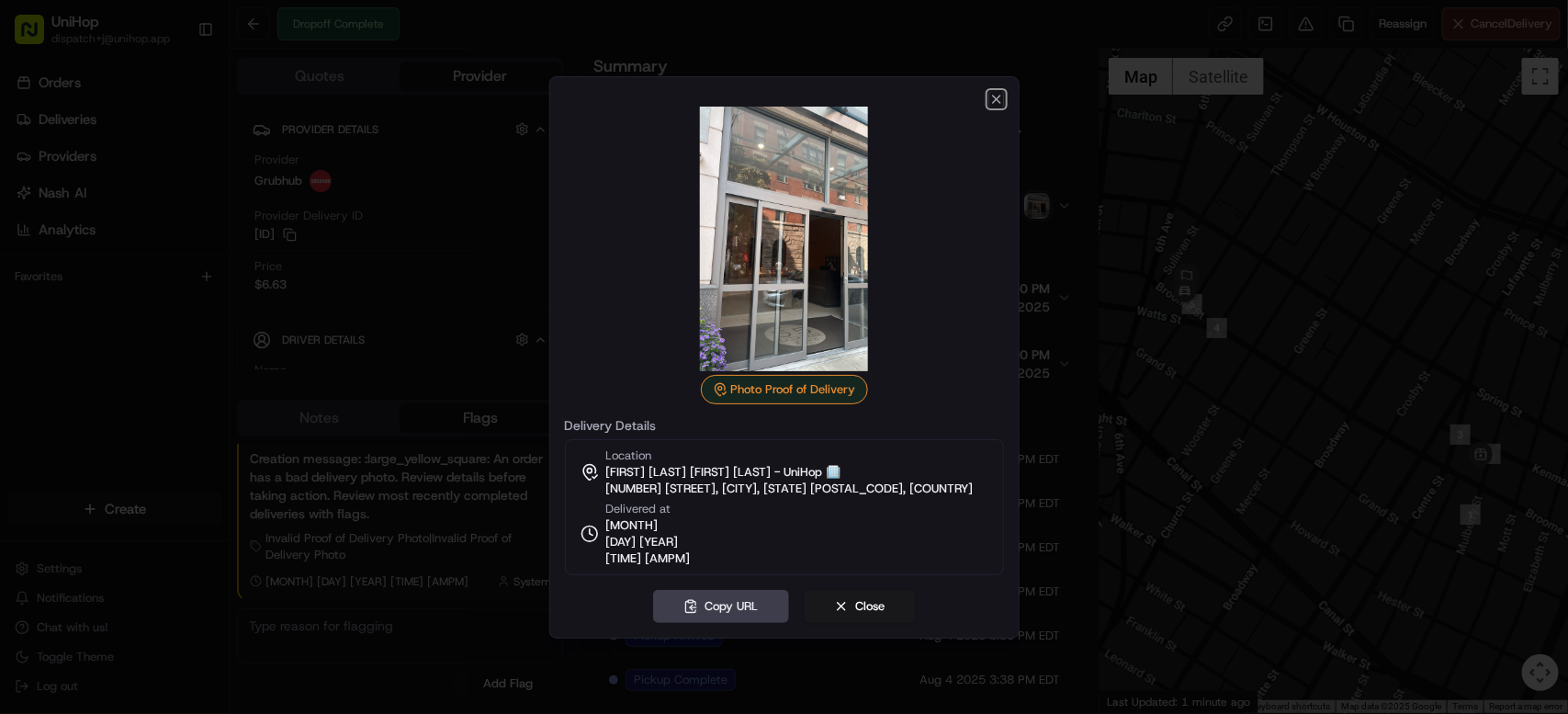 click 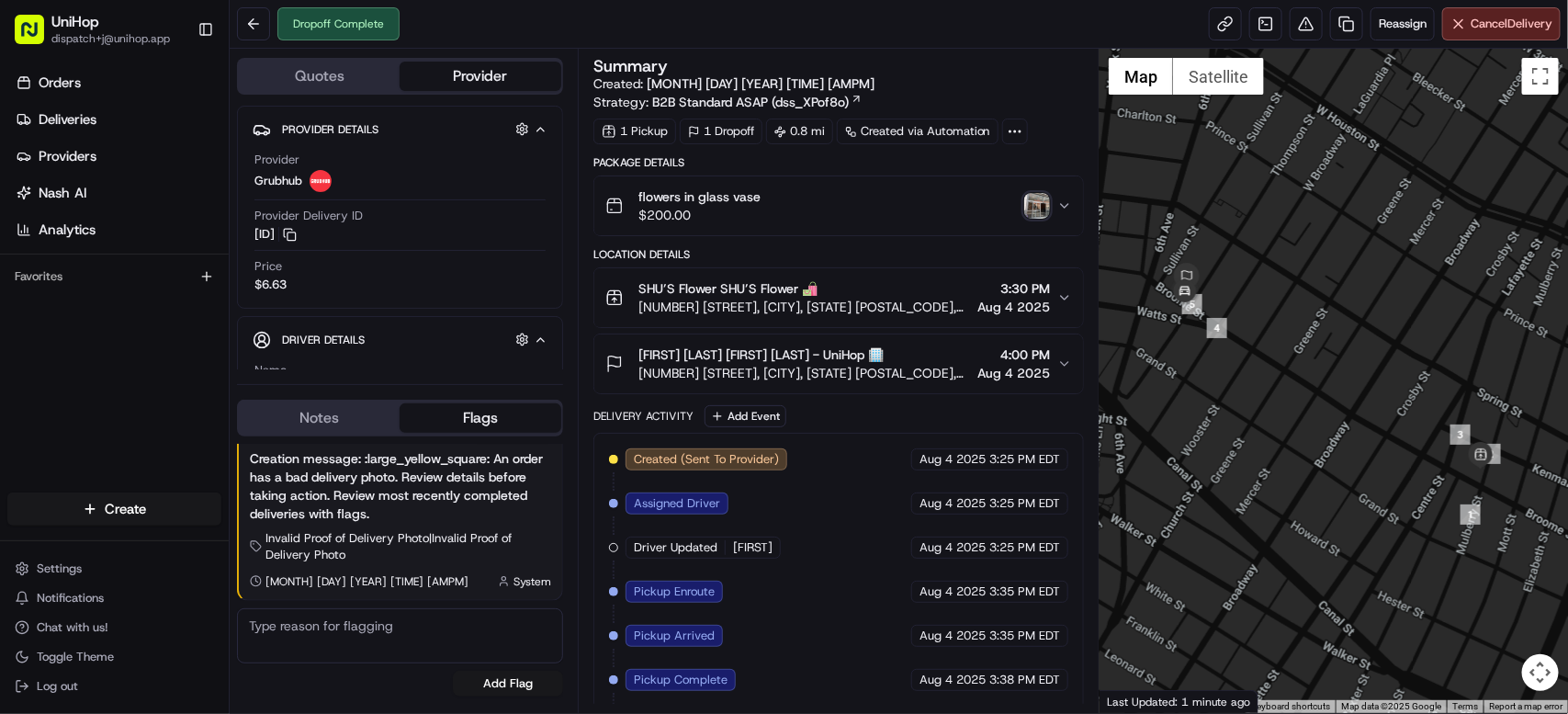 click at bounding box center [1037, 206] 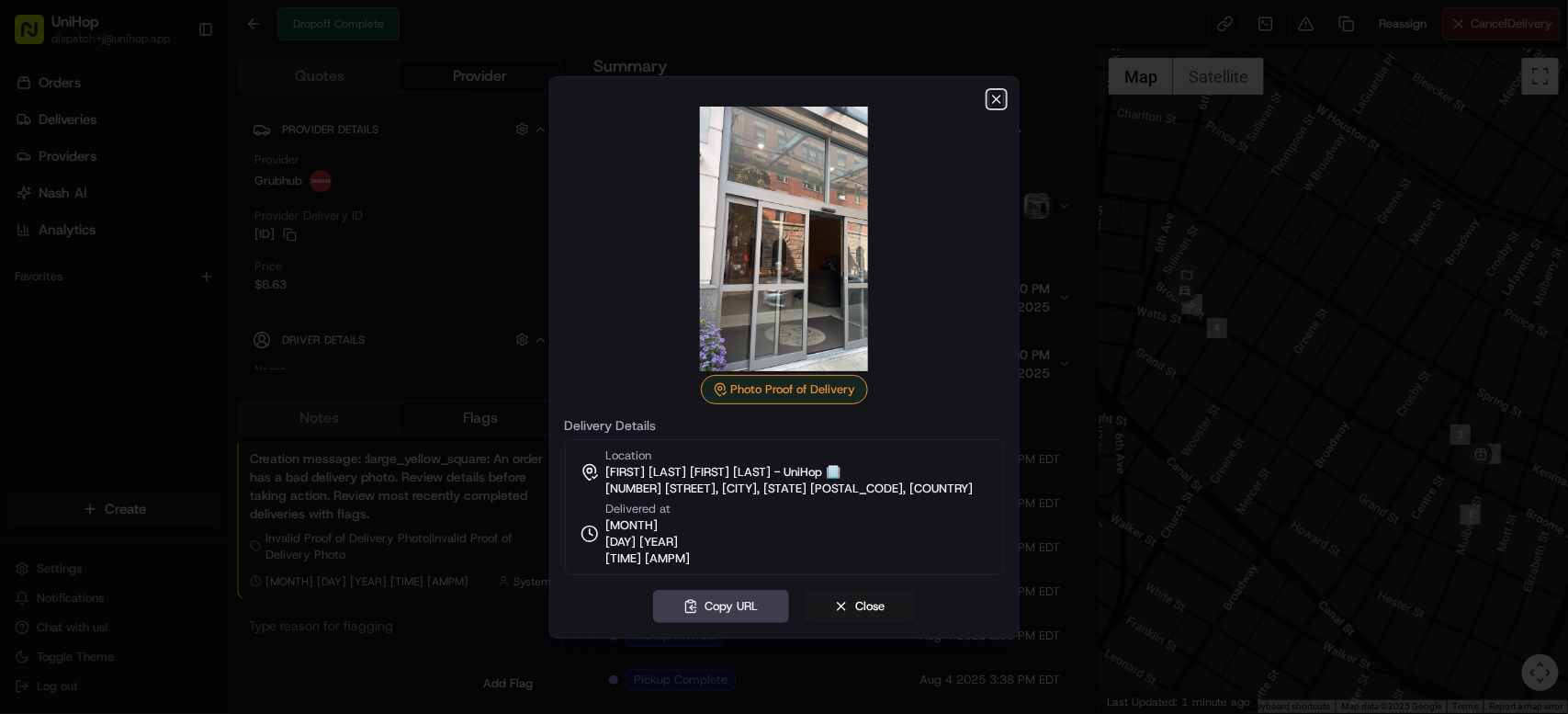 click 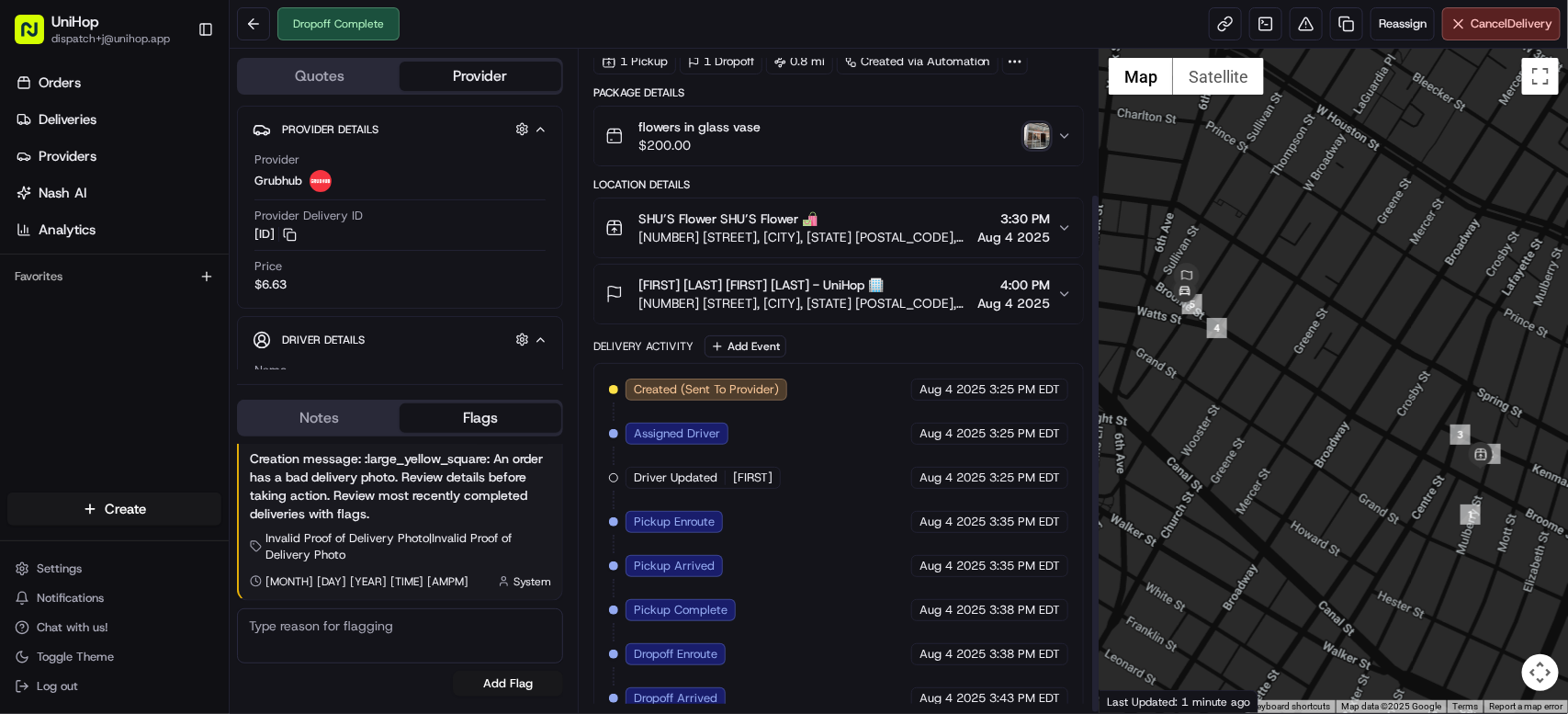scroll, scrollTop: 185, scrollLeft: 0, axis: vertical 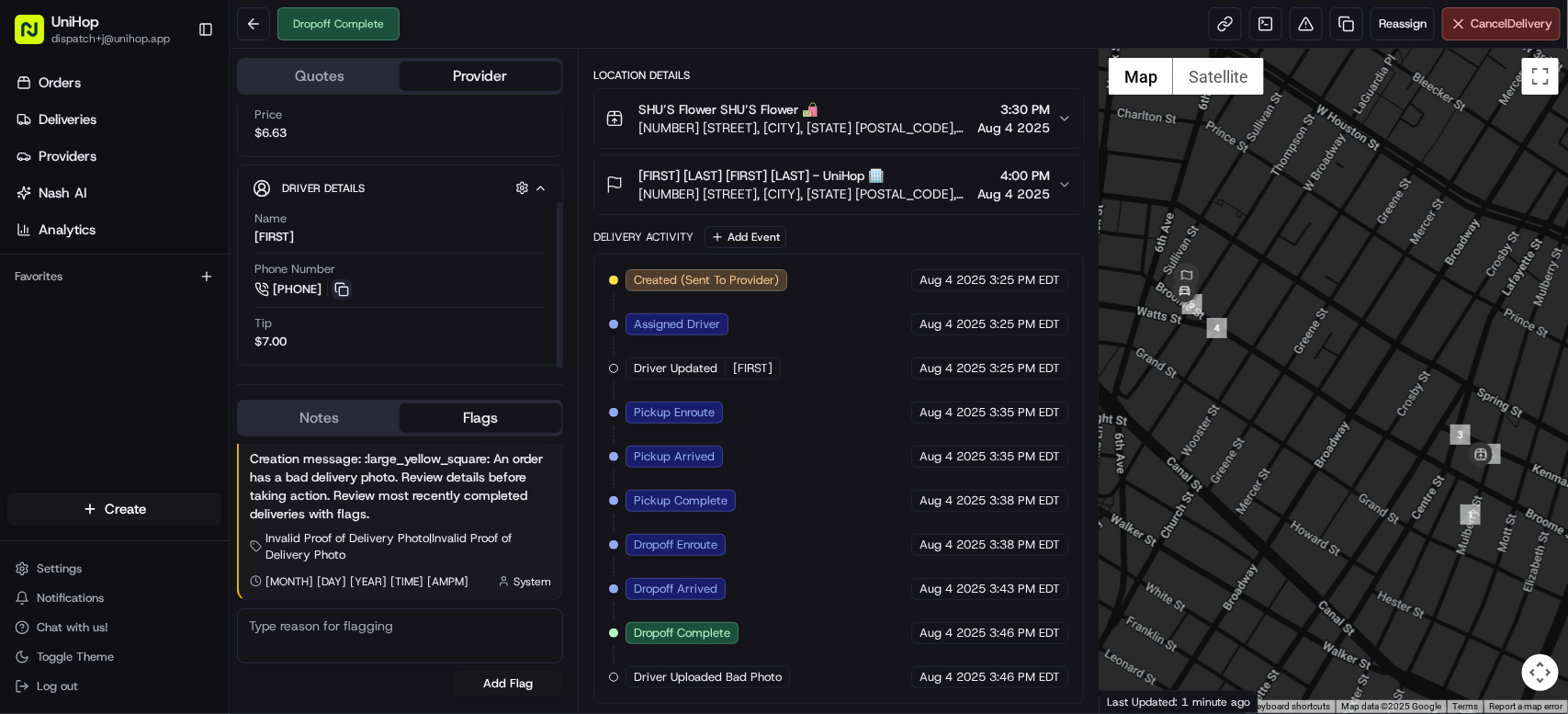 click at bounding box center [342, 289] 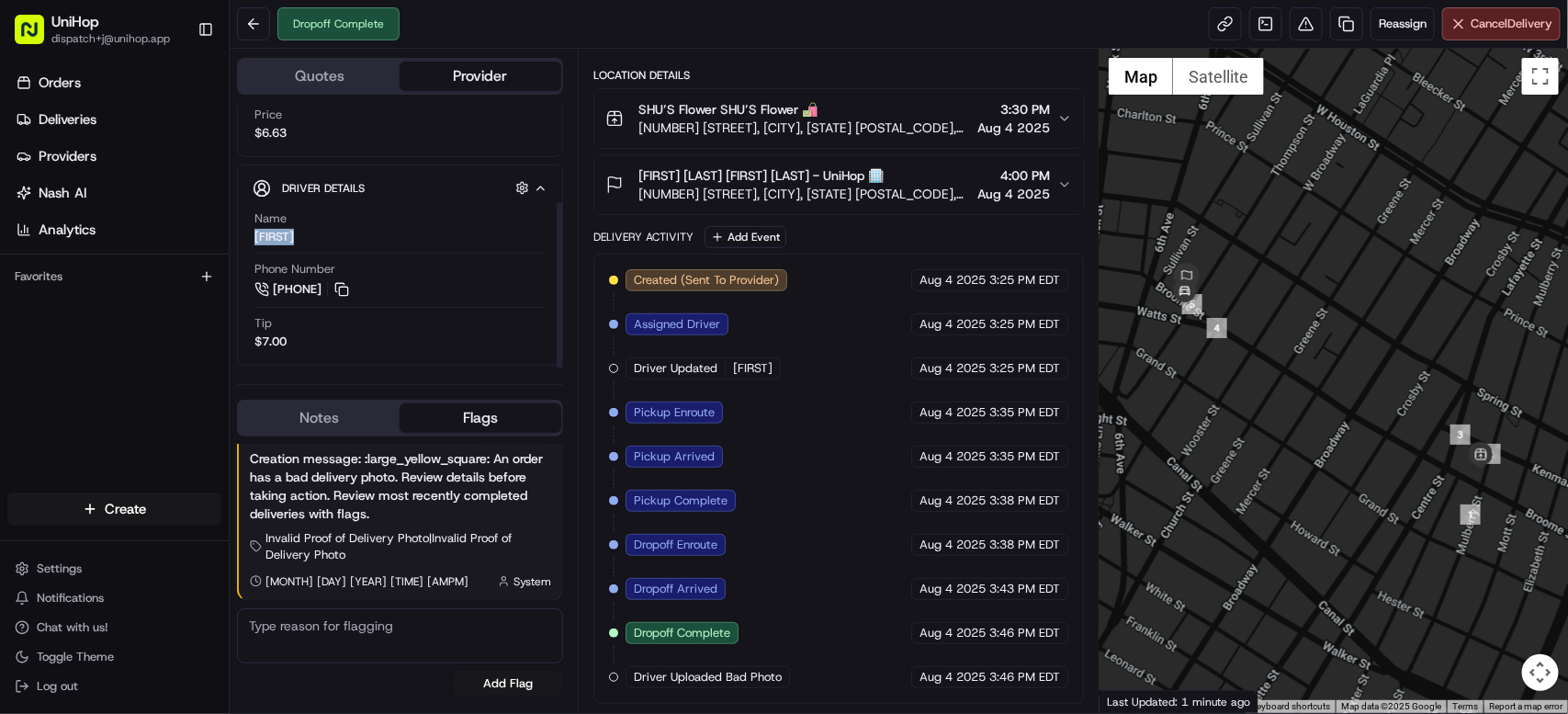 drag, startPoint x: 257, startPoint y: 239, endPoint x: 309, endPoint y: 243, distance: 52.153619 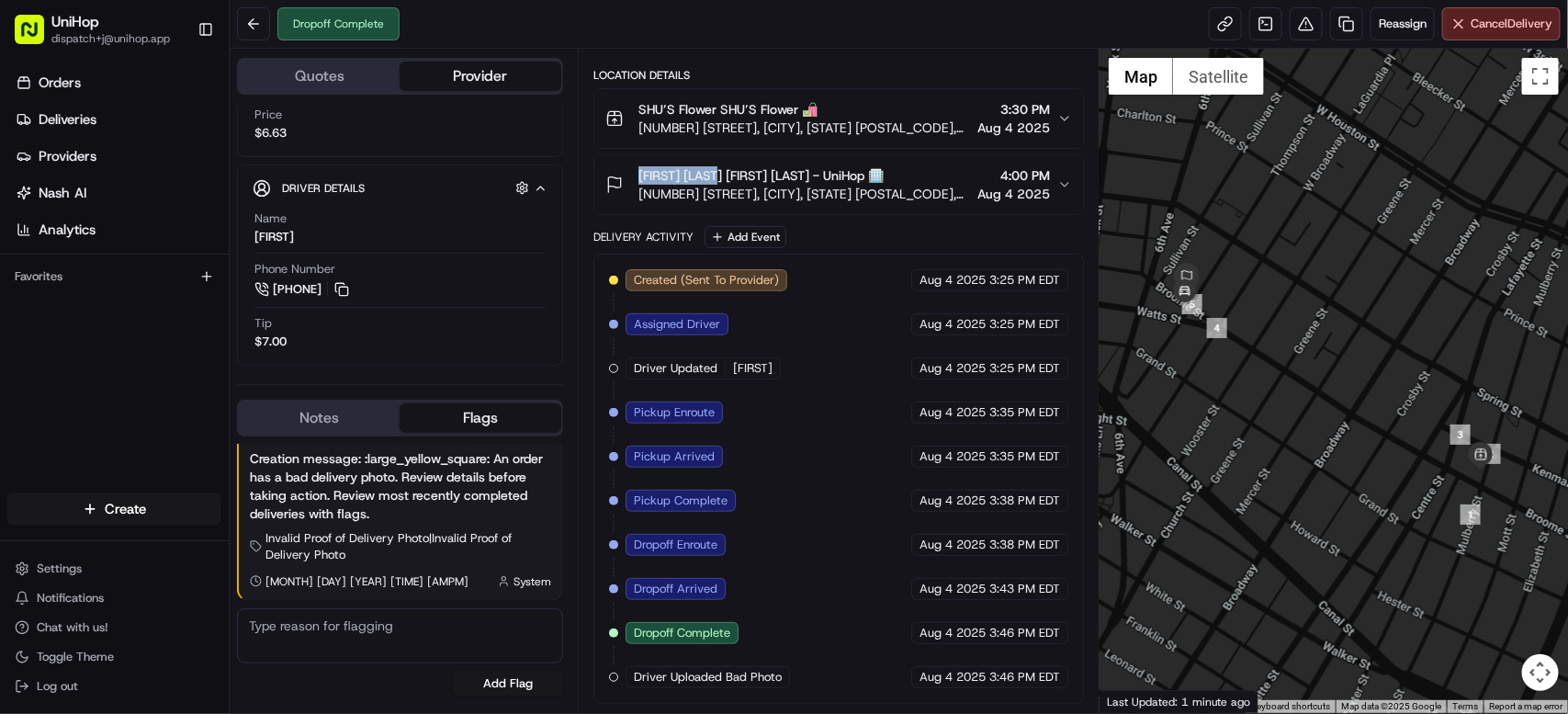 drag, startPoint x: 638, startPoint y: 173, endPoint x: 718, endPoint y: 177, distance: 80.09994 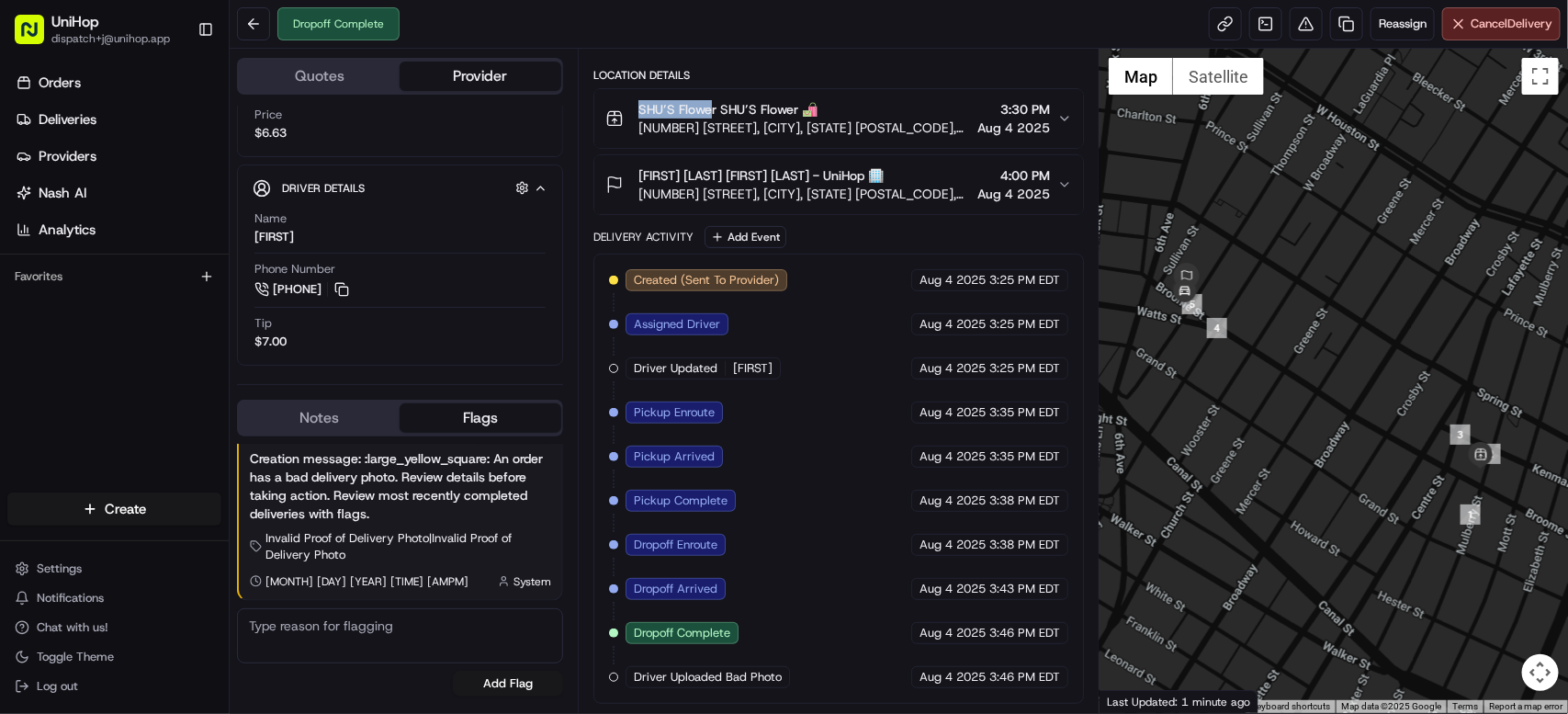 type 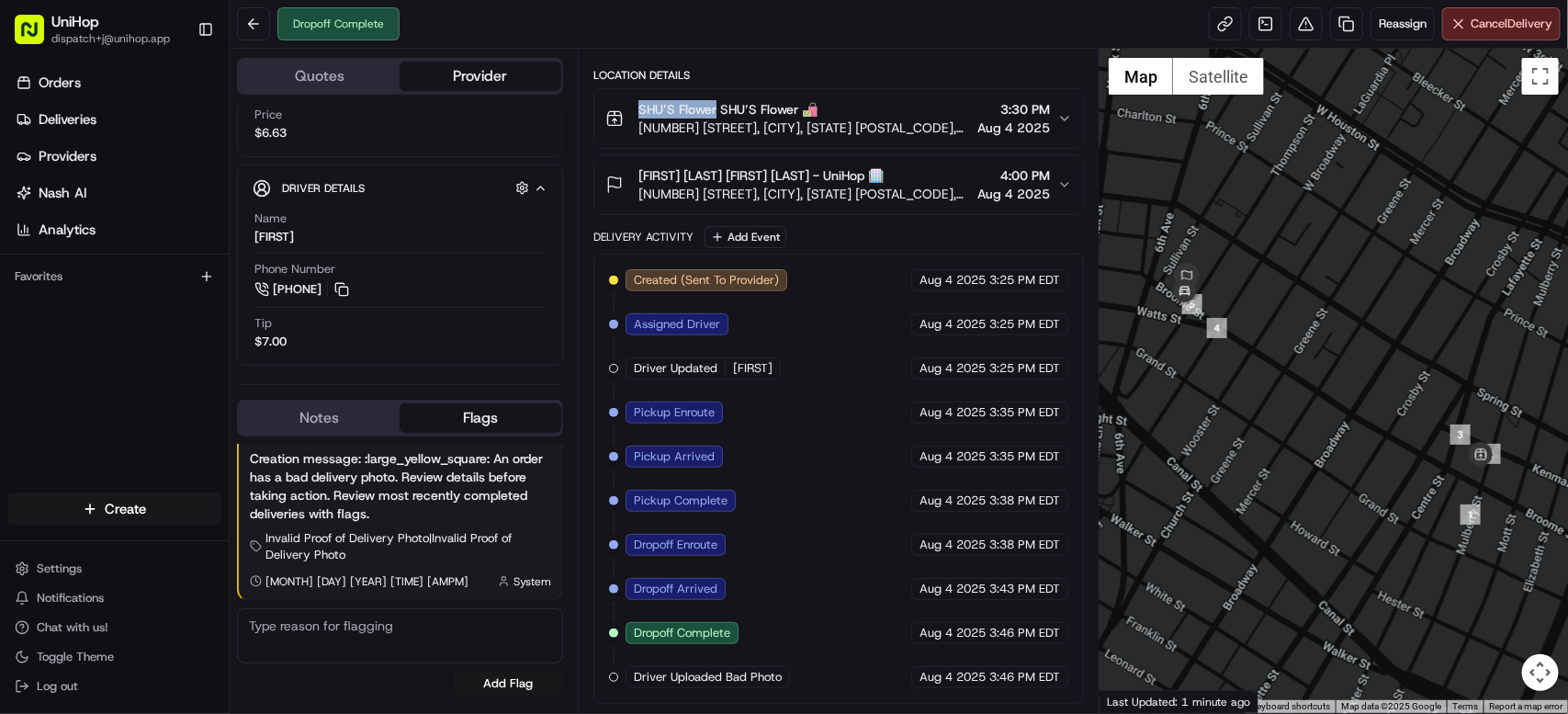 drag, startPoint x: 635, startPoint y: 99, endPoint x: 717, endPoint y: 102, distance: 82.05486 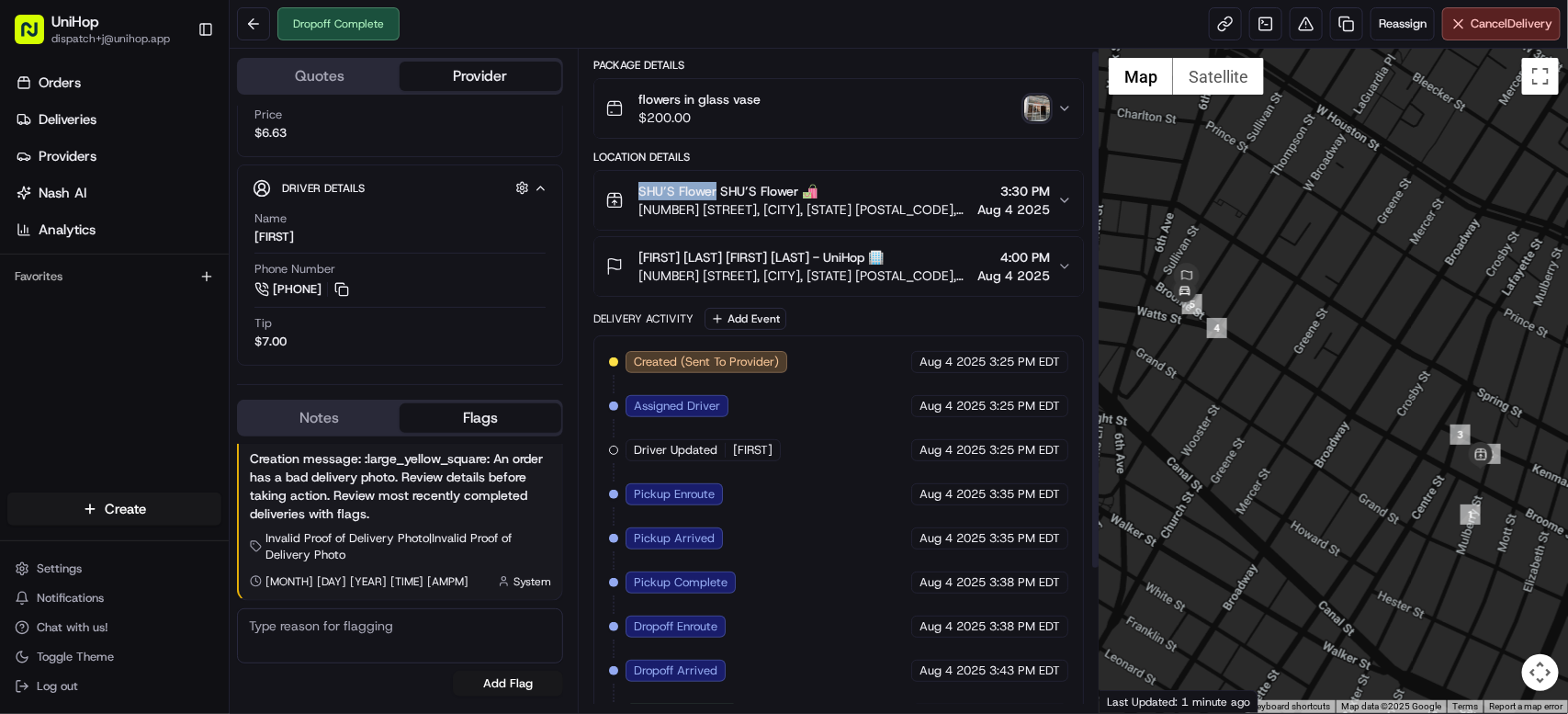 scroll, scrollTop: 0, scrollLeft: 0, axis: both 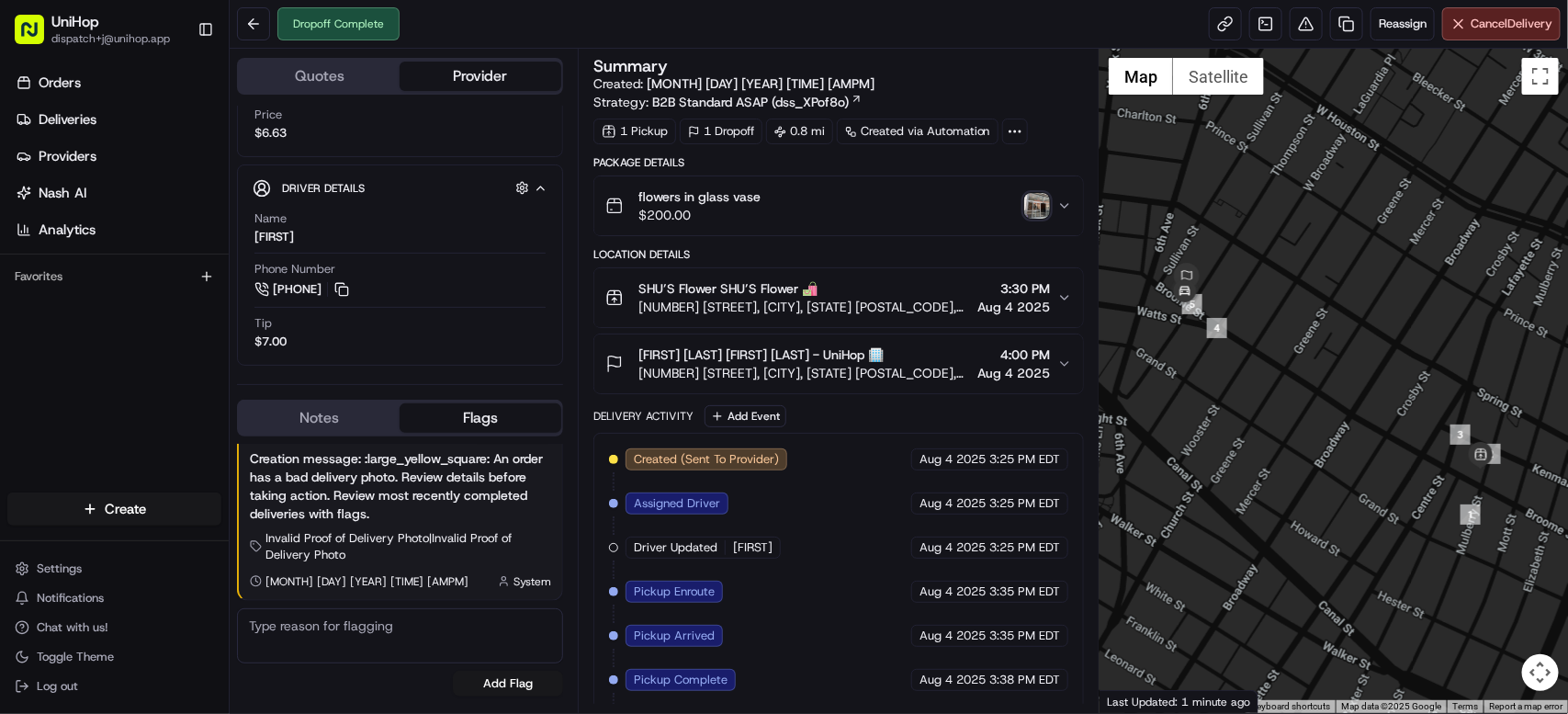 click on "flowers in glass vase $ 200.00" at bounding box center [831, 206] 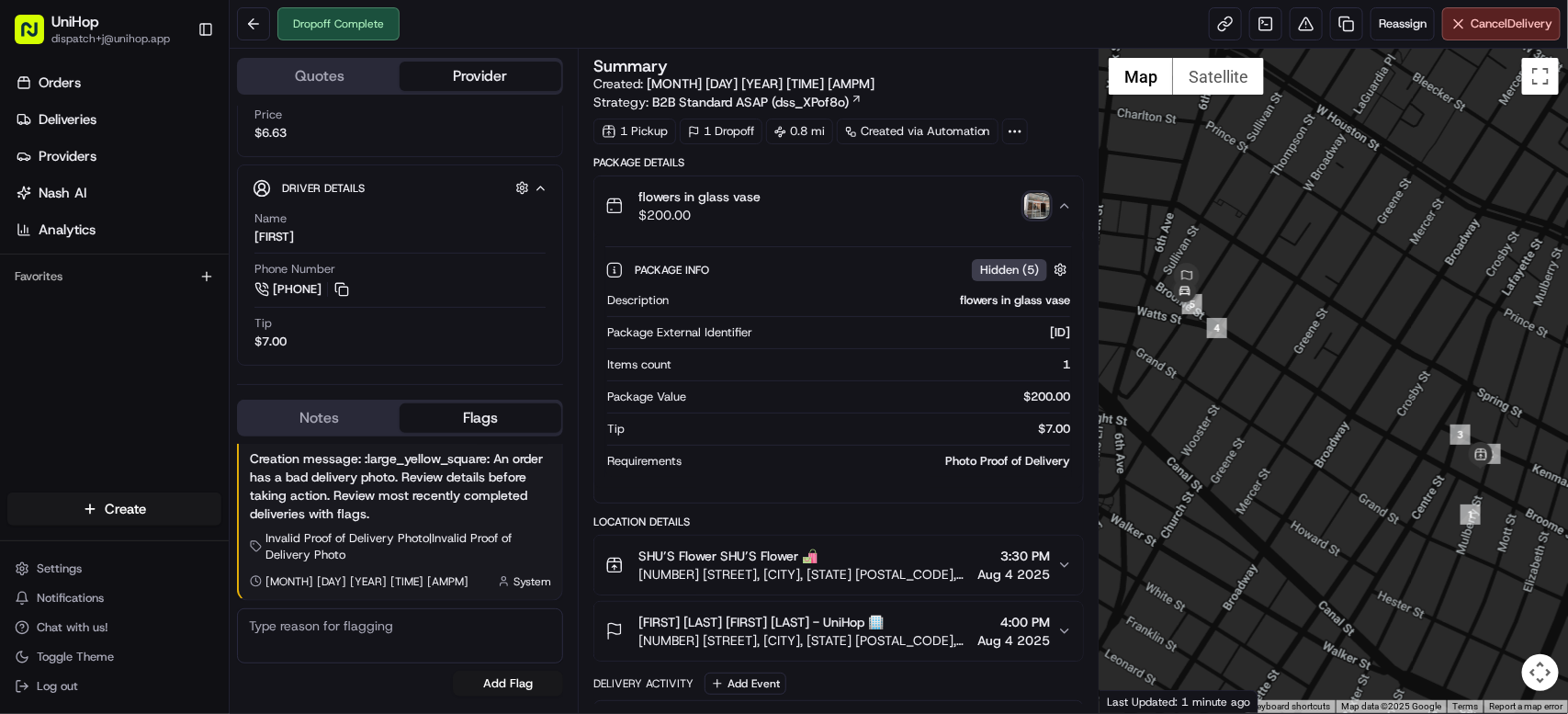 click on "flowers in glass vase $ 200.00" at bounding box center (831, 206) 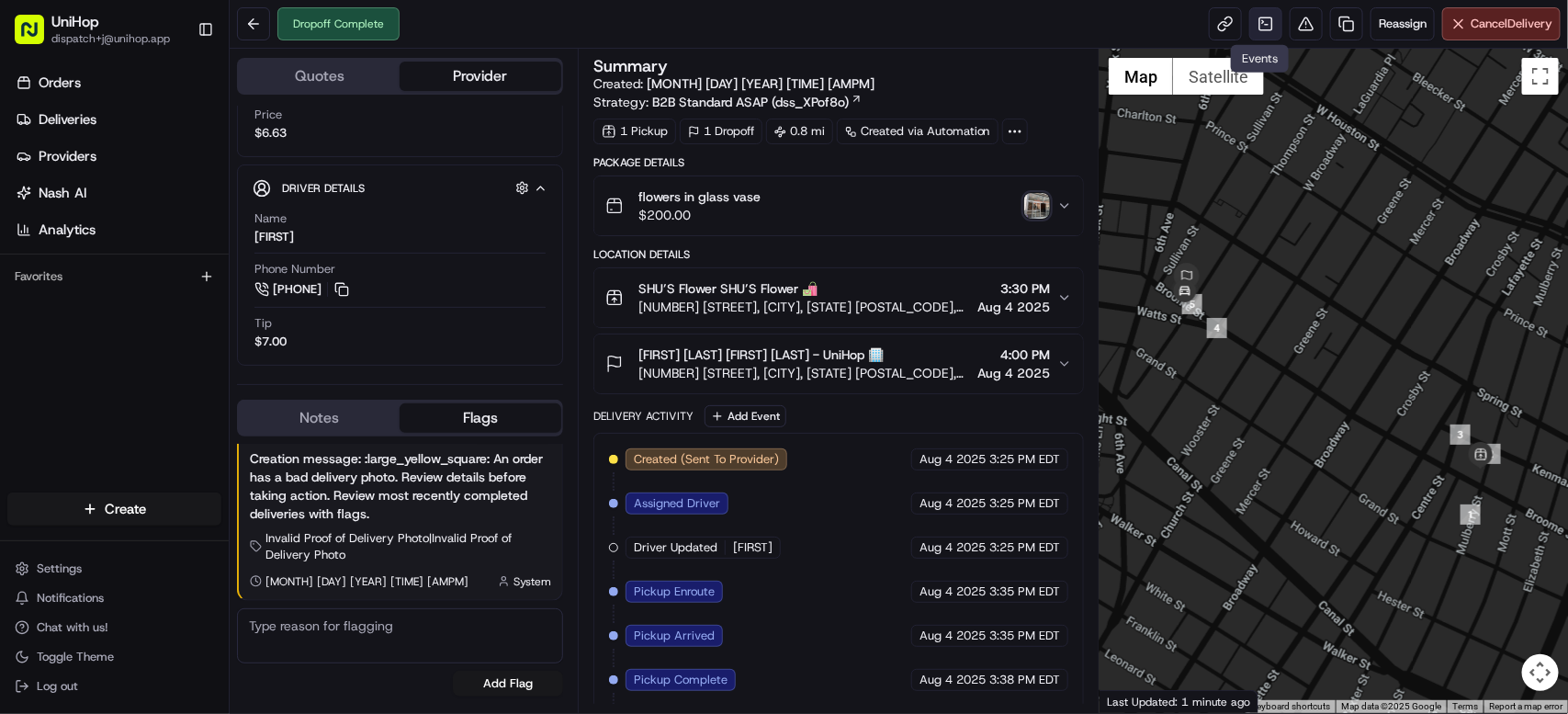 click at bounding box center (1266, 24) 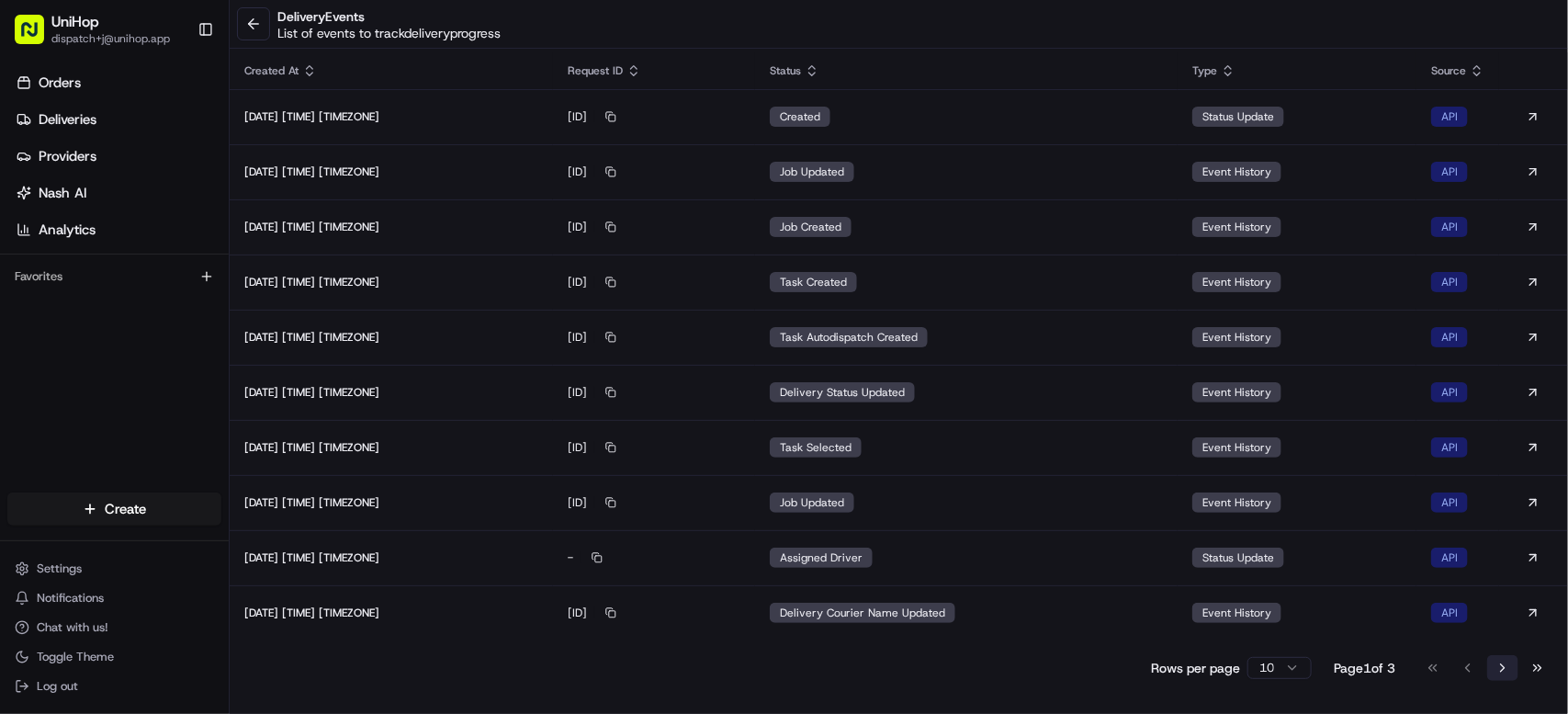 click on "Go to next page" at bounding box center [1503, 668] 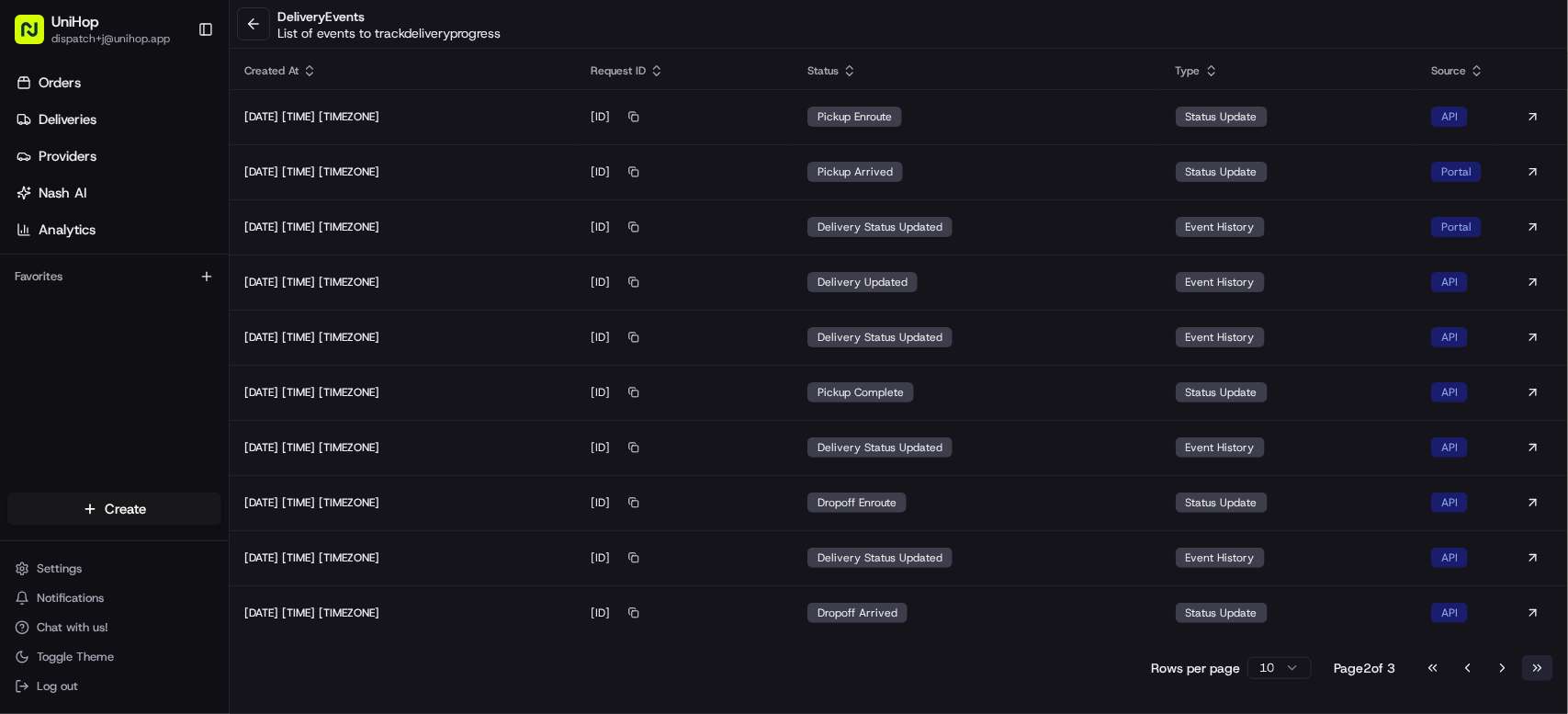 click on "Go to last page" at bounding box center (1538, 668) 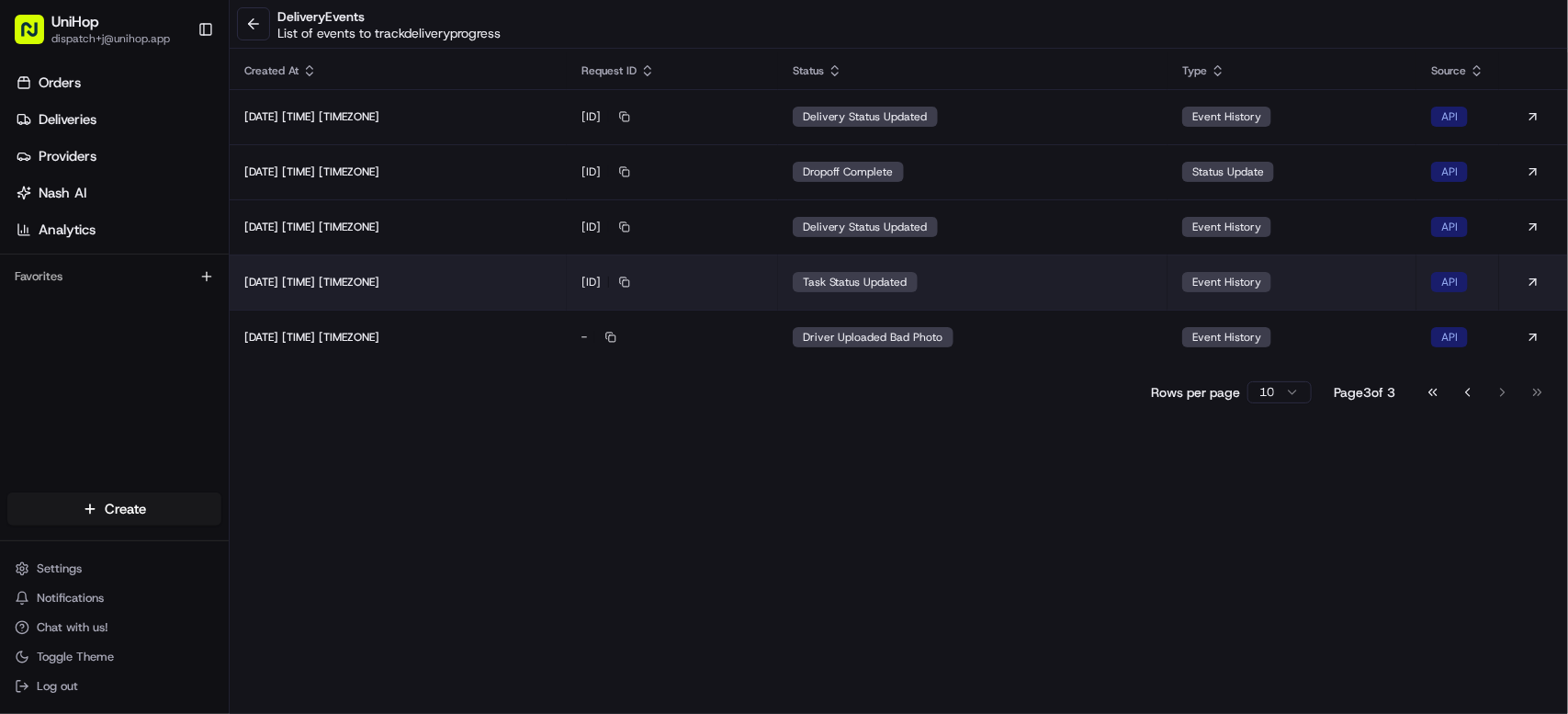 click on "task status updated" at bounding box center (973, 282) 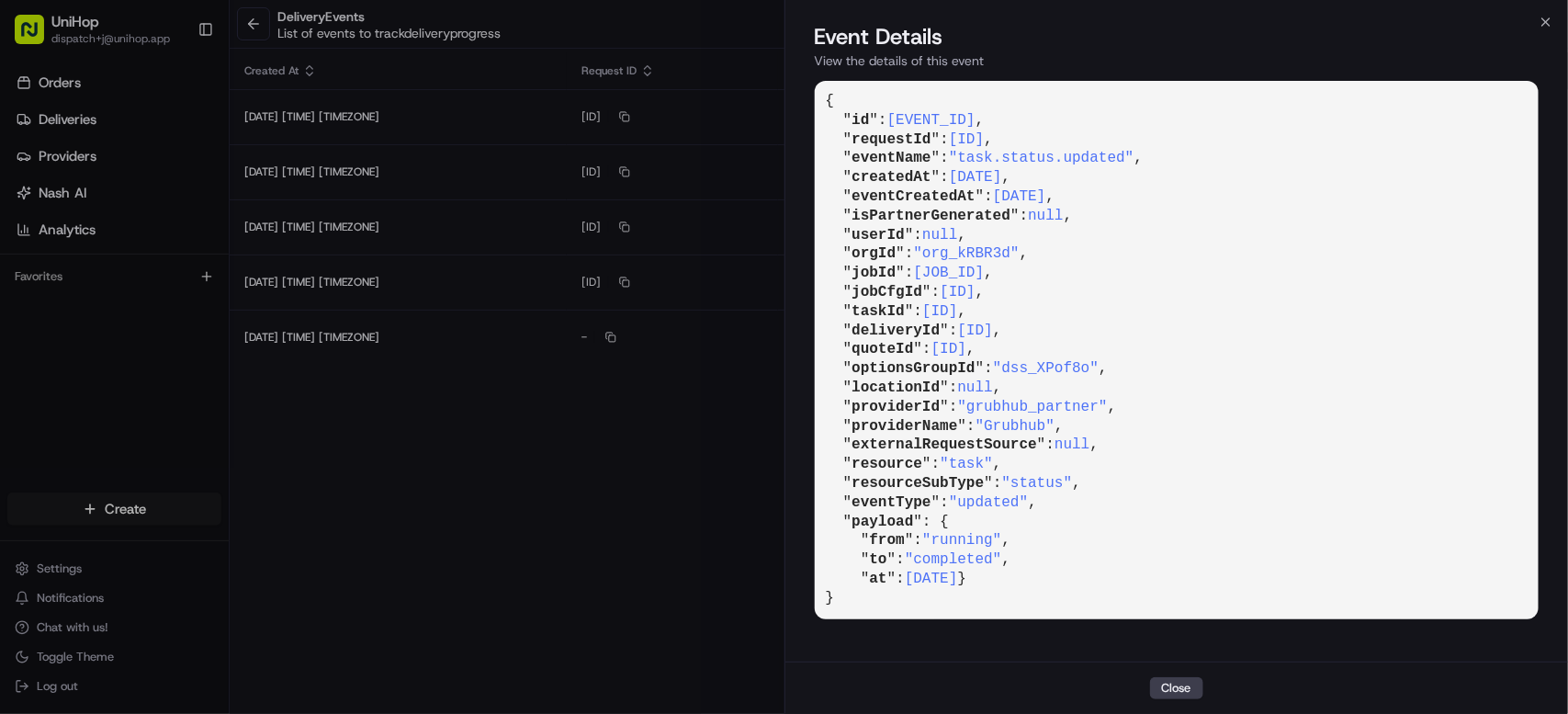 drag, startPoint x: 979, startPoint y: 333, endPoint x: 1203, endPoint y: 332, distance: 224.00223 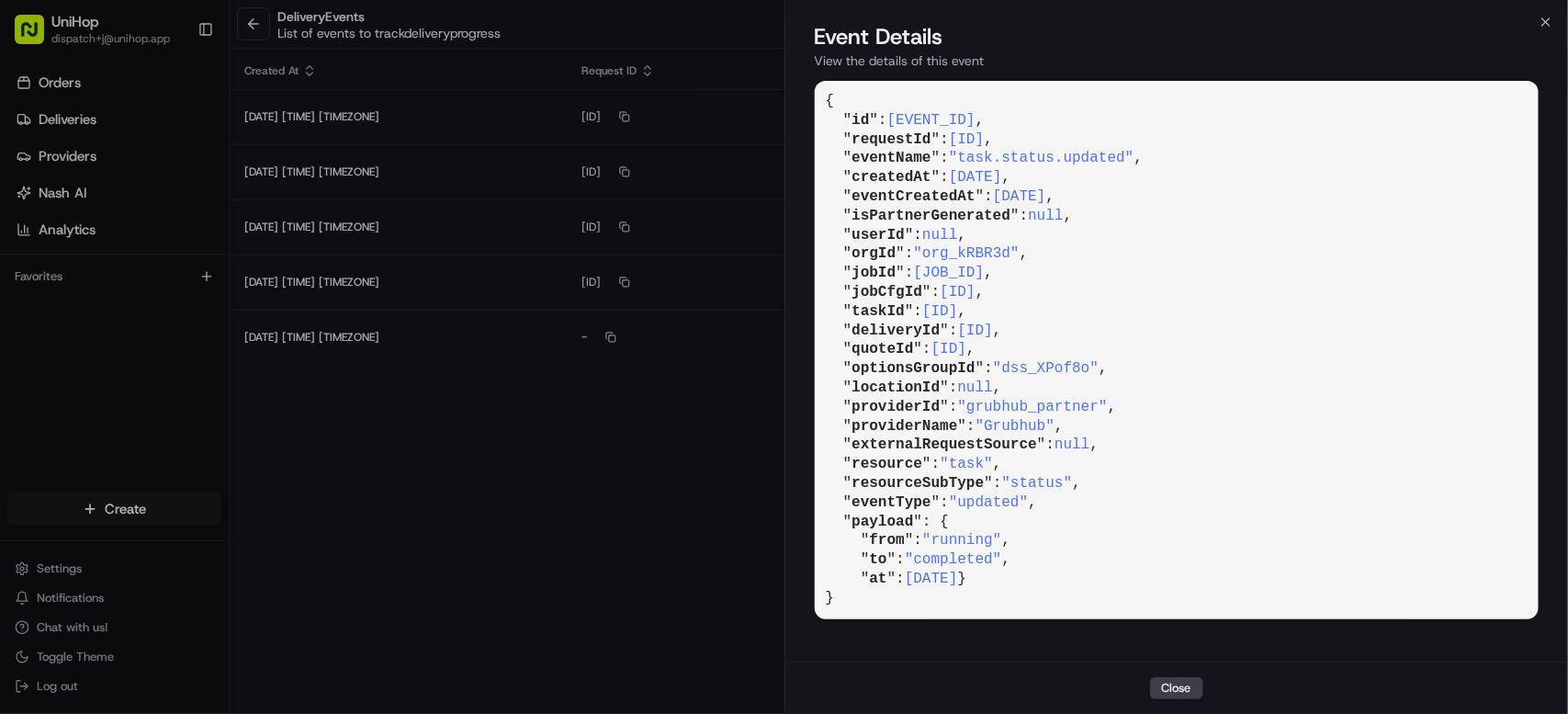 copy on "dlv_SgLh5iqWrFiqpGdJTkrcRG" 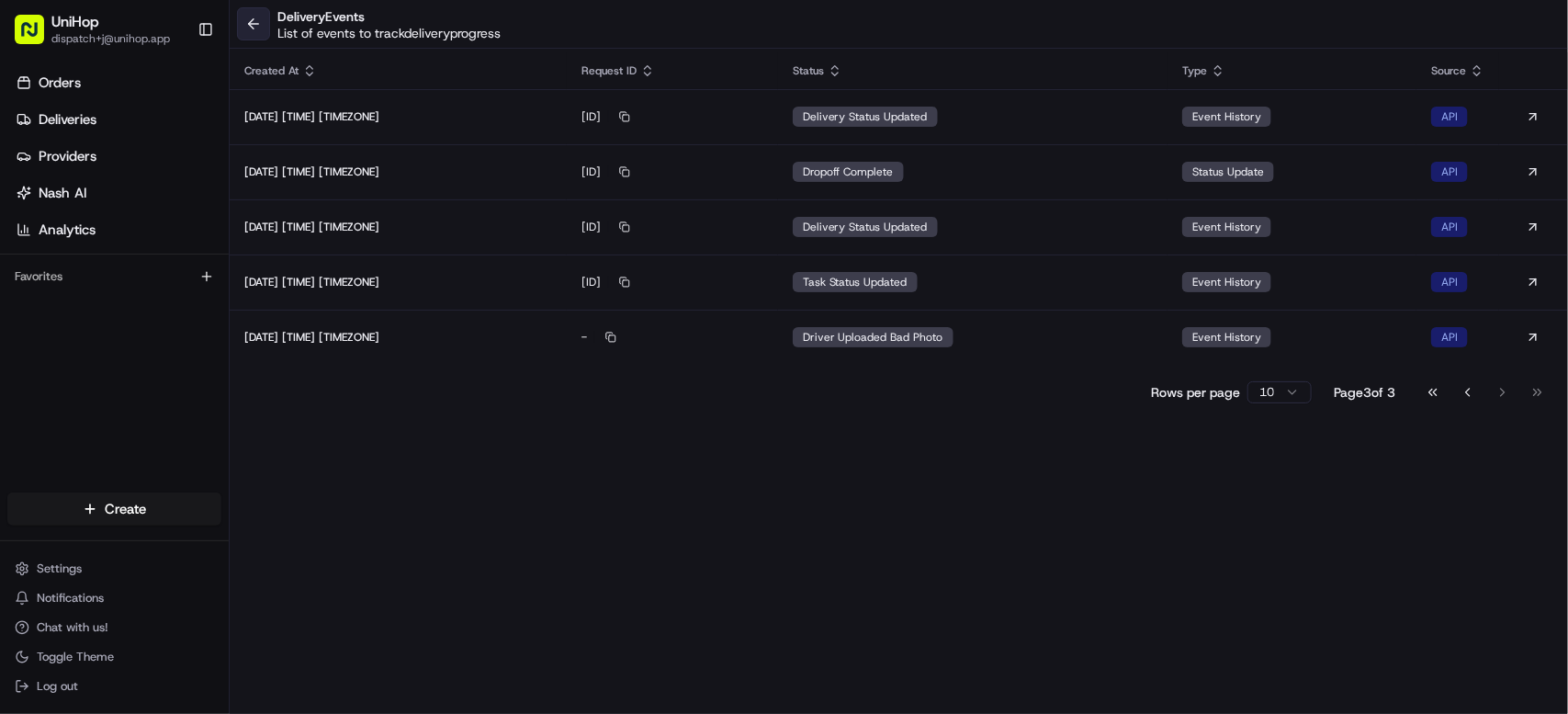 click at bounding box center [254, 24] 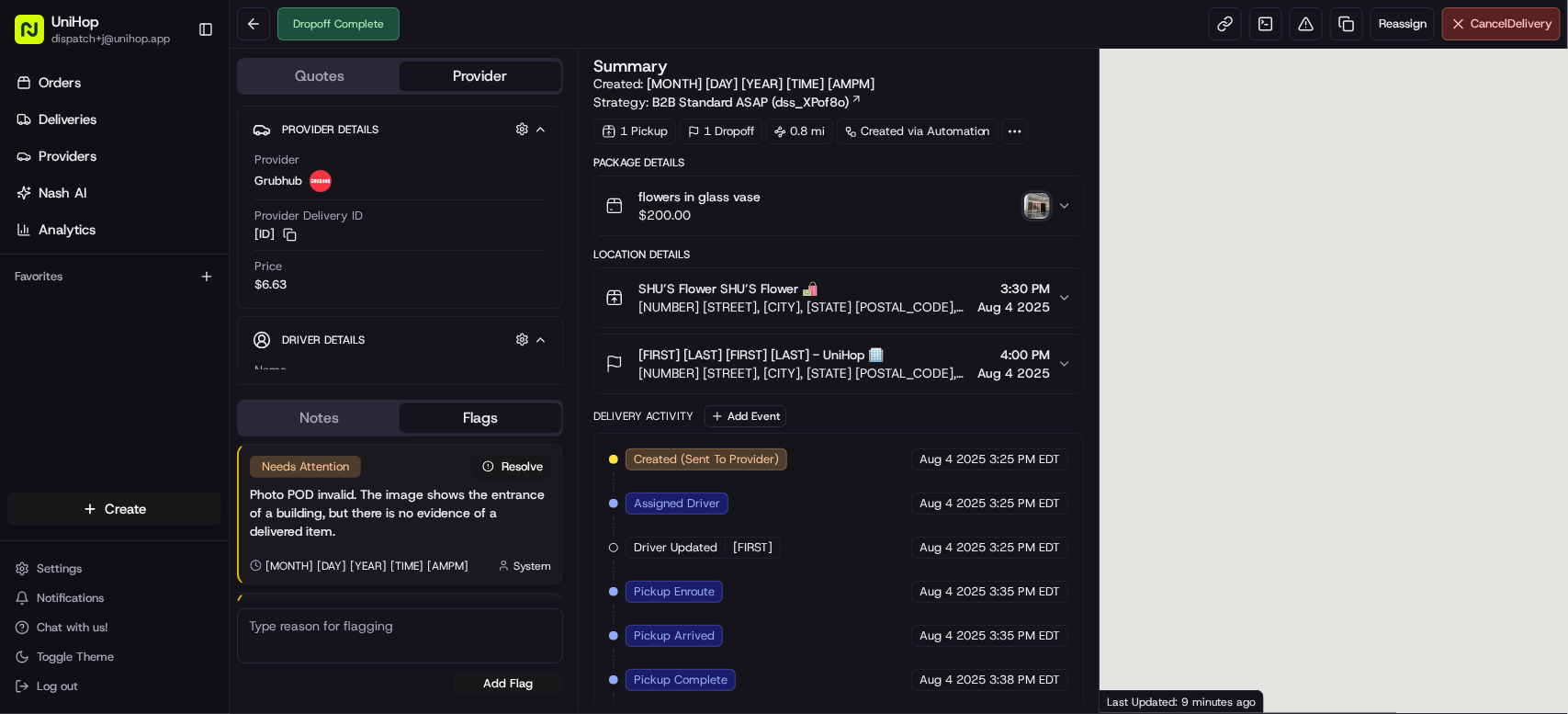 click on "flowers in glass vase $ 200.00" at bounding box center [831, 206] 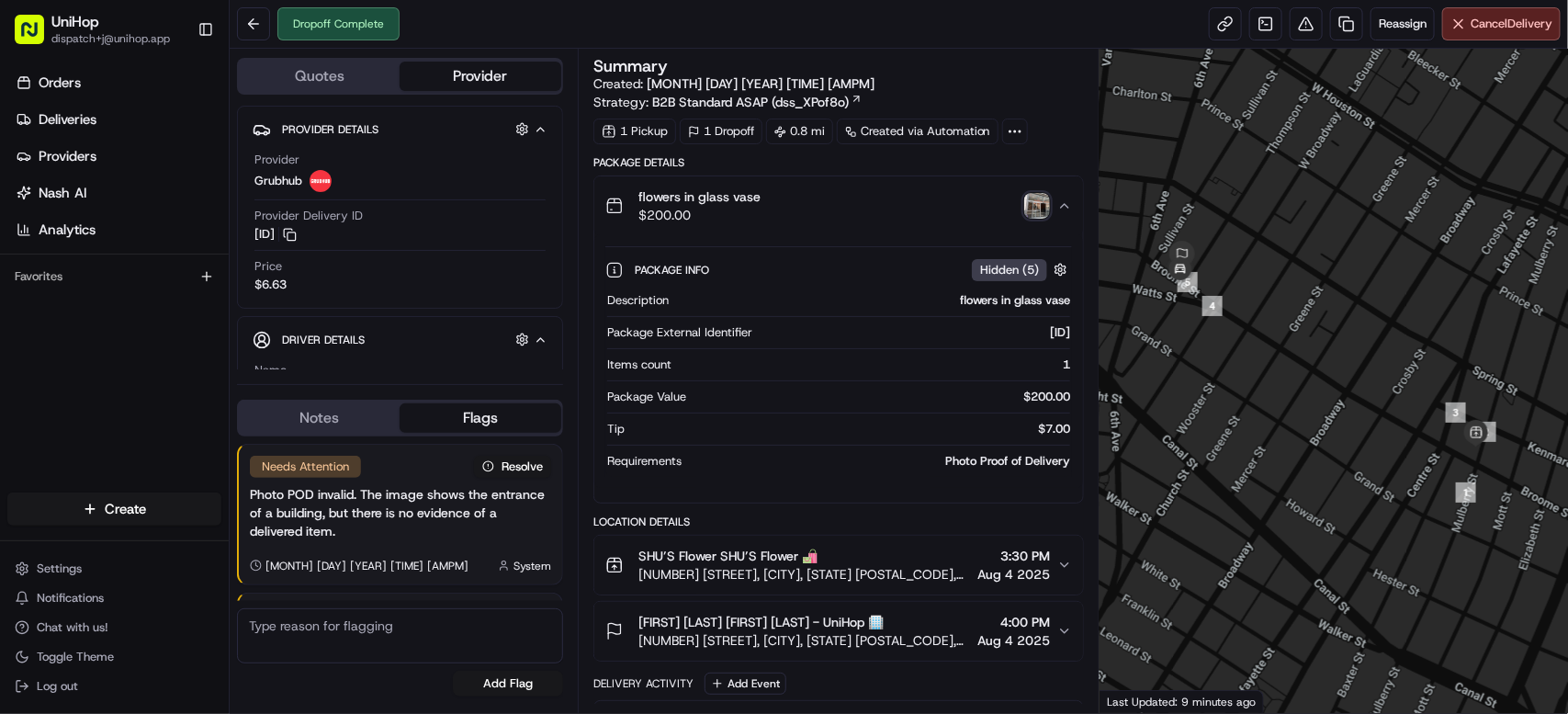 scroll, scrollTop: 186, scrollLeft: 0, axis: vertical 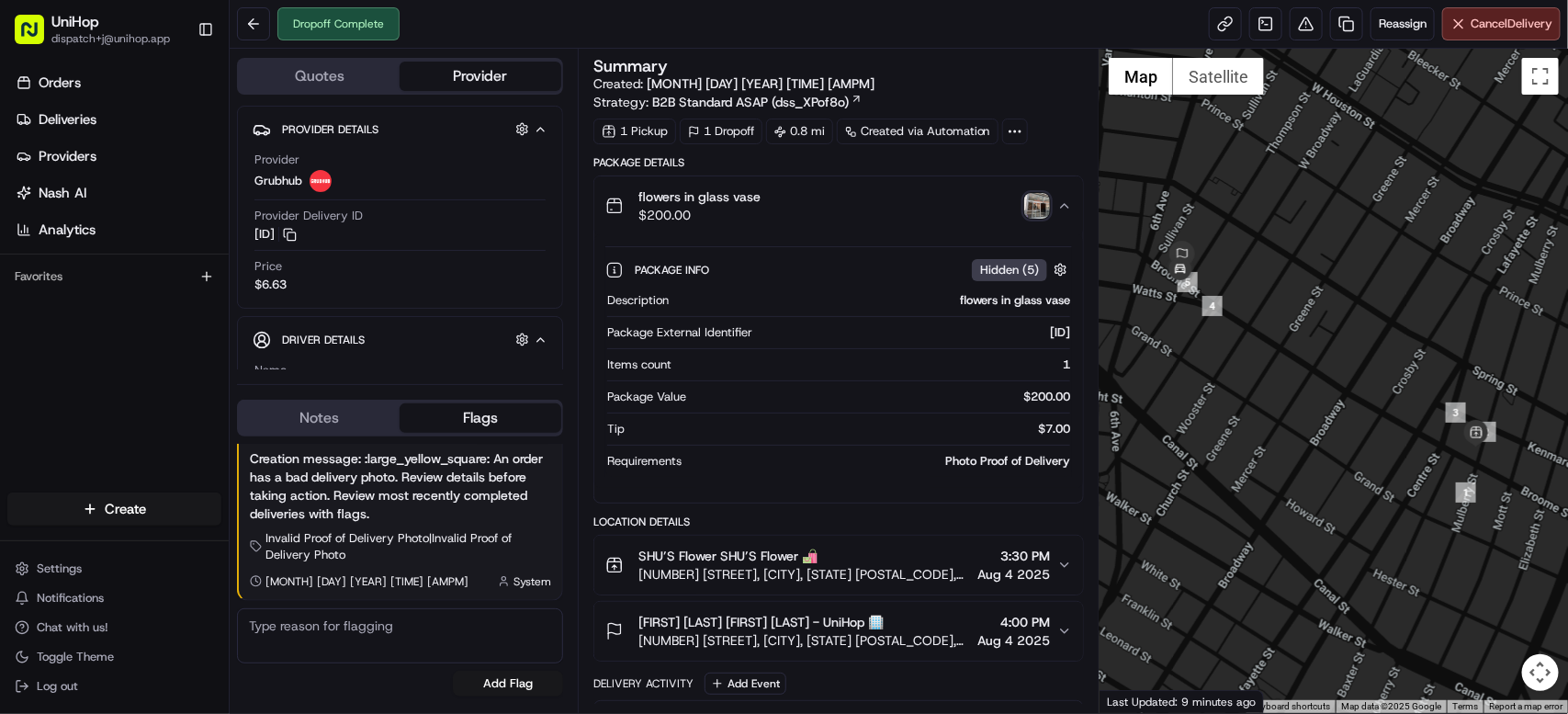 click on "flowers in glass vase $ 200.00" at bounding box center [831, 206] 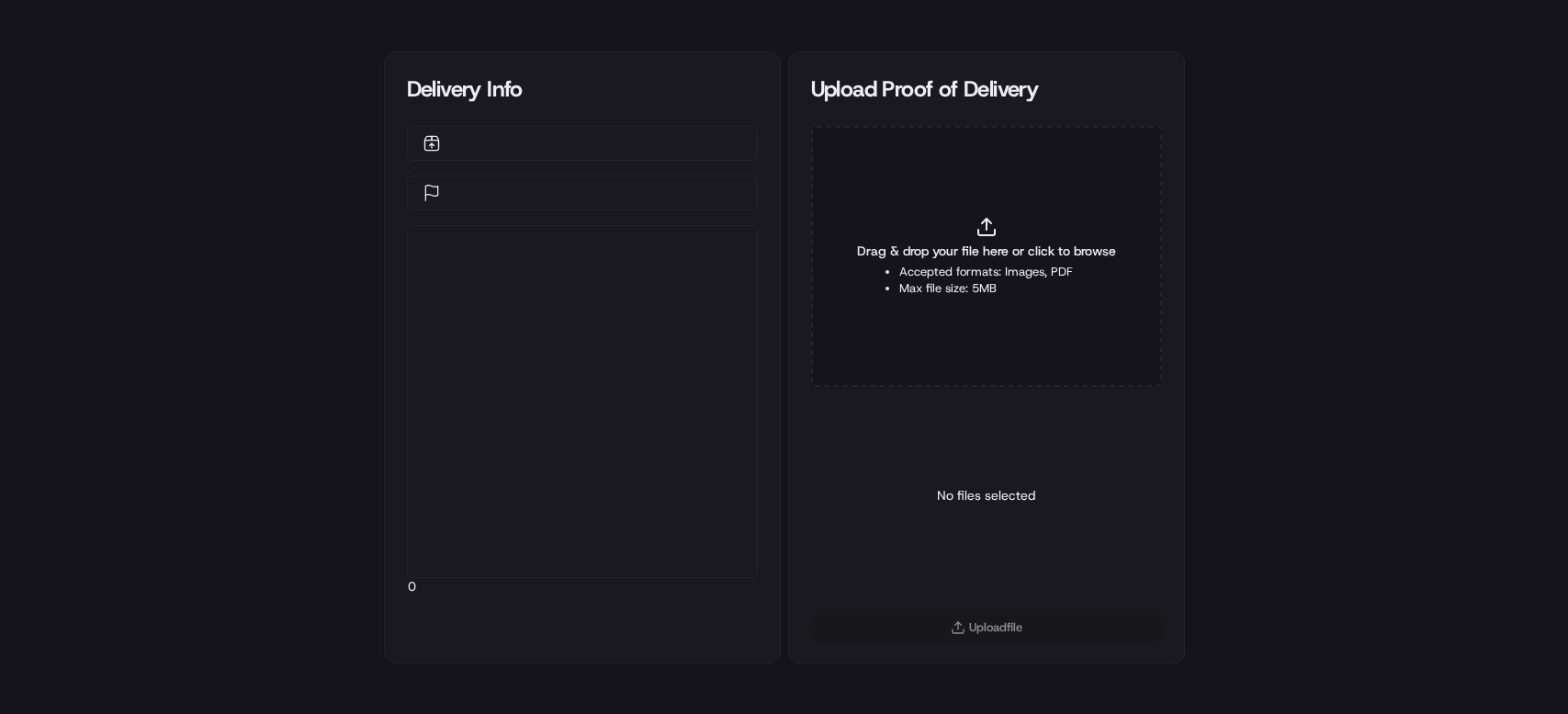 scroll, scrollTop: 0, scrollLeft: 0, axis: both 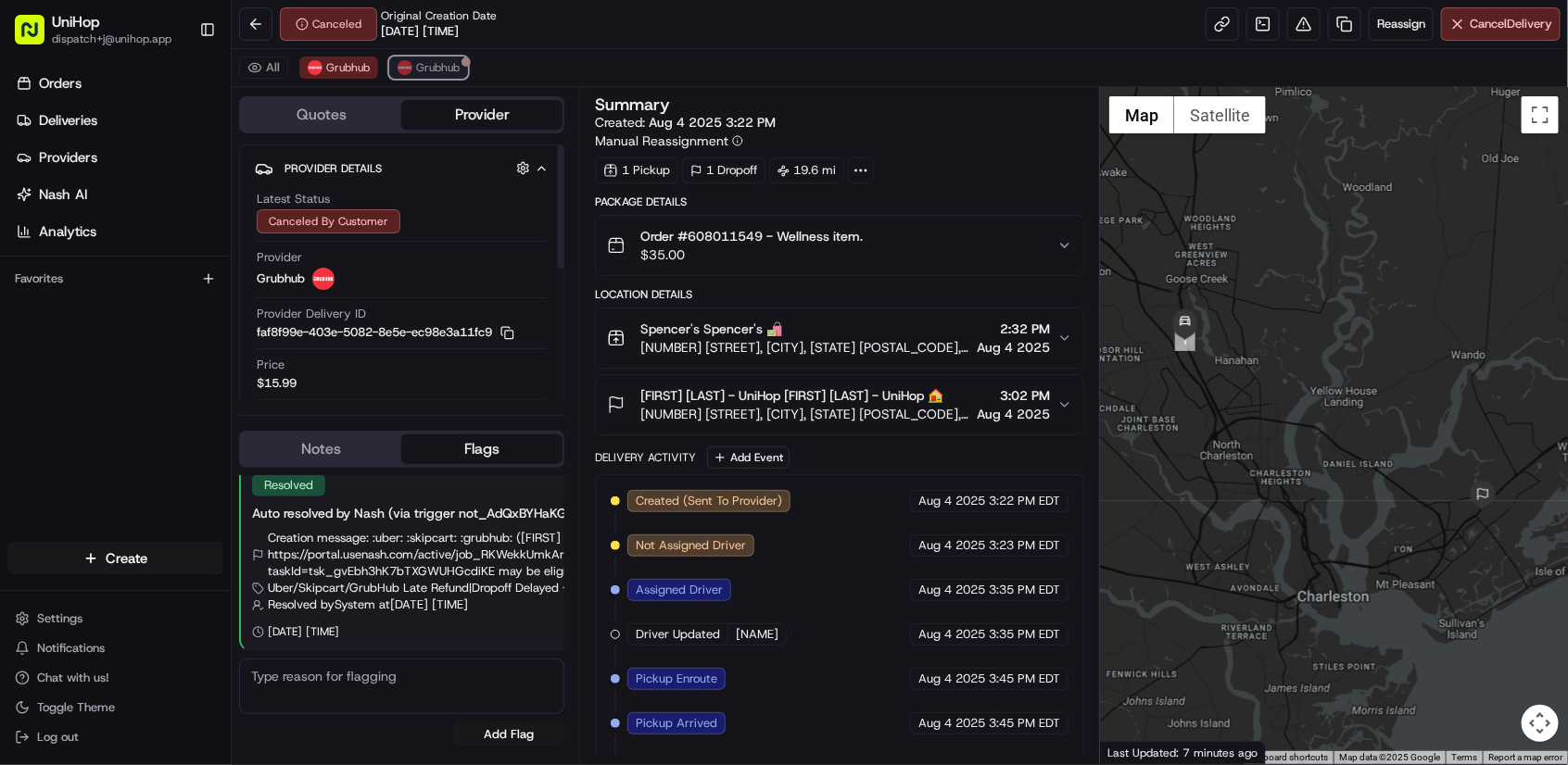 click on "Grubhub" at bounding box center (437, 68) 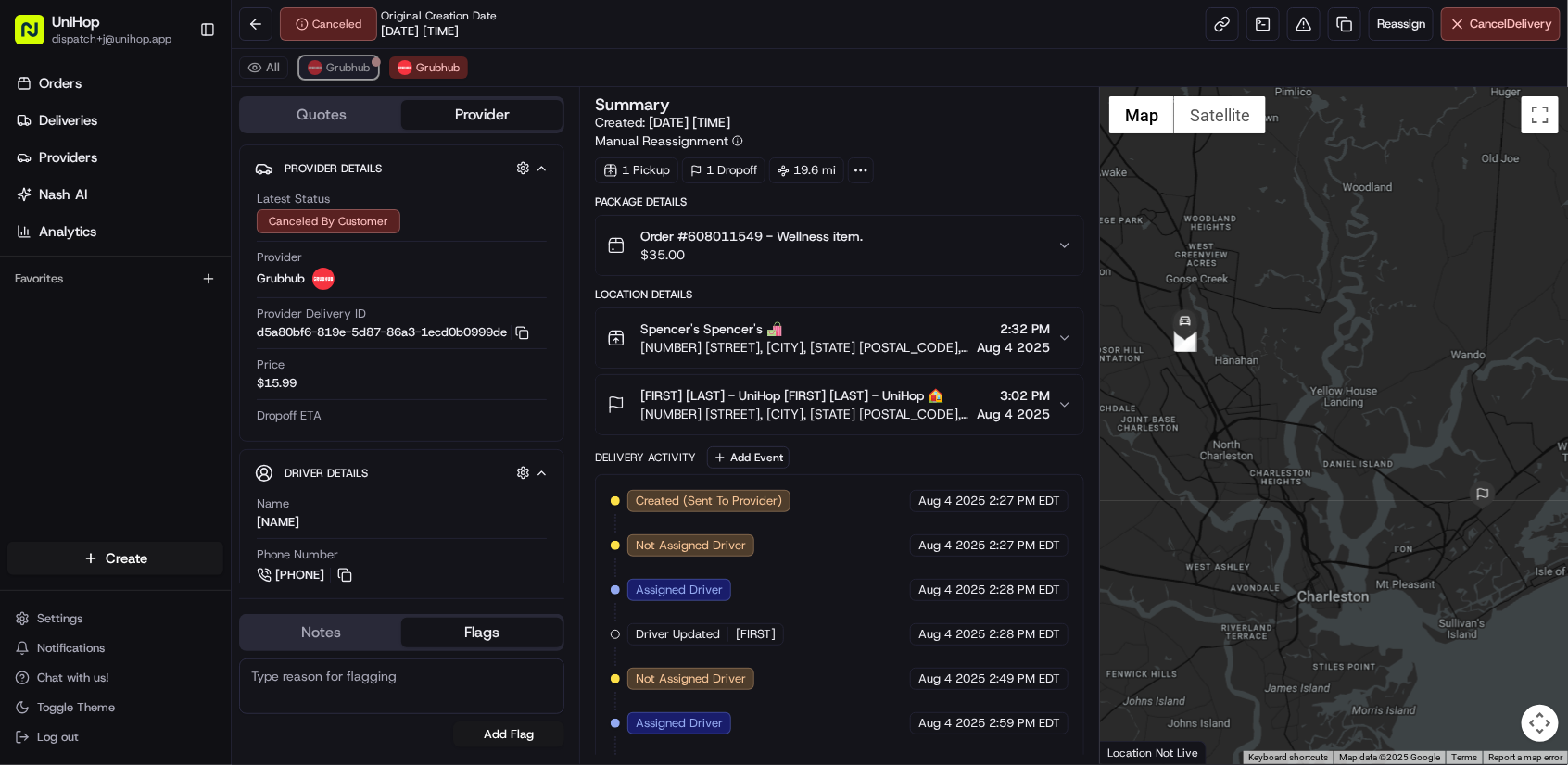 click on "Grubhub" at bounding box center [348, 68] 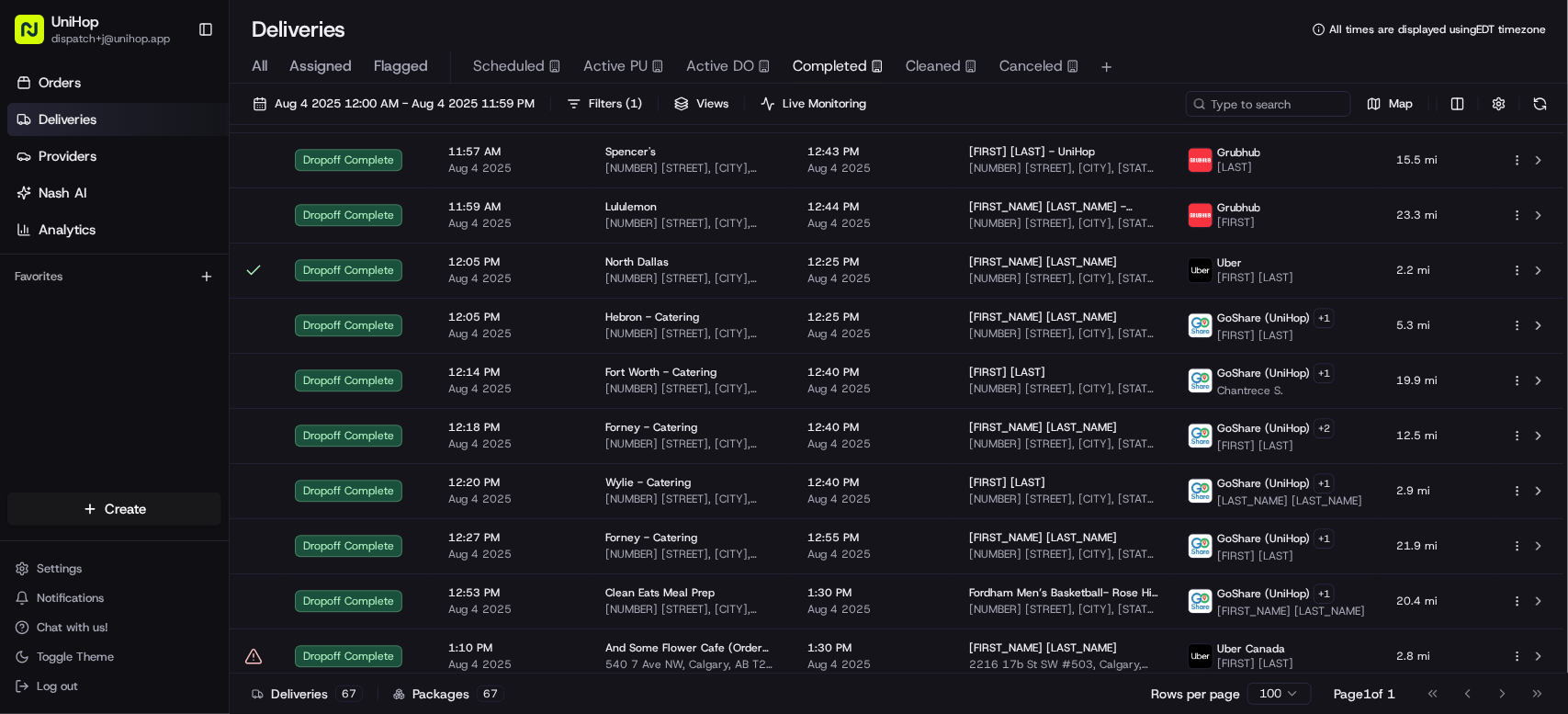 scroll, scrollTop: 0, scrollLeft: 0, axis: both 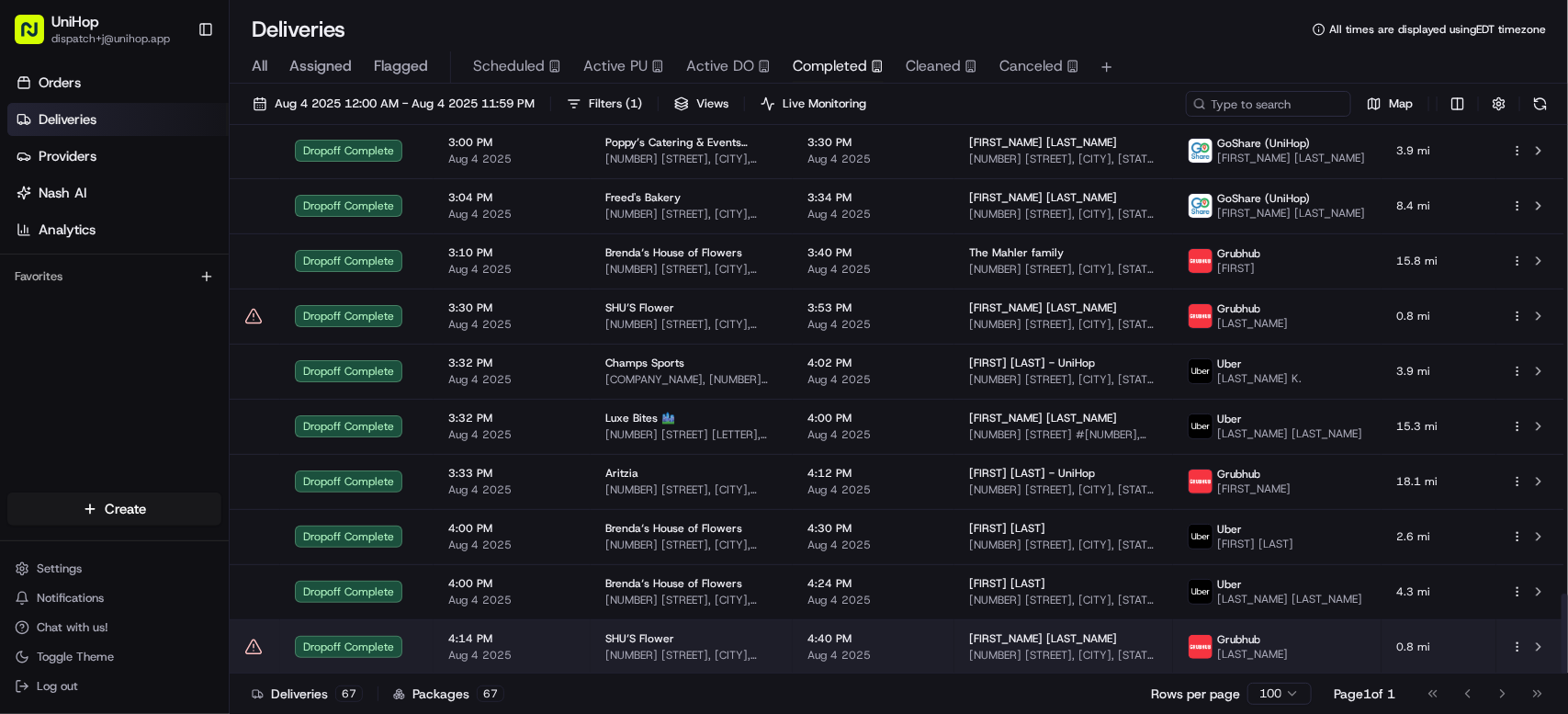 click on "Aug 4 2025" at bounding box center (874, 655) 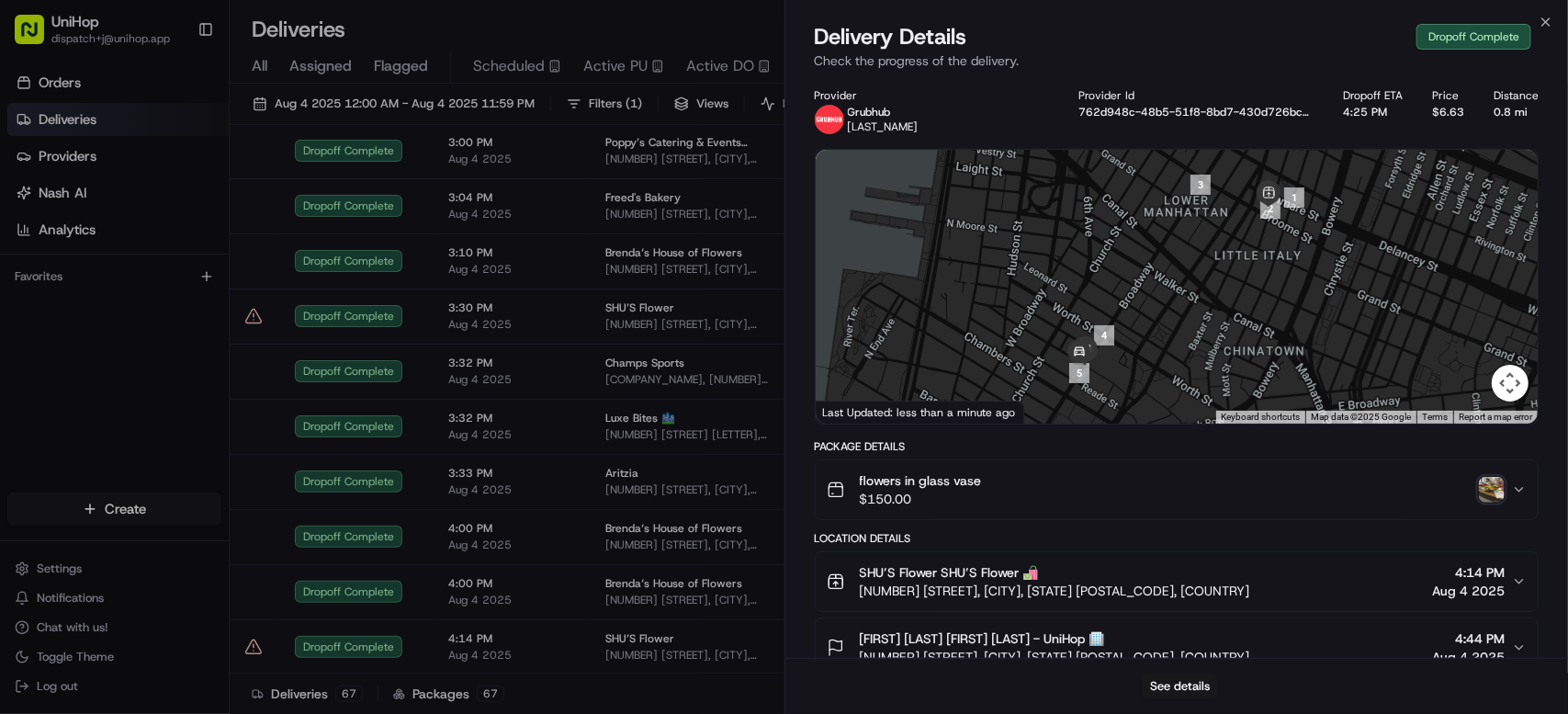 click at bounding box center [1492, 490] 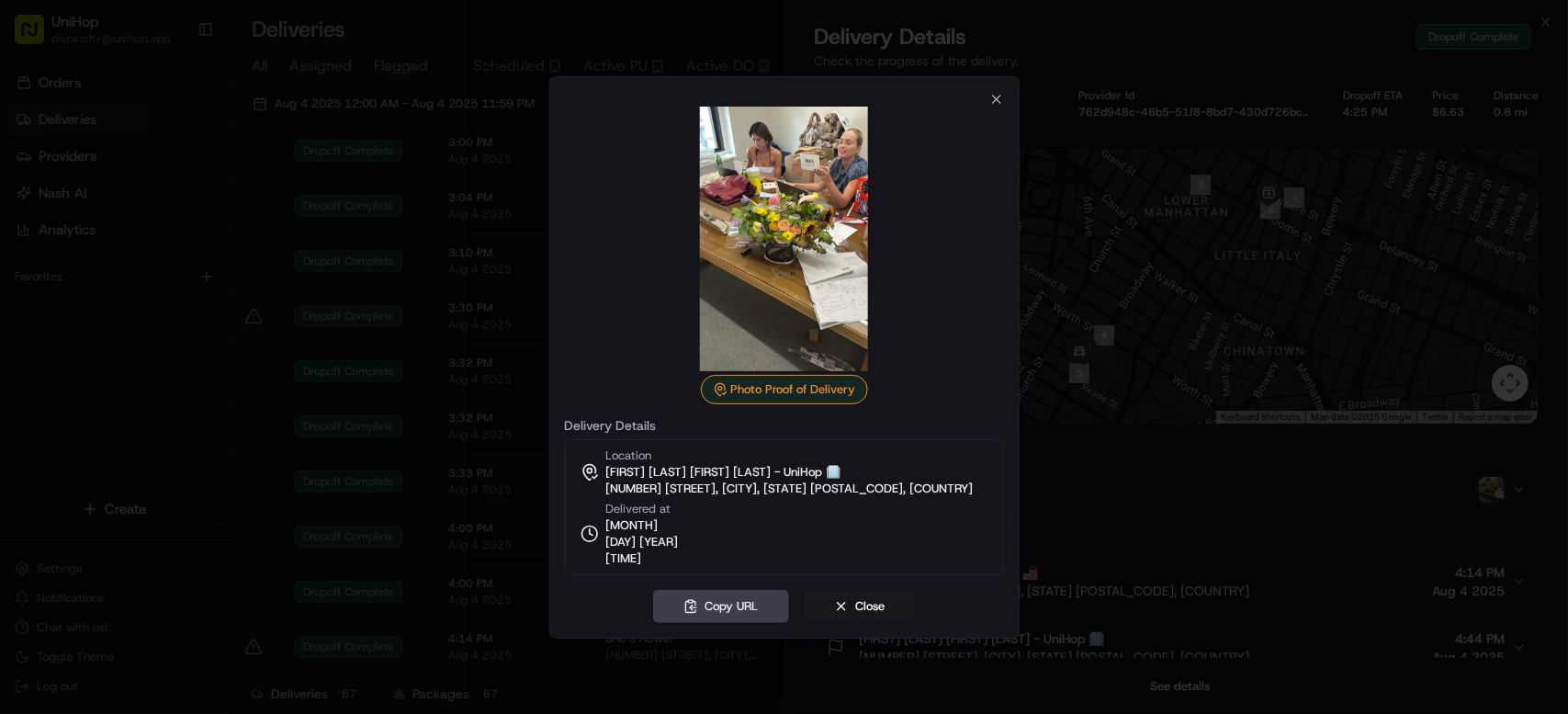 click at bounding box center [784, 357] 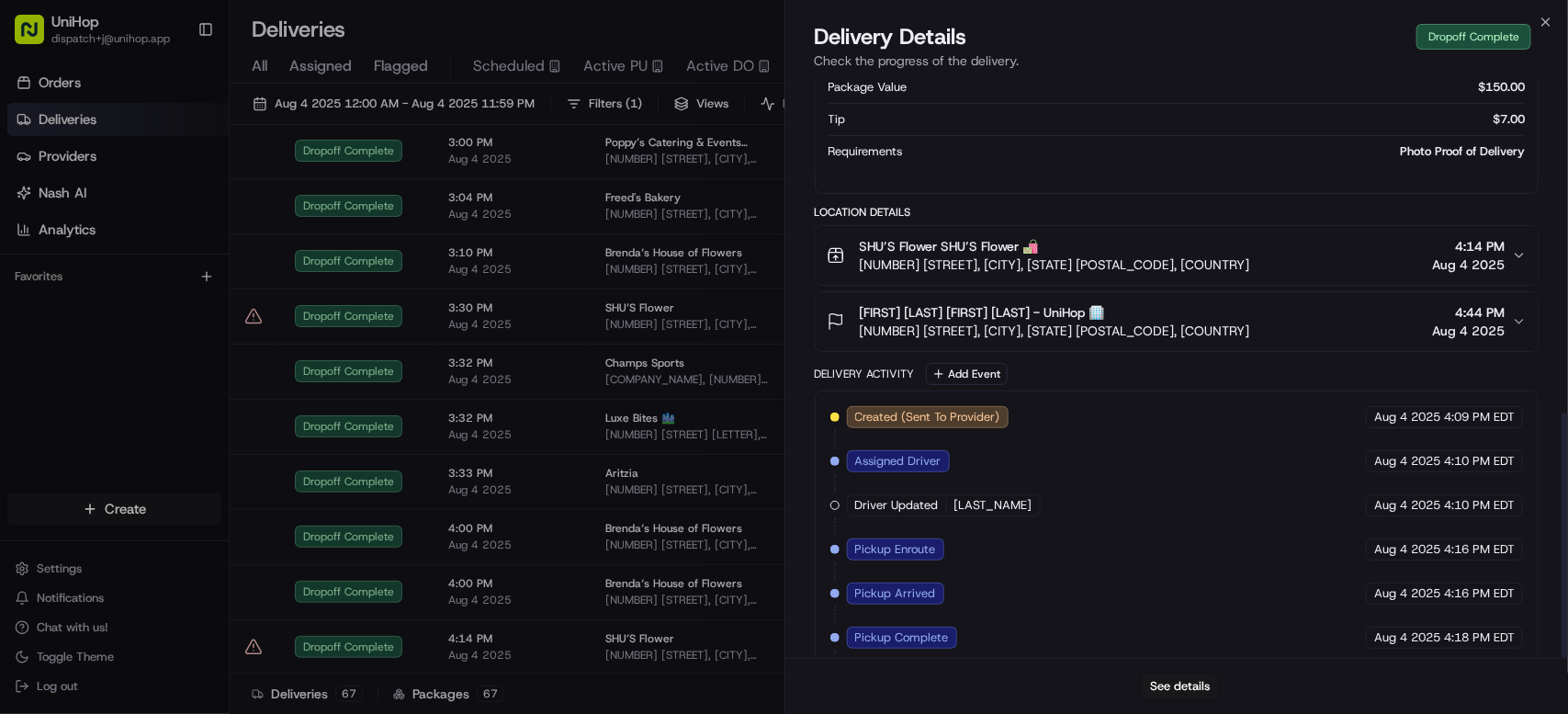 scroll, scrollTop: 793, scrollLeft: 0, axis: vertical 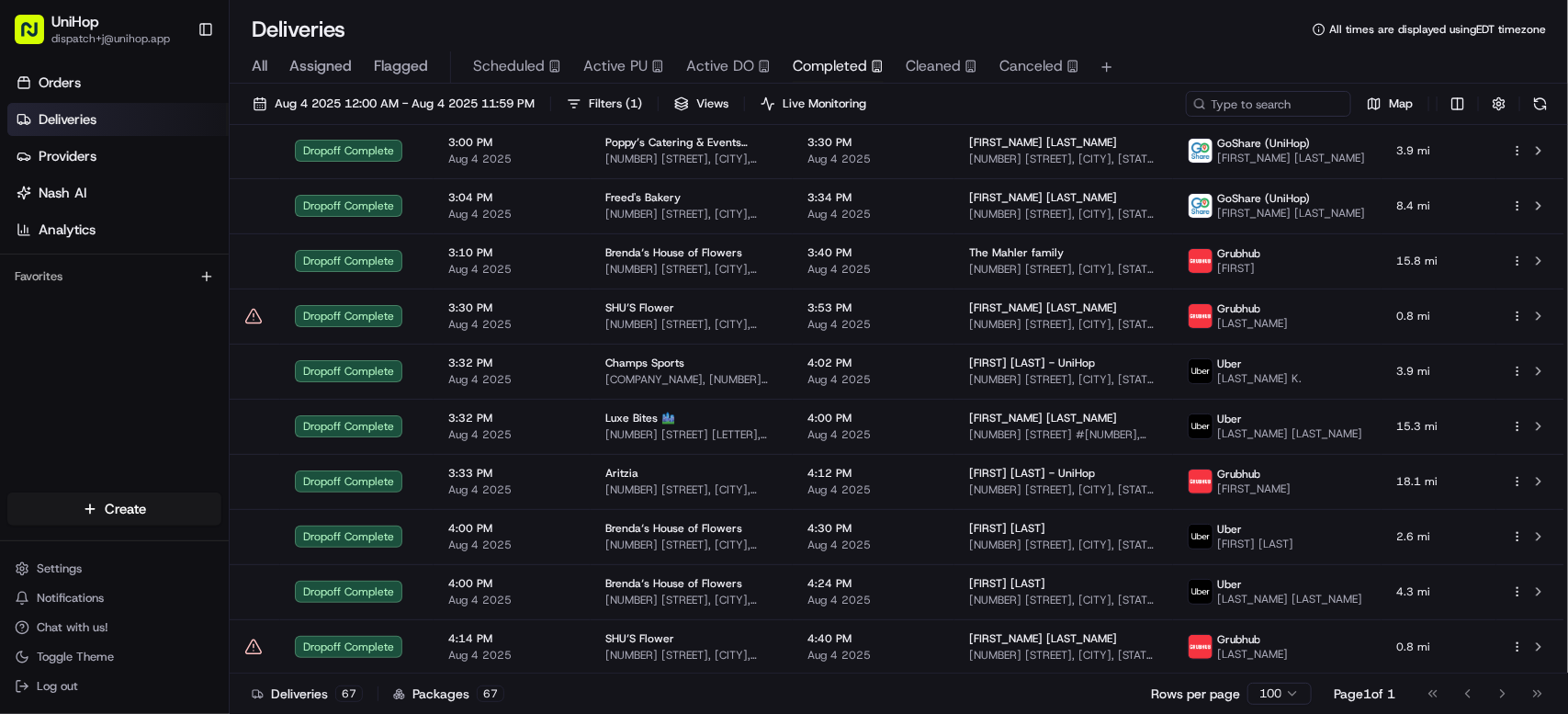 click on "Deliveries All times are displayed using  EDT   timezone" at bounding box center (898, 29) 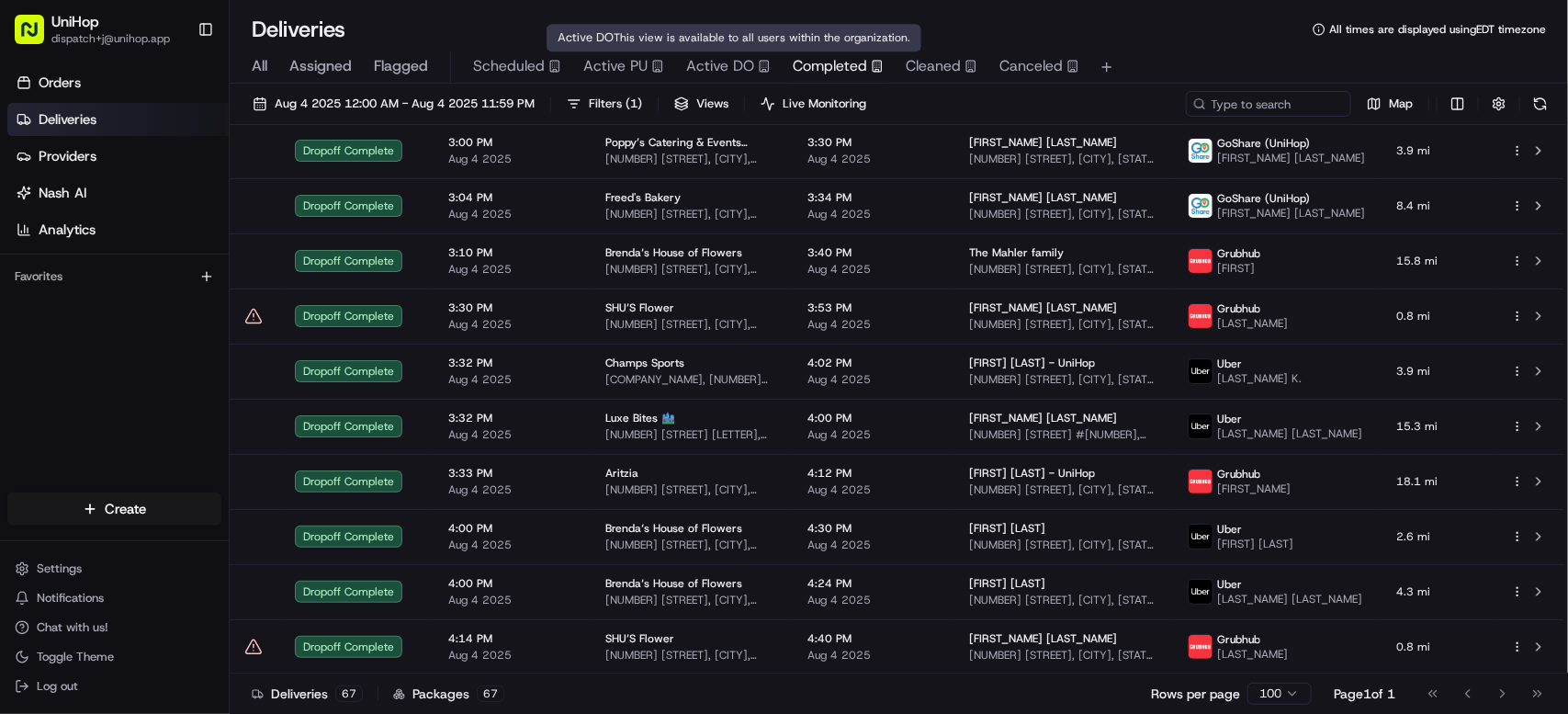 click on "Active DO" at bounding box center [720, 66] 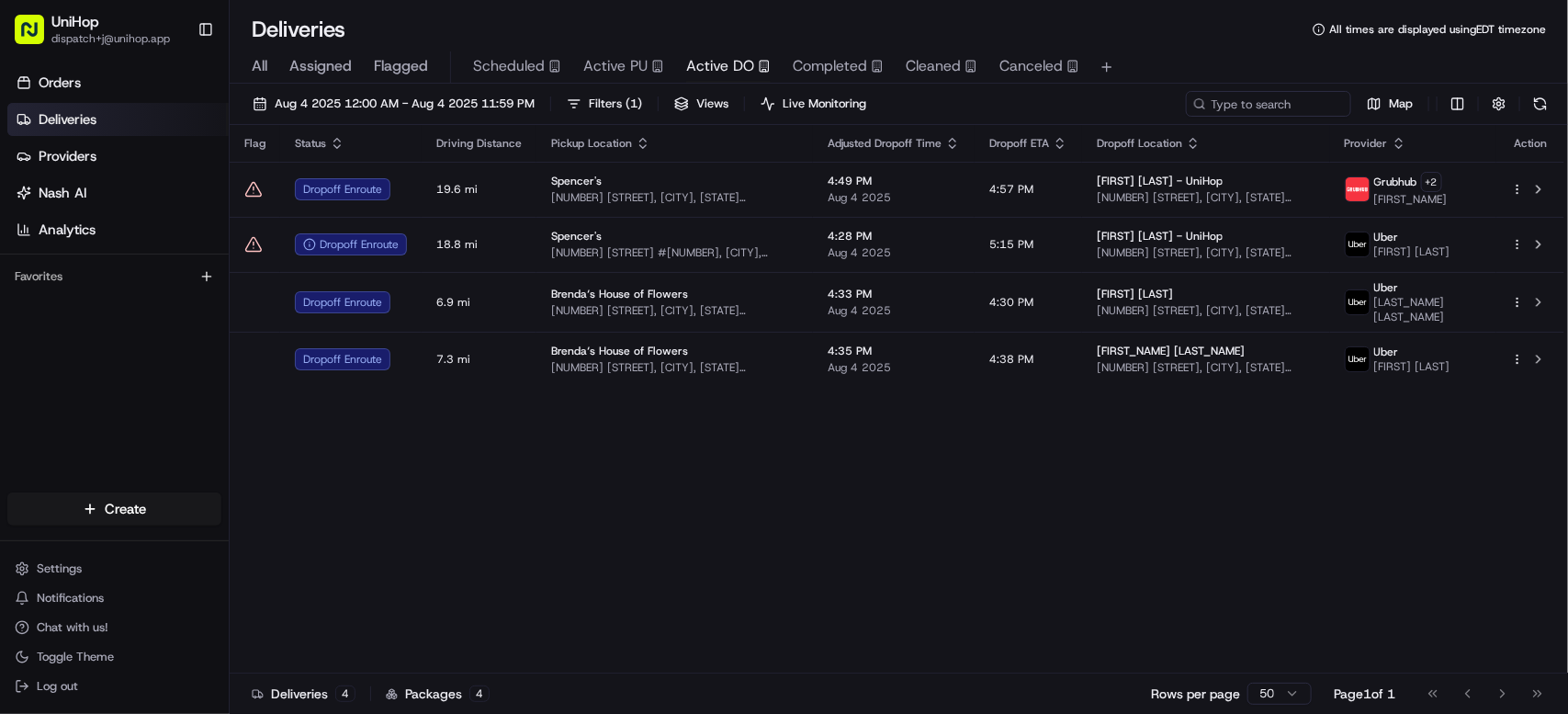 click on "Flag Status Driving Distance Pickup Location Adjusted Dropoff Time Dropoff ETA Dropoff Location Provider Action Dropoff Enroute 19.6 mi Spencer's 2150 Northwoods Blvd, North Charleston, SC 29406, USA 4:49 PM Aug 4 2025 4:57 PM Gabriel W. - UniHop 1104 Stockade Ln, Mt Pleasant, SC 29466, USA Grubhub + 2 mariah Dropoff Enroute 18.8 mi Spencer's 75 Middlesex Turnpike #2065, Burlington, MA 01803, USA 4:28 PM Aug 4 2025 5:15 PM Tyger gibson - UniHop 18 Columbia St, Swampscott, MA 01907, United States Uber SOBEIDA M. Dropoff Enroute 6.9 mi Brenda‘s House of Flowers 200 Chambers St, Woodstock, GA 30188, USA 4:33 PM Aug 4 2025 4:30 PM Cassidy Packey 3593 Edenbourgh Ct, Marietta, GA 30066, USA Uber ERDINC A. Dropoff Enroute 7.3 mi Brenda‘s House of Flowers 200 Chambers St, Woodstock, GA 30188, USA 4:35 PM Aug 4 2025 4:38 PM Carol AMstedt 8005 Huntcliff Rd, Woodstock, GA 30189, USA Uber Brian V." at bounding box center (897, 399) 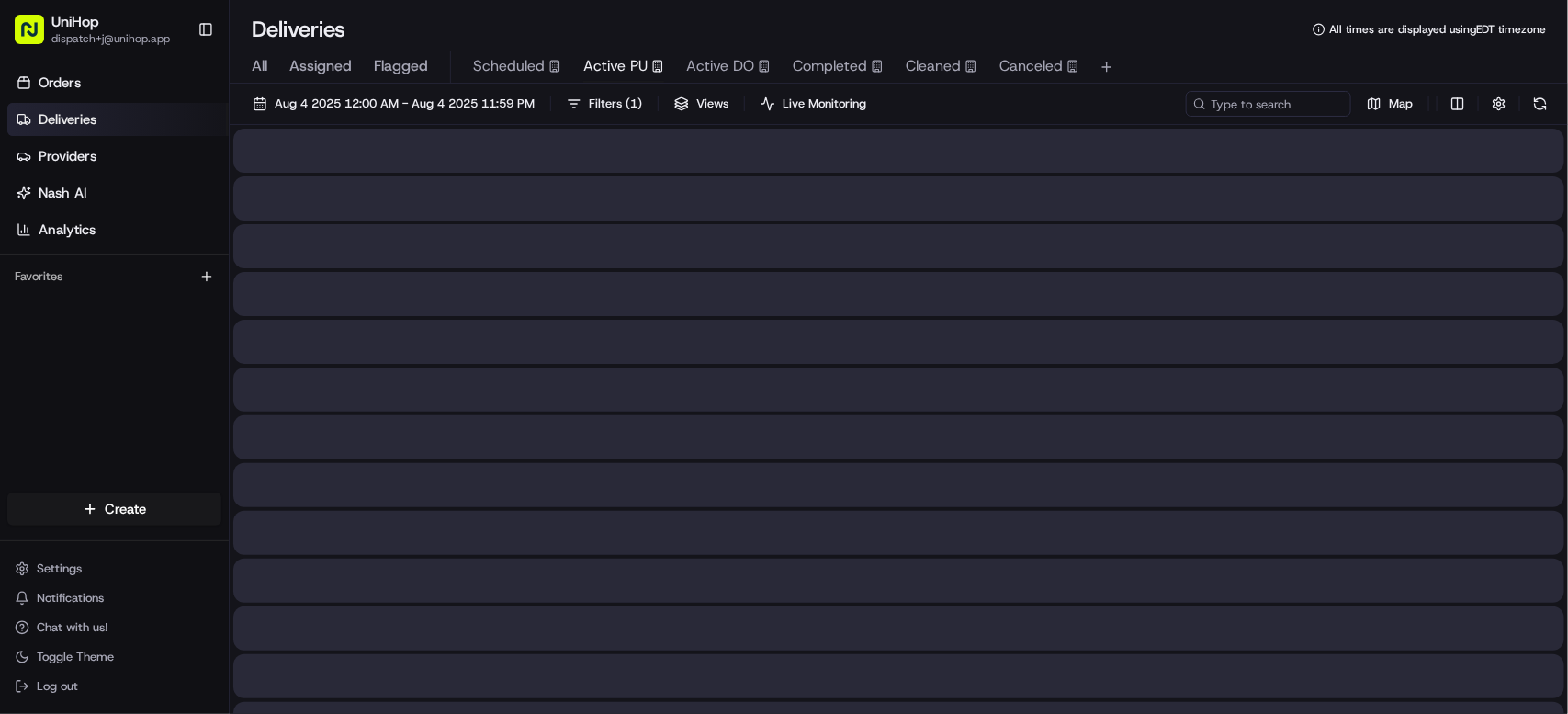 click on "Active PU" at bounding box center (624, 67) 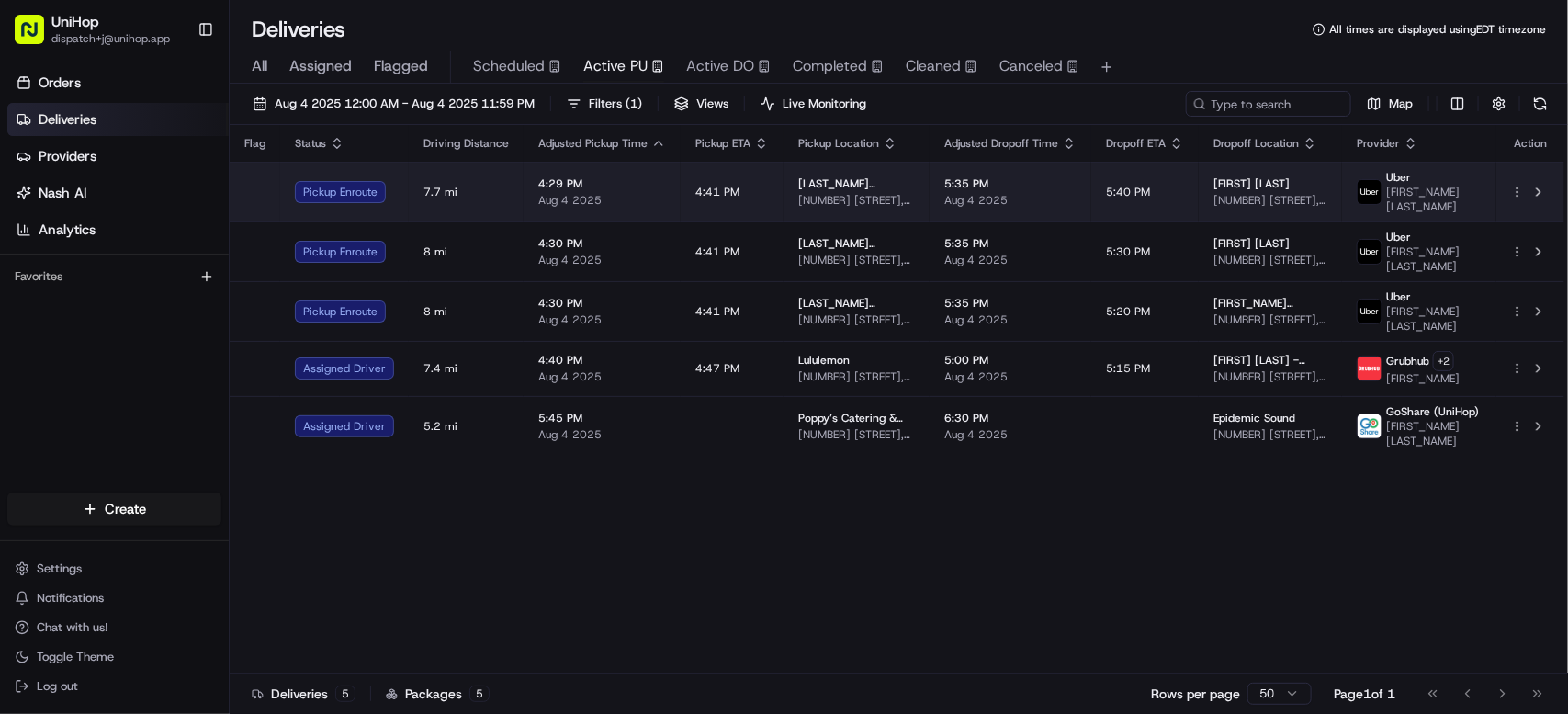 click on "4:41 PM" at bounding box center (732, 191) 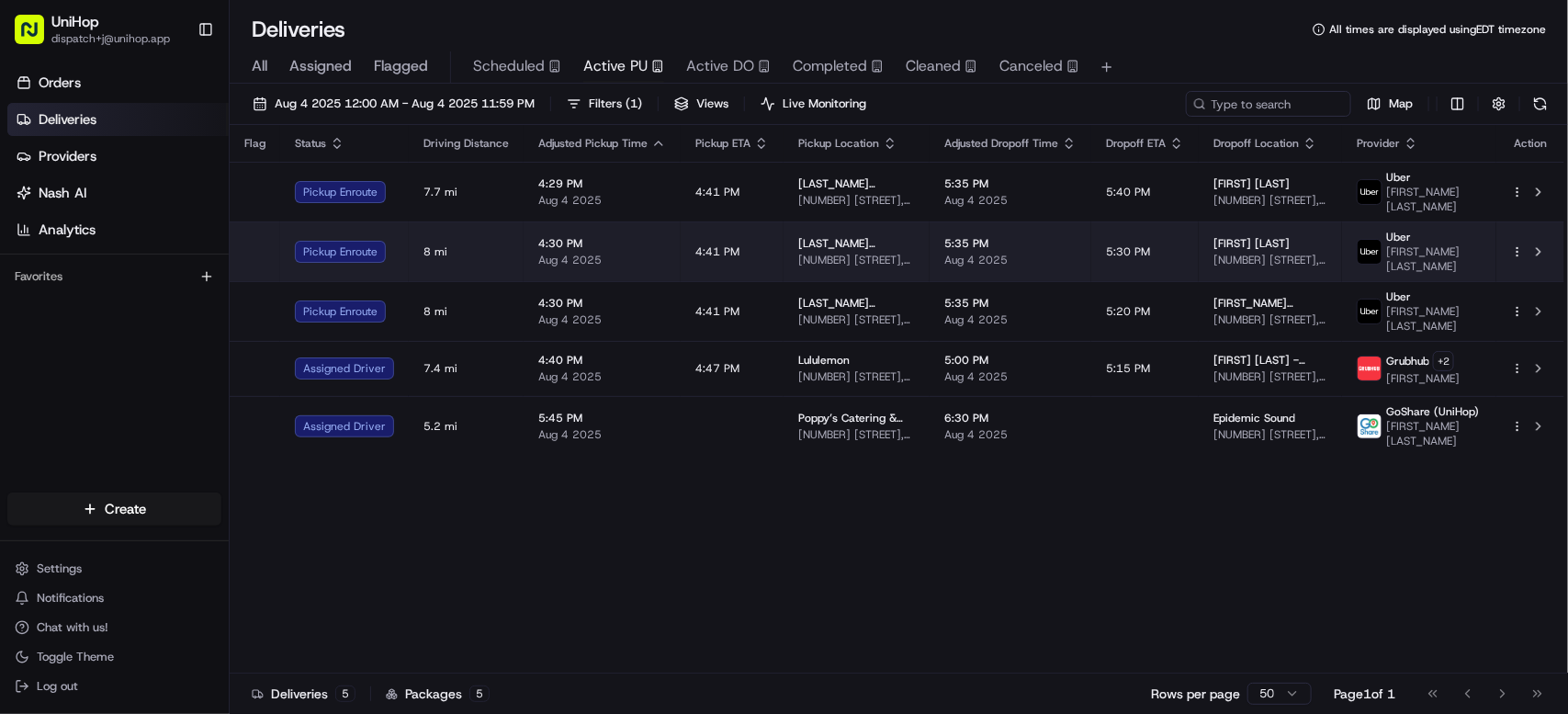 click on "88 Withers St, Brooklyn, NY 11211, USA" at bounding box center (856, 260) 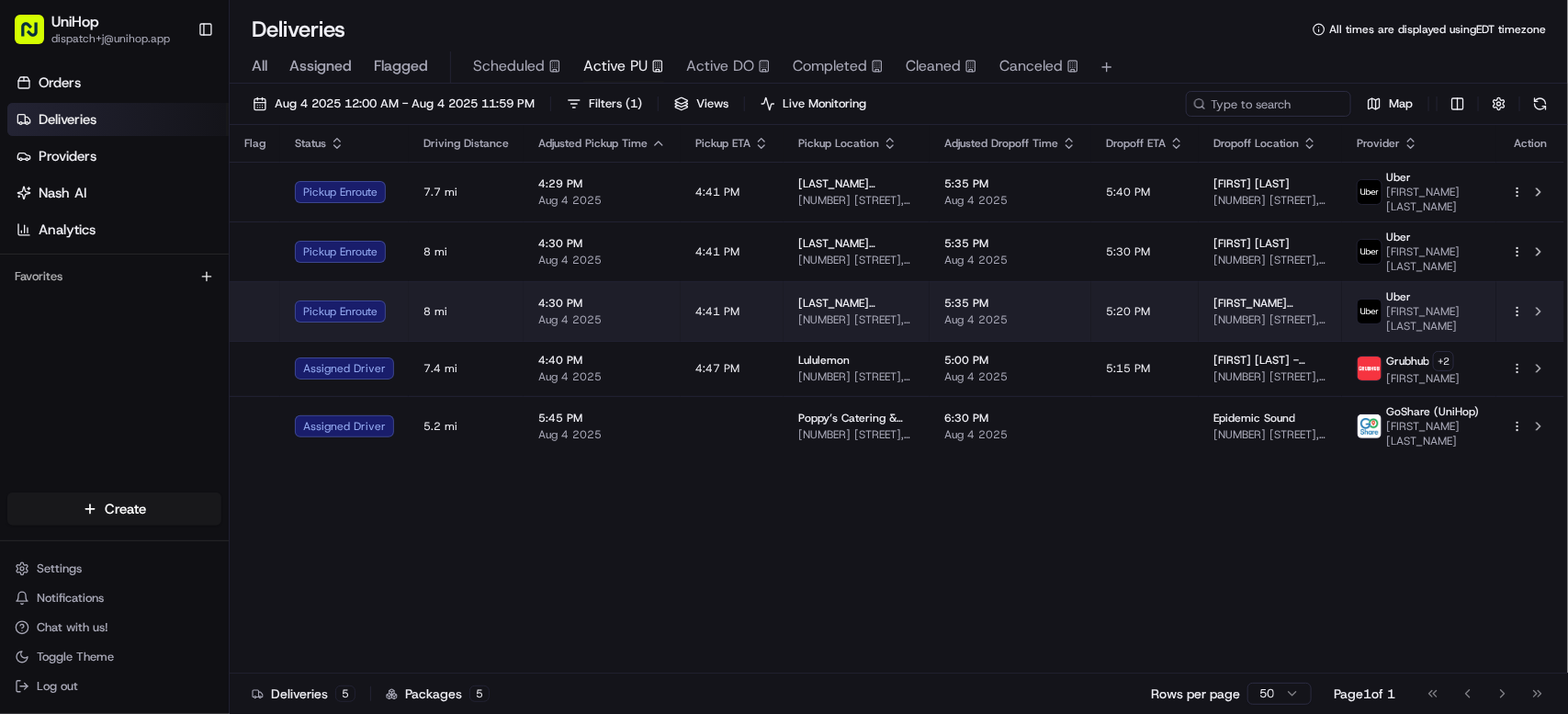 click on "Nonna Gaby (Hudson Table) 88 Withers St, Brooklyn, NY 11211, USA" at bounding box center [856, 311] 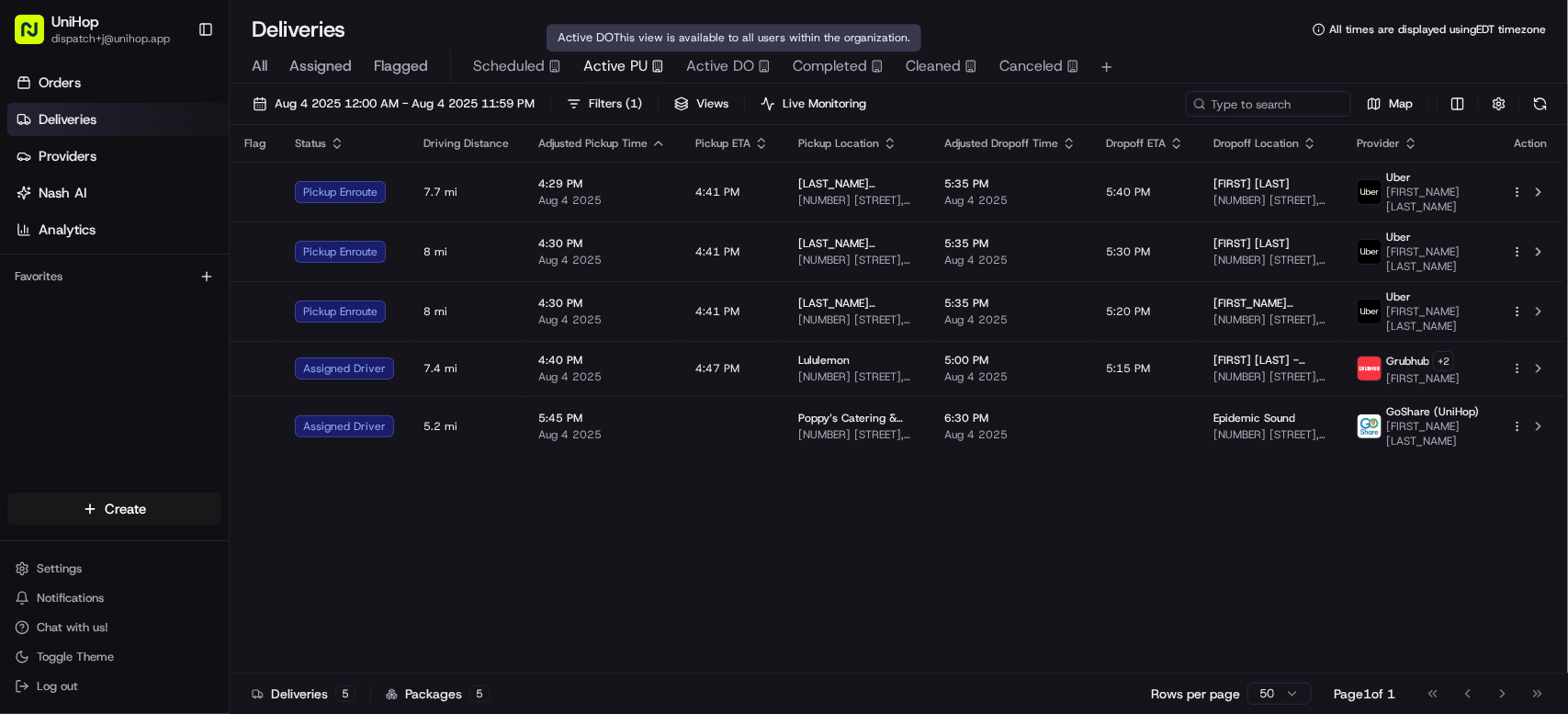 click on "Active DO" at bounding box center (720, 66) 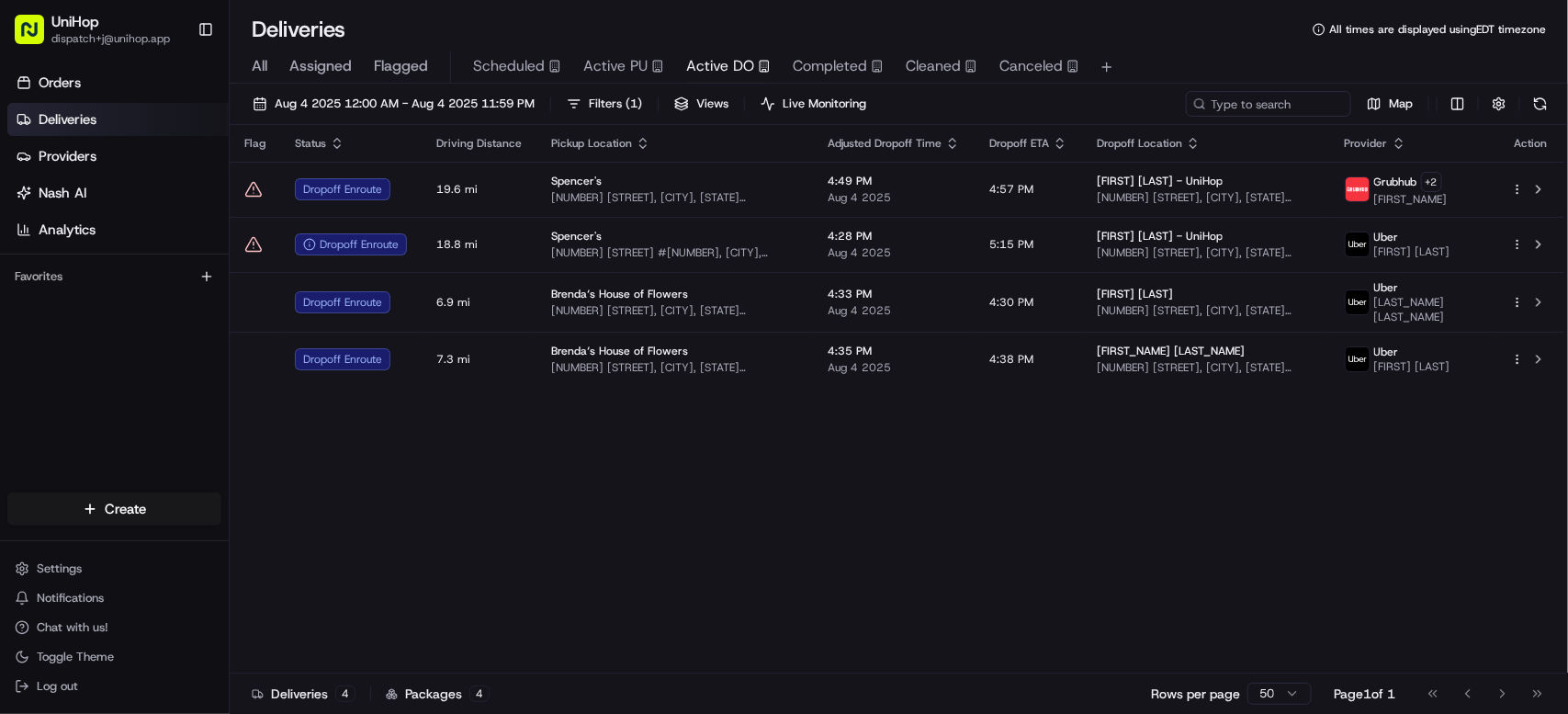 click on "Flag Status Driving Distance Pickup Location Adjusted Dropoff Time Dropoff ETA Dropoff Location Provider Action Dropoff Enroute 19.6 mi Spencer's 2150 Northwoods Blvd, North Charleston, SC 29406, USA 4:49 PM Aug 4 2025 4:57 PM Gabriel W. - UniHop 1104 Stockade Ln, Mt Pleasant, SC 29466, USA Grubhub + 2 mariah Dropoff Enroute 18.8 mi Spencer's 75 Middlesex Turnpike #2065, Burlington, MA 01803, USA 4:28 PM Aug 4 2025 5:15 PM Tyger gibson - UniHop 18 Columbia St, Swampscott, MA 01907, United States Uber SOBEIDA M. Dropoff Enroute 6.9 mi Brenda‘s House of Flowers 200 Chambers St, Woodstock, GA 30188, USA 4:33 PM Aug 4 2025 4:30 PM Cassidy Packey 3593 Edenbourgh Ct, Marietta, GA 30066, USA Uber ERDINC A. Dropoff Enroute 7.3 mi Brenda‘s House of Flowers 200 Chambers St, Woodstock, GA 30188, USA 4:35 PM Aug 4 2025 4:38 PM Carol AMstedt 8005 Huntcliff Rd, Woodstock, GA 30189, USA Uber Brian V." at bounding box center [897, 399] 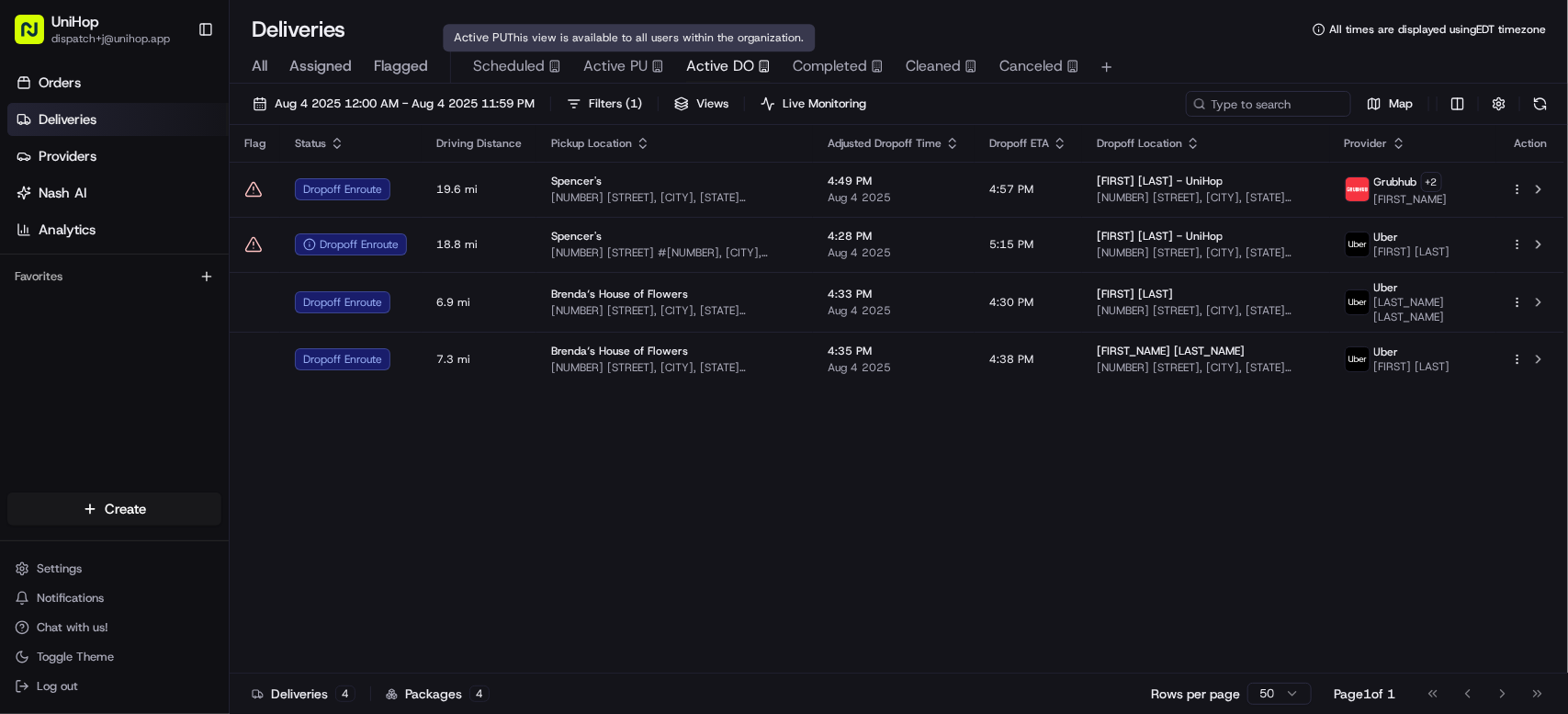 click on "Active PU" at bounding box center [615, 66] 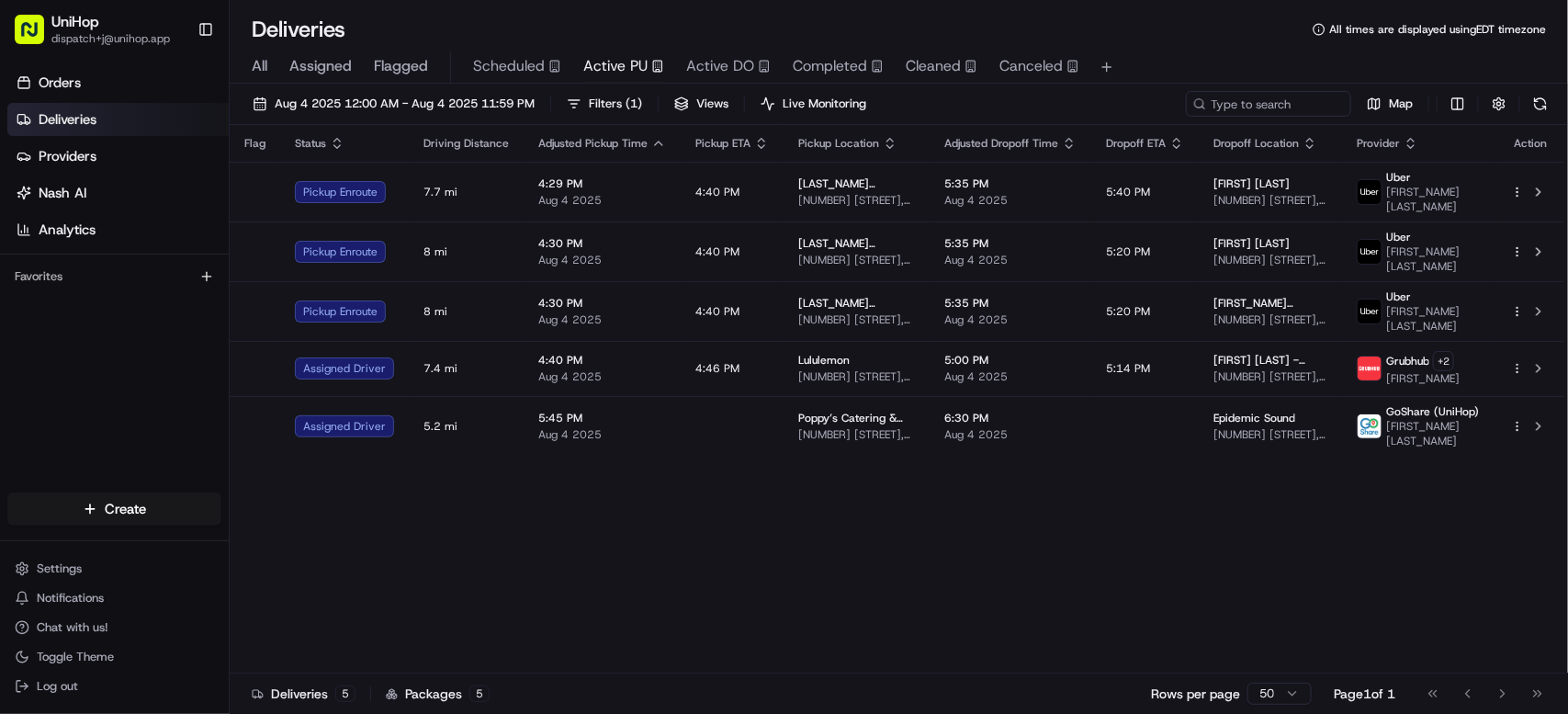 click on "Flag Status Driving Distance Adjusted Pickup Time Pickup ETA Pickup Location Adjusted Dropoff Time Dropoff ETA Dropoff Location Provider Action Pickup Enroute 7.7 mi 4:29 PM Aug 4 2025 4:40 PM Nonna Gaby (Hudson Table) 88 Withers St, Brooklyn, NY 11211, USA 5:35 PM Aug 4 2025 5:40 PM Lisa Malter 426 W 58th St, New York, NY 10019, USA Uber WILLIAM T. Pickup Enroute 8 mi 4:30 PM Aug 4 2025 4:40 PM Nonna Gaby (Hudson Table) 88 Withers St, Brooklyn, NY 11211, USA 5:35 PM Aug 4 2025 5:20 PM Elle Nussbaum Ross 145 W 67th St, New York, NY 10023, USA Uber WILLIAM T. Pickup Enroute 8 mi 4:30 PM Aug 4 2025 4:40 PM Nonna Gaby (Hudson Table) 88 Withers St, Brooklyn, NY 11211, USA 5:35 PM Aug 4 2025 5:20 PM Stephanie Purisch 17 W 71st St, New York, NY 10023, USA Uber WILLIAM T. Assigned Driver 7.4 mi 4:40 PM Aug 4 2025 4:46 PM Lululemon 660 Stanford Shopping Center #186A, Palo Alto, CA 94304, USA 5:00 PM Aug 4 2025 5:14 PM alisa santiesteban - UniHop 1625 N Shoreline Blvd, Mountain View, CA 94043, USA Grubhub + 2 Jose" at bounding box center [897, 399] 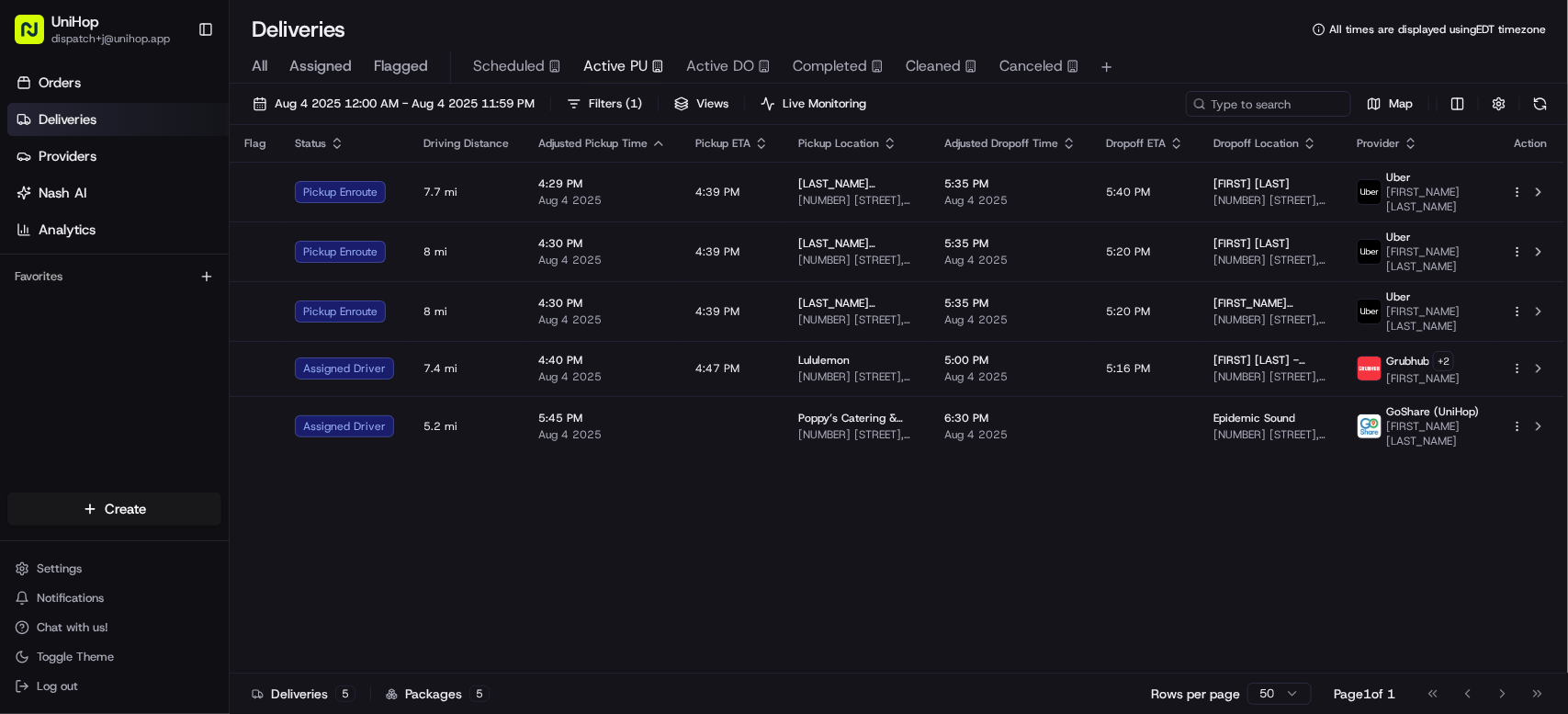 click on "Flag Status Driving Distance Adjusted Pickup Time Pickup ETA Pickup Location Adjusted Dropoff Time Dropoff ETA Dropoff Location Provider Action Pickup Enroute 7.7 mi 4:29 PM Aug 4 2025 4:39 PM Nonna Gaby (Hudson Table) 88 Withers St, Brooklyn, NY 11211, USA 5:35 PM Aug 4 2025 5:40 PM Lisa Malter 426 W 58th St, New York, NY 10019, USA Uber WILLIAM T. Pickup Enroute 8 mi 4:30 PM Aug 4 2025 4:39 PM Nonna Gaby (Hudson Table) 88 Withers St, Brooklyn, NY 11211, USA 5:35 PM Aug 4 2025 5:20 PM Elle Nussbaum Ross 145 W 67th St, New York, NY 10023, USA Uber WILLIAM T. Pickup Enroute 8 mi 4:30 PM Aug 4 2025 4:39 PM Nonna Gaby (Hudson Table) 88 Withers St, Brooklyn, NY 11211, USA 5:35 PM Aug 4 2025 5:20 PM Stephanie Purisch 17 W 71st St, New York, NY 10023, USA Uber WILLIAM T. Assigned Driver 7.4 mi 4:40 PM Aug 4 2025 4:47 PM Lululemon 660 Stanford Shopping Center #186A, Palo Alto, CA 94304, USA 5:00 PM Aug 4 2025 5:16 PM alisa santiesteban - UniHop 1625 N Shoreline Blvd, Mountain View, CA 94043, USA Grubhub + 2 Jose" at bounding box center [897, 399] 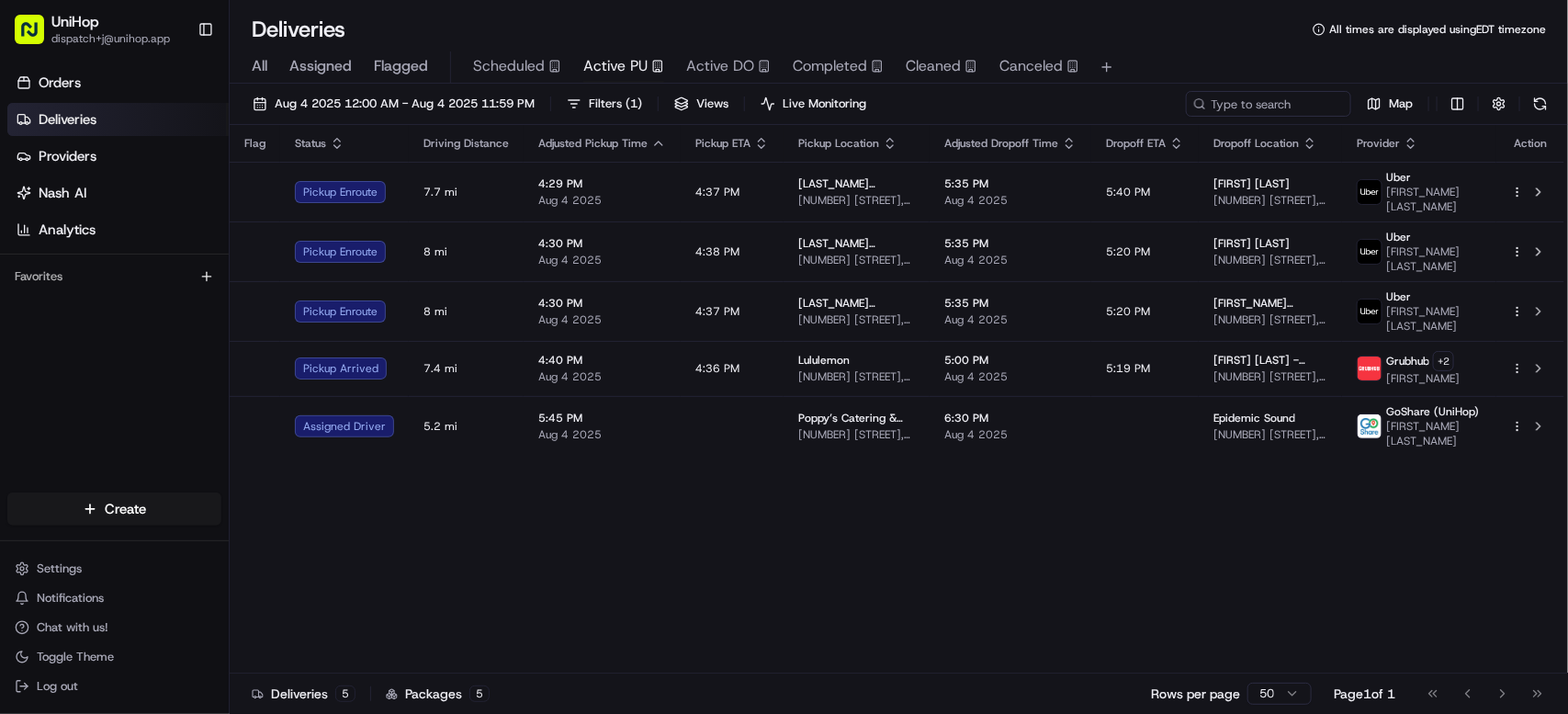 click on "Flag Status Driving Distance Adjusted Pickup Time Pickup ETA Pickup Location Adjusted Dropoff Time Dropoff ETA Dropoff Location Provider Action Pickup Enroute 7.7 mi 4:29 PM Aug 4 2025 4:37 PM Nonna Gaby (Hudson Table) 88 Withers St, Brooklyn, NY 11211, USA 5:35 PM Aug 4 2025 5:40 PM Lisa Malter 426 W 58th St, New York, NY 10019, USA Uber WILLIAM T. Pickup Enroute 8 mi 4:30 PM Aug 4 2025 4:38 PM Nonna Gaby (Hudson Table) 88 Withers St, Brooklyn, NY 11211, USA 5:35 PM Aug 4 2025 5:20 PM Elle Nussbaum Ross 145 W 67th St, New York, NY 10023, USA Uber WILLIAM T. Pickup Enroute 8 mi 4:30 PM Aug 4 2025 4:37 PM Nonna Gaby (Hudson Table) 88 Withers St, Brooklyn, NY 11211, USA 5:35 PM Aug 4 2025 5:20 PM Stephanie Purisch 17 W 71st St, New York, NY 10023, USA Uber WILLIAM T. Pickup Arrived 7.4 mi 4:40 PM Aug 4 2025 4:36 PM Lululemon 660 Stanford Shopping Center #186A, Palo Alto, CA 94304, USA 5:00 PM Aug 4 2025 5:19 PM alisa santiesteban - UniHop 1625 N Shoreline Blvd, Mountain View, CA 94043, USA Grubhub + 2 Jose" at bounding box center [897, 399] 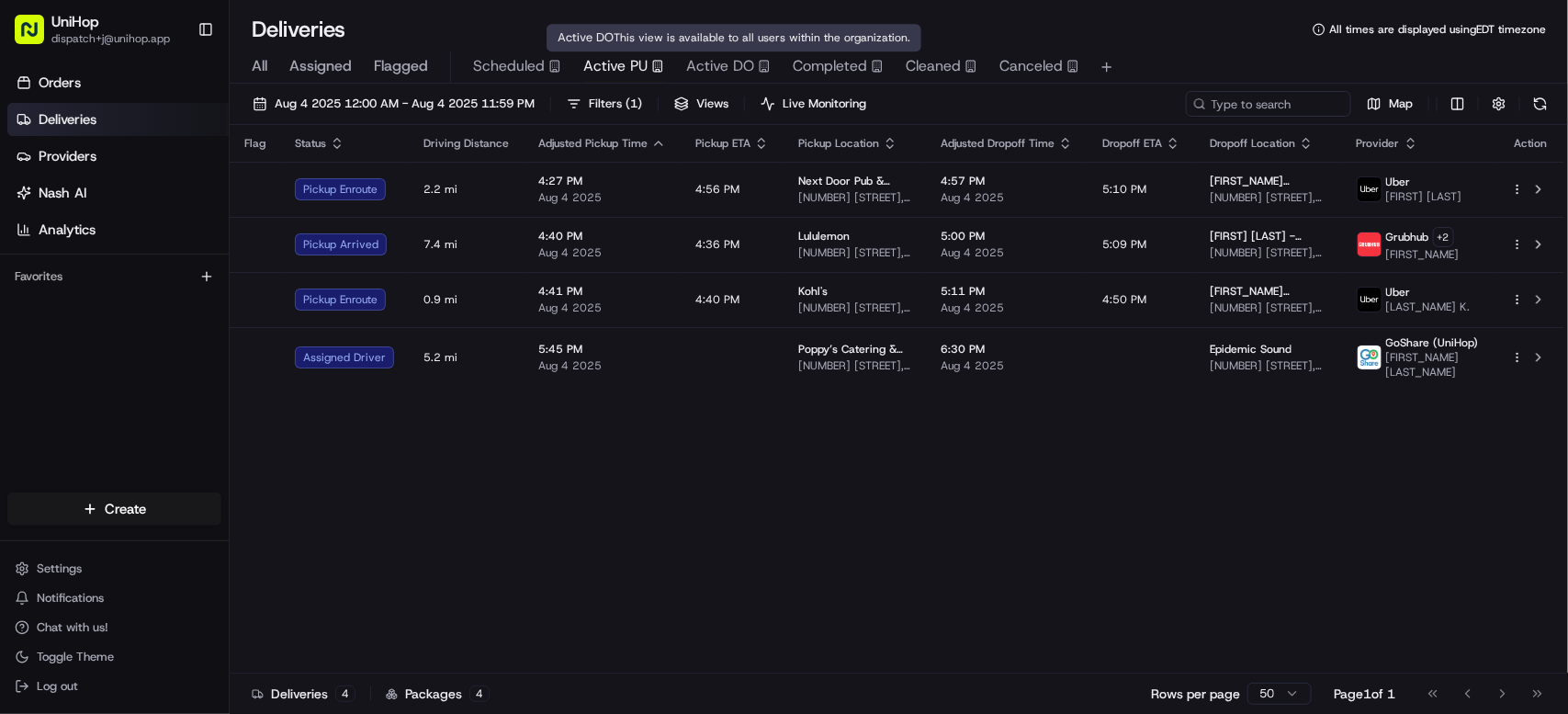 click on "Flag Status Driving Distance Adjusted Pickup Time Pickup ETA Pickup Location Adjusted Dropoff Time Dropoff ETA Dropoff Location Provider Action Pickup Enroute 2.2 mi 4:27 PM Aug 4 2025 4:56 PM Next Door Pub & Pizzeria 411 Interchange N, Lake Geneva, WI 53147, USA 4:57 PM Aug 4 2025 5:10 PM LynAnn Mulcahy 300 Edwards Blvd, Lake Geneva, WI 53147, USA Uber Matthew W. Pickup Arrived 7.4 mi 4:40 PM Aug 4 2025 4:36 PM Lululemon 660 Stanford Shopping Center #186A, Palo Alto, CA 94304, USA 5:00 PM Aug 4 2025 5:09 PM alisa santiesteban - UniHop 1625 N Shoreline Blvd, Mountain View, CA 94043, USA Grubhub + 2 Jose Pickup Enroute 0.9 mi 4:41 PM Aug 4 2025 4:40 PM Kohl's 9400 Rosedale Hwy, Bakersfield, CA 93312, USA 5:11 PM Aug 4 2025 4:50 PM Kimberly melton - UniHop 8509 Icicle Creek Dr, Bakersfield, CA 93312, USA Uber KULVINDER K. Assigned Driver 5.2 mi 5:45 PM Aug 4 2025 Poppy’s Catering & Events (Columbia) 189 Columbia St, Brooklyn, NY 11231, USA 6:30 PM Aug 4 2025 Epidemic Sound 35 Kent Ave, Brooklyn, NY 11249, USA" at bounding box center [897, 399] 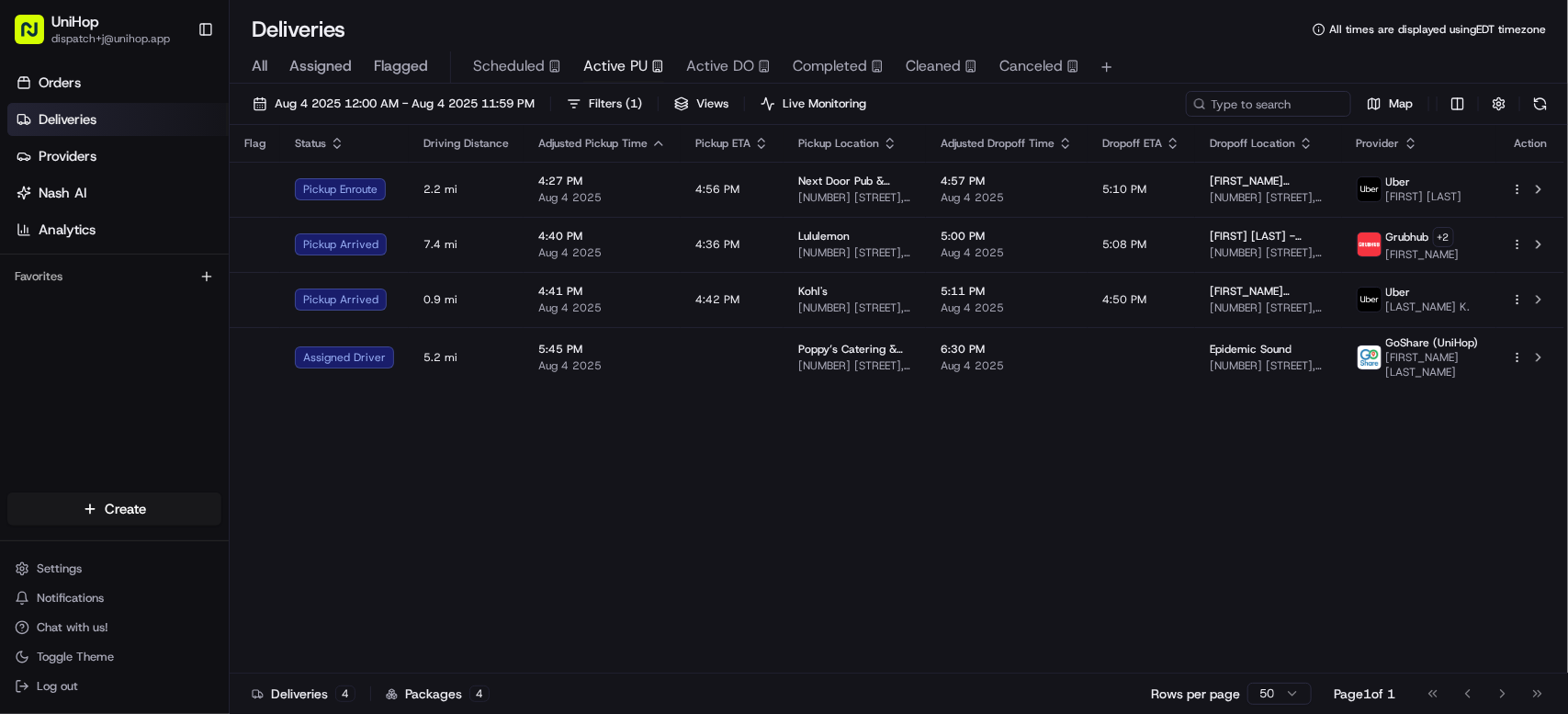 click on "Flag Status Driving Distance Adjusted Pickup Time Pickup ETA Pickup Location Adjusted Dropoff Time Dropoff ETA Dropoff Location Provider Action Pickup Enroute 2.2 mi 4:27 PM Aug 4 2025 4:56 PM Next Door Pub & Pizzeria 411 Interchange N, Lake Geneva, WI 53147, USA 4:57 PM Aug 4 2025 5:10 PM LynAnn Mulcahy 300 Edwards Blvd, Lake Geneva, WI 53147, USA Uber Matthew W. Pickup Arrived 7.4 mi 4:40 PM Aug 4 2025 4:36 PM Lululemon 660 Stanford Shopping Center #186A, Palo Alto, CA 94304, USA 5:00 PM Aug 4 2025 5:08 PM alisa santiesteban - UniHop 1625 N Shoreline Blvd, Mountain View, CA 94043, USA Grubhub + 2 Jose Pickup Arrived 0.9 mi 4:41 PM Aug 4 2025 4:42 PM Kohl's 9400 Rosedale Hwy, Bakersfield, CA 93312, USA 5:11 PM Aug 4 2025 4:50 PM Kimberly melton - UniHop 8509 Icicle Creek Dr, Bakersfield, CA 93312, USA Uber KULVINDER K. Assigned Driver 5.2 mi 5:45 PM Aug 4 2025 Poppy’s Catering & Events (Columbia) 189 Columbia St, Brooklyn, NY 11231, USA 6:30 PM Aug 4 2025 Epidemic Sound 35 Kent Ave, Brooklyn, NY 11249, USA" at bounding box center (897, 399) 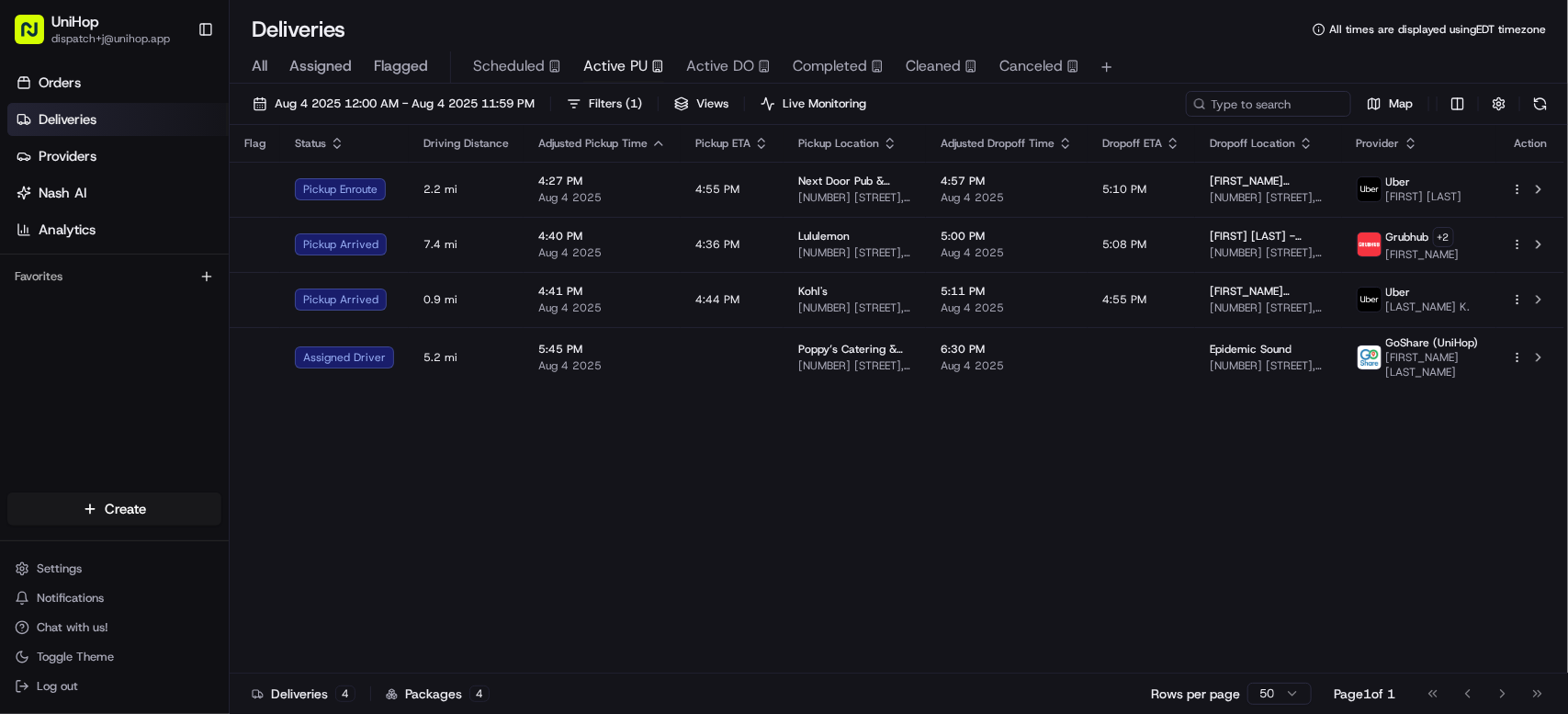 click on "Flag Status Driving Distance Adjusted Pickup Time Pickup ETA Pickup Location Adjusted Dropoff Time Dropoff ETA Dropoff Location Provider Action Pickup Enroute 2.2 mi 4:27 PM Aug 4 2025 4:55 PM Next Door Pub & Pizzeria 411 Interchange N, Lake Geneva, WI 53147, USA 4:57 PM Aug 4 2025 5:10 PM LynAnn Mulcahy 300 Edwards Blvd, Lake Geneva, WI 53147, USA Uber Matthew W. Pickup Arrived 7.4 mi 4:40 PM Aug 4 2025 4:36 PM Lululemon 660 Stanford Shopping Center #186A, Palo Alto, CA 94304, USA 5:00 PM Aug 4 2025 5:08 PM alisa santiesteban - UniHop 1625 N Shoreline Blvd, Mountain View, CA 94043, USA Grubhub + 2 Jose Pickup Arrived 0.9 mi 4:41 PM Aug 4 2025 4:44 PM Kohl's 9400 Rosedale Hwy, Bakersfield, CA 93312, USA 5:11 PM Aug 4 2025 4:55 PM Kimberly melton - UniHop 8509 Icicle Creek Dr, Bakersfield, CA 93312, USA Uber KULVINDER K. Assigned Driver 5.2 mi 5:45 PM Aug 4 2025 Poppy’s Catering & Events (Columbia) 189 Columbia St, Brooklyn, NY 11231, USA 6:30 PM Aug 4 2025 Epidemic Sound 35 Kent Ave, Brooklyn, NY 11249, USA" at bounding box center (897, 399) 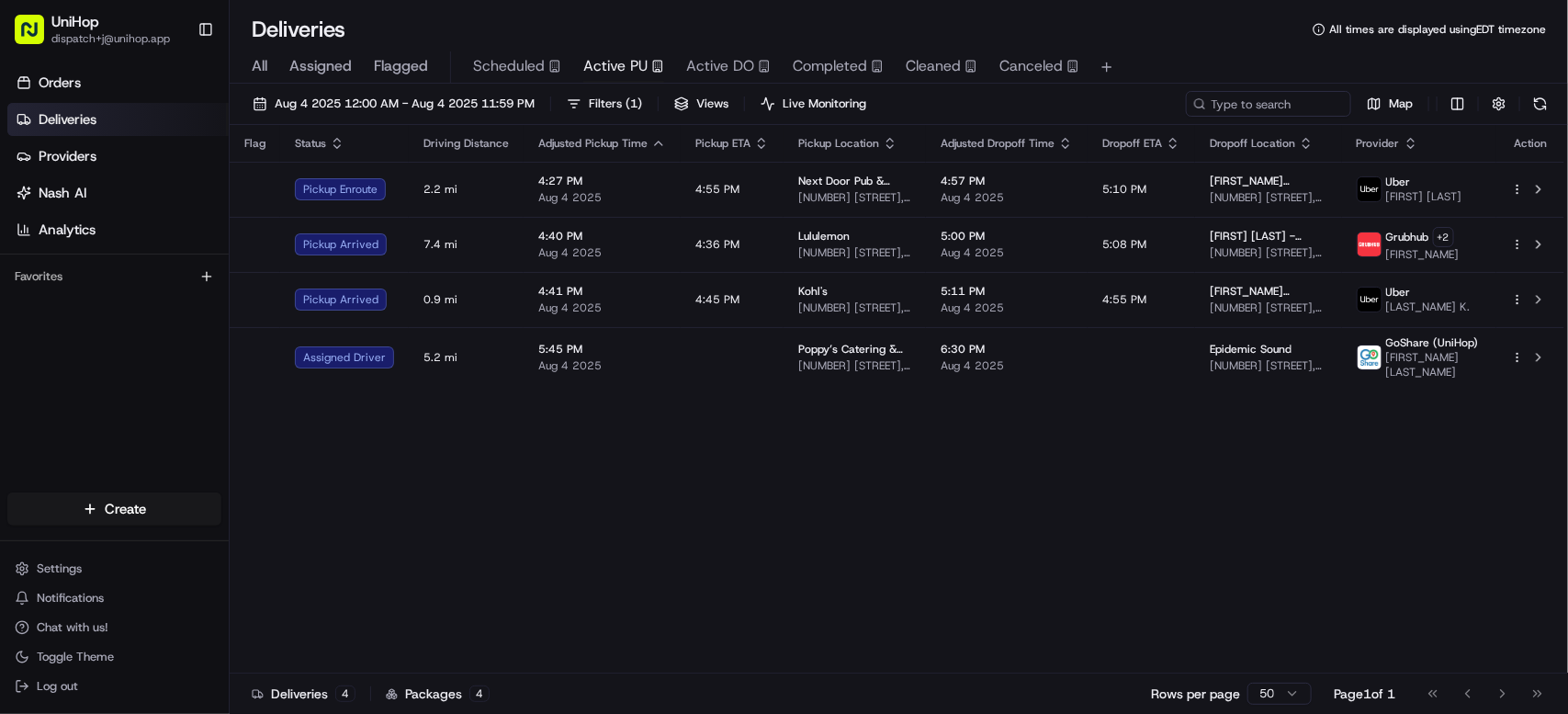 click on "Flag Status Driving Distance Adjusted Pickup Time Pickup ETA Pickup Location Adjusted Dropoff Time Dropoff ETA Dropoff Location Provider Action Pickup Enroute 2.2 mi 4:27 PM Aug 4 2025 4:55 PM Next Door Pub & Pizzeria 411 Interchange N, Lake Geneva, WI 53147, USA 4:57 PM Aug 4 2025 5:10 PM LynAnn Mulcahy 300 Edwards Blvd, Lake Geneva, WI 53147, USA Uber Matthew W. Pickup Arrived 7.4 mi 4:40 PM Aug 4 2025 4:36 PM Lululemon 660 Stanford Shopping Center #186A, Palo Alto, CA 94304, USA 5:00 PM Aug 4 2025 5:08 PM alisa santiesteban - UniHop 1625 N Shoreline Blvd, Mountain View, CA 94043, USA Grubhub + 2 Jose Pickup Arrived 0.9 mi 4:41 PM Aug 4 2025 4:45 PM Kohl's 9400 Rosedale Hwy, Bakersfield, CA 93312, USA 5:11 PM Aug 4 2025 4:55 PM Kimberly melton - UniHop 8509 Icicle Creek Dr, Bakersfield, CA 93312, USA Uber KULVINDER K. Assigned Driver 5.2 mi 5:45 PM Aug 4 2025 Poppy’s Catering & Events (Columbia) 189 Columbia St, Brooklyn, NY 11231, USA 6:30 PM Aug 4 2025 Epidemic Sound 35 Kent Ave, Brooklyn, NY 11249, USA" at bounding box center (897, 399) 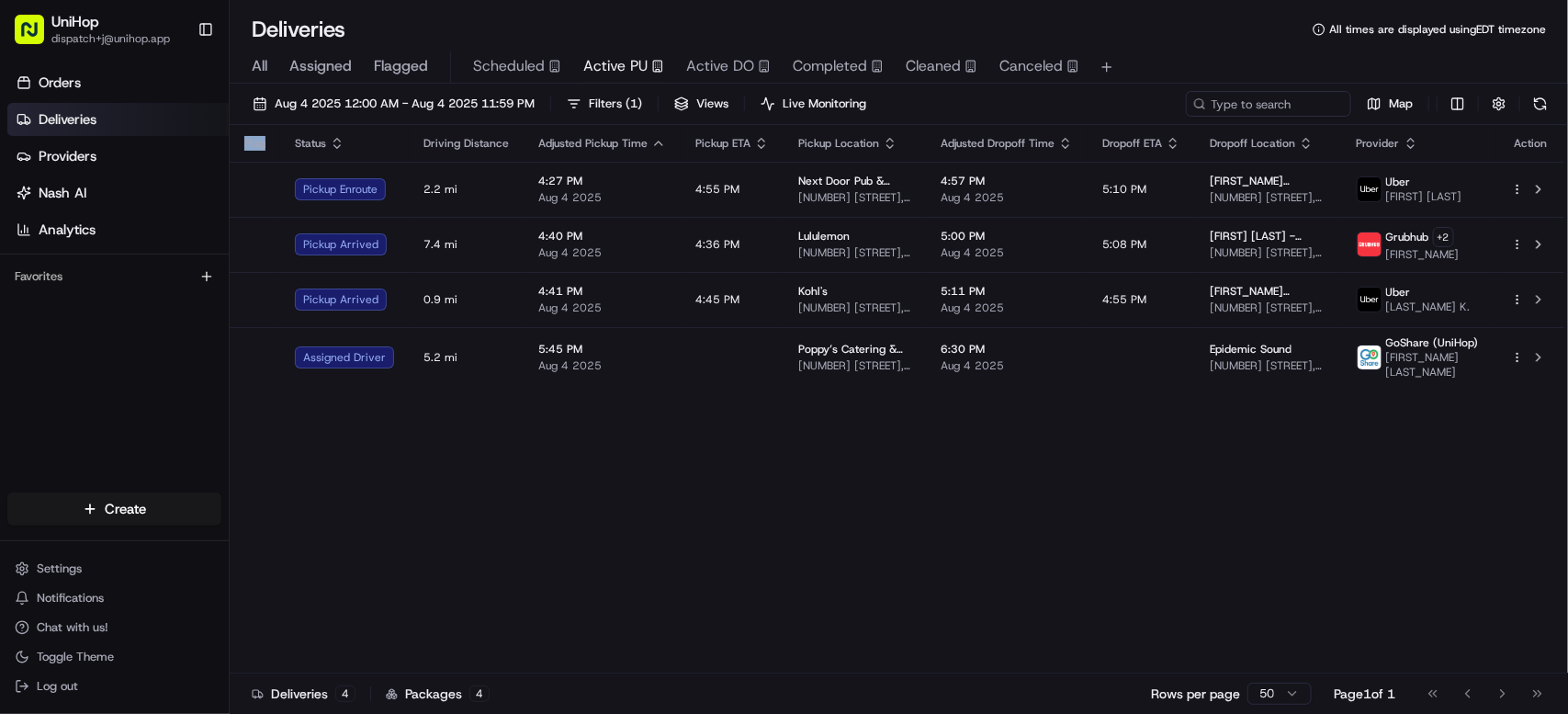 click on "Flag Status Driving Distance Adjusted Pickup Time Pickup ETA Pickup Location Adjusted Dropoff Time Dropoff ETA Dropoff Location Provider Action Pickup Enroute 2.2 mi 4:27 PM Aug 4 2025 4:55 PM Next Door Pub & Pizzeria 411 Interchange N, Lake Geneva, WI 53147, USA 4:57 PM Aug 4 2025 5:10 PM LynAnn Mulcahy 300 Edwards Blvd, Lake Geneva, WI 53147, USA Uber Matthew W. Pickup Arrived 7.4 mi 4:40 PM Aug 4 2025 4:36 PM Lululemon 660 Stanford Shopping Center #186A, Palo Alto, CA 94304, USA 5:00 PM Aug 4 2025 5:08 PM alisa santiesteban - UniHop 1625 N Shoreline Blvd, Mountain View, CA 94043, USA Grubhub + 2 Jose Pickup Arrived 0.9 mi 4:41 PM Aug 4 2025 4:45 PM Kohl's 9400 Rosedale Hwy, Bakersfield, CA 93312, USA 5:11 PM Aug 4 2025 4:55 PM Kimberly melton - UniHop 8509 Icicle Creek Dr, Bakersfield, CA 93312, USA Uber KULVINDER K. Assigned Driver 5.2 mi 5:45 PM Aug 4 2025 Poppy’s Catering & Events (Columbia) 189 Columbia St, Brooklyn, NY 11231, USA 6:30 PM Aug 4 2025 Epidemic Sound 35 Kent Ave, Brooklyn, NY 11249, USA" at bounding box center (897, 399) 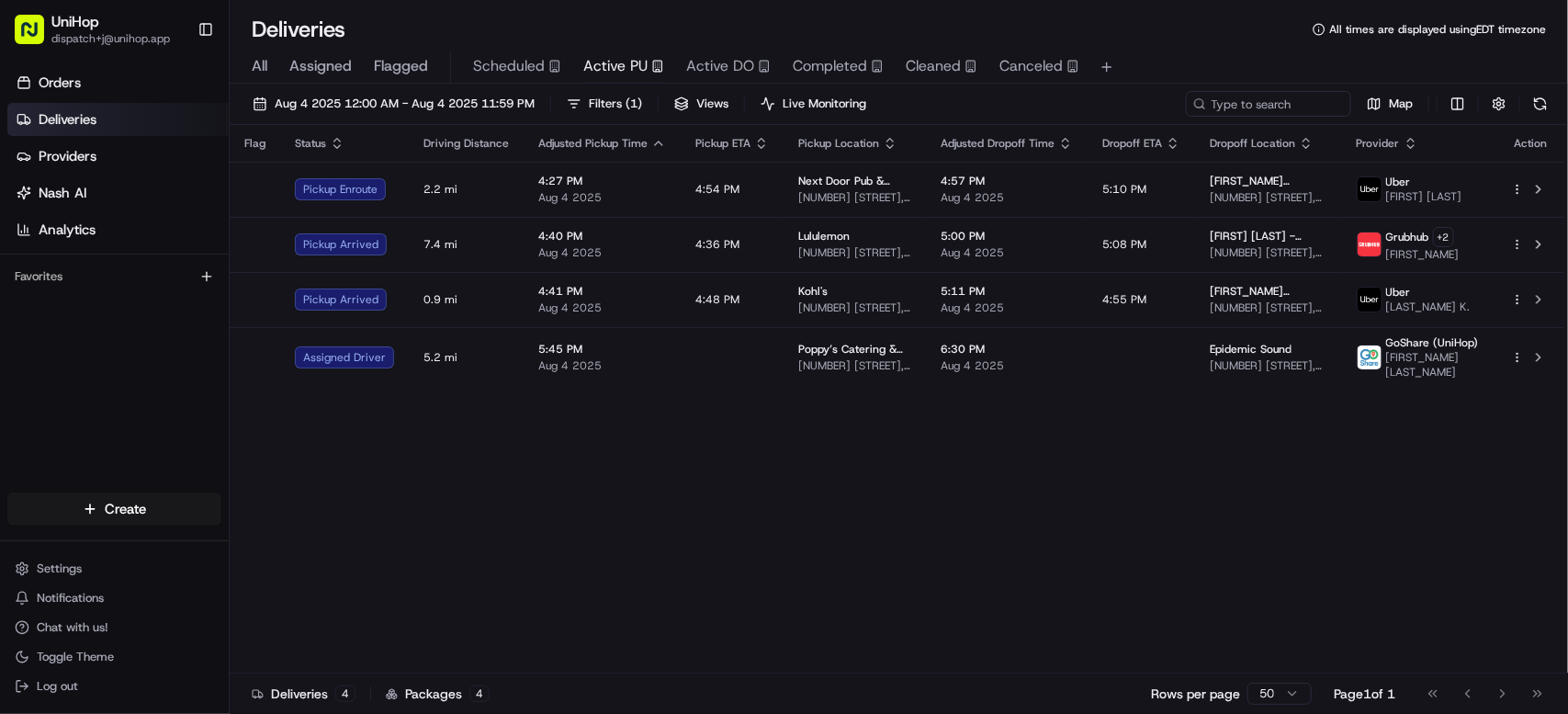 click on "Flag Status Driving Distance Adjusted Pickup Time Pickup ETA Pickup Location Adjusted Dropoff Time Dropoff ETA Dropoff Location Provider Action Pickup Enroute 2.2 mi 4:27 PM Aug 4 2025 4:54 PM Next Door Pub & Pizzeria 411 Interchange N, Lake Geneva, WI 53147, USA 4:57 PM Aug 4 2025 5:10 PM LynAnn Mulcahy 300 Edwards Blvd, Lake Geneva, WI 53147, USA Uber Matthew W. Pickup Arrived 7.4 mi 4:40 PM Aug 4 2025 4:36 PM Lululemon 660 Stanford Shopping Center #186A, Palo Alto, CA 94304, USA 5:00 PM Aug 4 2025 5:08 PM alisa santiesteban - UniHop 1625 N Shoreline Blvd, Mountain View, CA 94043, USA Grubhub + 2 Jose Pickup Arrived 0.9 mi 4:41 PM Aug 4 2025 4:48 PM Kohl's 9400 Rosedale Hwy, Bakersfield, CA 93312, USA 5:11 PM Aug 4 2025 4:55 PM Kimberly melton - UniHop 8509 Icicle Creek Dr, Bakersfield, CA 93312, USA Uber KULVINDER K. Assigned Driver 5.2 mi 5:45 PM Aug 4 2025 Poppy’s Catering & Events (Columbia) 189 Columbia St, Brooklyn, NY 11231, USA 6:30 PM Aug 4 2025 Epidemic Sound 35 Kent Ave, Brooklyn, NY 11249, USA" at bounding box center [897, 399] 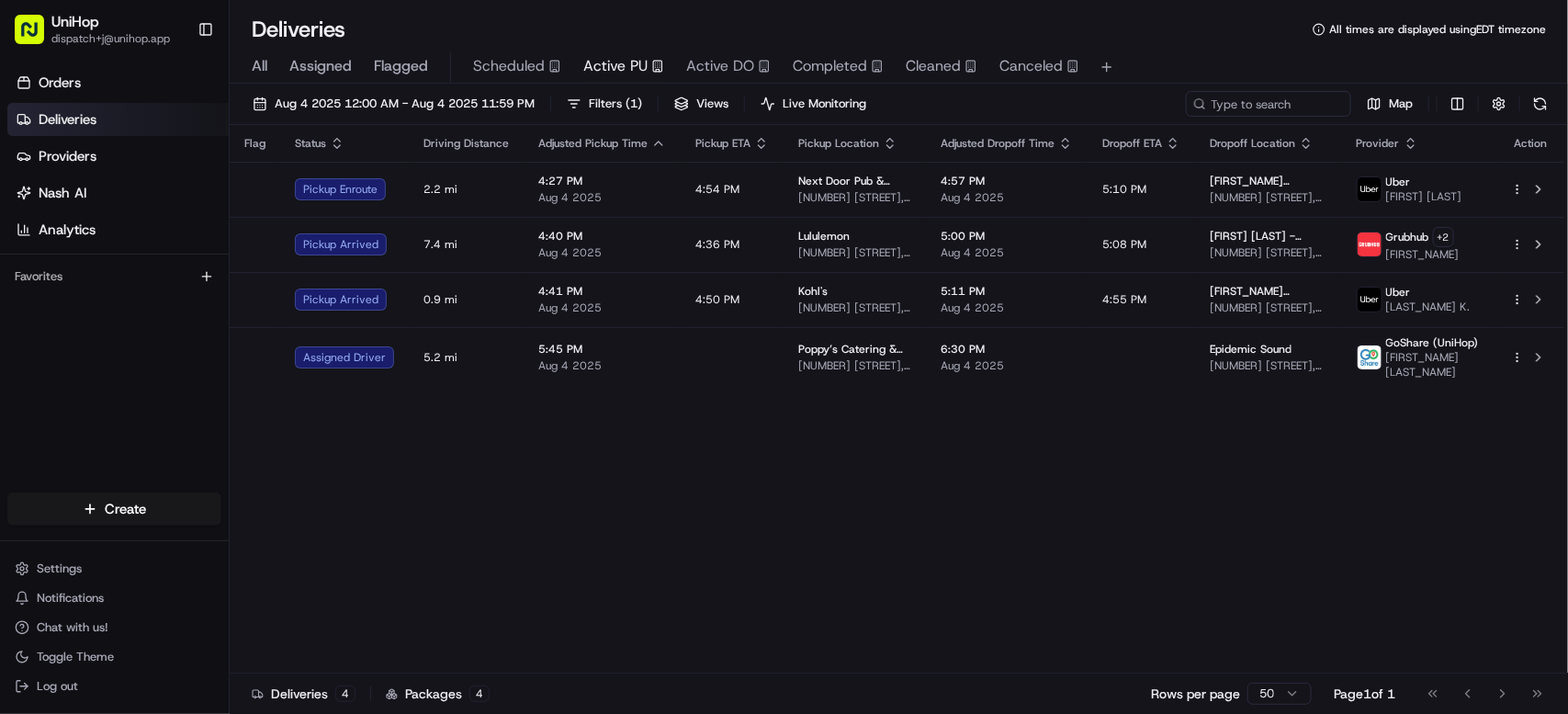 click on "Flag Status Driving Distance Adjusted Pickup Time Pickup ETA Pickup Location Adjusted Dropoff Time Dropoff ETA Dropoff Location Provider Action Pickup Enroute 2.2 mi 4:27 PM Aug 4 2025 4:54 PM Next Door Pub & Pizzeria 411 Interchange N, Lake Geneva, WI 53147, USA 4:57 PM Aug 4 2025 5:10 PM LynAnn Mulcahy 300 Edwards Blvd, Lake Geneva, WI 53147, USA Uber Matthew W. Pickup Arrived 7.4 mi 4:40 PM Aug 4 2025 4:36 PM Lululemon 660 Stanford Shopping Center #186A, Palo Alto, CA 94304, USA 5:00 PM Aug 4 2025 5:08 PM alisa santiesteban - UniHop 1625 N Shoreline Blvd, Mountain View, CA 94043, USA Grubhub + 2 Jose Pickup Arrived 0.9 mi 4:41 PM Aug 4 2025 4:50 PM Kohl's 9400 Rosedale Hwy, Bakersfield, CA 93312, USA 5:11 PM Aug 4 2025 4:55 PM Kimberly melton - UniHop 8509 Icicle Creek Dr, Bakersfield, CA 93312, USA Uber KULVINDER K. Assigned Driver 5.2 mi 5:45 PM Aug 4 2025 Poppy’s Catering & Events (Columbia) 189 Columbia St, Brooklyn, NY 11231, USA 6:30 PM Aug 4 2025 Epidemic Sound 35 Kent Ave, Brooklyn, NY 11249, USA" at bounding box center [897, 399] 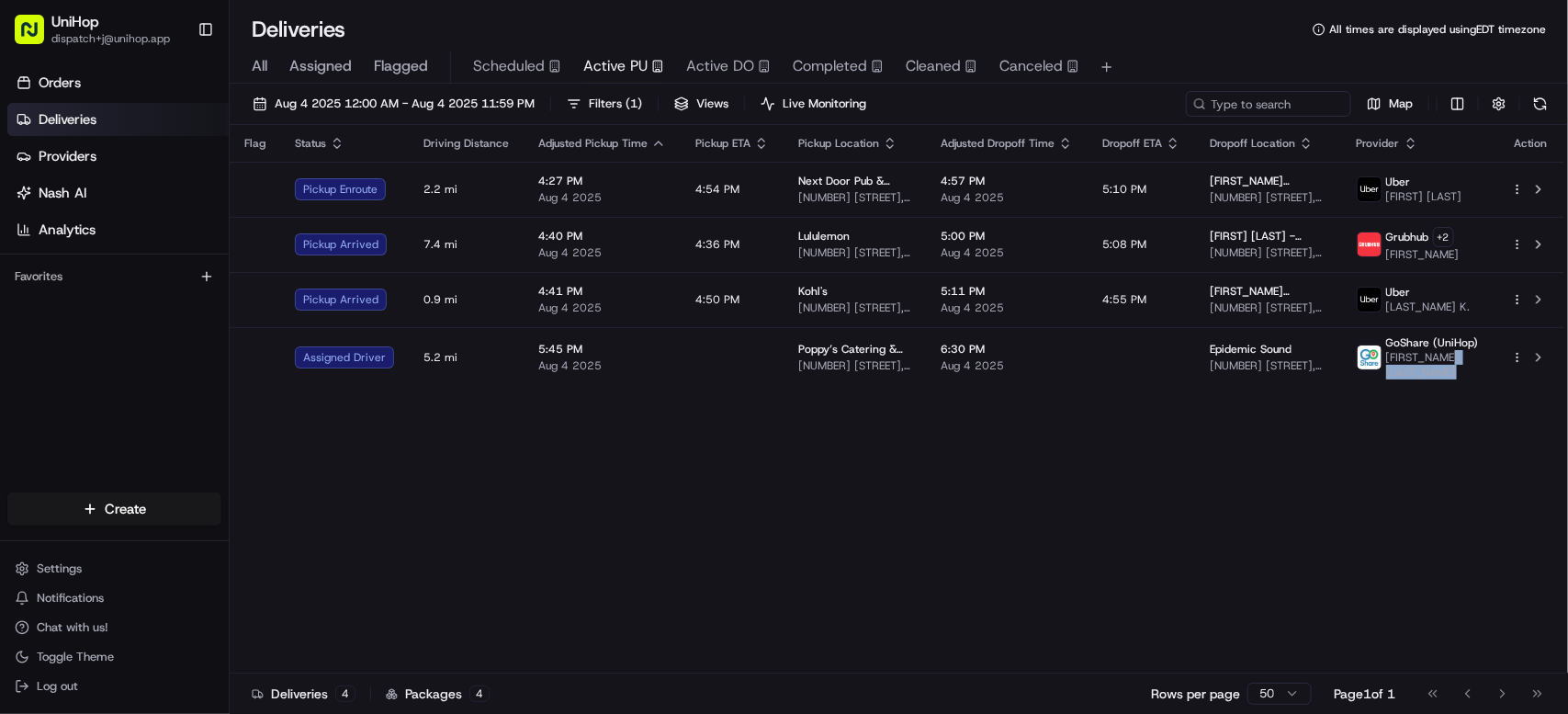 click on "Flag Status Driving Distance Adjusted Pickup Time Pickup ETA Pickup Location Adjusted Dropoff Time Dropoff ETA Dropoff Location Provider Action Pickup Enroute 2.2 mi 4:27 PM Aug 4 2025 4:54 PM Next Door Pub & Pizzeria 411 Interchange N, Lake Geneva, WI 53147, USA 4:57 PM Aug 4 2025 5:10 PM LynAnn Mulcahy 300 Edwards Blvd, Lake Geneva, WI 53147, USA Uber Matthew W. Pickup Arrived 7.4 mi 4:40 PM Aug 4 2025 4:36 PM Lululemon 660 Stanford Shopping Center #186A, Palo Alto, CA 94304, USA 5:00 PM Aug 4 2025 5:08 PM alisa santiesteban - UniHop 1625 N Shoreline Blvd, Mountain View, CA 94043, USA Grubhub + 2 Jose Pickup Arrived 0.9 mi 4:41 PM Aug 4 2025 4:50 PM Kohl's 9400 Rosedale Hwy, Bakersfield, CA 93312, USA 5:11 PM Aug 4 2025 4:55 PM Kimberly melton - UniHop 8509 Icicle Creek Dr, Bakersfield, CA 93312, USA Uber KULVINDER K. Assigned Driver 5.2 mi 5:45 PM Aug 4 2025 Poppy’s Catering & Events (Columbia) 189 Columbia St, Brooklyn, NY 11231, USA 6:30 PM Aug 4 2025 Epidemic Sound 35 Kent Ave, Brooklyn, NY 11249, USA" at bounding box center [897, 399] 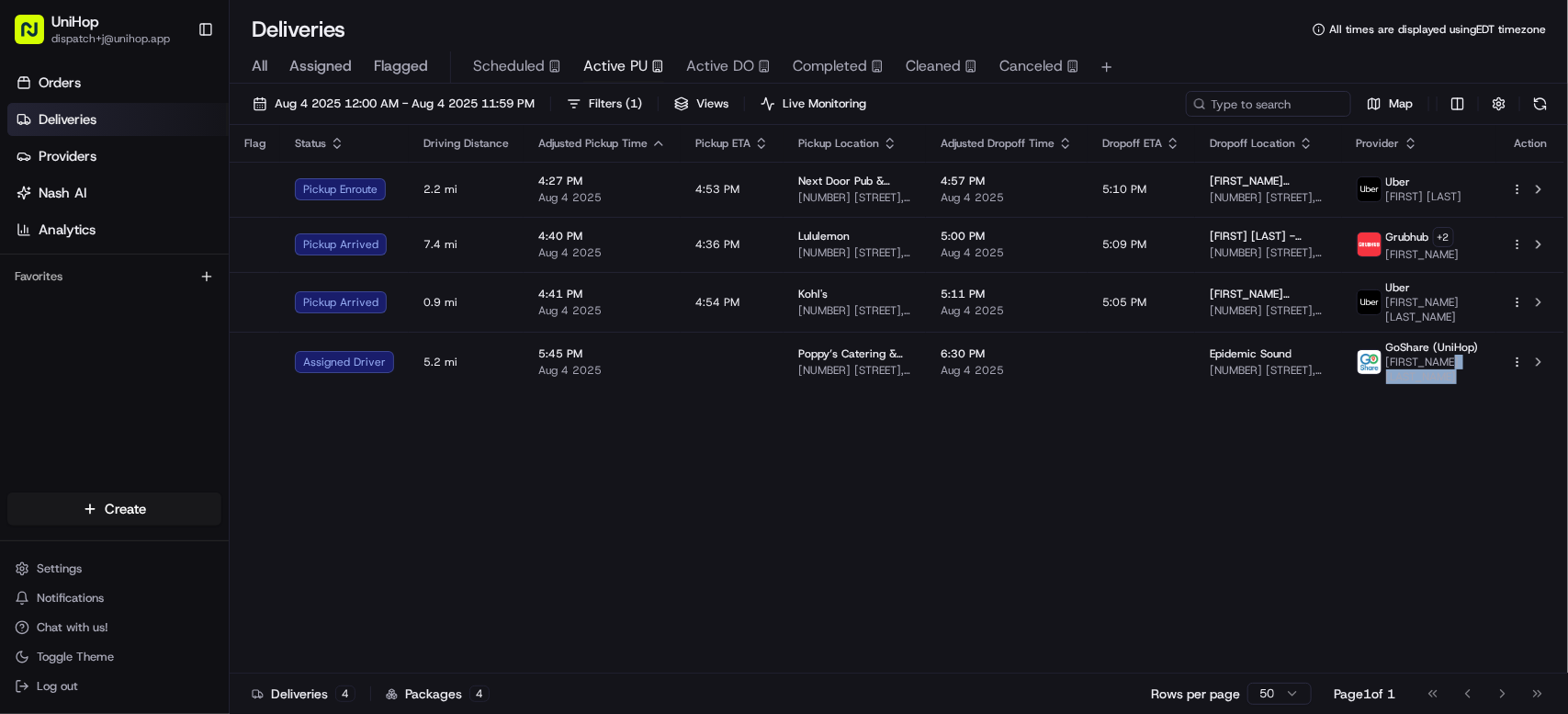 click on "Flag Status Driving Distance Adjusted Pickup Time Pickup ETA Pickup Location Adjusted Dropoff Time Dropoff ETA Dropoff Location Provider Action Pickup Enroute 2.2 mi 4:27 PM Aug 4 2025 4:53 PM Next Door Pub & Pizzeria 411 Interchange N, Lake Geneva, WI 53147, USA 4:57 PM Aug 4 2025 5:10 PM LynAnn Mulcahy 300 Edwards Blvd, Lake Geneva, WI 53147, USA Uber Matthew W. Pickup Arrived 7.4 mi 4:40 PM Aug 4 2025 4:36 PM Lululemon 660 Stanford Shopping Center #186A, Palo Alto, CA 94304, USA 5:00 PM Aug 4 2025 5:09 PM alisa santiesteban - UniHop 1625 N Shoreline Blvd, Mountain View, CA 94043, USA Grubhub + 2 Jose Pickup Arrived 0.9 mi 4:41 PM Aug 4 2025 4:54 PM Kohl's 9400 Rosedale Hwy, Bakersfield, CA 93312, USA 5:11 PM Aug 4 2025 5:05 PM Kimberly melton - UniHop 8509 Icicle Creek Dr, Bakersfield, CA 93312, USA Uber TRISHA C. Assigned Driver 5.2 mi 5:45 PM Aug 4 2025 Poppy’s Catering & Events (Columbia) 189 Columbia St, Brooklyn, NY 11231, USA 6:30 PM Aug 4 2025 Epidemic Sound 35 Kent Ave, Brooklyn, NY 11249, USA" at bounding box center (897, 399) 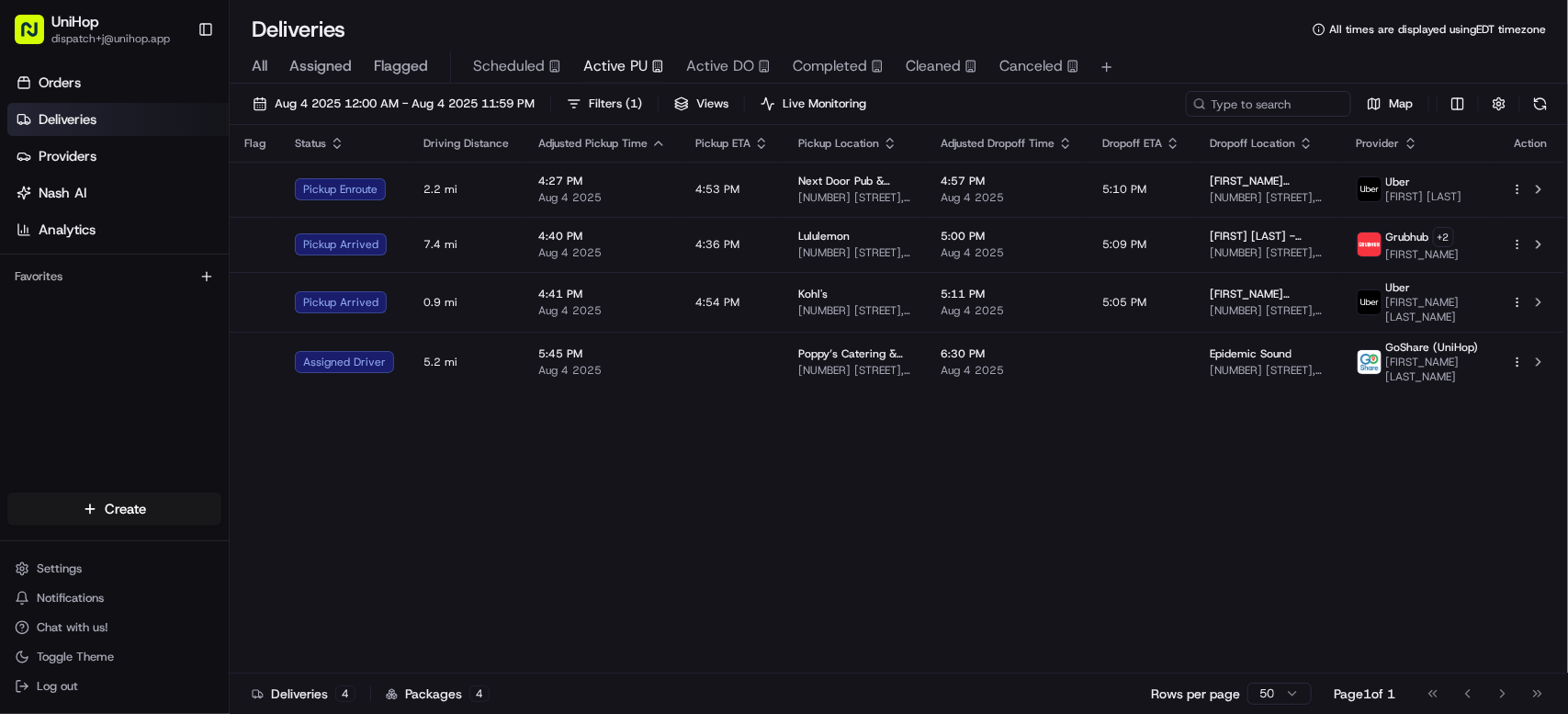 click on "Flag Status Driving Distance Adjusted Pickup Time Pickup ETA Pickup Location Adjusted Dropoff Time Dropoff ETA Dropoff Location Provider Action Pickup Enroute 2.2 mi 4:27 PM Aug 4 2025 4:53 PM Next Door Pub & Pizzeria 411 Interchange N, Lake Geneva, WI 53147, USA 4:57 PM Aug 4 2025 5:10 PM LynAnn Mulcahy 300 Edwards Blvd, Lake Geneva, WI 53147, USA Uber Matthew W. Pickup Arrived 7.4 mi 4:40 PM Aug 4 2025 4:36 PM Lululemon 660 Stanford Shopping Center #186A, Palo Alto, CA 94304, USA 5:00 PM Aug 4 2025 5:09 PM alisa santiesteban - UniHop 1625 N Shoreline Blvd, Mountain View, CA 94043, USA Grubhub + 2 Jose Pickup Arrived 0.9 mi 4:41 PM Aug 4 2025 4:54 PM Kohl's 9400 Rosedale Hwy, Bakersfield, CA 93312, USA 5:11 PM Aug 4 2025 5:05 PM Kimberly melton - UniHop 8509 Icicle Creek Dr, Bakersfield, CA 93312, USA Uber TRISHA C. Assigned Driver 5.2 mi 5:45 PM Aug 4 2025 Poppy’s Catering & Events (Columbia) 189 Columbia St, Brooklyn, NY 11231, USA 6:30 PM Aug 4 2025 Epidemic Sound 35 Kent Ave, Brooklyn, NY 11249, USA" at bounding box center (897, 399) 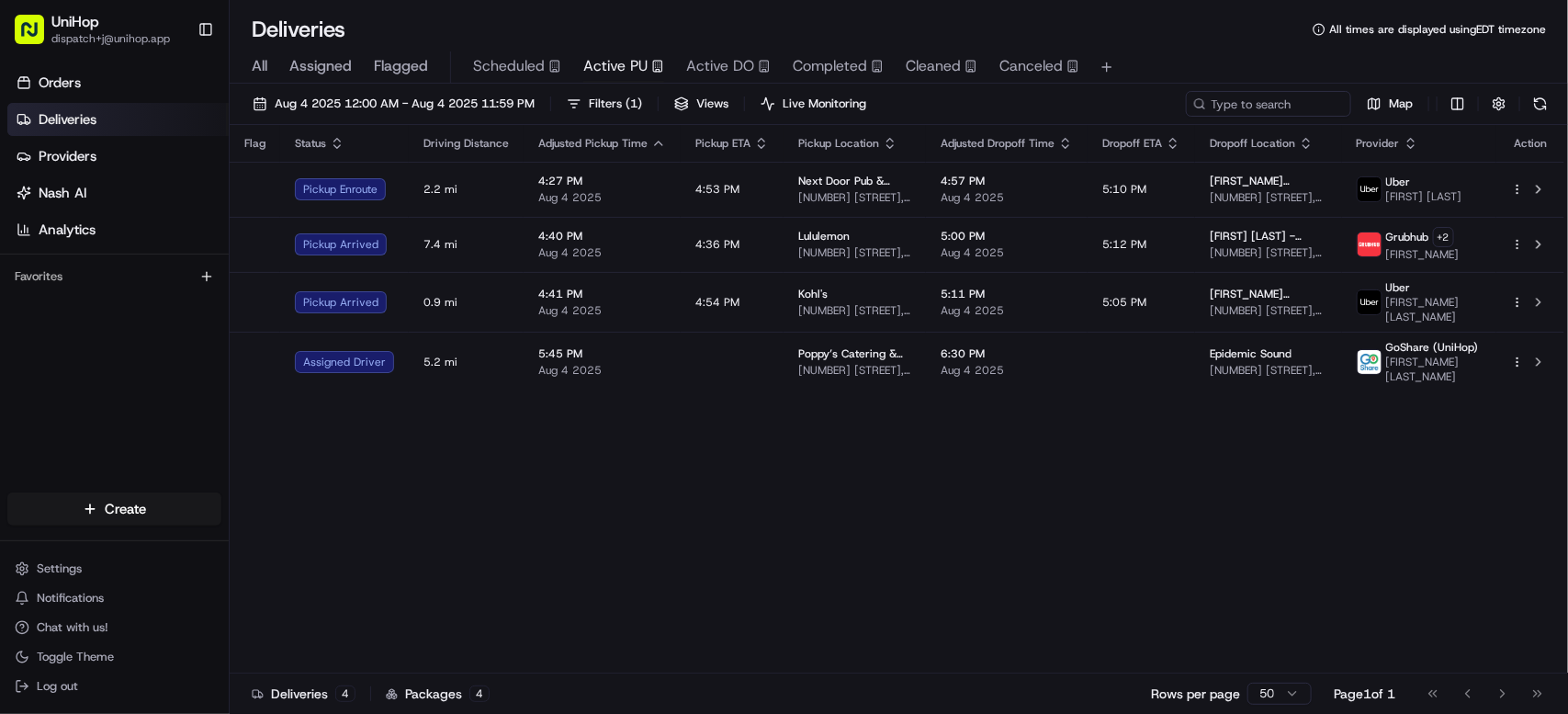 click on "Flag Status Driving Distance Adjusted Pickup Time Pickup ETA Pickup Location Adjusted Dropoff Time Dropoff ETA Dropoff Location Provider Action Pickup Enroute 2.2 mi 4:27 PM Aug 4 2025 4:53 PM Next Door Pub & Pizzeria 411 Interchange N, Lake Geneva, WI 53147, USA 4:57 PM Aug 4 2025 5:10 PM LynAnn Mulcahy 300 Edwards Blvd, Lake Geneva, WI 53147, USA Uber Matthew W. Pickup Arrived 7.4 mi 4:40 PM Aug 4 2025 4:36 PM Lululemon 660 Stanford Shopping Center #186A, Palo Alto, CA 94304, USA 5:00 PM Aug 4 2025 5:12 PM alisa santiesteban - UniHop 1625 N Shoreline Blvd, Mountain View, CA 94043, USA Grubhub + 2 Jose Pickup Arrived 0.9 mi 4:41 PM Aug 4 2025 4:54 PM Kohl's 9400 Rosedale Hwy, Bakersfield, CA 93312, USA 5:11 PM Aug 4 2025 5:05 PM Kimberly melton - UniHop 8509 Icicle Creek Dr, Bakersfield, CA 93312, USA Uber TRISHA C. Assigned Driver 5.2 mi 5:45 PM Aug 4 2025 Poppy’s Catering & Events (Columbia) 189 Columbia St, Brooklyn, NY 11231, USA 6:30 PM Aug 4 2025 Epidemic Sound 35 Kent Ave, Brooklyn, NY 11249, USA" at bounding box center (897, 399) 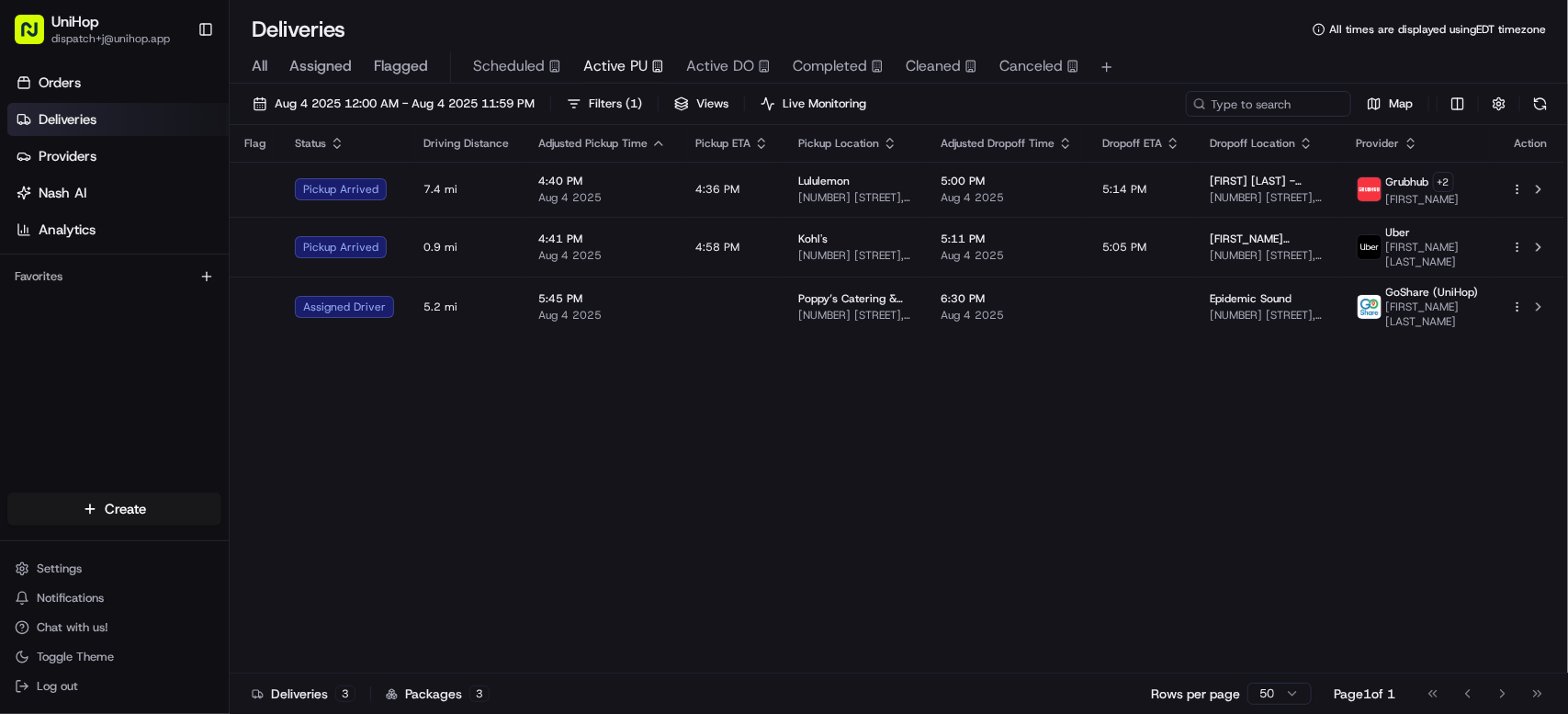 click on "Flag Status Driving Distance Adjusted Pickup Time Pickup ETA Pickup Location Adjusted Dropoff Time Dropoff ETA Dropoff Location Provider Action Pickup Arrived 7.4 mi 4:40 PM Aug 4 2025 4:36 PM Lululemon 660 Stanford Shopping Center #186A, Palo Alto, CA 94304, USA 5:00 PM Aug 4 2025 5:14 PM alisa santiesteban - UniHop 1625 N Shoreline Blvd, Mountain View, CA 94043, USA Grubhub + 2 Jose Pickup Arrived 0.9 mi 4:41 PM Aug 4 2025 4:58 PM Kohl's 9400 Rosedale Hwy, Bakersfield, CA 93312, USA 5:11 PM Aug 4 2025 5:05 PM Kimberly melton - UniHop 8509 Icicle Creek Dr, Bakersfield, CA 93312, USA Uber TRISHA C. Assigned Driver 5.2 mi 5:45 PM Aug 4 2025 Poppy’s Catering & Events (Columbia) 189 Columbia St, Brooklyn, NY 11231, USA 6:30 PM Aug 4 2025 Epidemic Sound 35 Kent Ave, Brooklyn, NY 11249, USA GoShare (UniHop) Marjorie S." at bounding box center (897, 399) 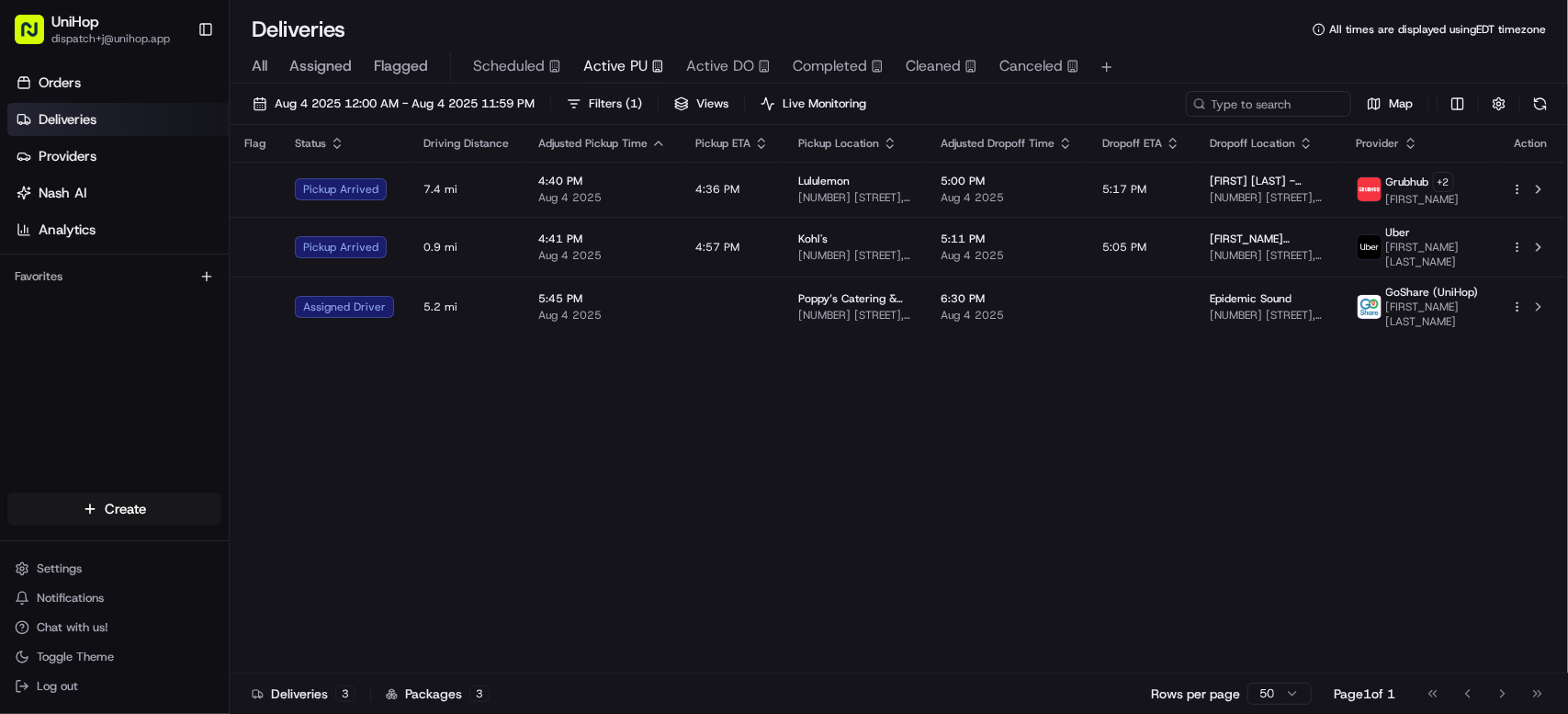 click on "Flag Status Driving Distance Adjusted Pickup Time Pickup ETA Pickup Location Adjusted Dropoff Time Dropoff ETA Dropoff Location Provider Action Pickup Arrived 7.4 mi 4:40 PM Aug 4 2025 4:36 PM Lululemon 660 Stanford Shopping Center #186A, Palo Alto, CA 94304, USA 5:00 PM Aug 4 2025 5:17 PM alisa santiesteban - UniHop 1625 N Shoreline Blvd, Mountain View, CA 94043, USA Grubhub + 2 Jose Pickup Arrived 0.9 mi 4:41 PM Aug 4 2025 4:57 PM Kohl's 9400 Rosedale Hwy, Bakersfield, CA 93312, USA 5:11 PM Aug 4 2025 5:05 PM Kimberly melton - UniHop 8509 Icicle Creek Dr, Bakersfield, CA 93312, USA Uber TRISHA C. Assigned Driver 5.2 mi 5:45 PM Aug 4 2025 Poppy’s Catering & Events (Columbia) 189 Columbia St, Brooklyn, NY 11231, USA 6:30 PM Aug 4 2025 Epidemic Sound 35 Kent Ave, Brooklyn, NY 11249, USA GoShare (UniHop) Marjorie S." at bounding box center [897, 399] 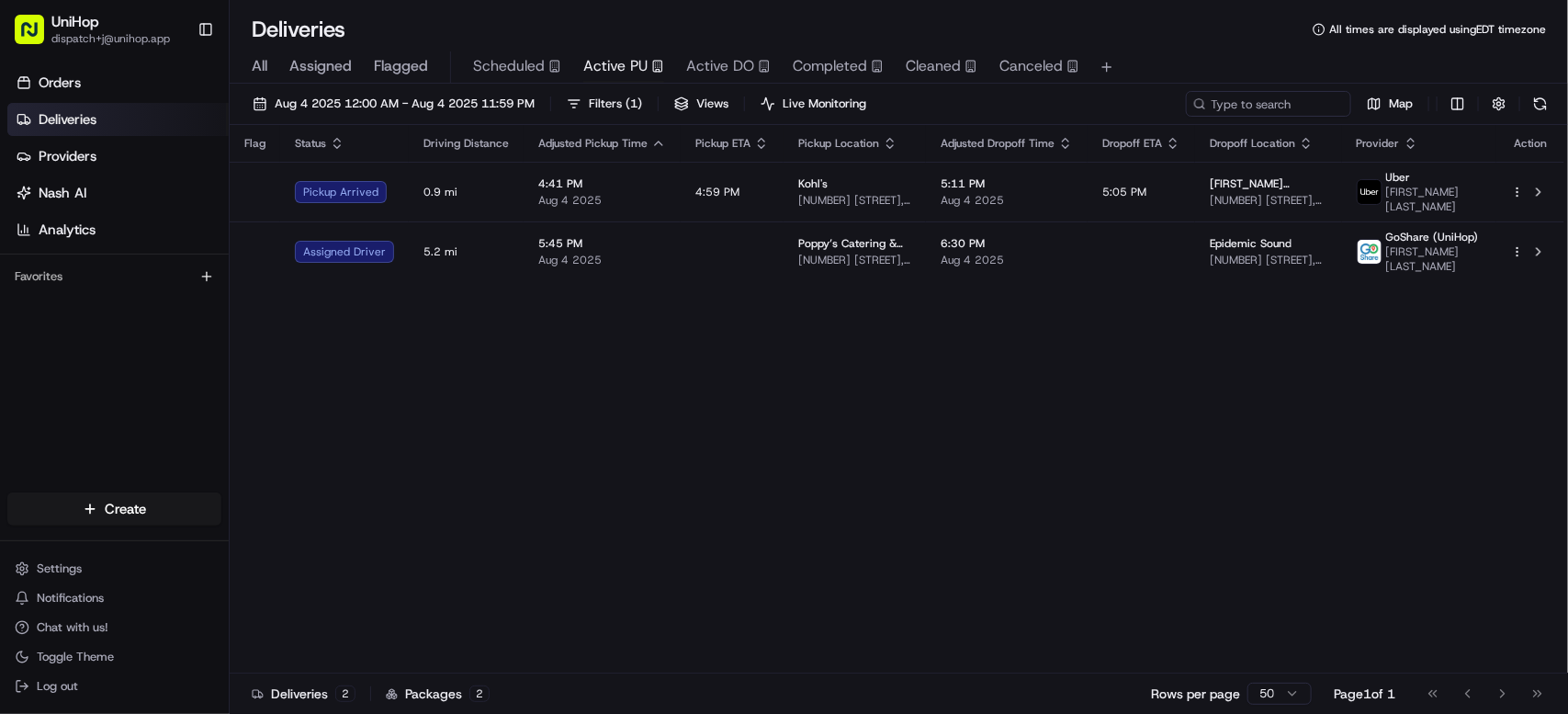 click on "Flag Status Driving Distance Adjusted Pickup Time Pickup ETA Pickup Location Adjusted Dropoff Time Dropoff ETA Dropoff Location Provider Action Pickup Arrived 0.9 mi 4:41 PM Aug 4 2025 4:59 PM Kohl's 9400 Rosedale Hwy, Bakersfield, CA 93312, USA 5:11 PM Aug 4 2025 5:05 PM Kimberly melton - UniHop 8509 Icicle Creek Dr, Bakersfield, CA 93312, USA Uber TRISHA C. Assigned Driver 5.2 mi 5:45 PM Aug 4 2025 Poppy’s Catering & Events (Columbia) 189 Columbia St, Brooklyn, NY 11231, USA 6:30 PM Aug 4 2025 Epidemic Sound 35 Kent Ave, Brooklyn, NY 11249, USA GoShare (UniHop) Marjorie S." at bounding box center [897, 399] 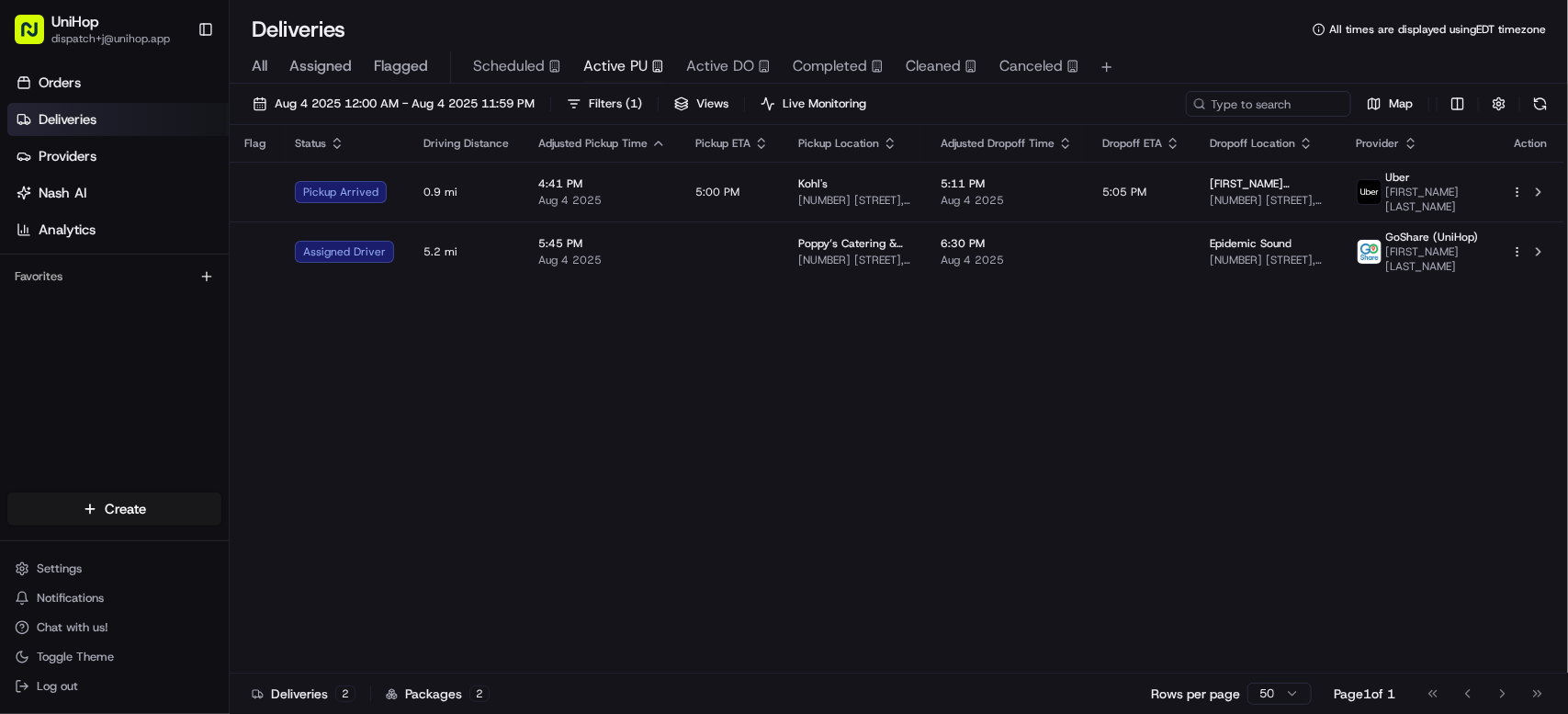 click on "Flag Status Driving Distance Adjusted Pickup Time Pickup ETA Pickup Location Adjusted Dropoff Time Dropoff ETA Dropoff Location Provider Action Pickup Arrived 0.9 mi 4:41 PM Aug 4 2025 5:00 PM Kohl's 9400 Rosedale Hwy, Bakersfield, CA 93312, USA 5:11 PM Aug 4 2025 5:05 PM Kimberly melton - UniHop 8509 Icicle Creek Dr, Bakersfield, CA 93312, USA Uber TRISHA C. Assigned Driver 5.2 mi 5:45 PM Aug 4 2025 Poppy’s Catering & Events (Columbia) 189 Columbia St, Brooklyn, NY 11231, USA 6:30 PM Aug 4 2025 Epidemic Sound 35 Kent Ave, Brooklyn, NY 11249, USA GoShare (UniHop) Marjorie S." at bounding box center [897, 399] 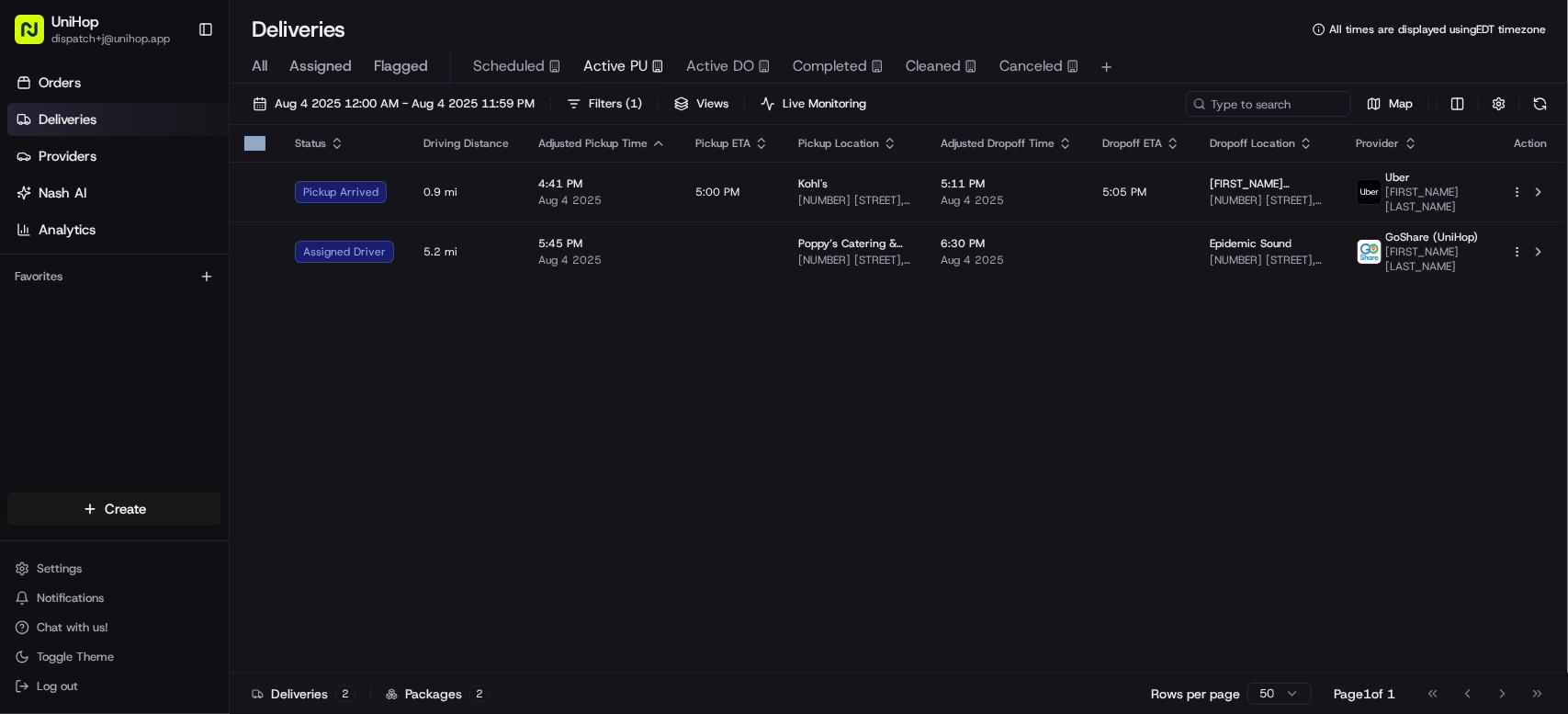 click on "Flag Status Driving Distance Adjusted Pickup Time Pickup ETA Pickup Location Adjusted Dropoff Time Dropoff ETA Dropoff Location Provider Action Pickup Arrived 0.9 mi 4:41 PM Aug 4 2025 5:00 PM Kohl's 9400 Rosedale Hwy, Bakersfield, CA 93312, USA 5:11 PM Aug 4 2025 5:05 PM Kimberly melton - UniHop 8509 Icicle Creek Dr, Bakersfield, CA 93312, USA Uber TRISHA C. Assigned Driver 5.2 mi 5:45 PM Aug 4 2025 Poppy’s Catering & Events (Columbia) 189 Columbia St, Brooklyn, NY 11231, USA 6:30 PM Aug 4 2025 Epidemic Sound 35 Kent Ave, Brooklyn, NY 11249, USA GoShare (UniHop) Marjorie S." at bounding box center [897, 399] 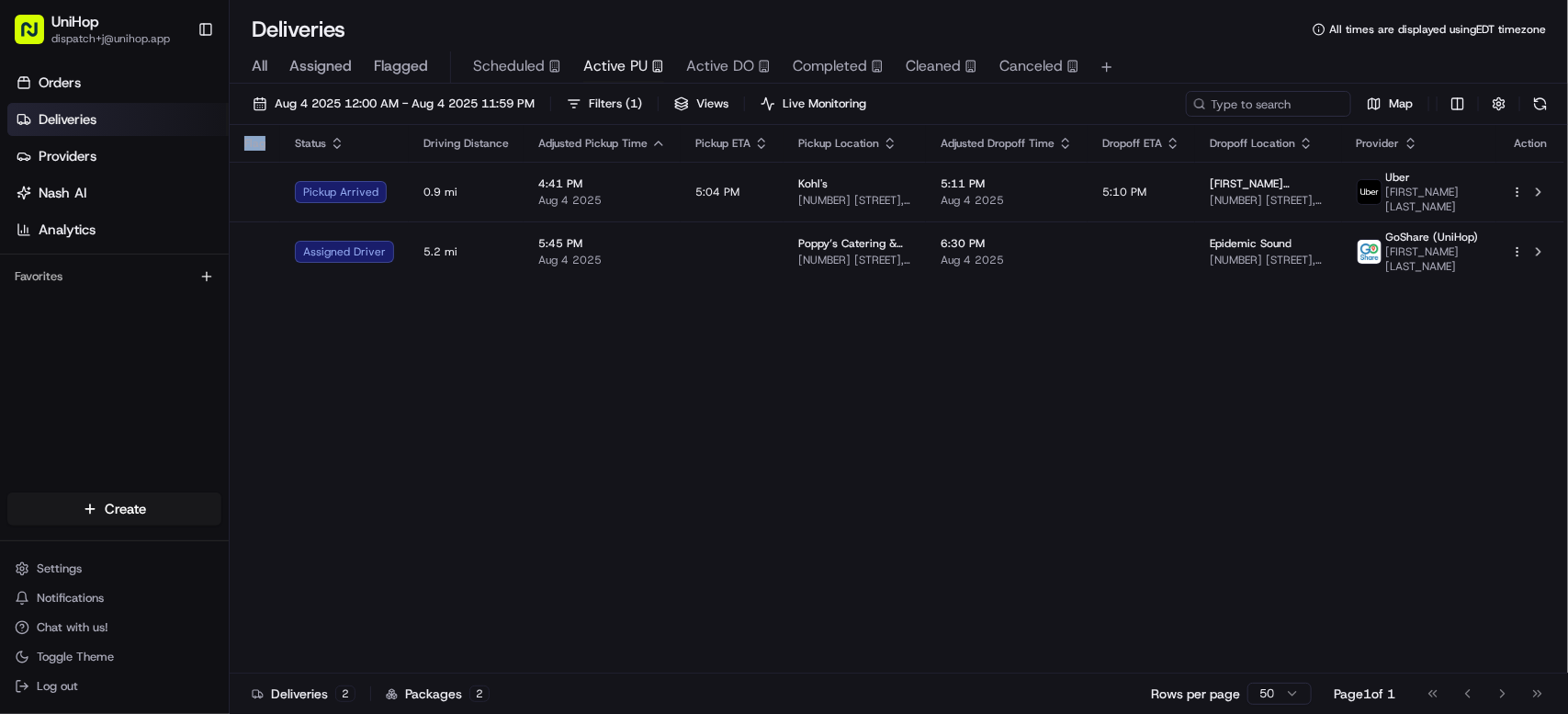 click on "Flag Status Driving Distance Adjusted Pickup Time Pickup ETA Pickup Location Adjusted Dropoff Time Dropoff ETA Dropoff Location Provider Action Pickup Arrived 0.9 mi 4:41 PM Aug 4 2025 5:04 PM Kohl's 9400 Rosedale Hwy, Bakersfield, CA 93312, USA 5:11 PM Aug 4 2025 5:10 PM Kimberly melton - UniHop 8509 Icicle Creek Dr, Bakersfield, CA 93312, USA Uber TRISHA C. Assigned Driver 5.2 mi 5:45 PM Aug 4 2025 Poppy’s Catering & Events (Columbia) 189 Columbia St, Brooklyn, NY 11231, USA 6:30 PM Aug 4 2025 Epidemic Sound 35 Kent Ave, Brooklyn, NY 11249, USA GoShare (UniHop) Marjorie S." at bounding box center (897, 399) 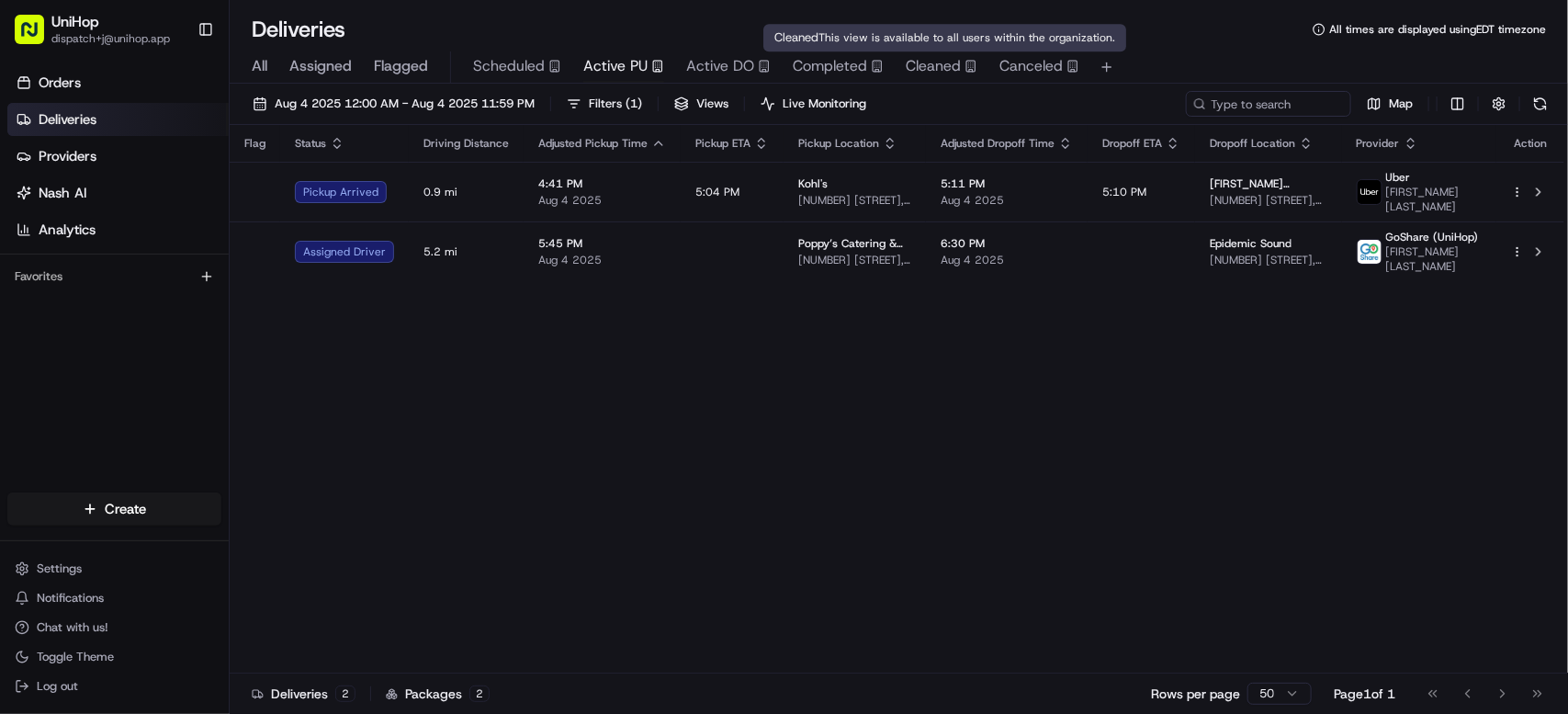 click on "Completed" at bounding box center [829, 66] 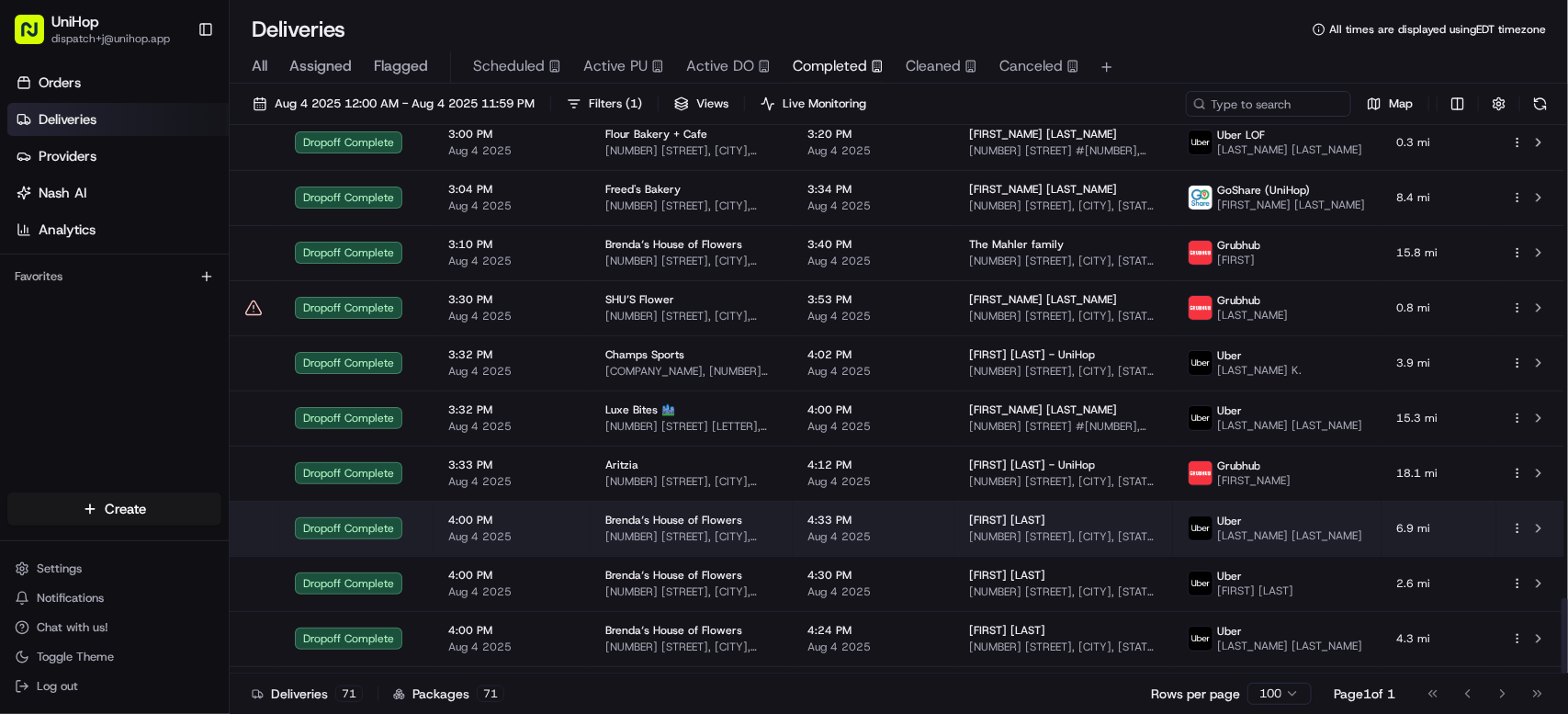 scroll, scrollTop: 3402, scrollLeft: 0, axis: vertical 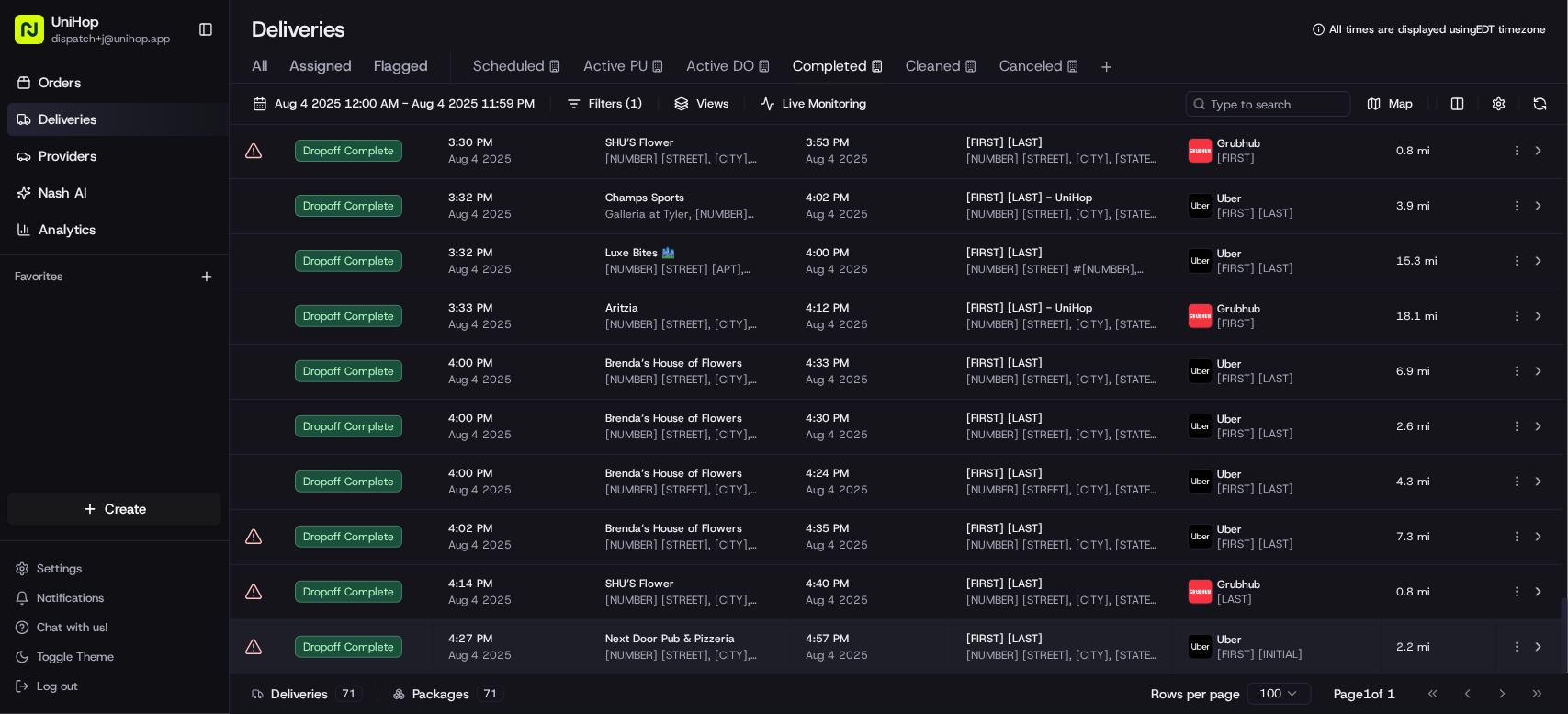 click on "Next Door Pub & Pizzeria [NUMBER] [STREET], [CITY], [STATE] [POSTAL_CODE], [COUNTRY]" at bounding box center (691, 647) 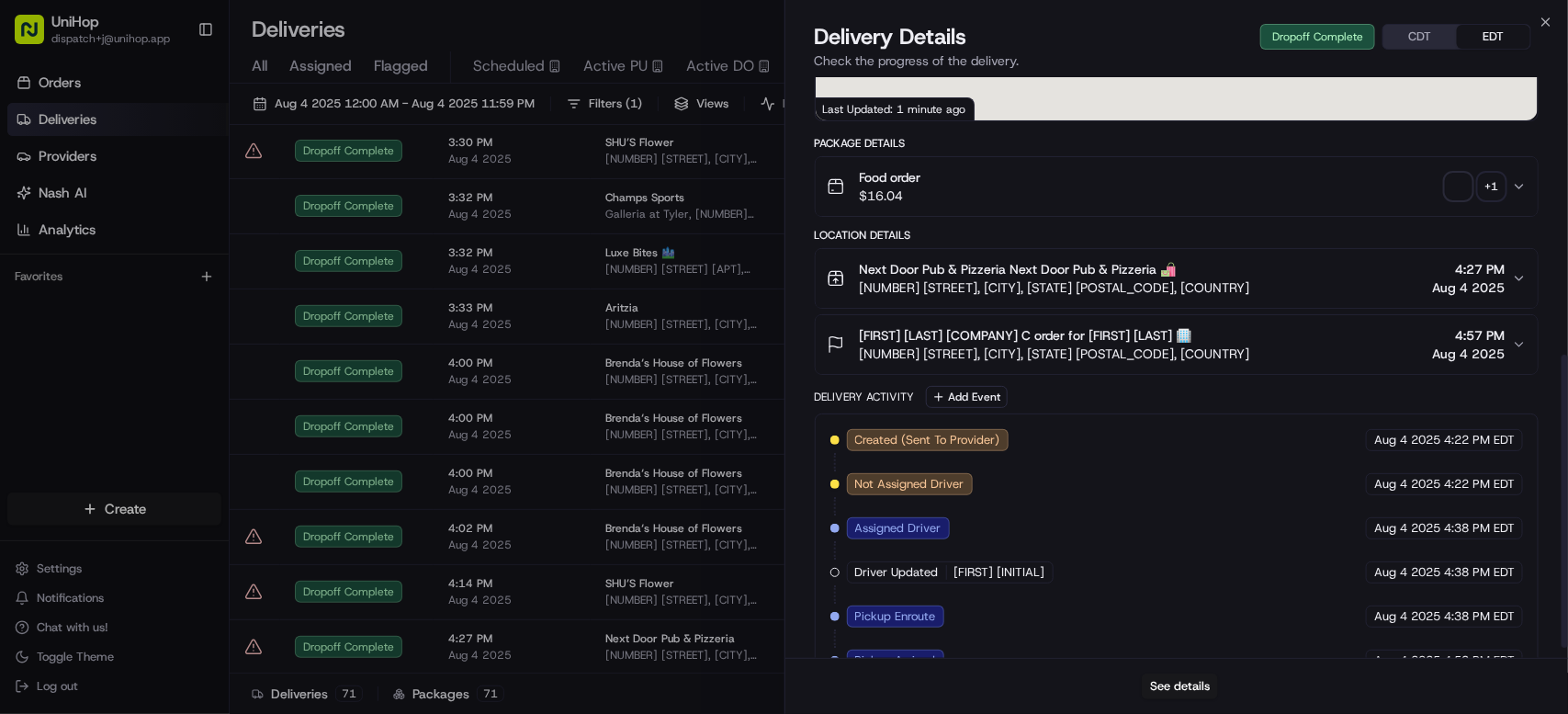 scroll, scrollTop: 570, scrollLeft: 0, axis: vertical 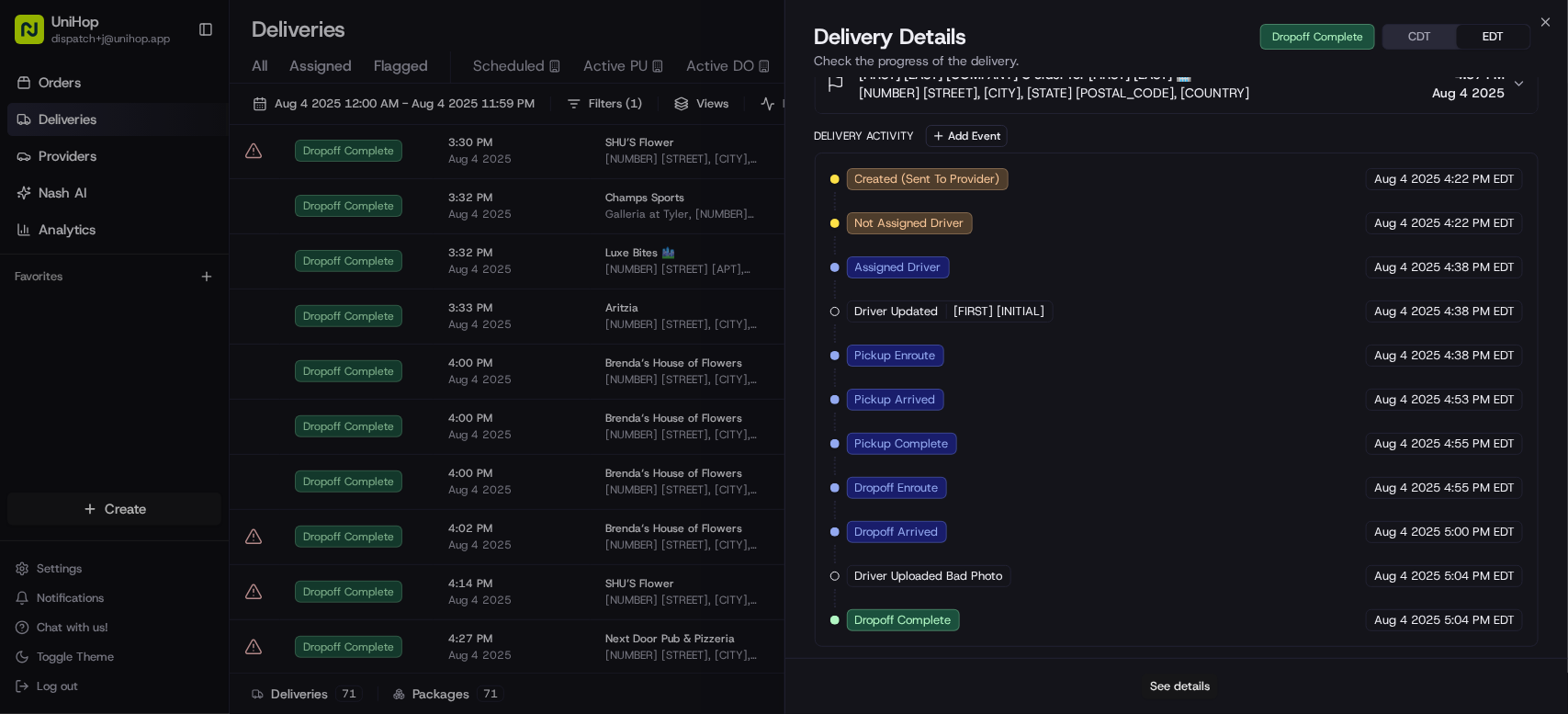 click on "See details" at bounding box center (1179, 686) 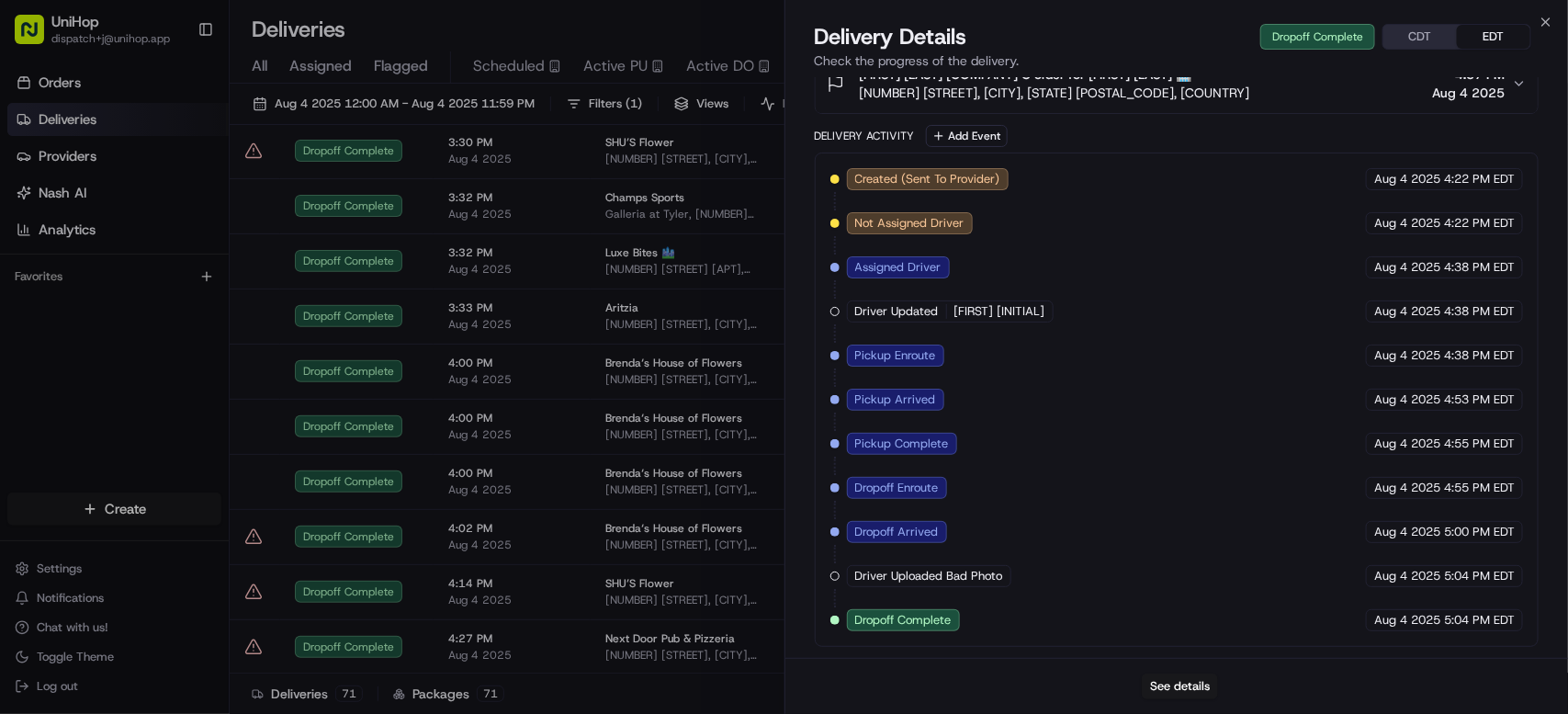 click on "Orders Deliveries Providers Nash AI Analytics Favorites" at bounding box center (114, 283) 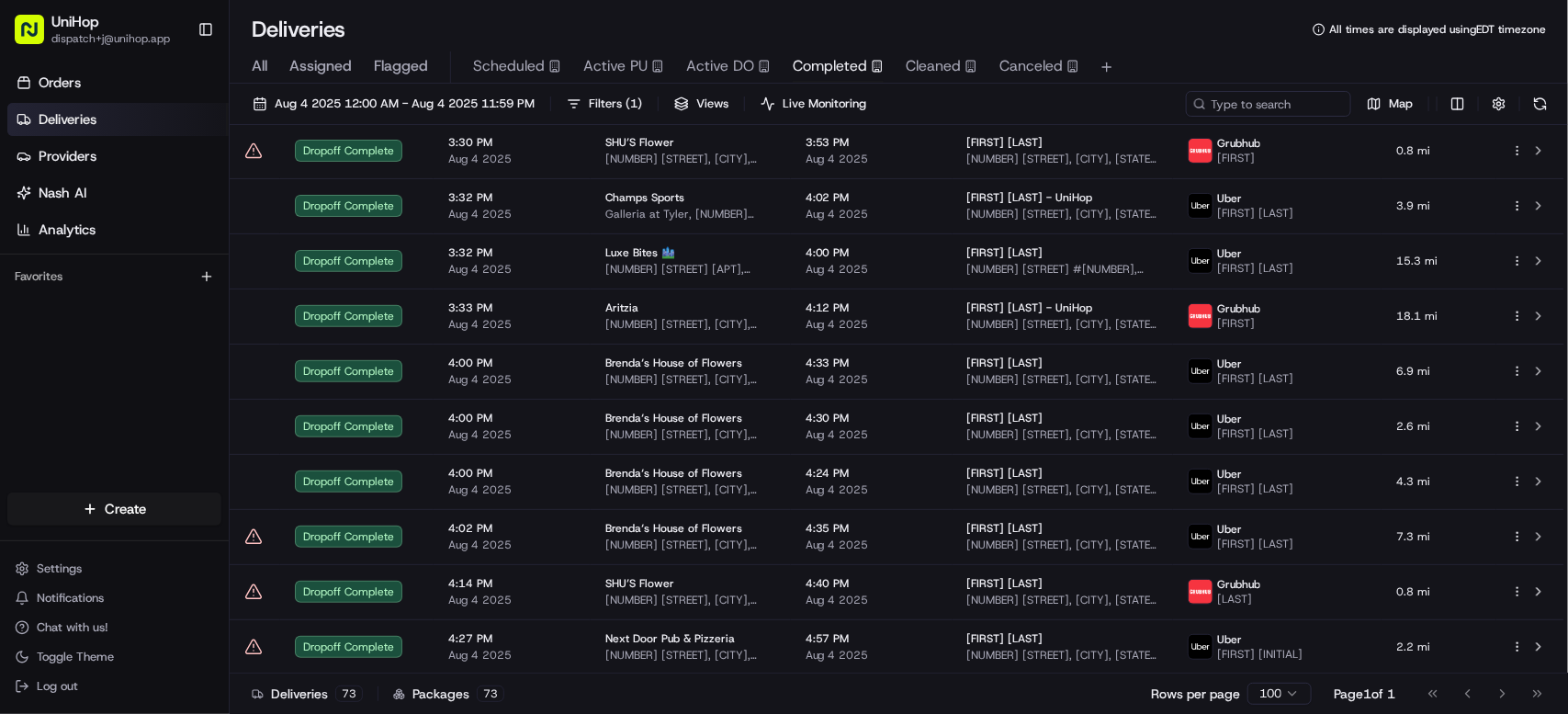 click on "Active PU" at bounding box center (615, 66) 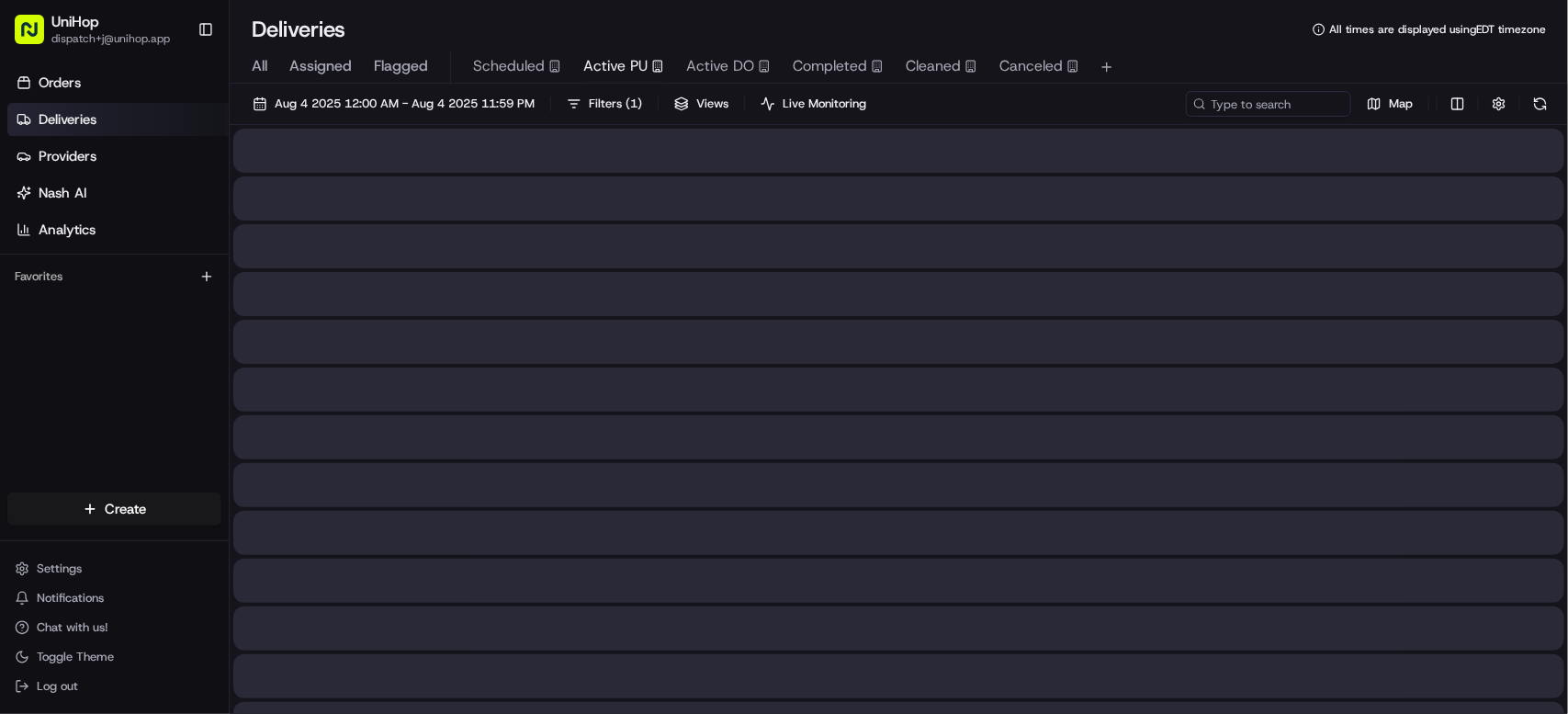 click on "Active PU" at bounding box center [615, 66] 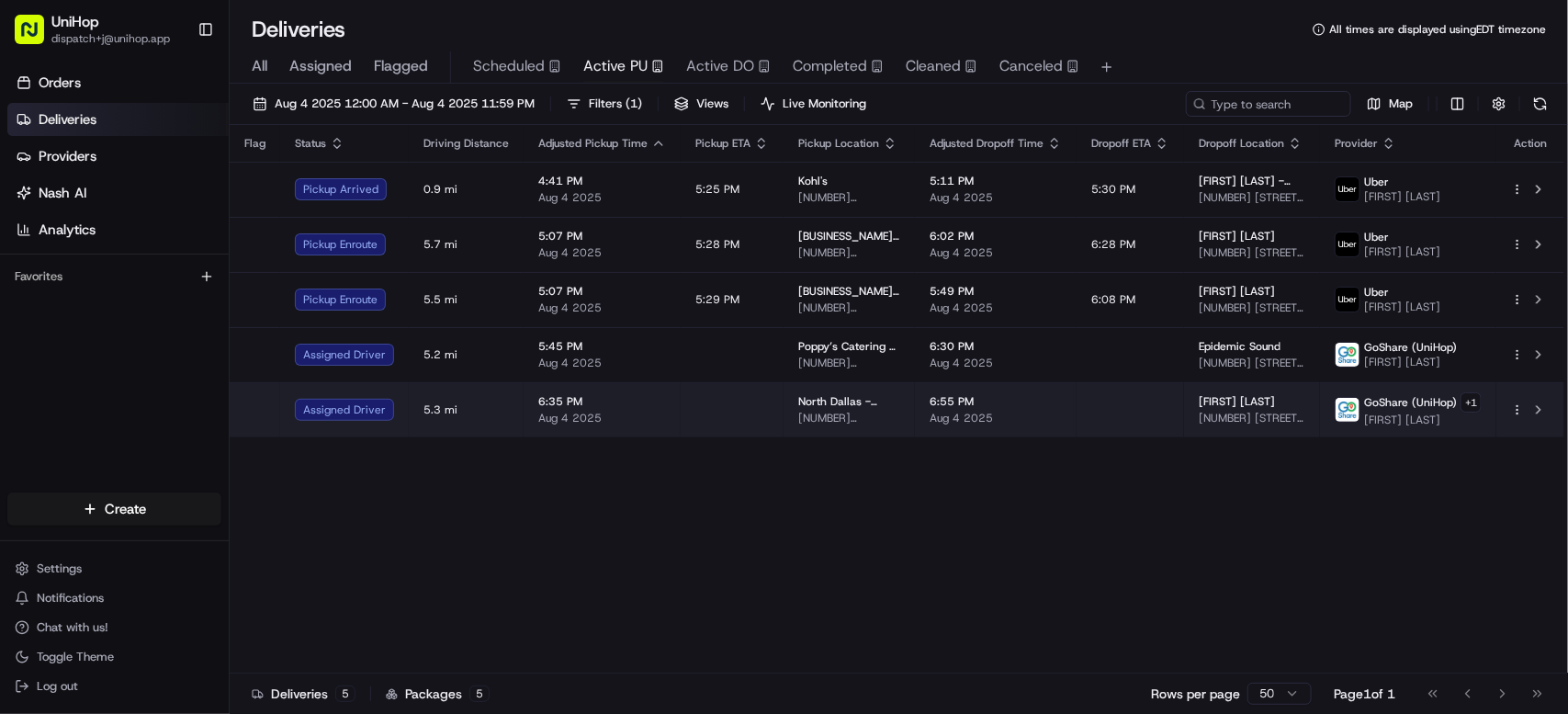click on "North Dallas - Catering" at bounding box center [849, 402] 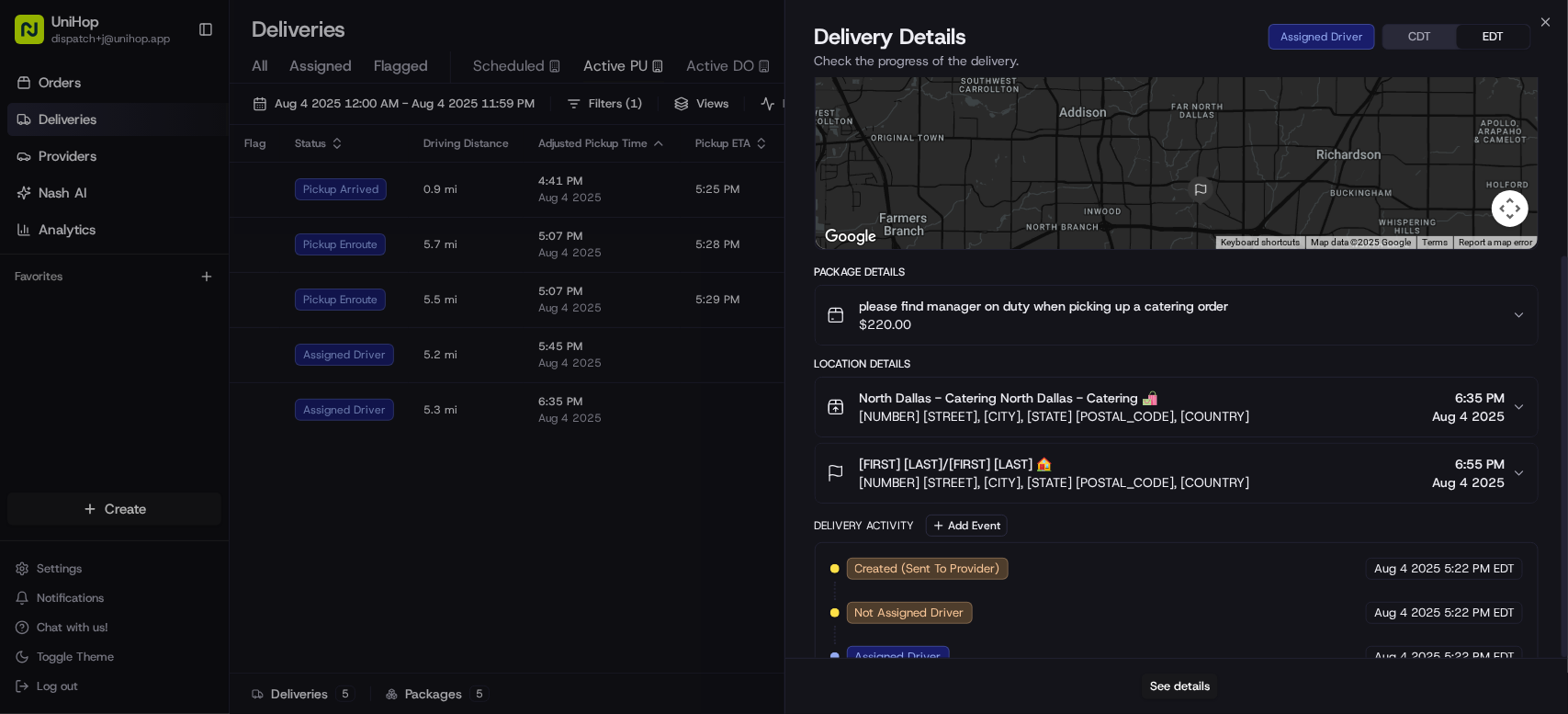 scroll, scrollTop: 258, scrollLeft: 0, axis: vertical 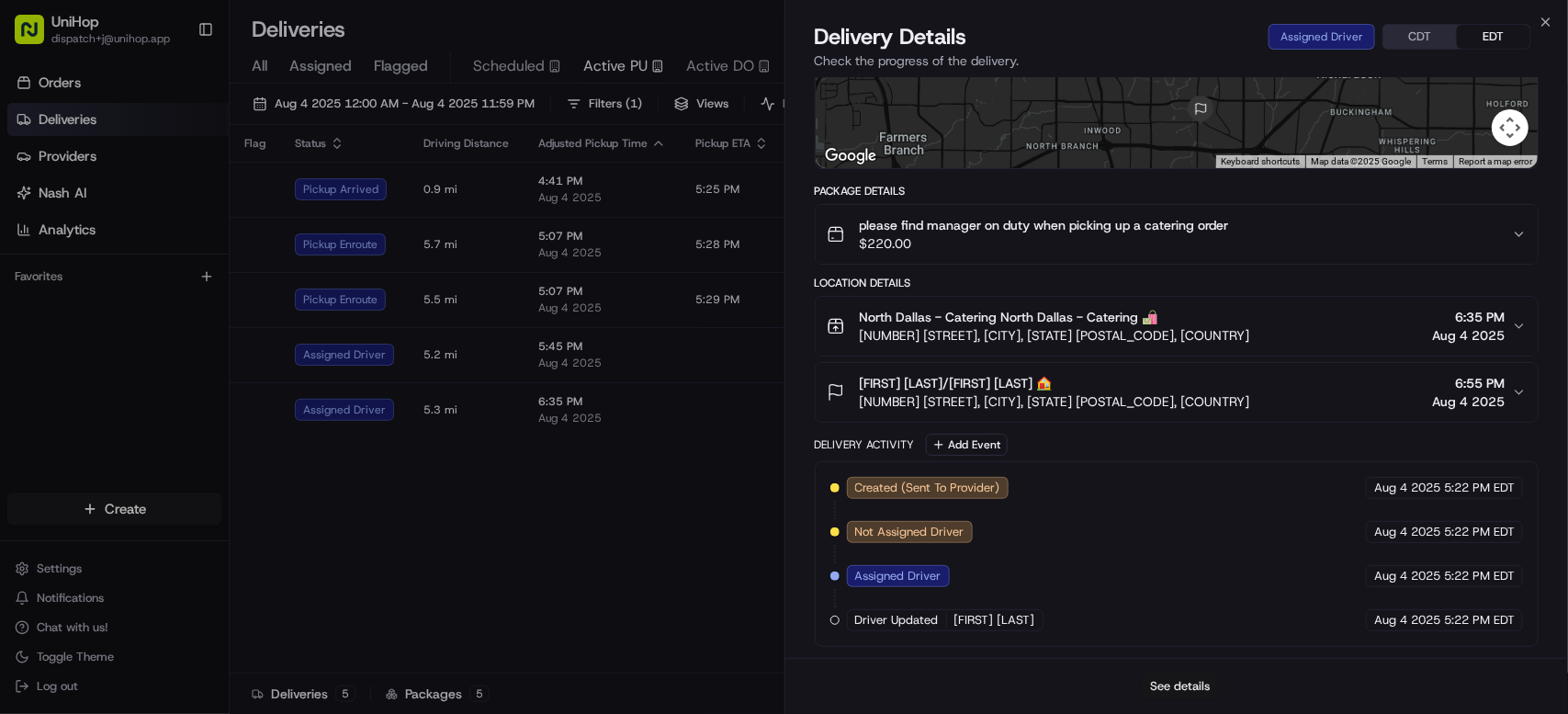 click on "See details" at bounding box center (1179, 686) 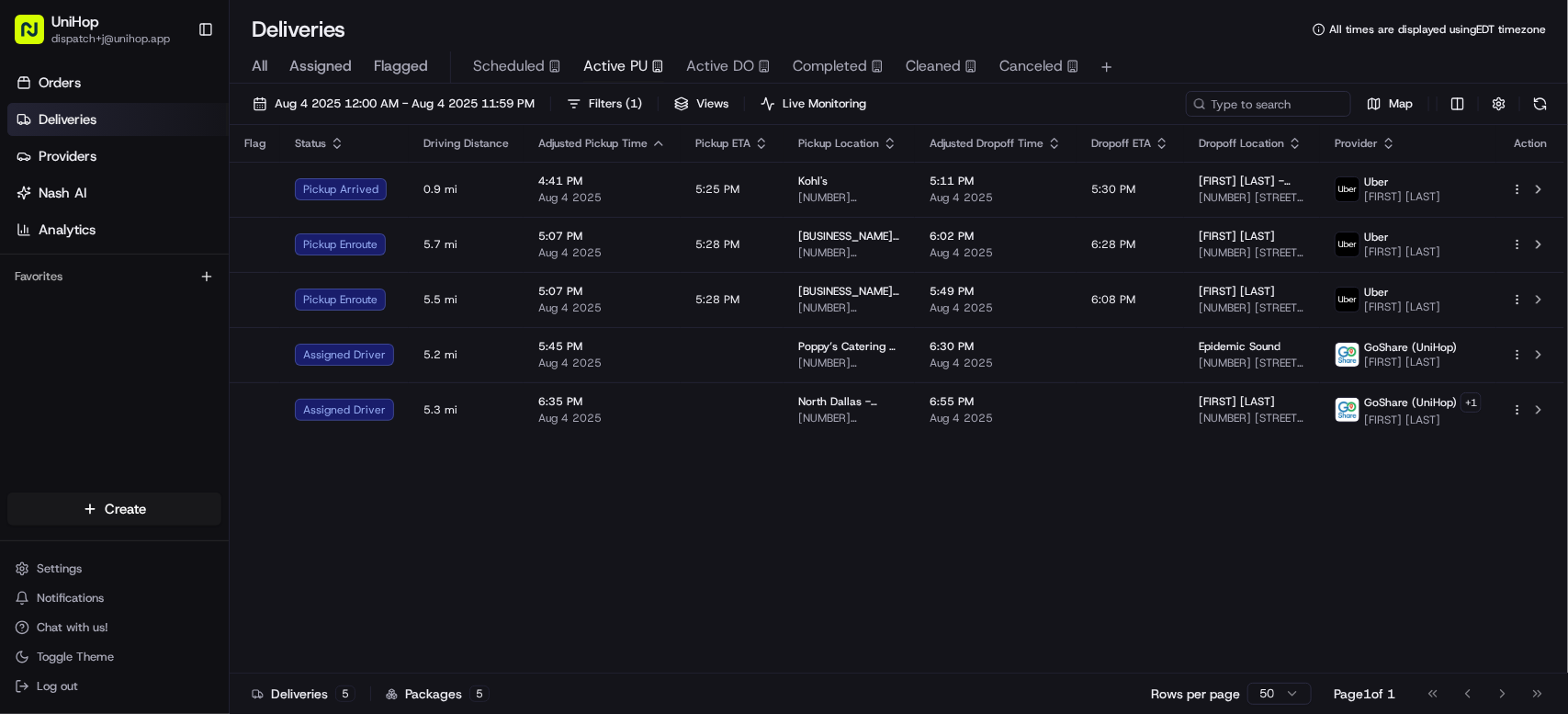 click on "Flag Status Driving Distance Adjusted Pickup Time Pickup ETA Pickup Location Adjusted Dropoff Time Dropoff ETA Dropoff Location Provider Action Pickup Arrived 0.9 mi 4:41 PM Aug 4 2025 5:25 PM Kohl's [NUMBER] [STREET], [CITY], [STATE] [POSTAL_CODE], [COUNTRY] 5:11 PM Aug 4 2025 5:30 PM [FIRST] [LAST] - UniHop [NUMBER] [STREET], [CITY], [STATE] [POSTAL_CODE], [COUNTRY] Uber [FIRST] [LAST] Pickup Enroute 5.7 mi 5:07 PM Aug 4 2025 5:28 PM Nonna Gaby (Hudson Table) [NUMBER] [STREET], [CITY], [STATE] [POSTAL_CODE], [COUNTRY] 6:02 PM Aug 4 2025 6:28 PM [FIRST] [LAST] [NUMBER] [STREET], [CITY], [STATE] [POSTAL_CODE], [COUNTRY] Uber [FIRST] [LAST] Pickup Enroute 5.5 mi 5:07 PM Aug 4 2025 5:28 PM Nonna Gaby (Hudson Table) [NUMBER] [STREET], [CITY], [STATE] [POSTAL_CODE], [COUNTRY] 5:49 PM Aug 4 2025 6:08 PM [FIRST] [LAST] [NUMBER] [STREET], [CITY], [STATE] [POSTAL_CODE], [COUNTRY] Uber [FIRST] [LAST] Assigned Driver 5.2 mi 5:45 PM Aug 4 2025 Poppy’s Catering & Events (Columbia) [NUMBER] [STREET], [CITY], [STATE] [POSTAL_CODE], [COUNTRY] 6:30 PM Aug 4 2025 Epidemic Sound [NUMBER] [STREET], [CITY], [STATE] [POSTAL_CODE], [COUNTRY] GoShare (UniHop) [FIRST] [LAST] Assigned Driver +" at bounding box center (897, 399) 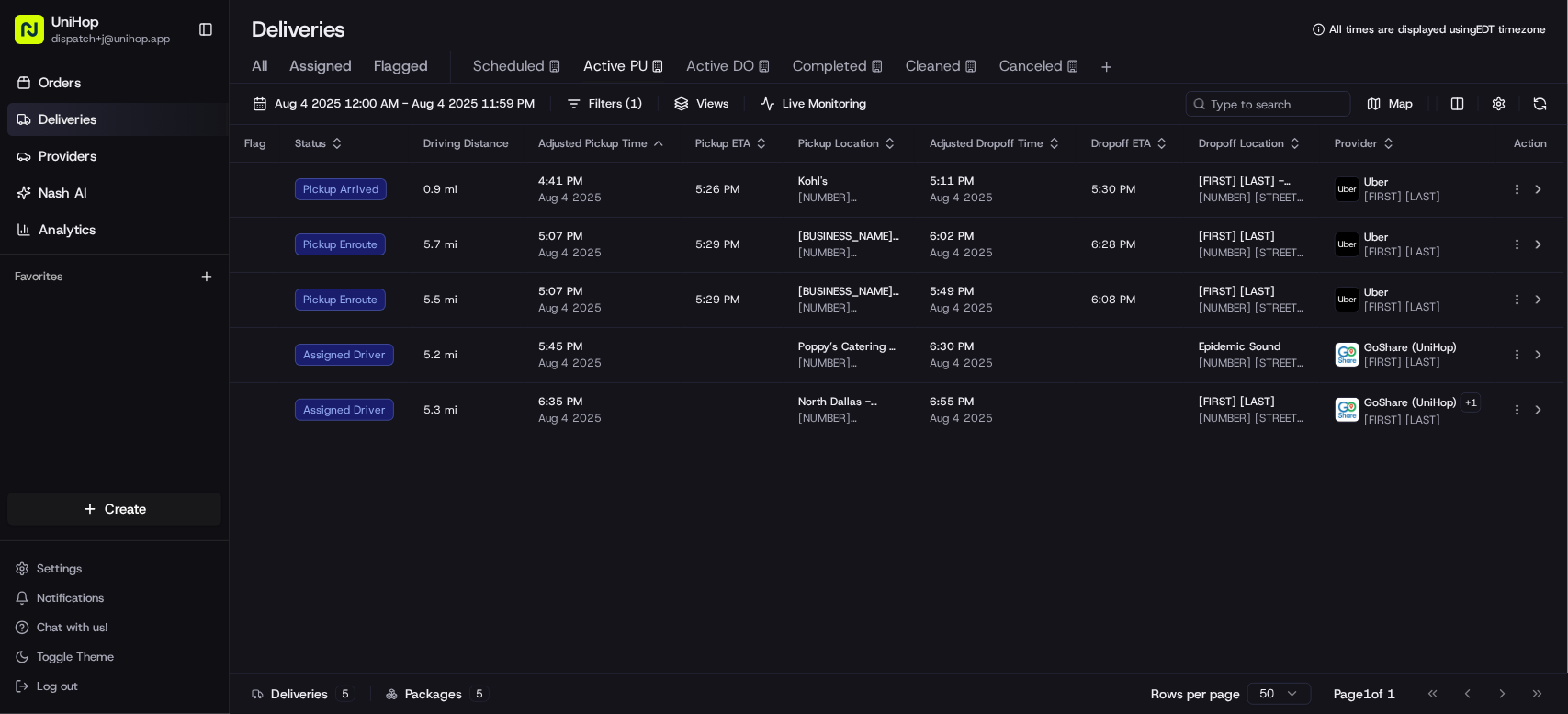 click on "Flag Status Driving Distance Adjusted Pickup Time Pickup ETA Pickup Location Adjusted Dropoff Time Dropoff ETA Dropoff Location Provider Action Pickup Arrived 0.9 mi 4:41 PM Aug 4 2025 5:26 PM Kohl's [NUMBER] [STREET], [CITY], [STATE] [POSTAL_CODE], [COUNTRY] 5:11 PM Aug 4 2025 5:30 PM [FIRST] [LAST] - UniHop [NUMBER] [STREET], [CITY], [STATE] [POSTAL_CODE], [COUNTRY] Uber [FIRST] [LAST] Pickup Enroute 5.7 mi 5:07 PM Aug 4 2025 5:29 PM Nonna Gaby (Hudson Table) [NUMBER] [STREET], [CITY], [STATE] [POSTAL_CODE], [COUNTRY] 6:02 PM Aug 4 2025 6:28 PM [FIRST] [LAST] [NUMBER] [STREET], [CITY], [STATE] [POSTAL_CODE], [COUNTRY] Uber [FIRST] [LAST] Pickup Enroute 5.5 mi 5:07 PM Aug 4 2025 5:28 PM Nonna Gaby (Hudson Table) [NUMBER] [STREET], [CITY], [STATE] [POSTAL_CODE], [COUNTRY] 5:49 PM Aug 4 2025 6:08 PM [FIRST] [LAST] [NUMBER] [STREET], [CITY], [STATE] [POSTAL_CODE], [COUNTRY] Uber [FIRST] [LAST] Assigned Driver 5.2 mi 5:45 PM Aug 4 2025 Poppy’s Catering & Events (Columbia) [NUMBER] [STREET], [CITY], [STATE] [POSTAL_CODE], [COUNTRY] 6:30 PM Aug 4 2025 Epidemic Sound [NUMBER] [STREET], [CITY], [STATE] [POSTAL_CODE], [COUNTRY] GoShare (UniHop) [FIRST] [LAST] Assigned Driver +" at bounding box center [897, 399] 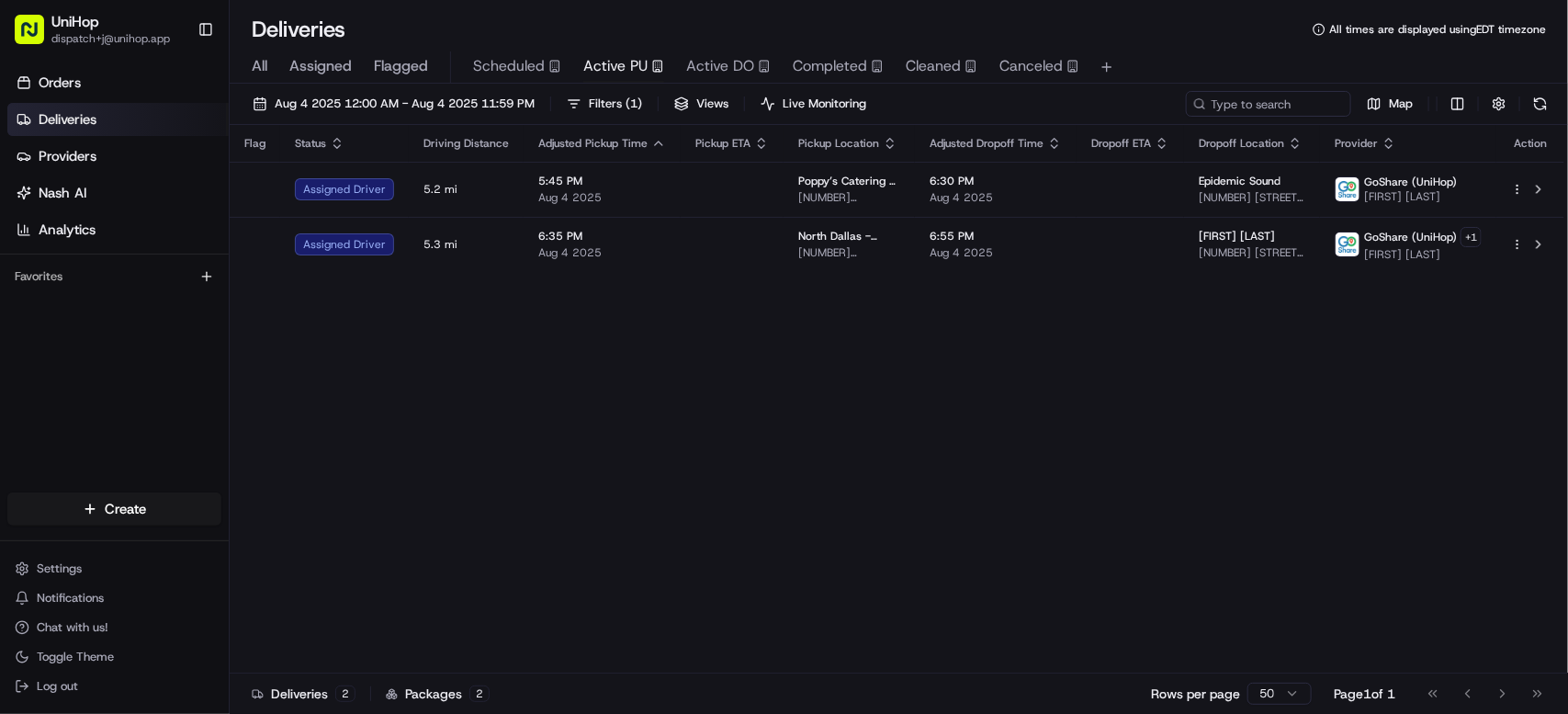 click on "Flag Status Driving Distance Adjusted Pickup Time Pickup ETA Pickup Location Adjusted Dropoff Time Dropoff ETA Dropoff Location Provider Action Assigned Driver 5.2 mi 5:45 PM Aug 4 2025 [BUSINESS_NAME] ([LOCATION]) [NUMBER] [STREET], [CITY], [STATE] [POSTAL_CODE], [COUNTRY] 6:30 PM Aug 4 2025 [BUSINESS_NAME] [NUMBER] [STREET], [CITY], [STATE] [POSTAL_CODE], [COUNTRY] [PROVIDER_NAME] ([VEHICLE_TYPE]) [FIRST_NAME] [LAST_NAME]. Assigned Driver 5.3 mi 6:35 PM Aug 4 2025 [BUSINESS_NAME] - [CATEGORY] [NUMBER] [STREET], [CITY], [STATE] [POSTAL_CODE], [COUNTRY] 6:55 PM Aug 4 2025 [FIRST_NAME] [LAST_NAME] [NUMBER] [STREET], [CITY], [STATE] [POSTAL_CODE], [COUNTRY] [PROVIDER_NAME] ([VEHICLE_TYPE]) + 1 [BUSINESS_NAME] [LAST_NAME]." at bounding box center [897, 399] 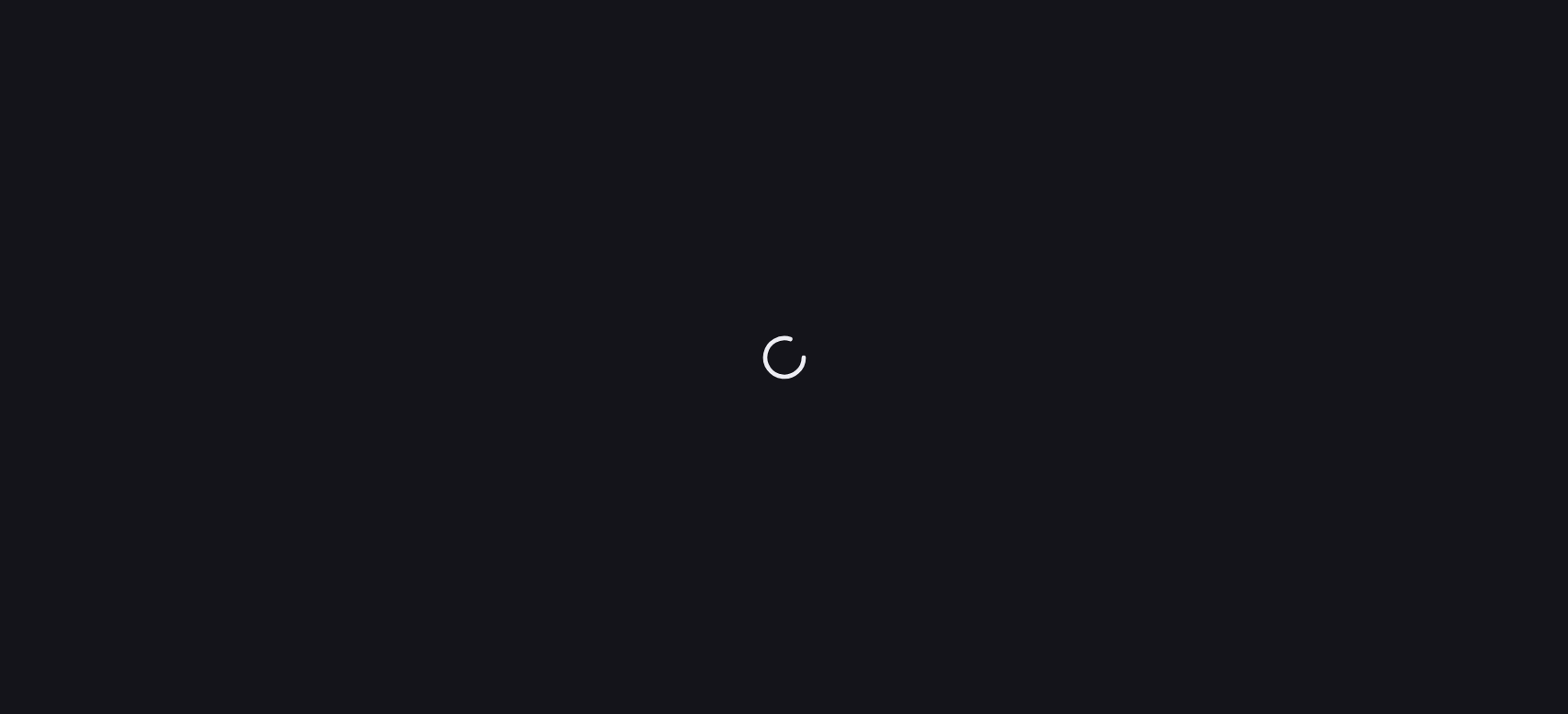 scroll, scrollTop: 0, scrollLeft: 0, axis: both 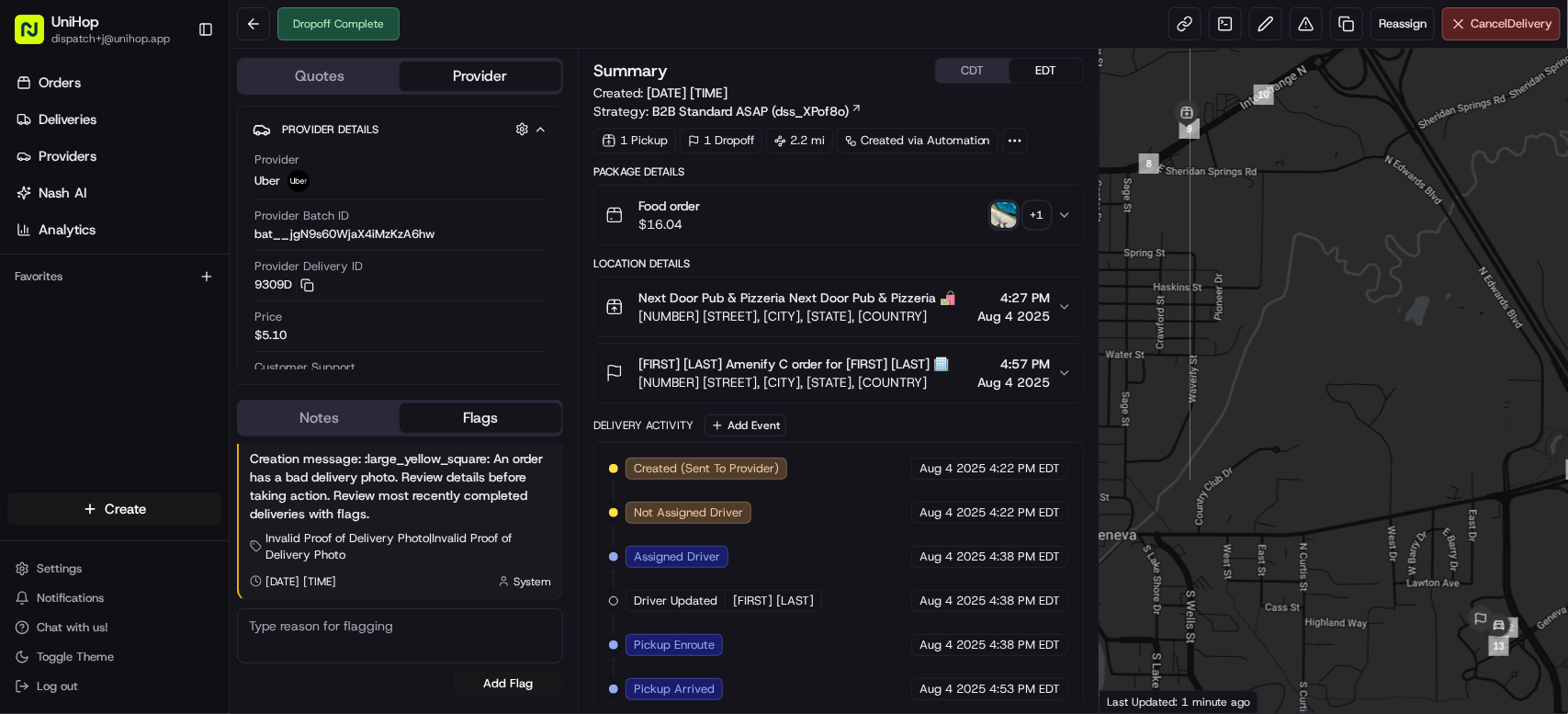click at bounding box center [1004, 215] 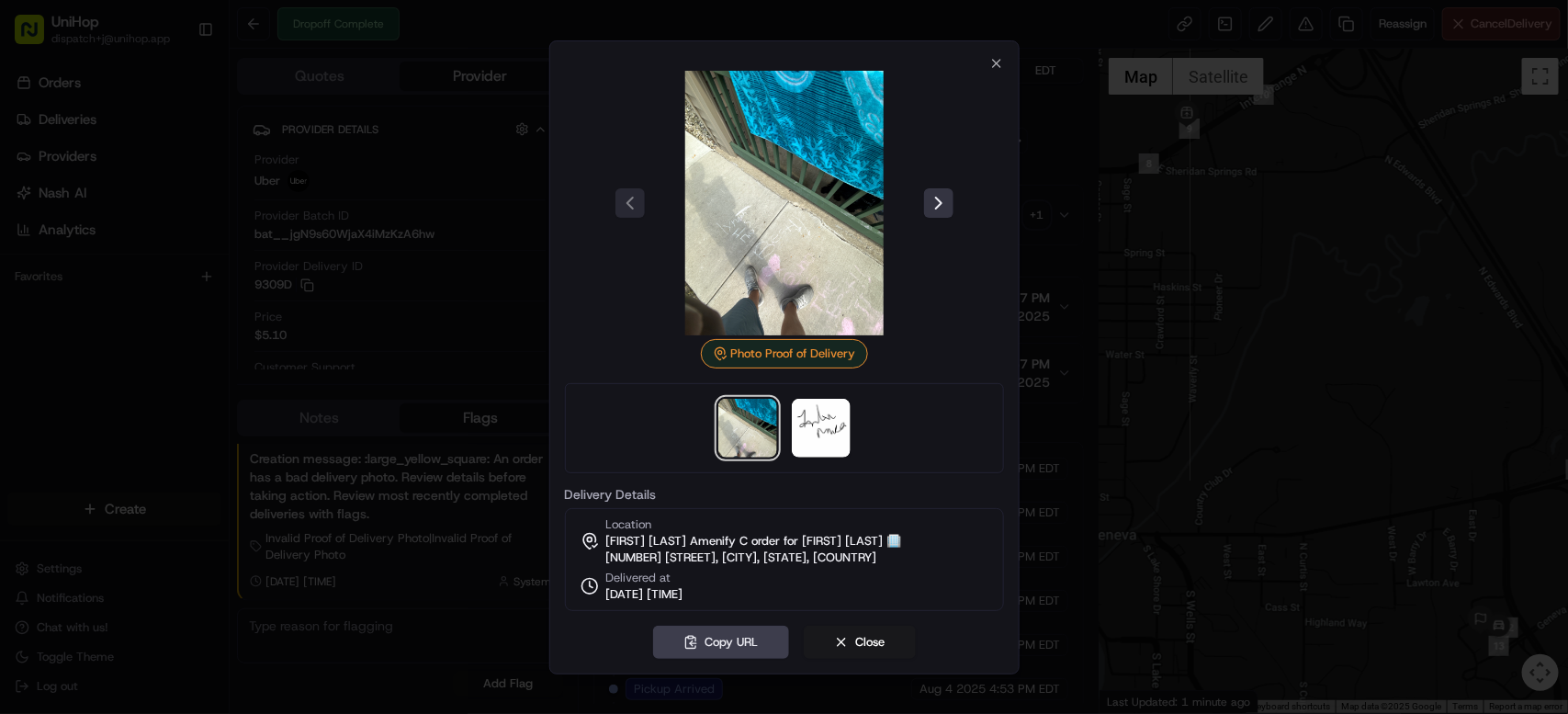 click at bounding box center (939, 203) 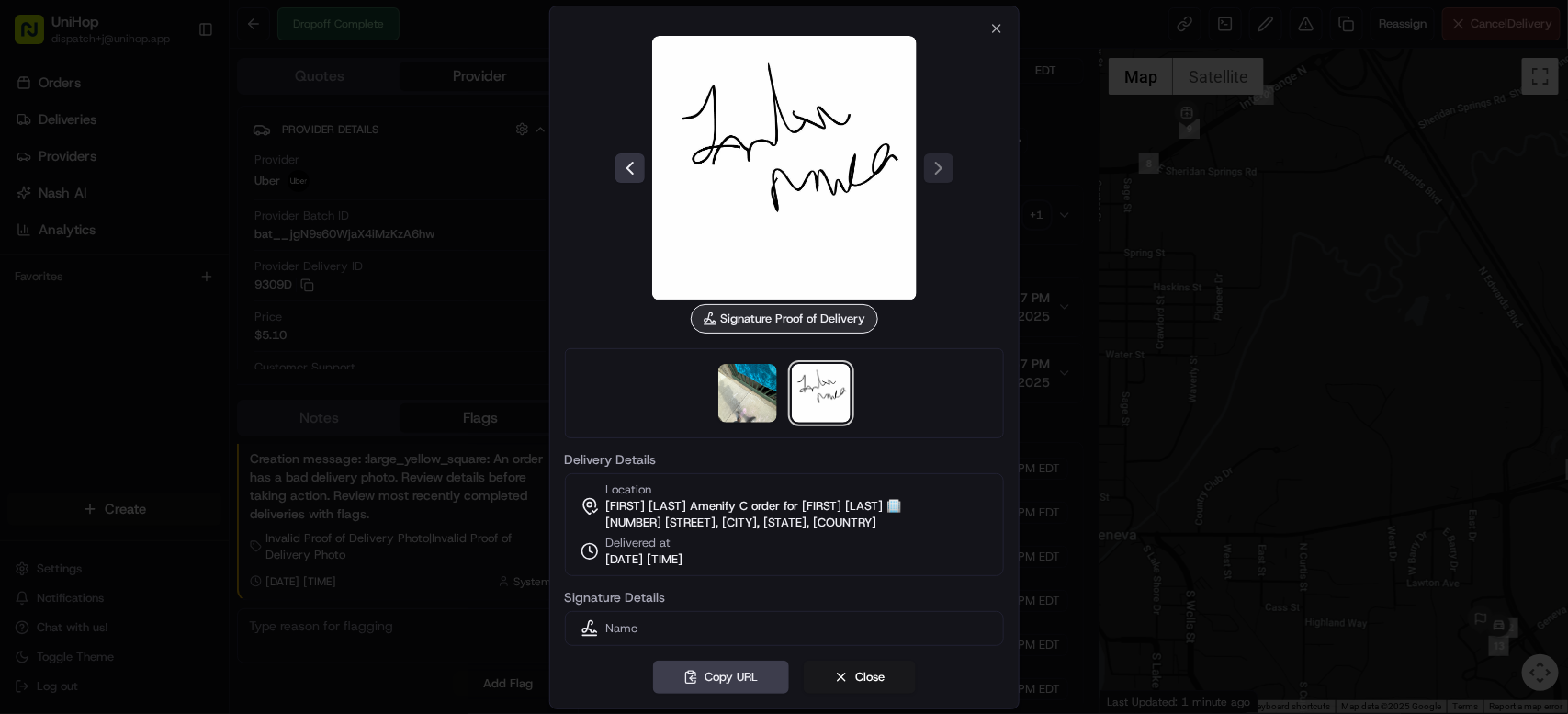 click at bounding box center (630, 168) 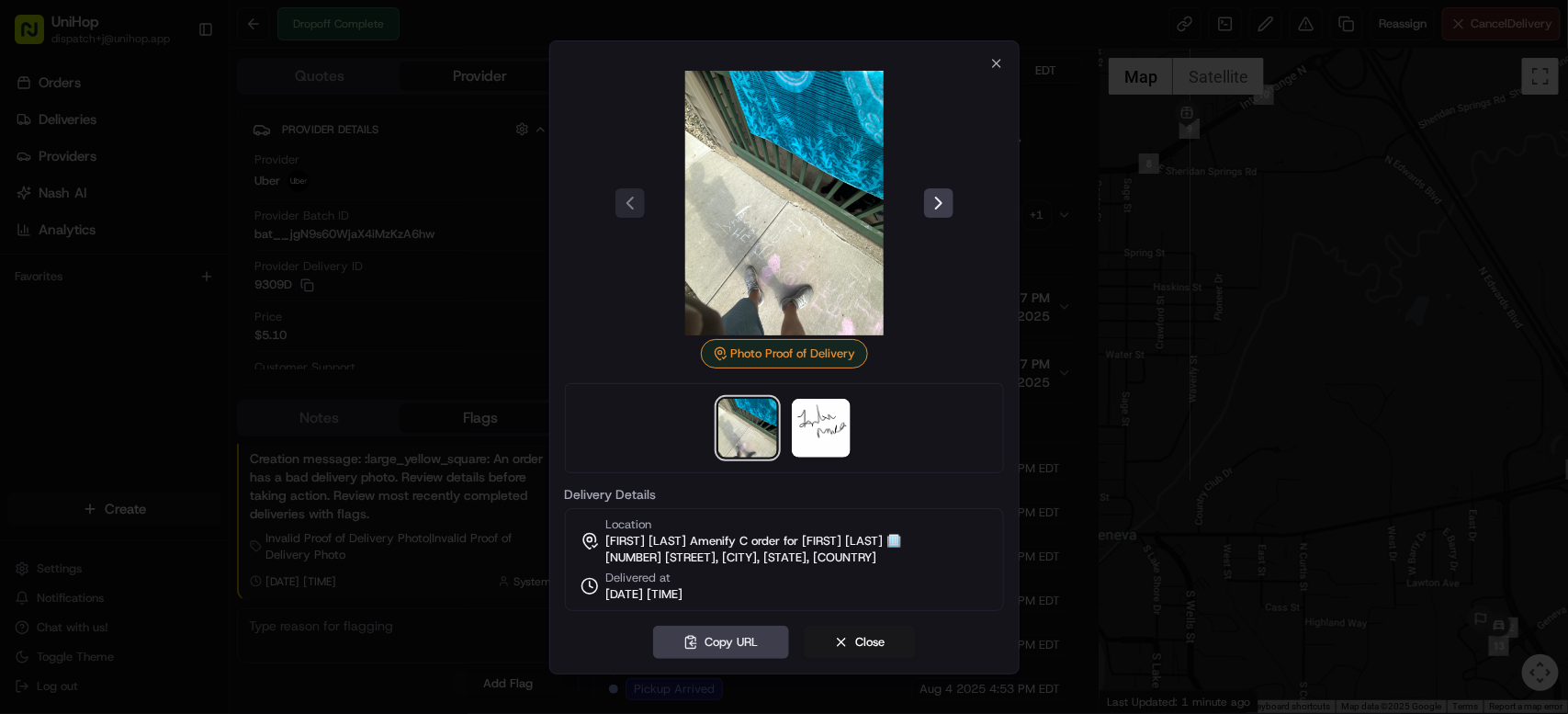 click at bounding box center [784, 357] 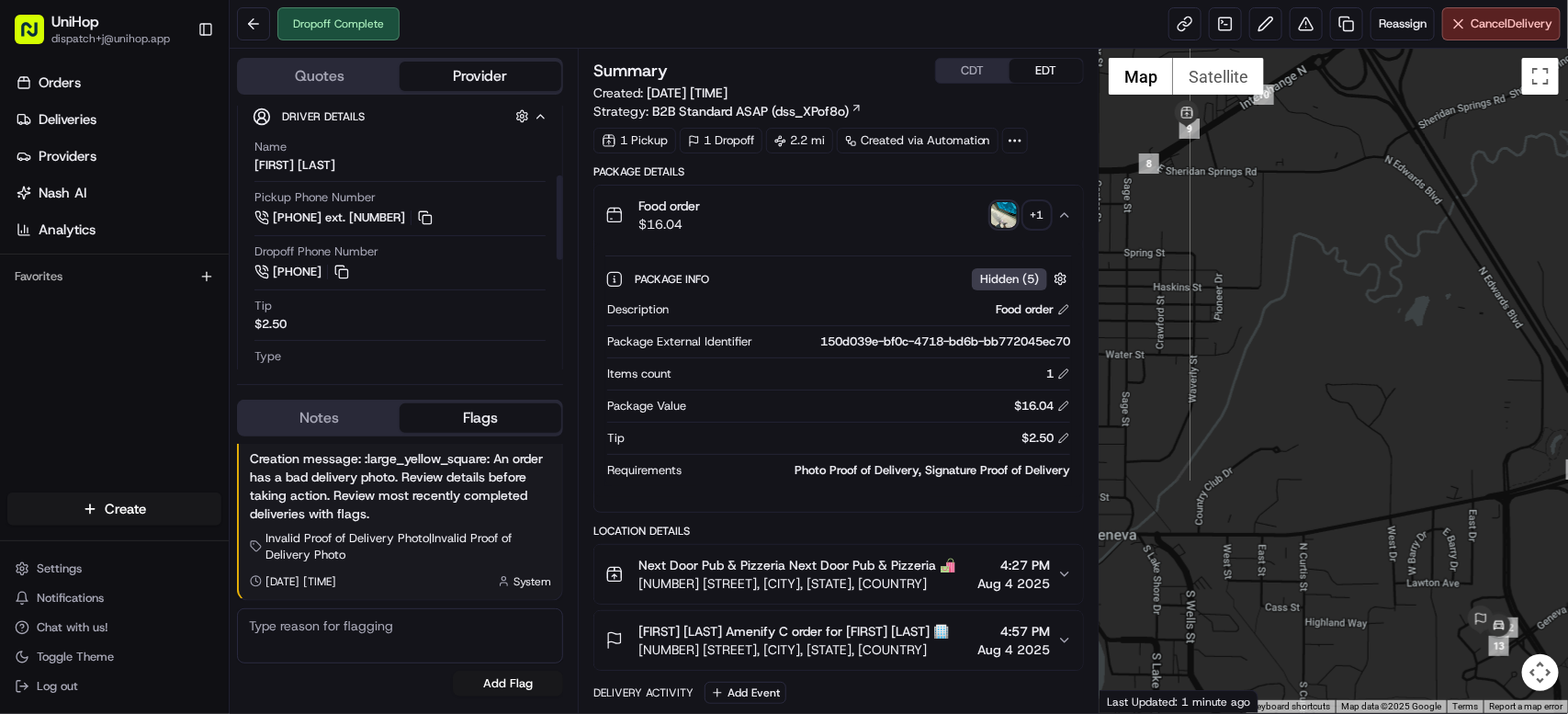 scroll, scrollTop: 437, scrollLeft: 0, axis: vertical 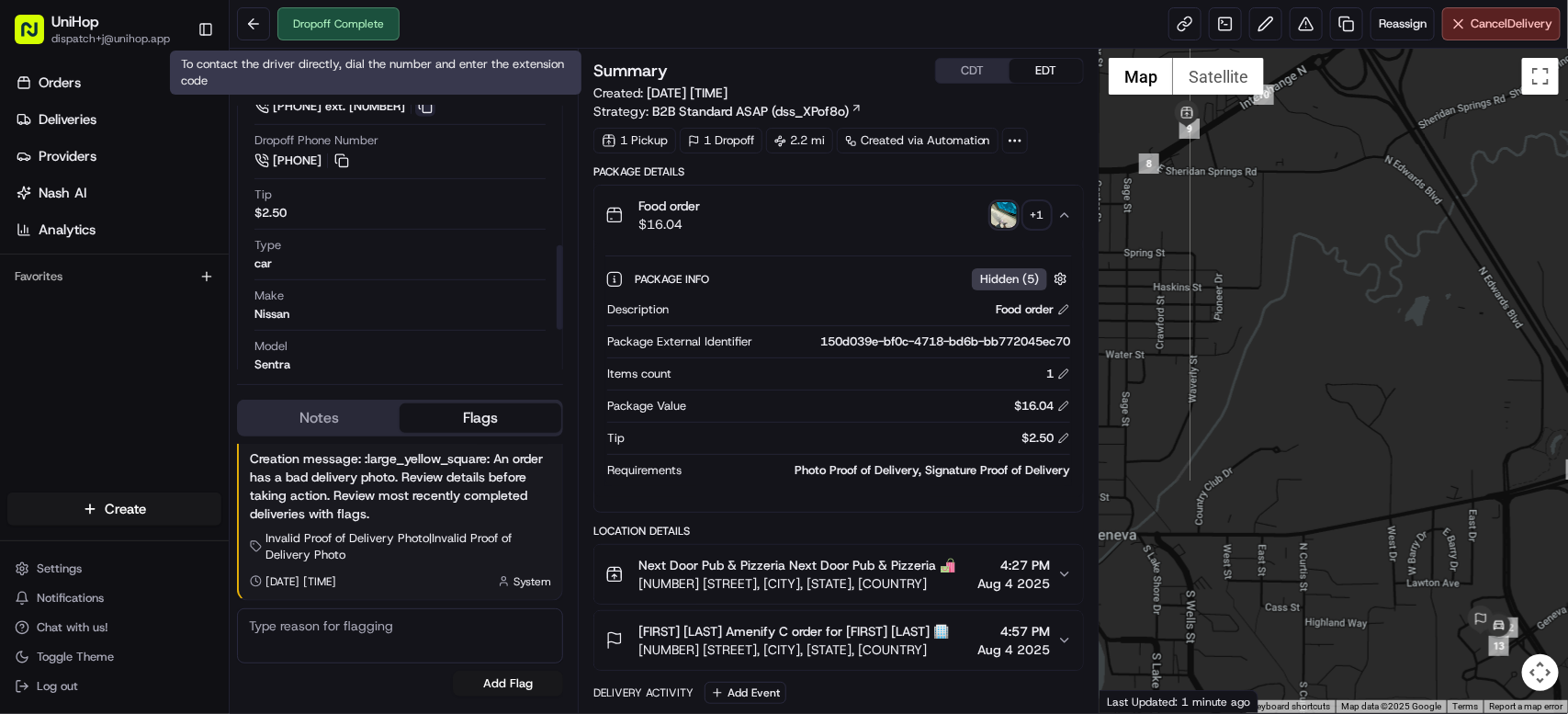 click at bounding box center (425, 107) 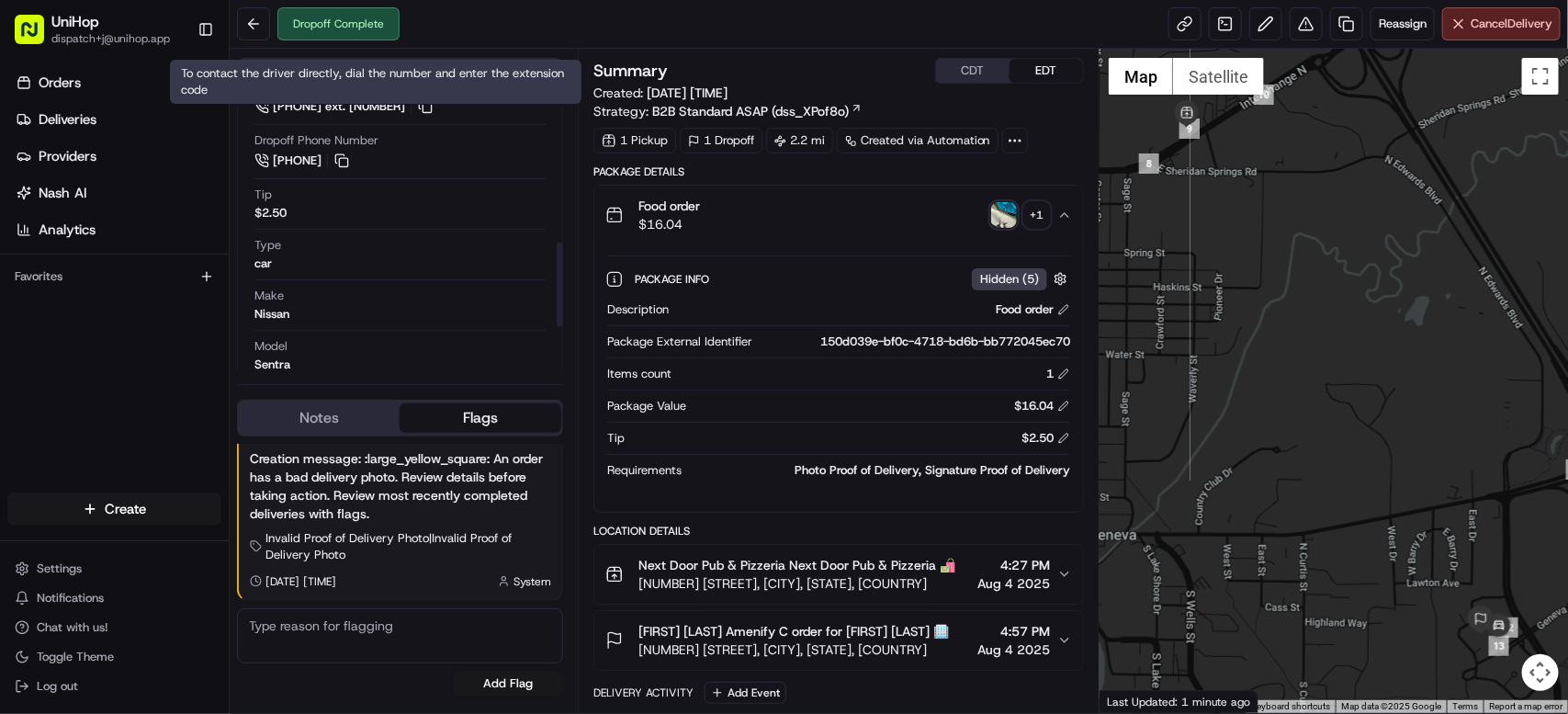 scroll, scrollTop: 231, scrollLeft: 0, axis: vertical 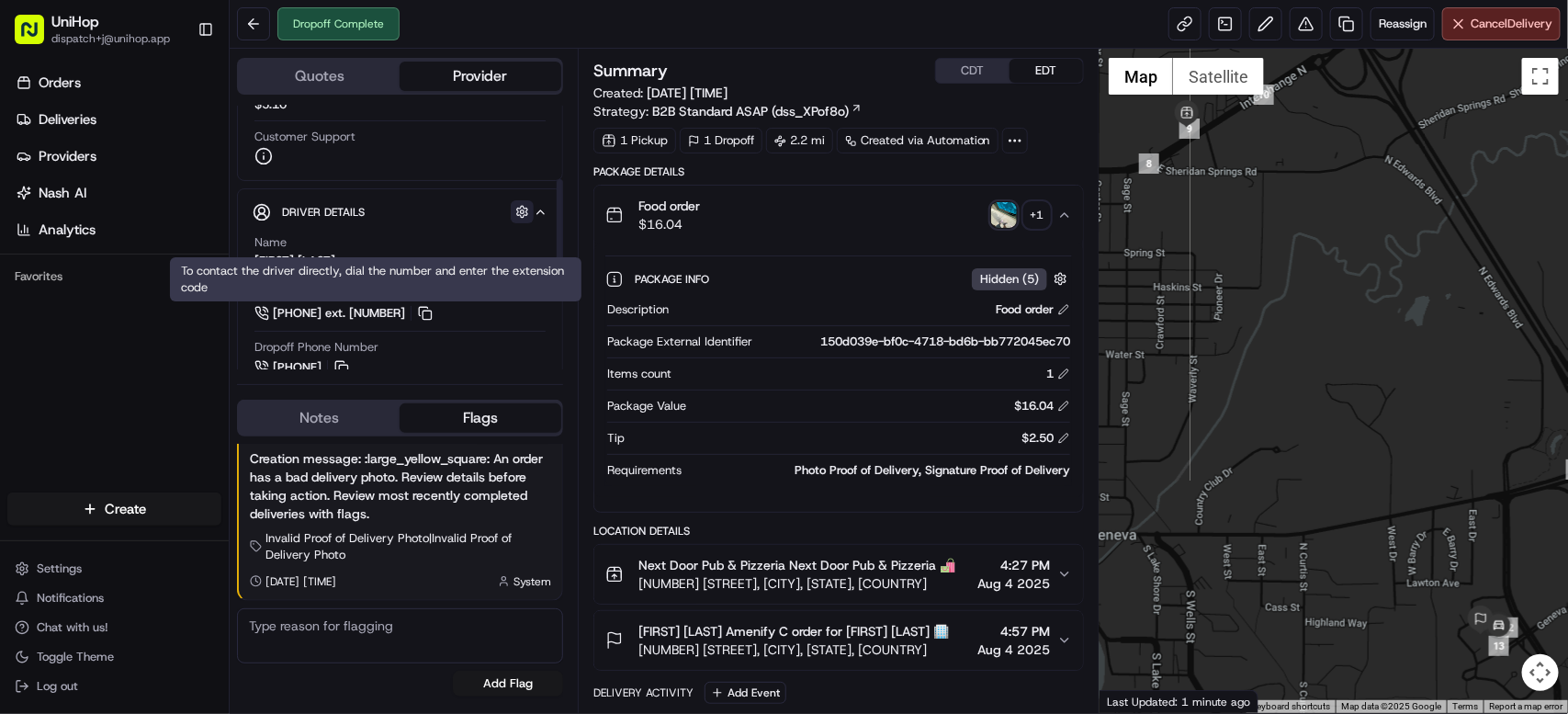 click at bounding box center [522, 211] 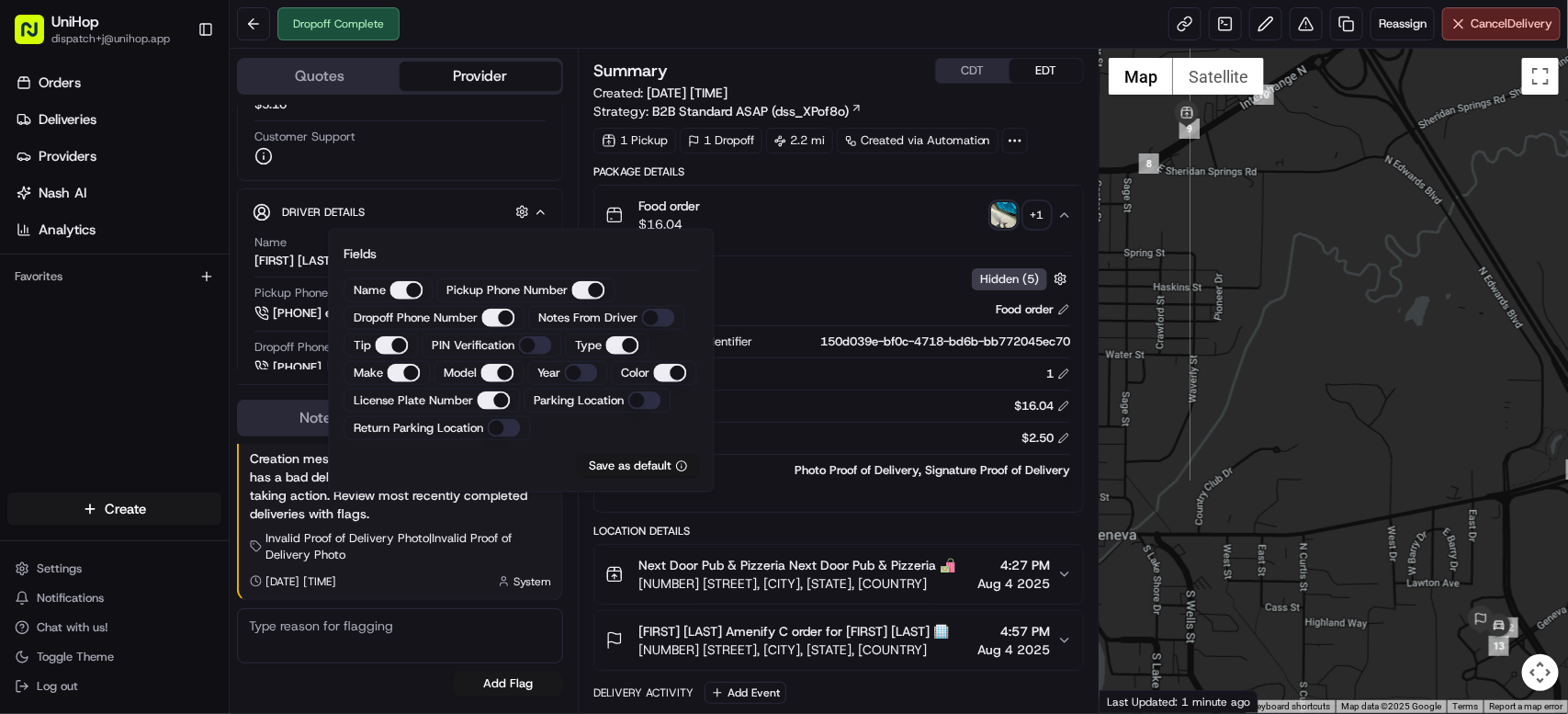 click on "Notes From Driver" at bounding box center [659, 318] 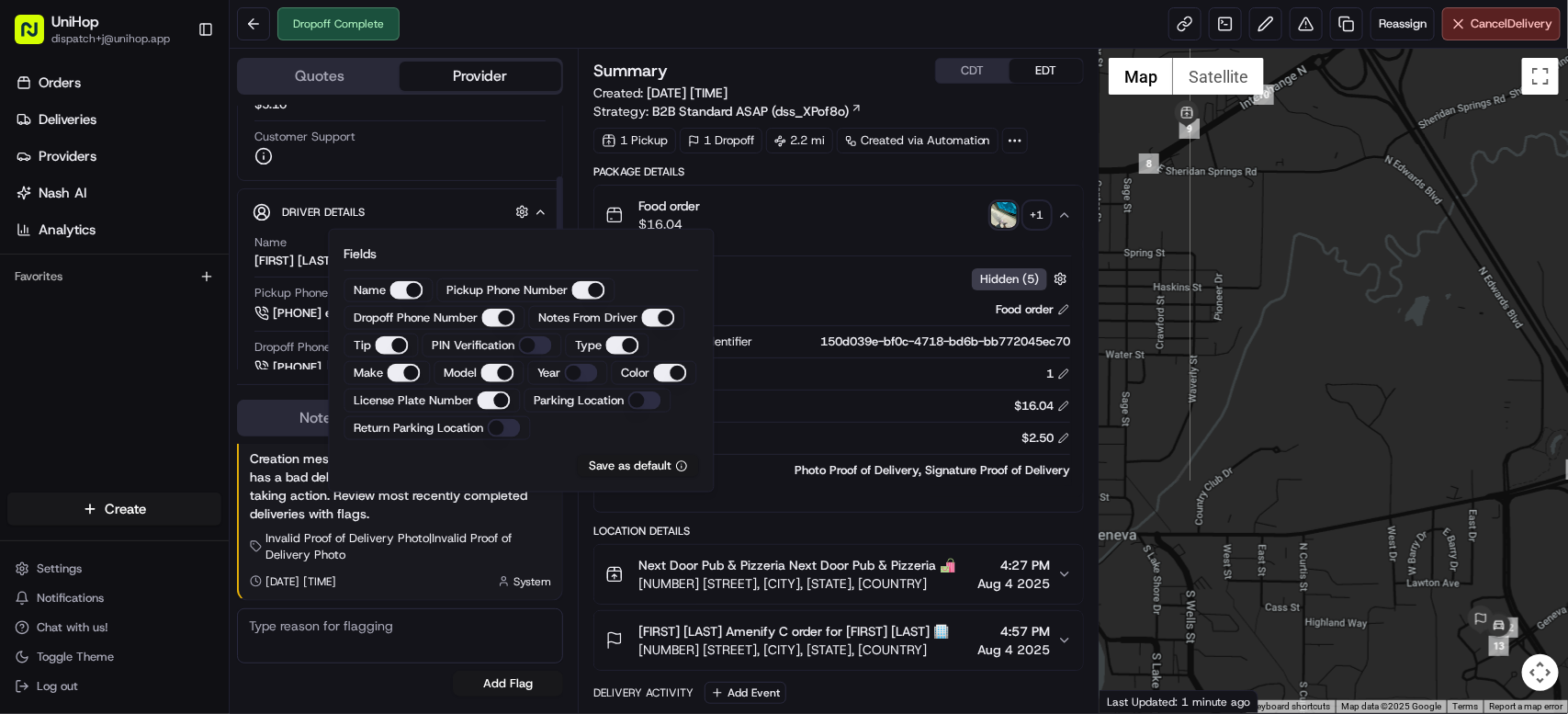 click on "Name Matthew W. Pickup Phone Number +1 312 766 6835 ext. 01871157 Dropoff Phone Number +1 414 867 6364 Notes From Driver Tip $2.50 Type car Make Nissan Model Sentra Color crimson License Plate Number ***3749" at bounding box center [400, 474] 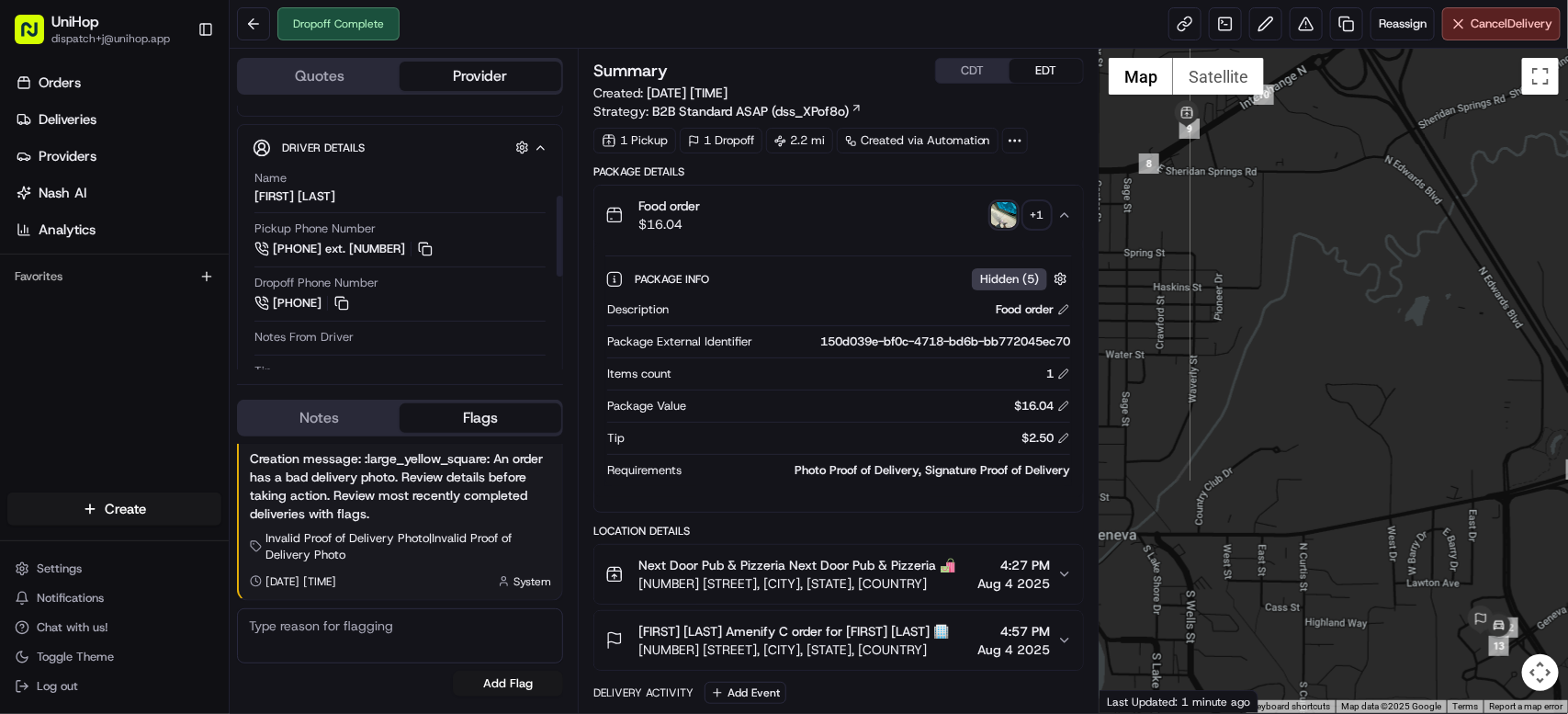 scroll, scrollTop: 294, scrollLeft: 0, axis: vertical 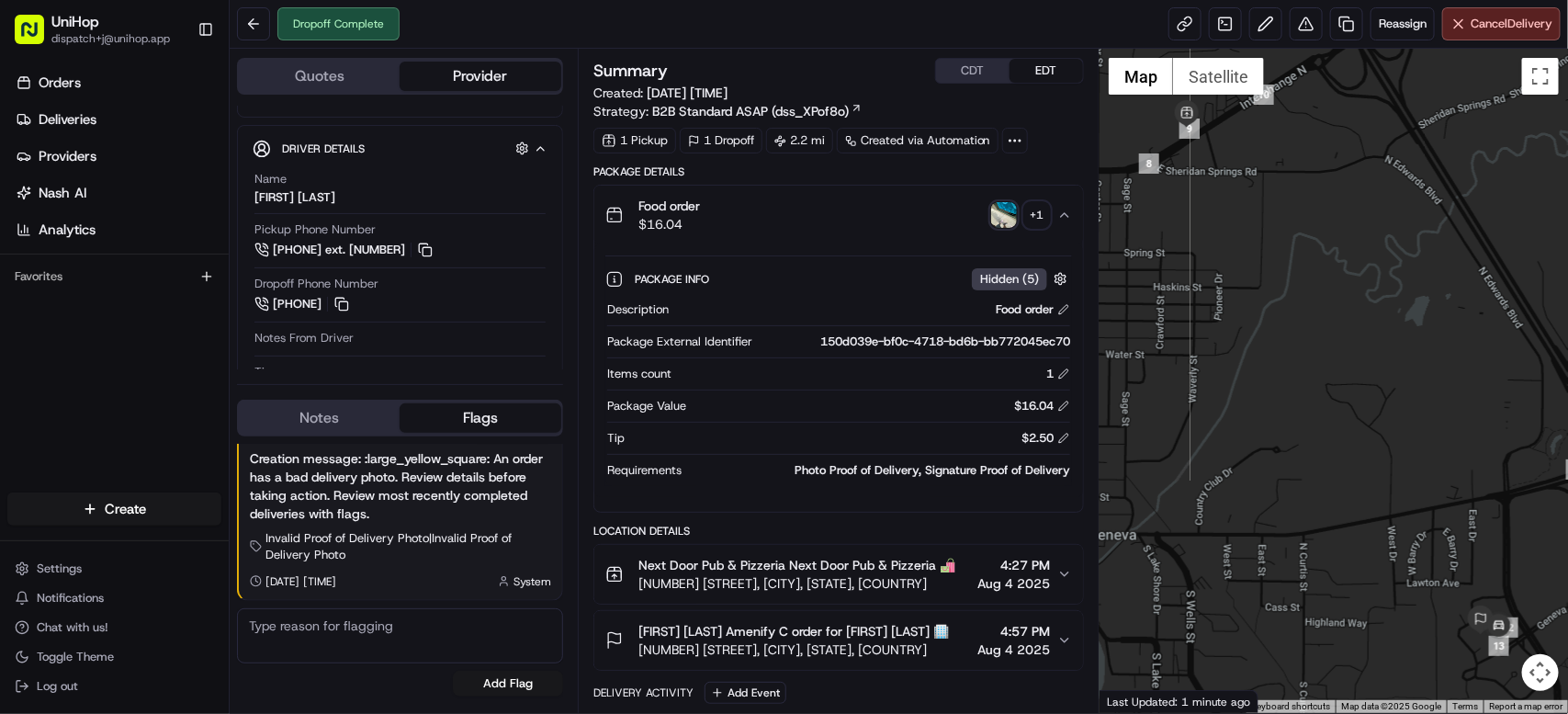 click on "+ 1" at bounding box center [1037, 215] 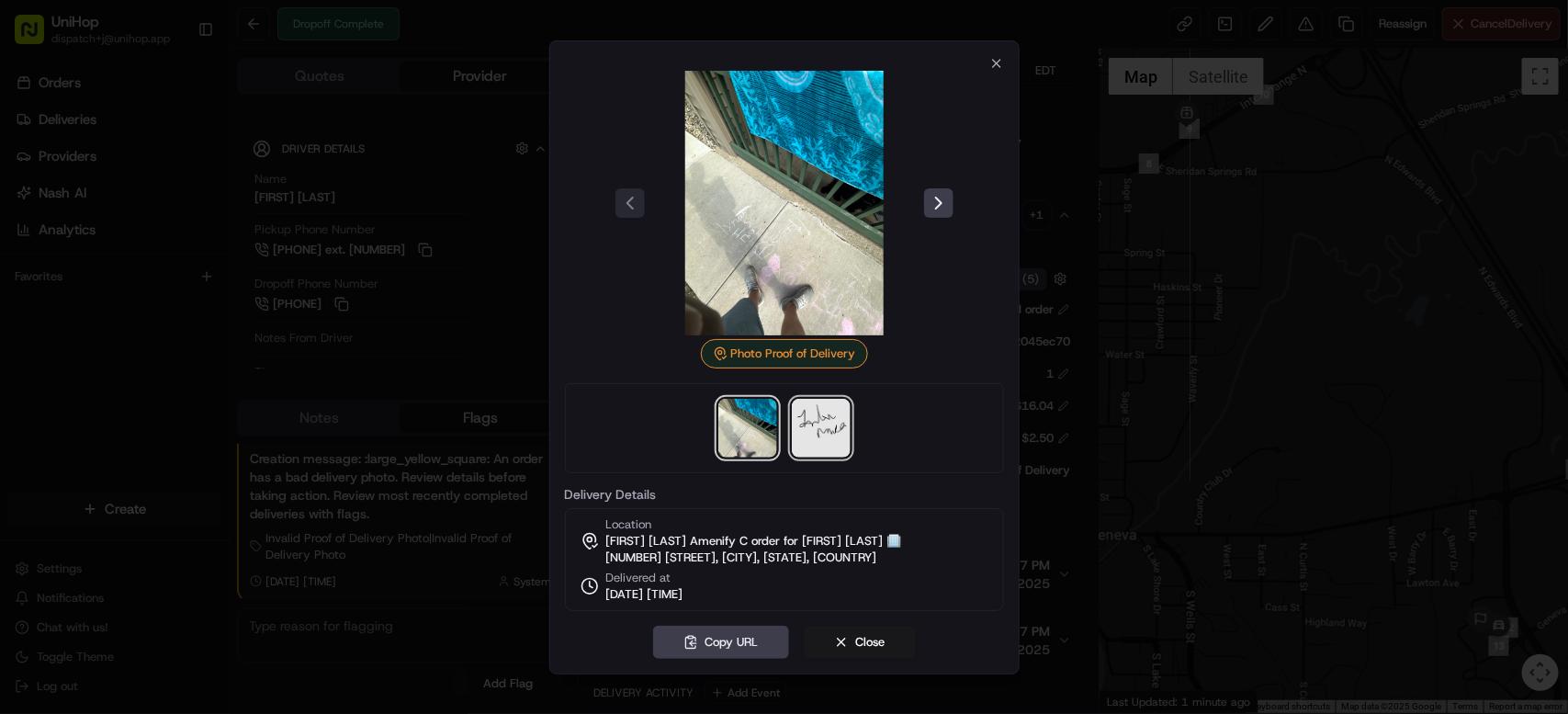 click at bounding box center [821, 428] 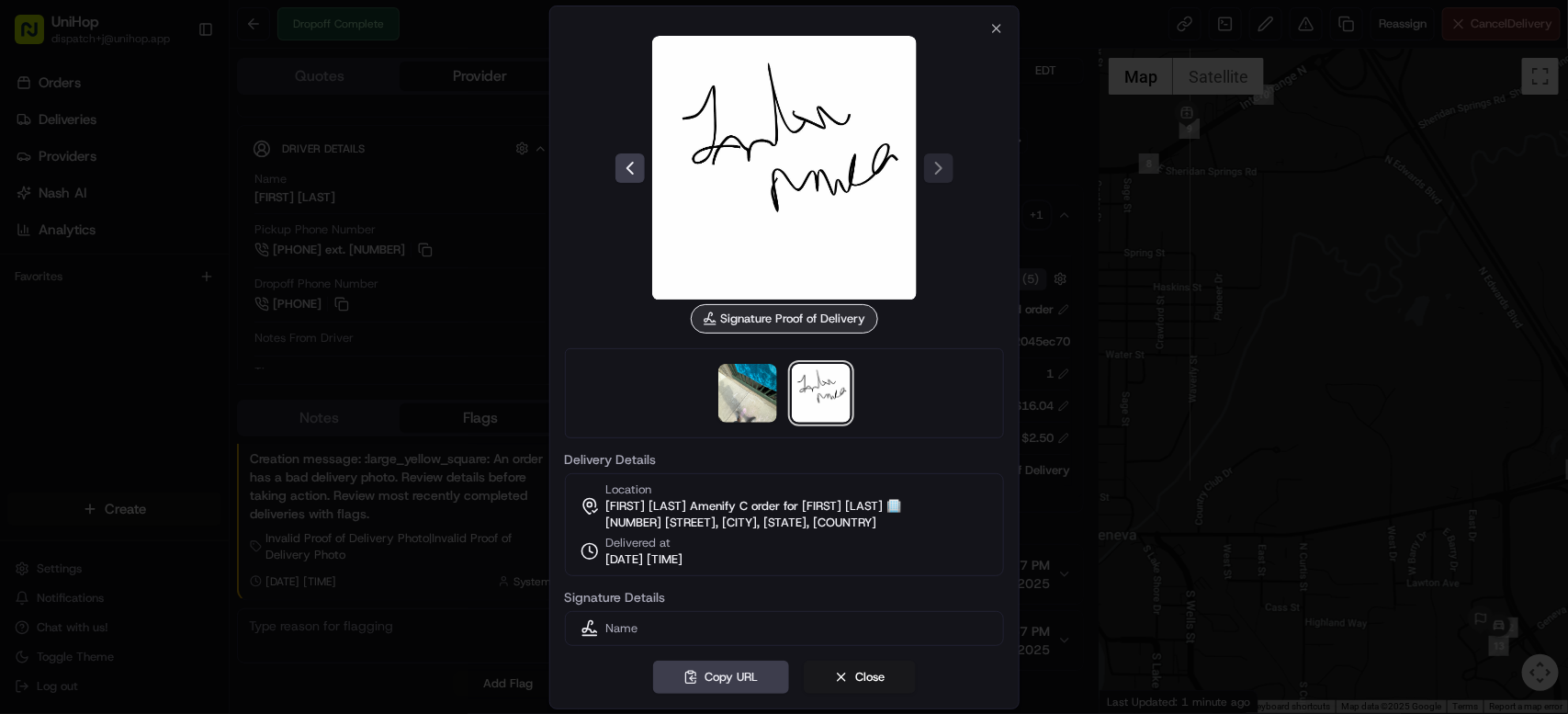 click at bounding box center (784, 357) 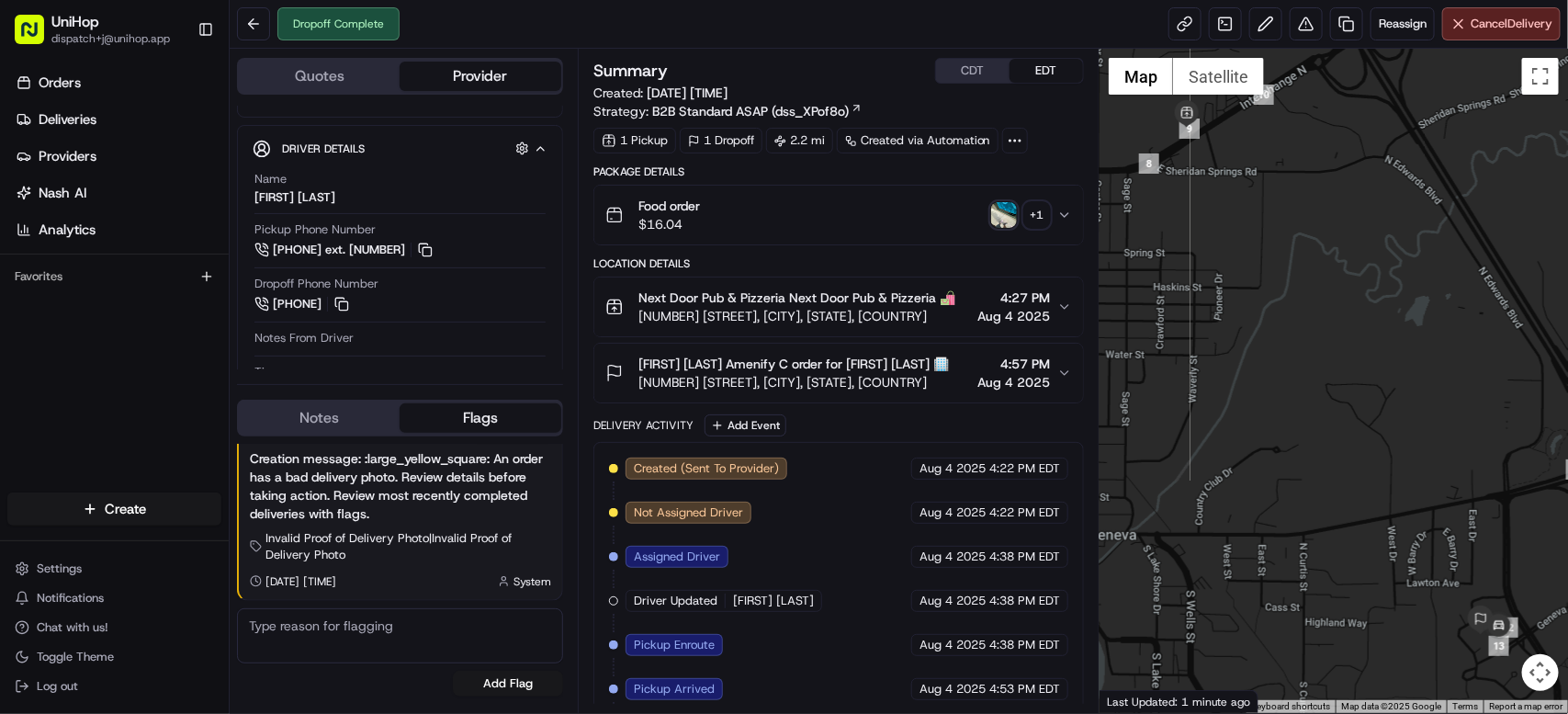 click on "LynAnn Mulcahy Amenify C order for LynAnn Mulcahy 🏢" at bounding box center [794, 364] 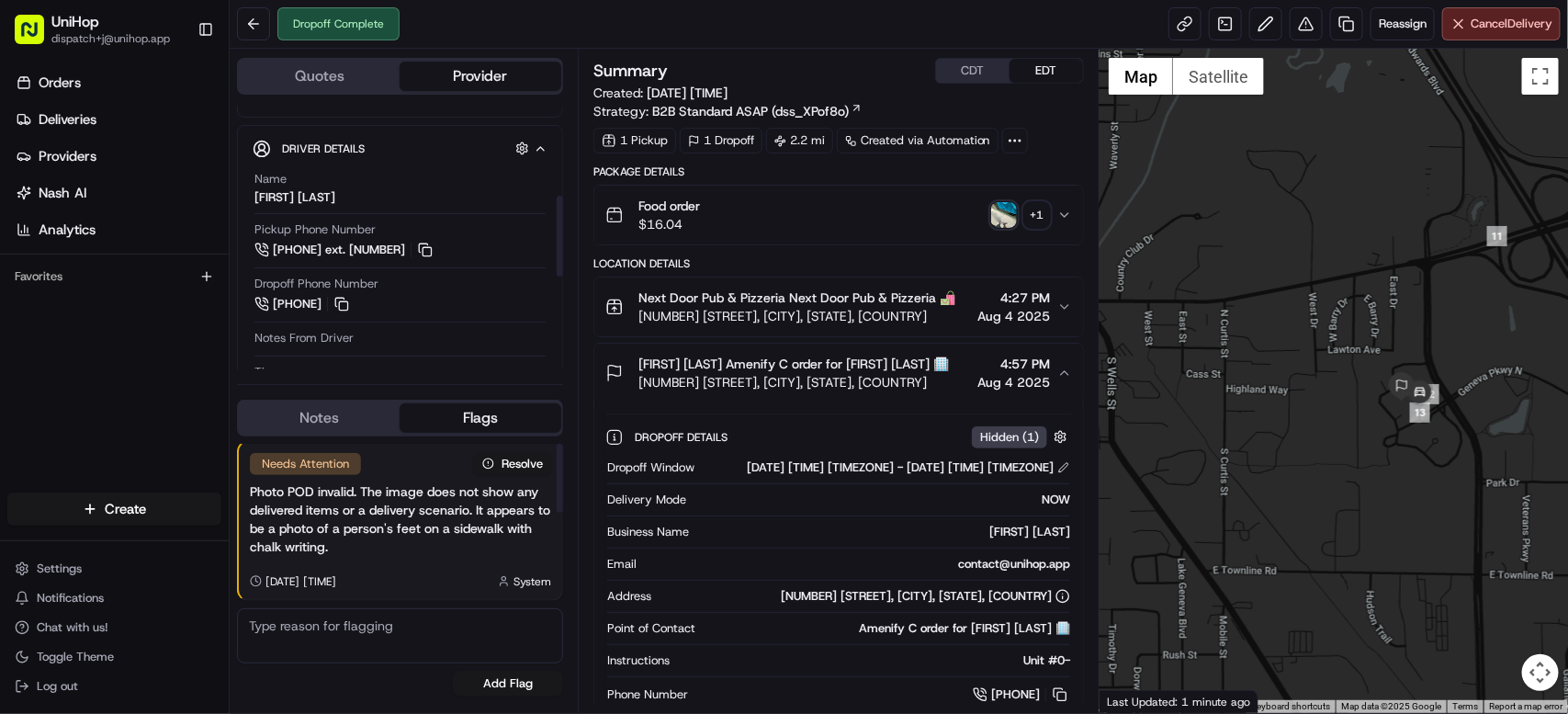 scroll, scrollTop: 0, scrollLeft: 0, axis: both 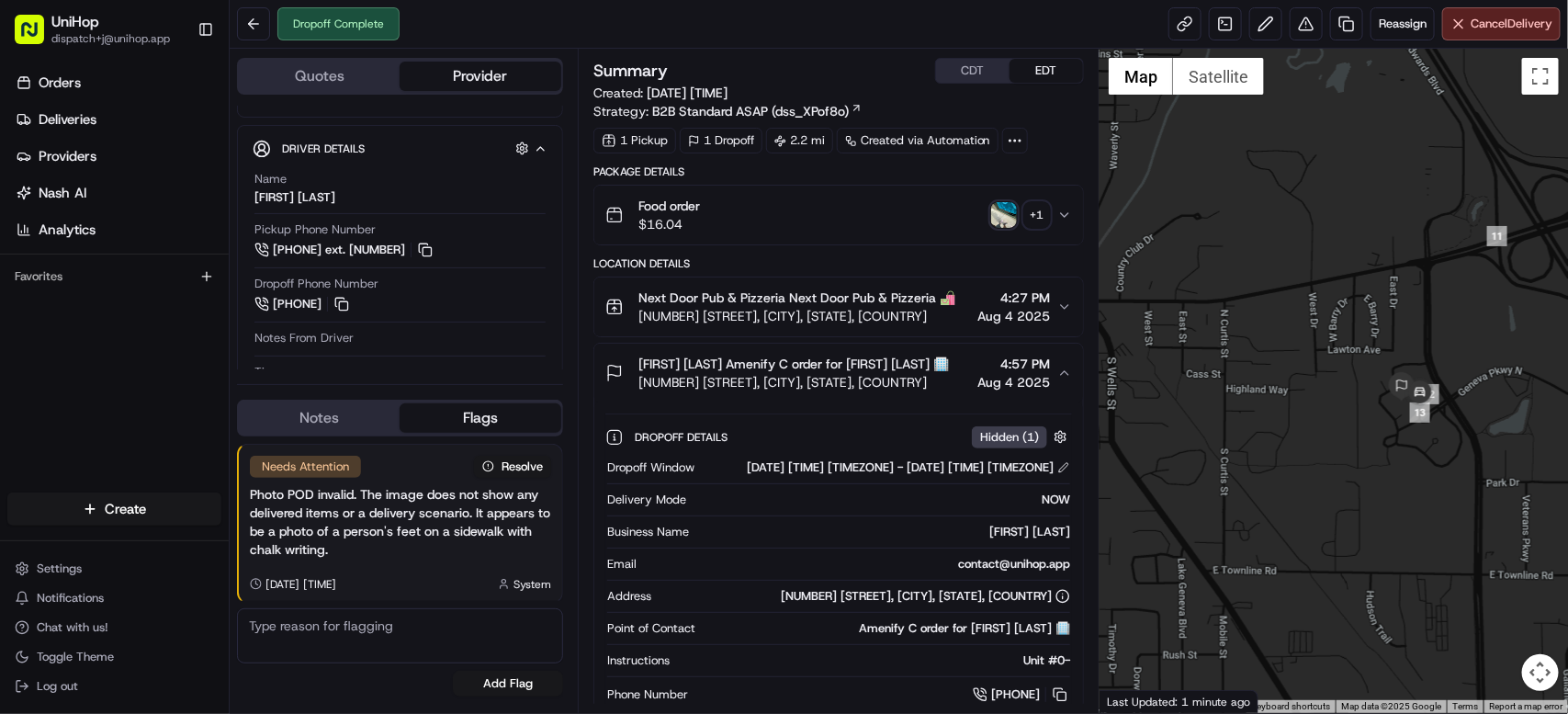 click at bounding box center (400, 636) 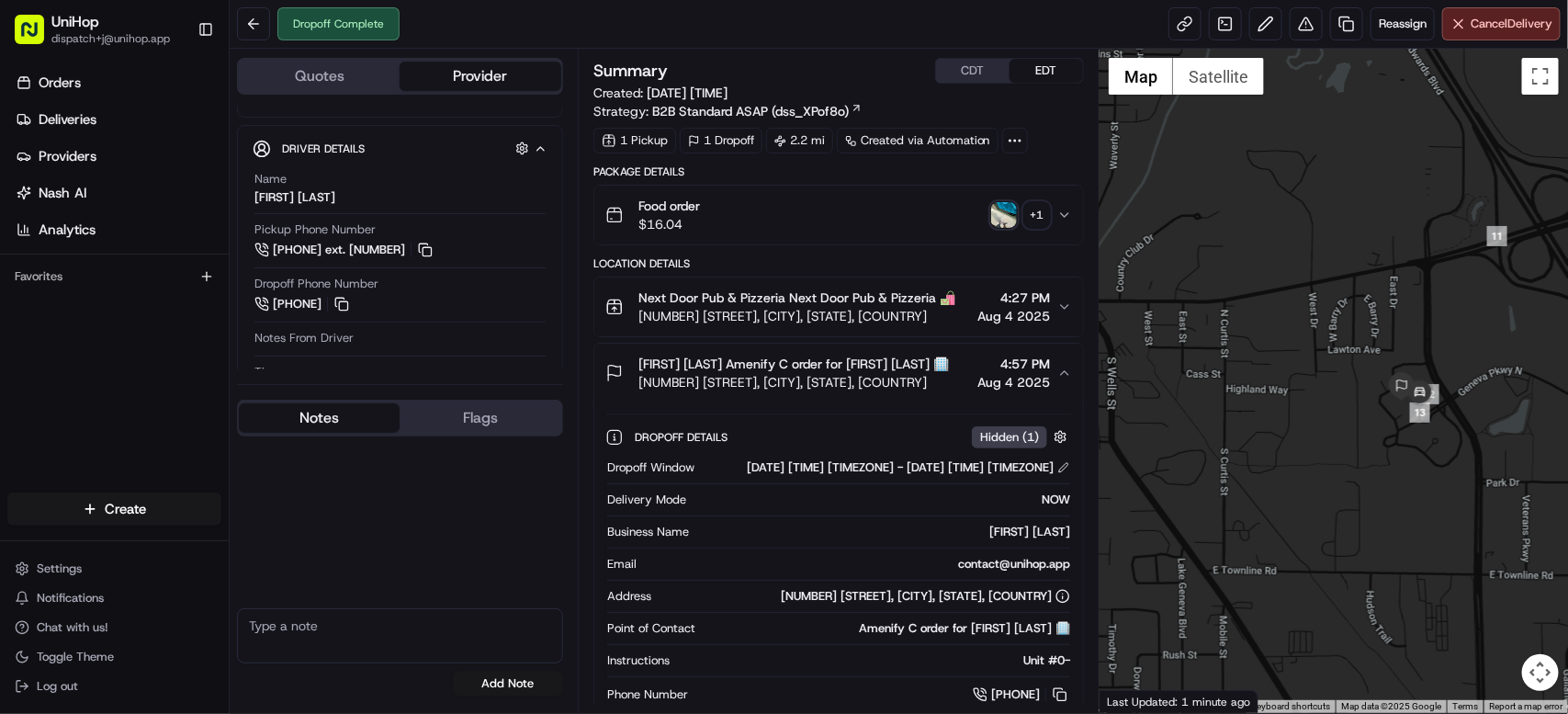 click at bounding box center [400, 636] 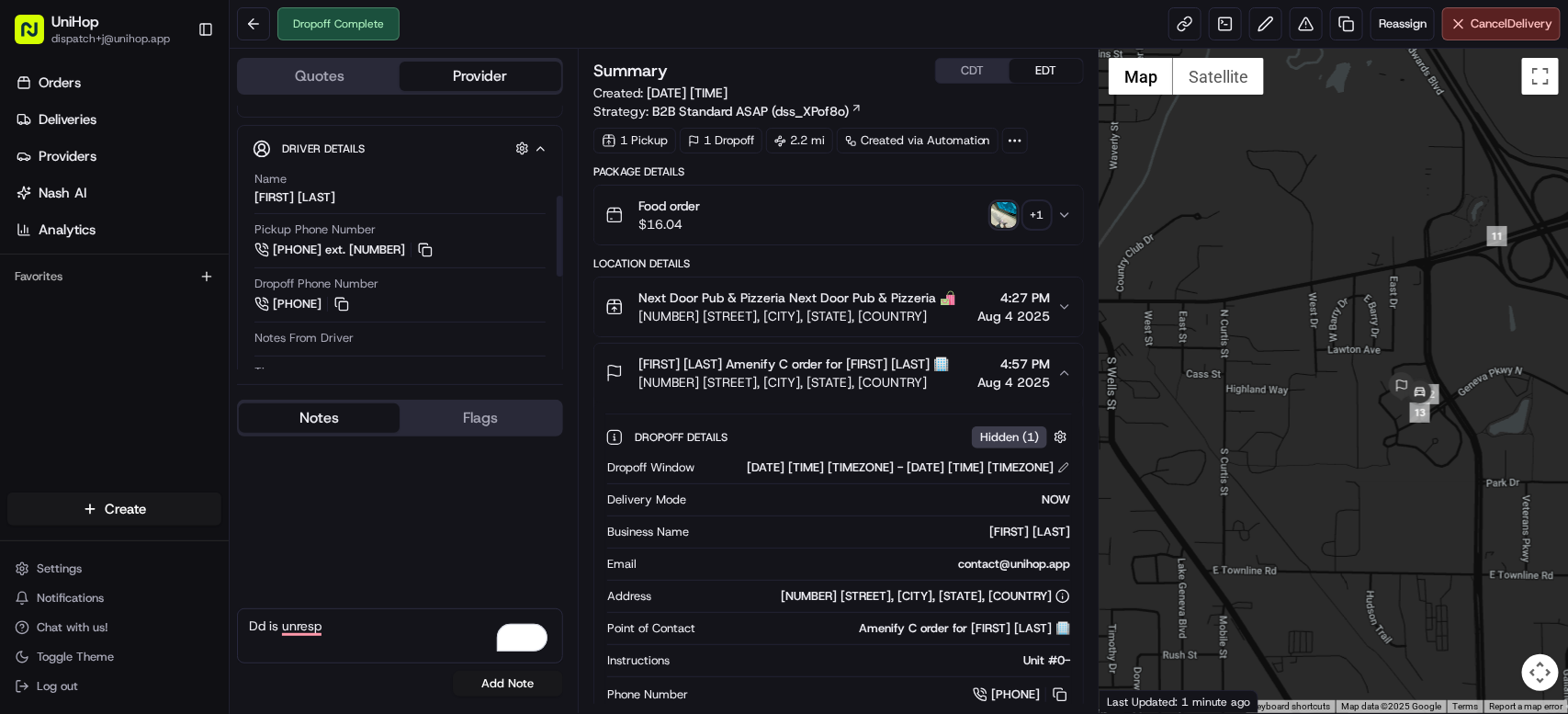 click on "Dd is unresp" at bounding box center (400, 636) 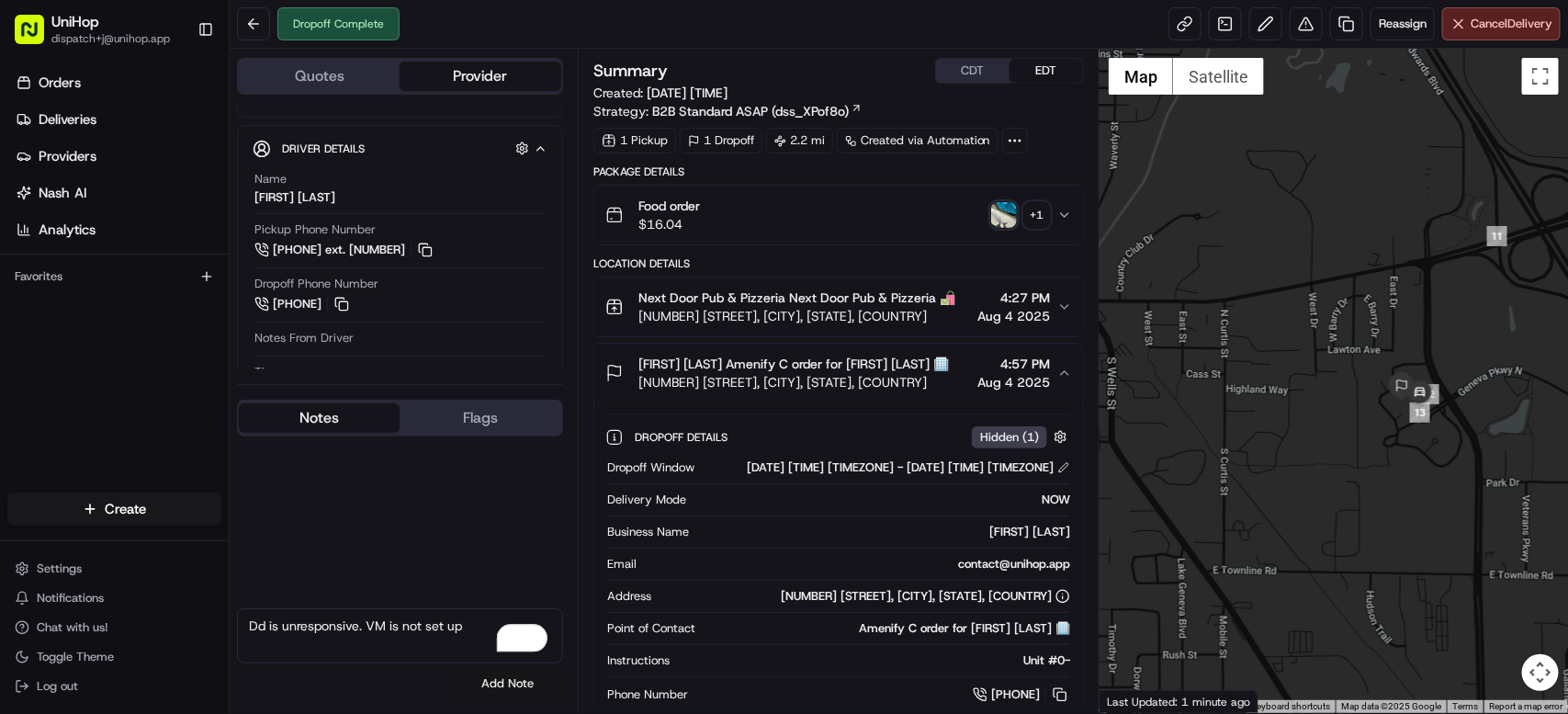 type on "Dd is unresponsive. VM is not set up" 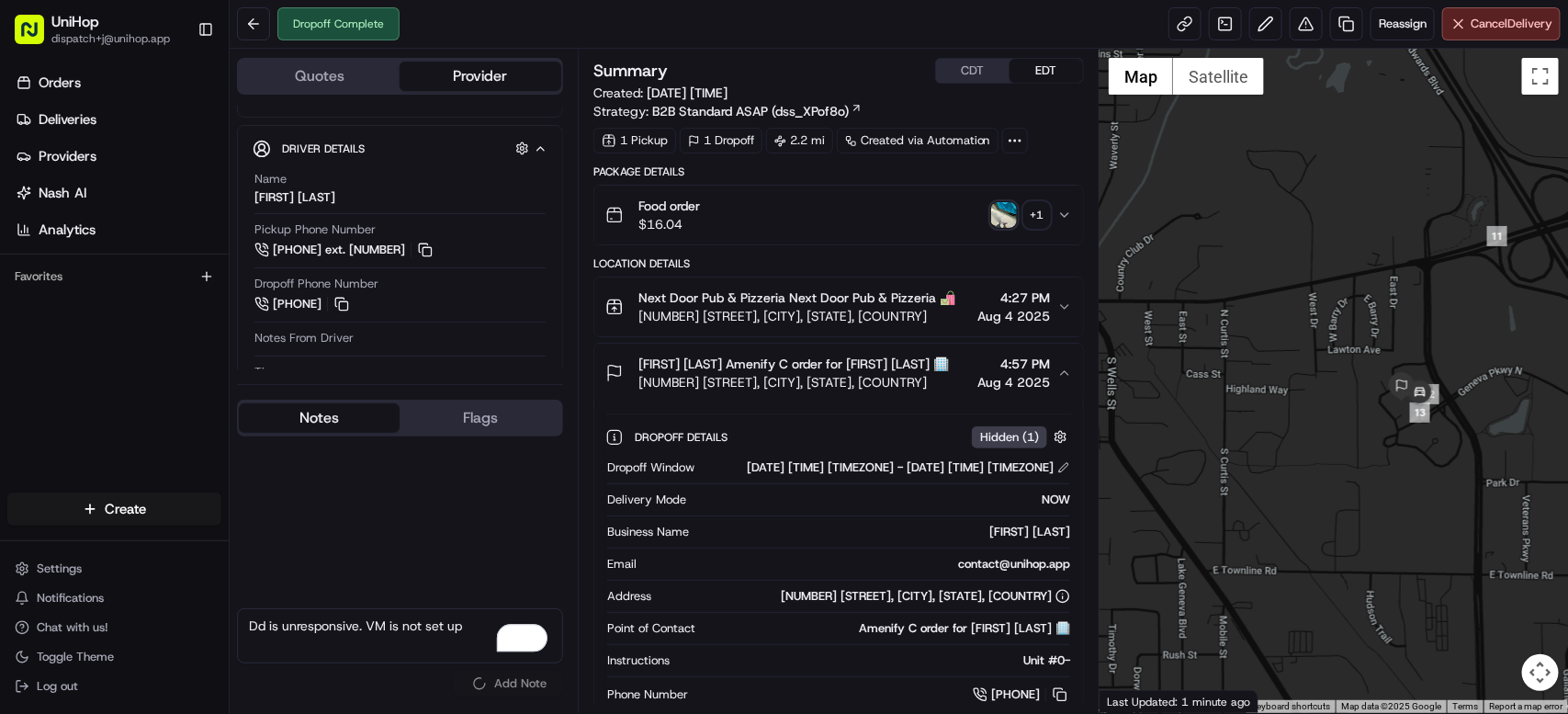 type 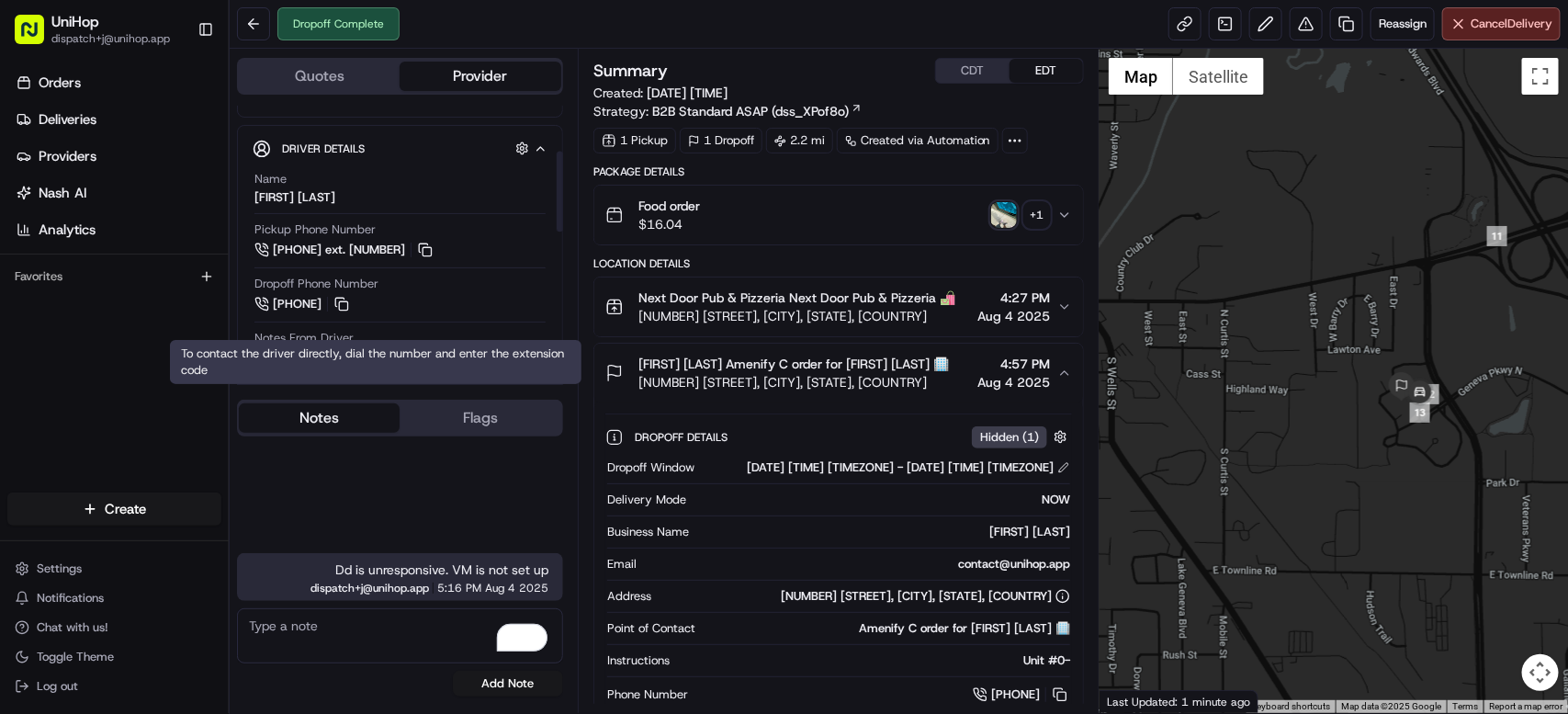 scroll, scrollTop: 0, scrollLeft: 0, axis: both 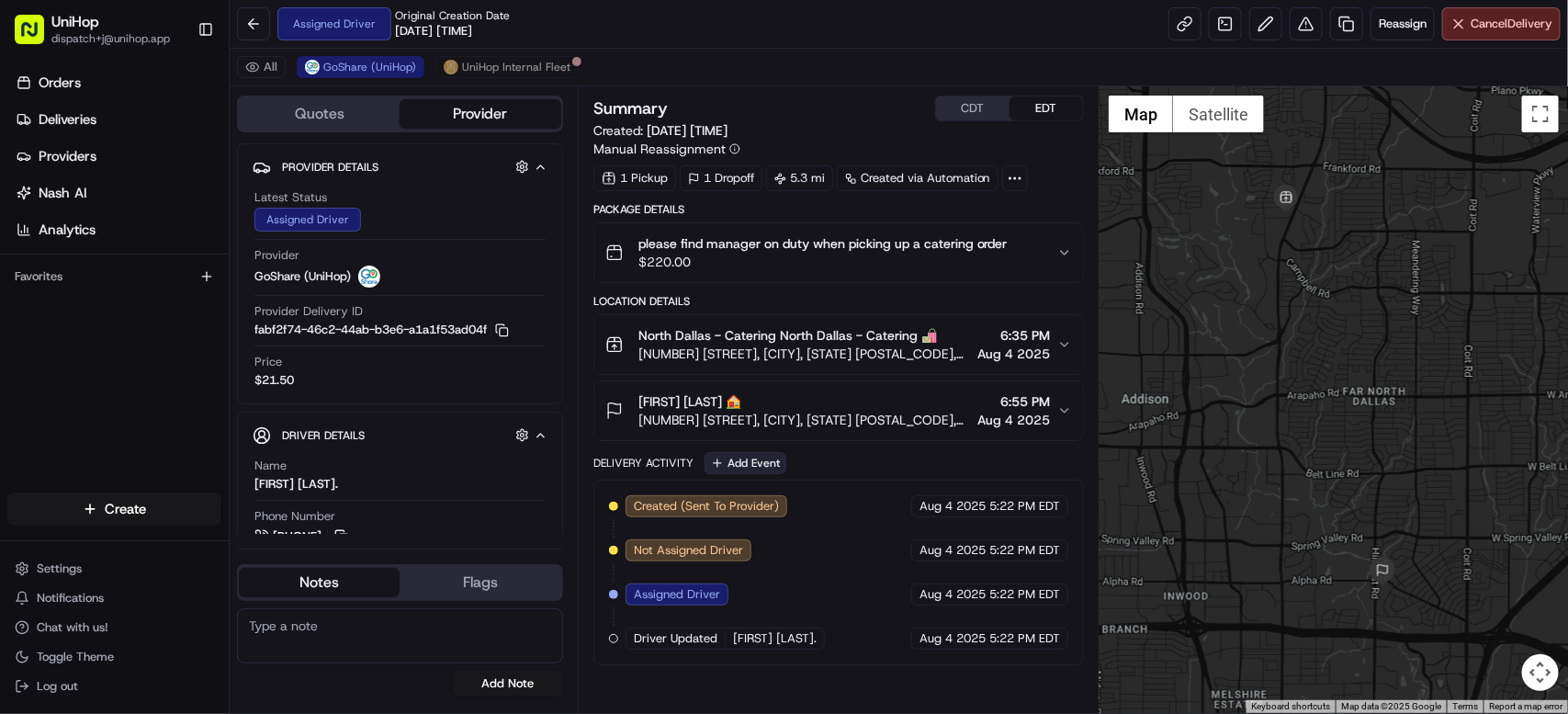 click on "Add Event" at bounding box center [745, 463] 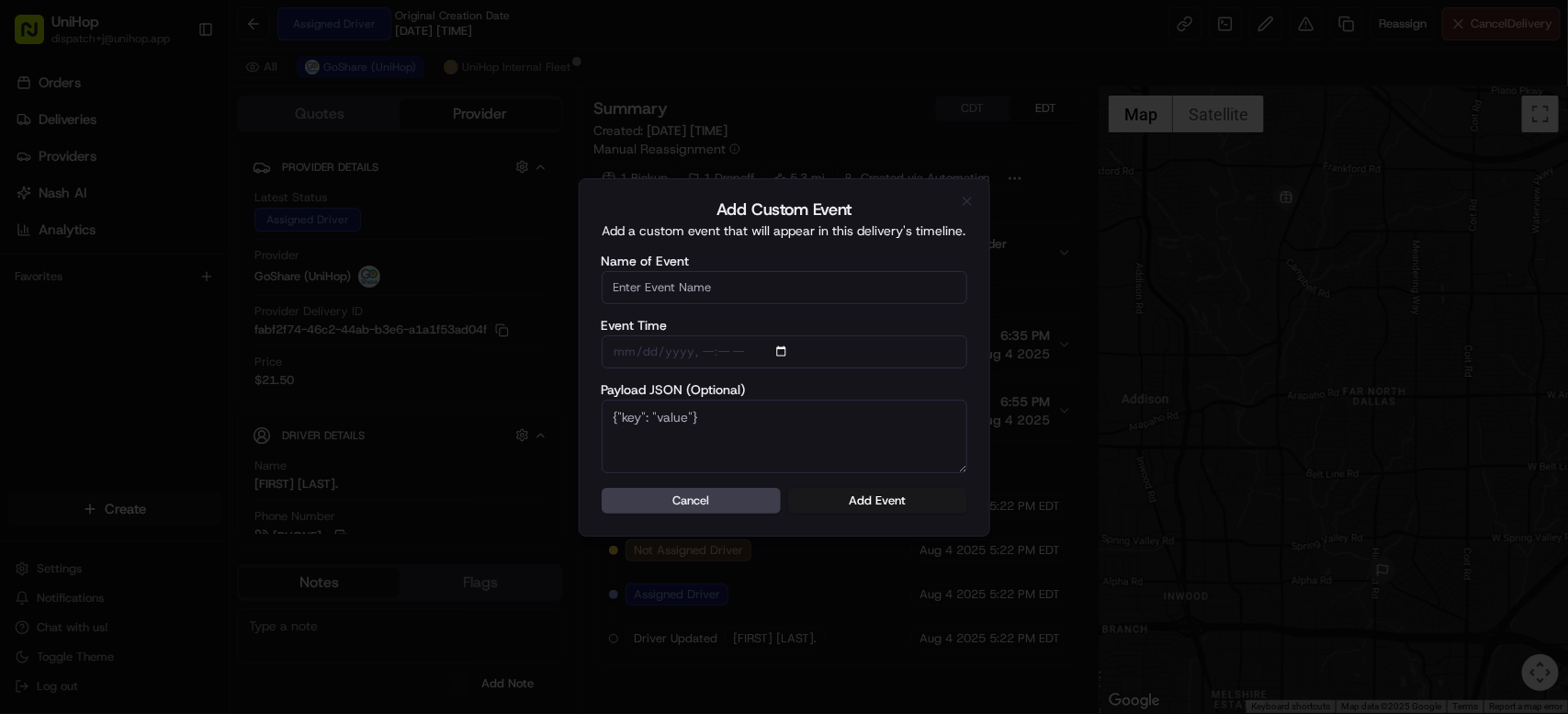 click on "Name of Event" at bounding box center (784, 288) 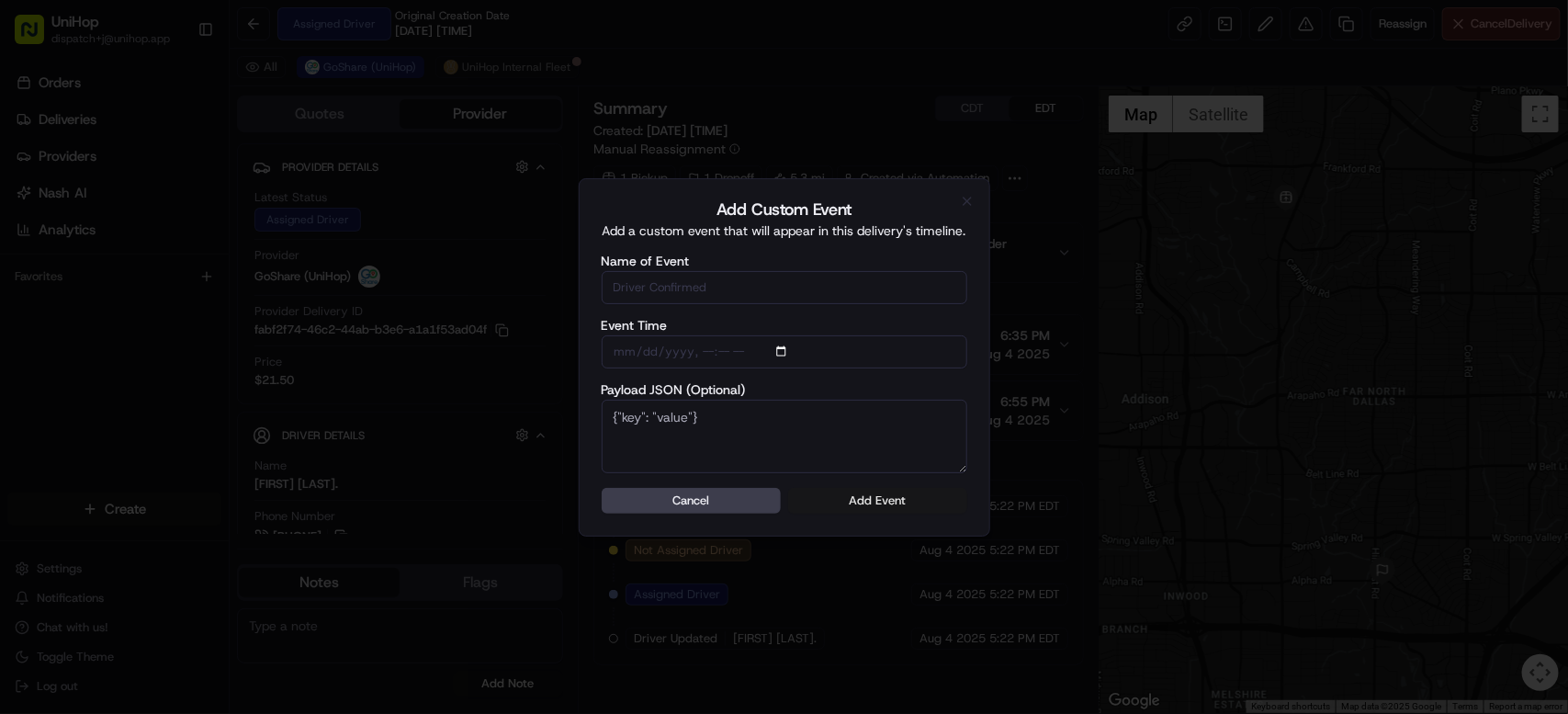 click on "Add Event" at bounding box center [877, 501] 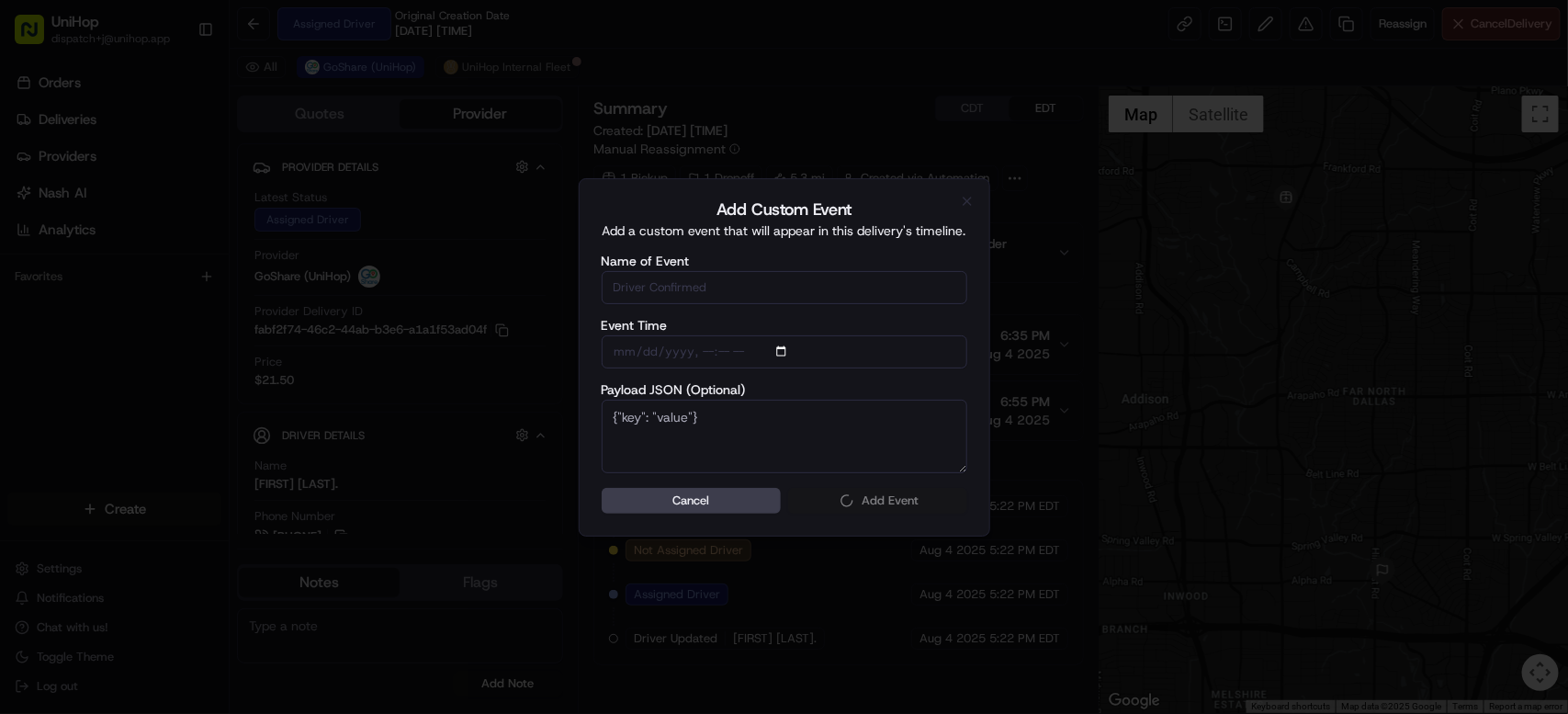type 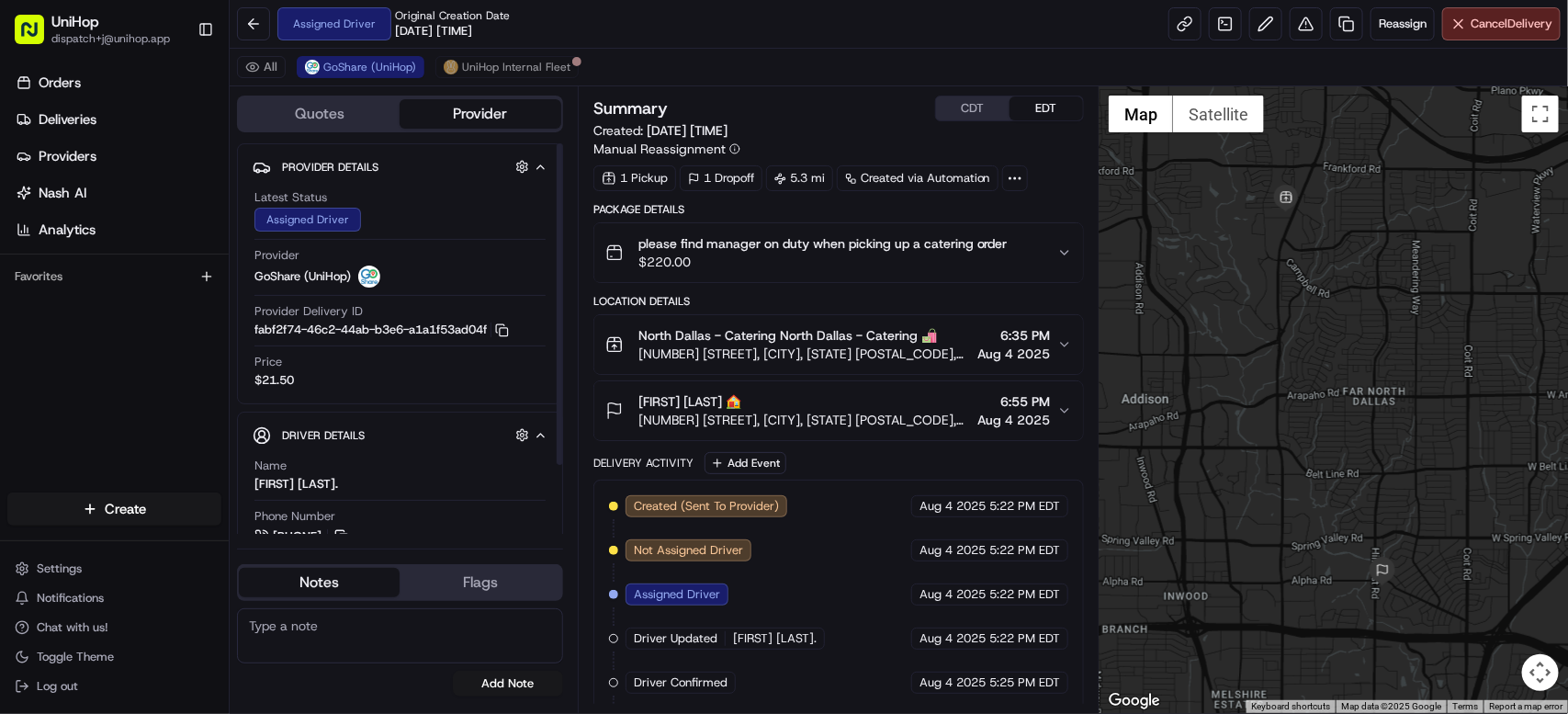 click on "Orders Deliveries Providers Nash AI Analytics Favorites" at bounding box center (114, 283) 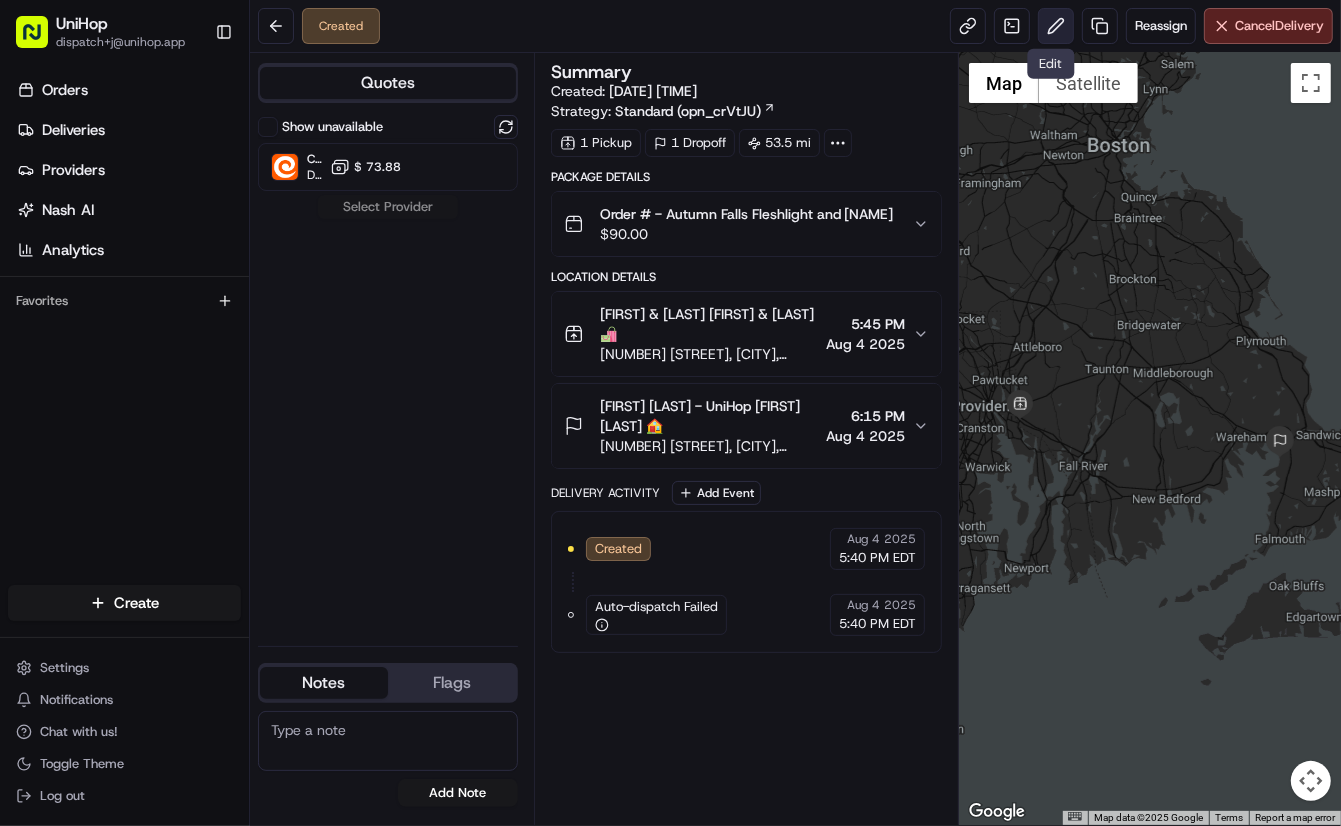 scroll, scrollTop: 0, scrollLeft: 0, axis: both 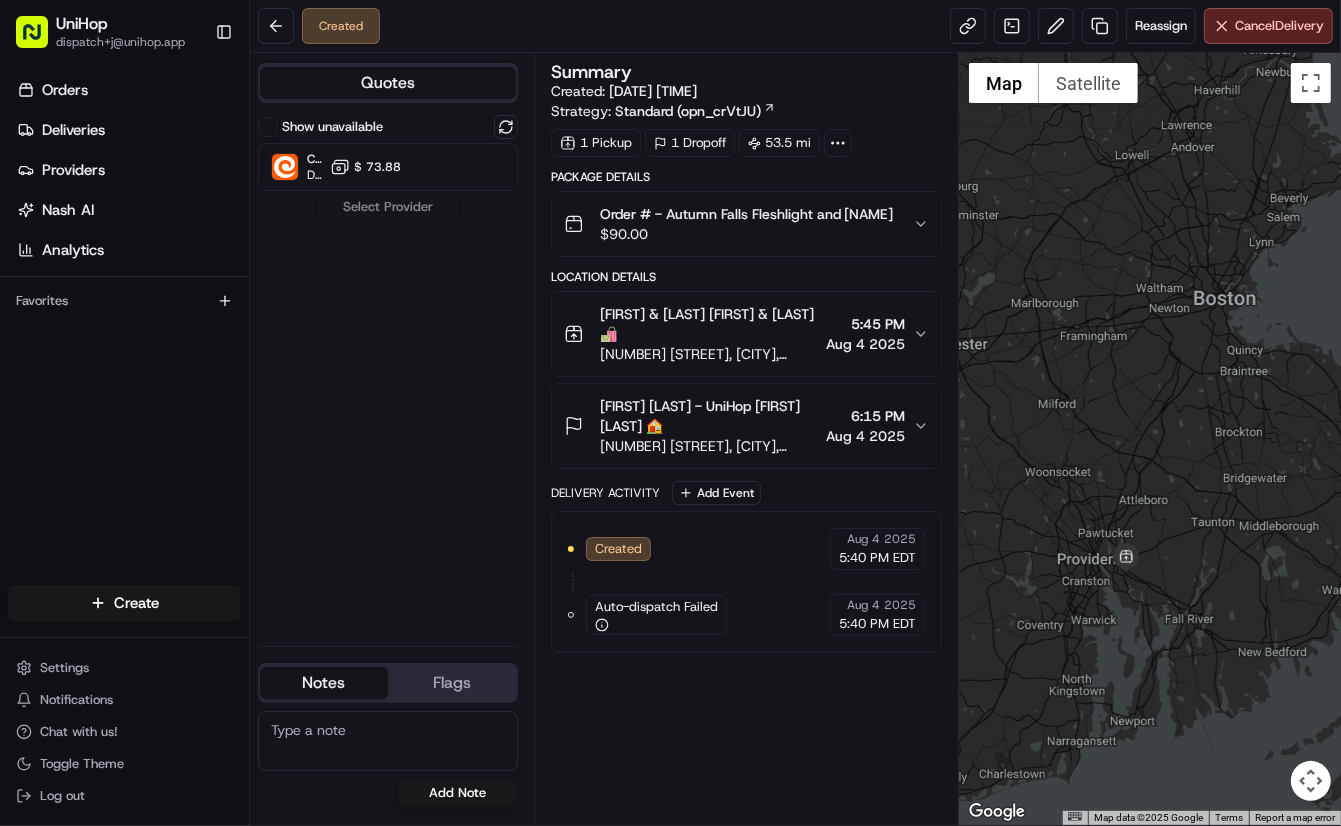 drag, startPoint x: 1031, startPoint y: 246, endPoint x: 1139, endPoint y: 404, distance: 191.38443 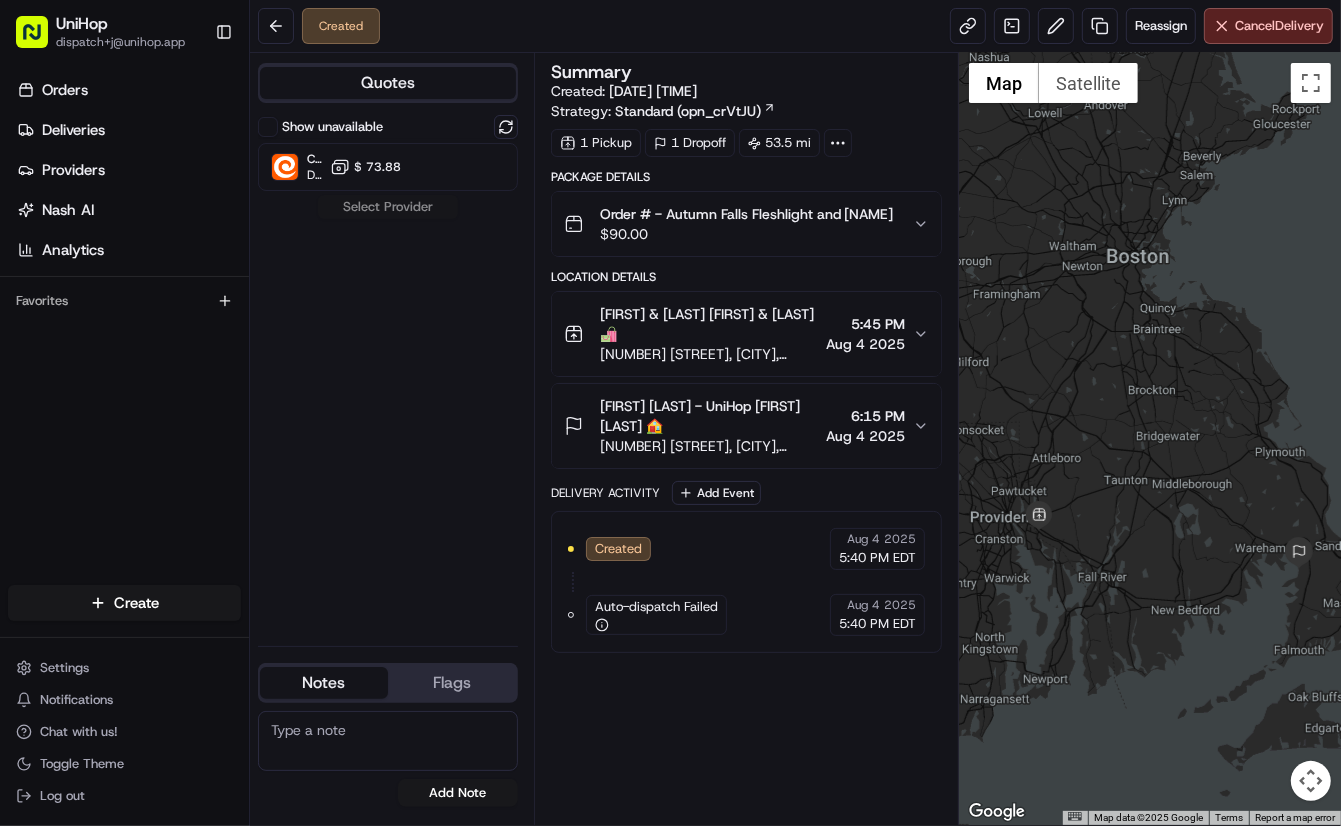 drag, startPoint x: 1139, startPoint y: 404, endPoint x: 1050, endPoint y: 361, distance: 98.84331 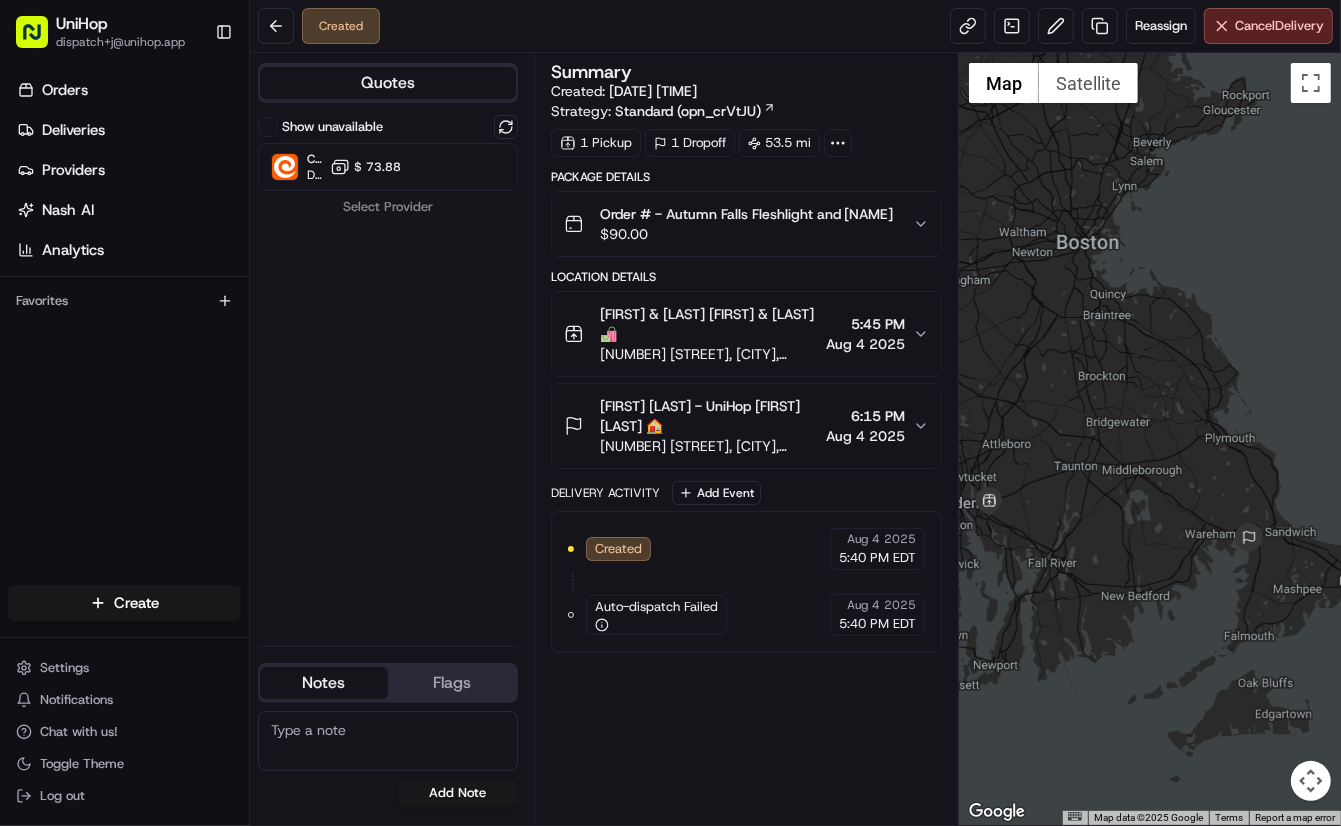 drag, startPoint x: 1180, startPoint y: 362, endPoint x: 1124, endPoint y: 345, distance: 58.5235 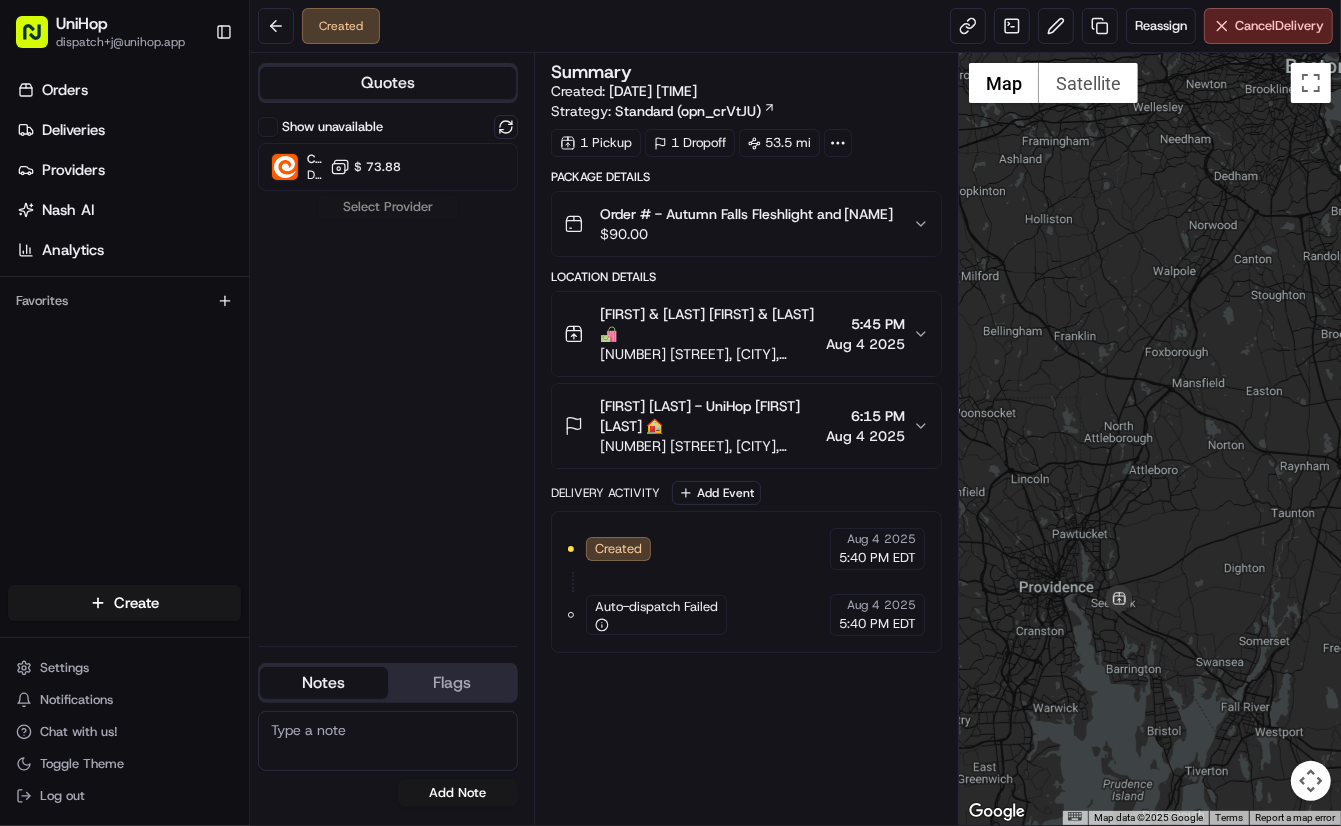 drag, startPoint x: 1077, startPoint y: 429, endPoint x: 1316, endPoint y: 430, distance: 239.00209 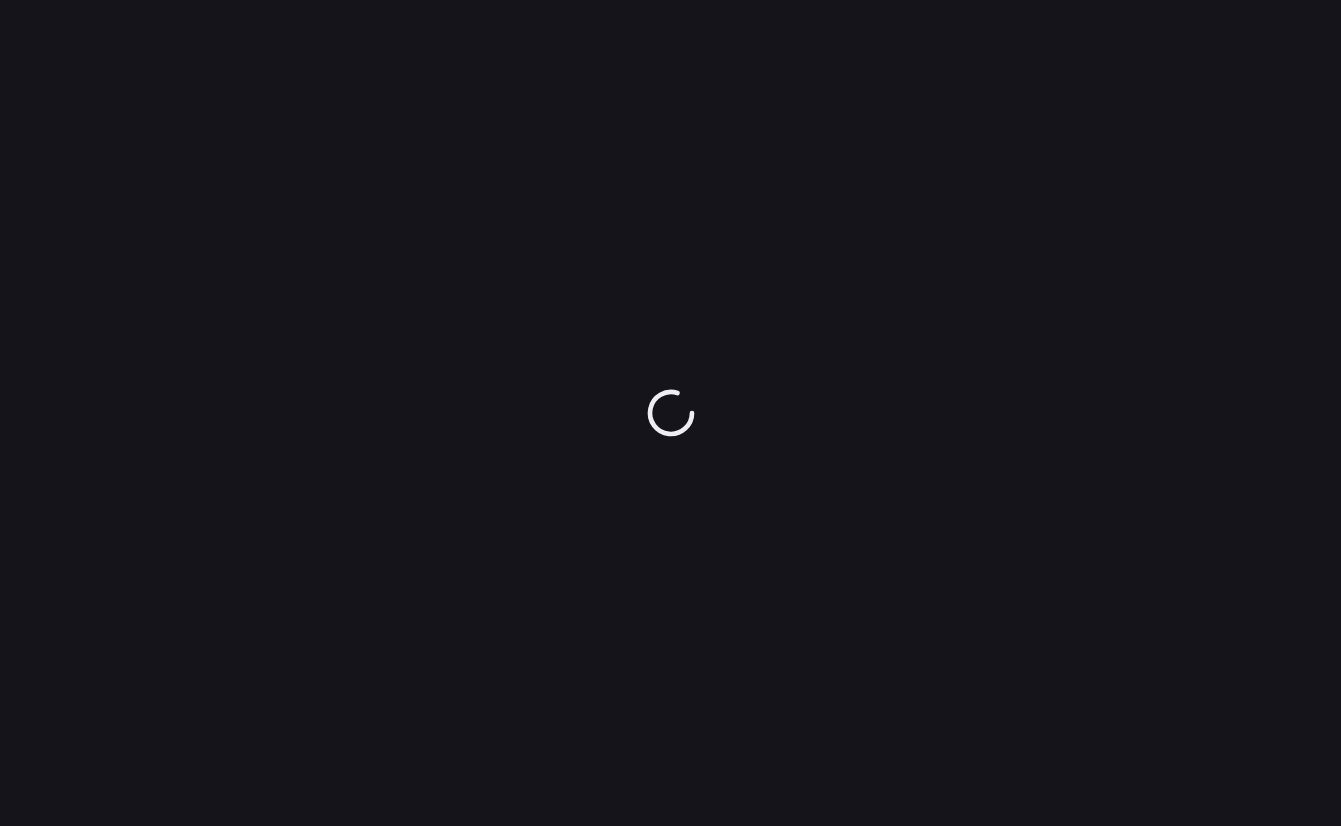 scroll, scrollTop: 0, scrollLeft: 0, axis: both 